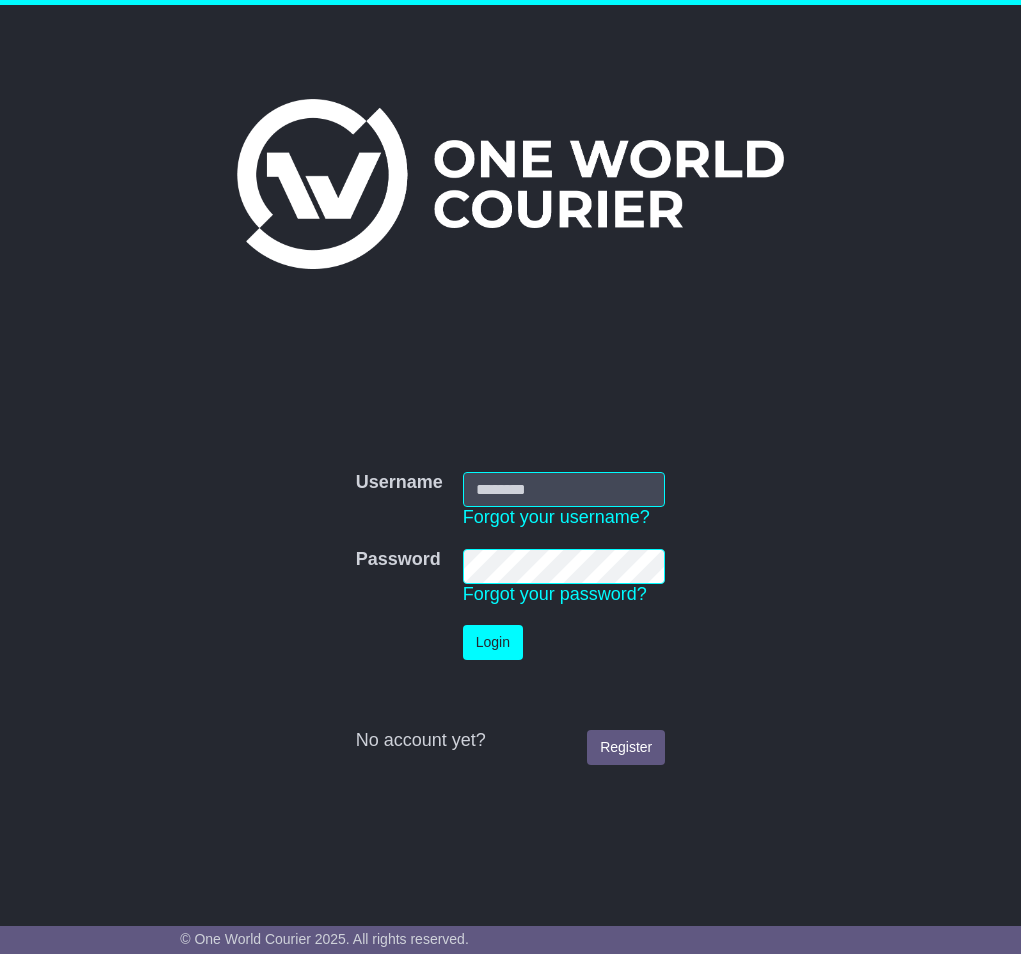 scroll, scrollTop: 0, scrollLeft: 0, axis: both 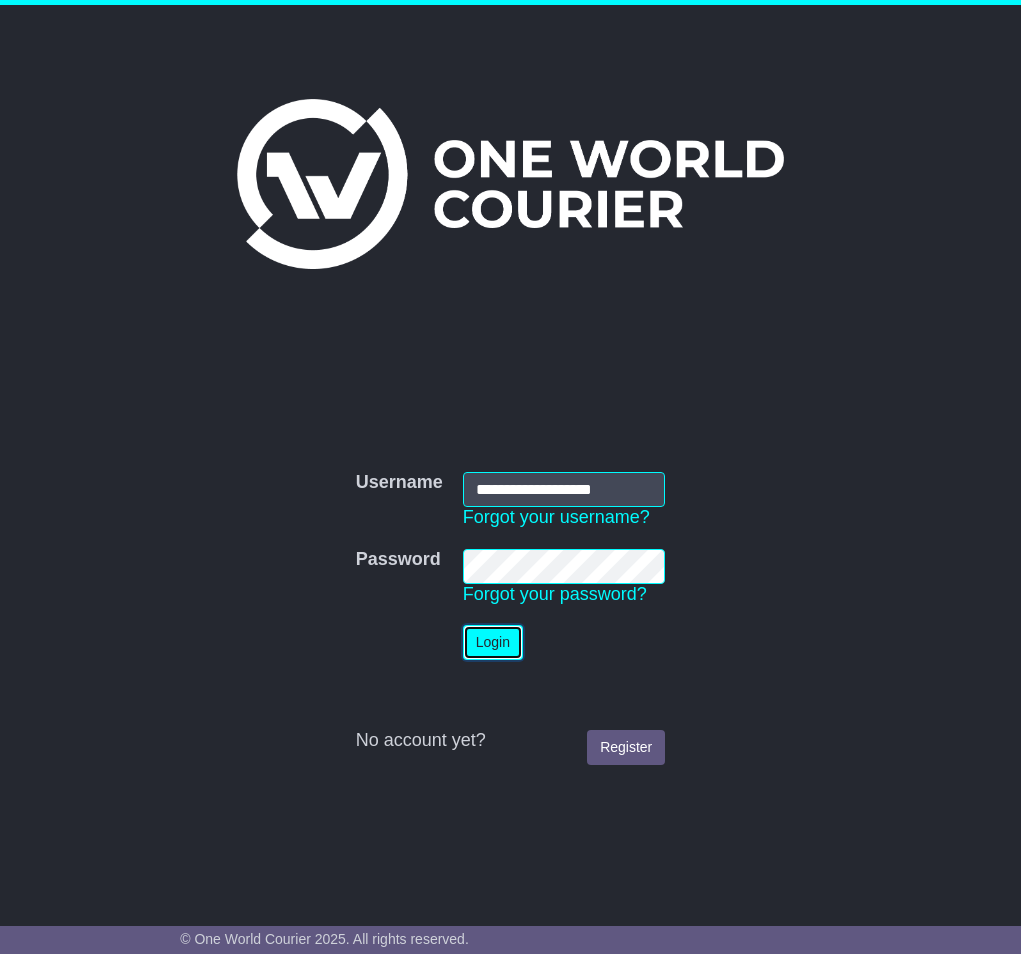 click on "Login" at bounding box center [493, 642] 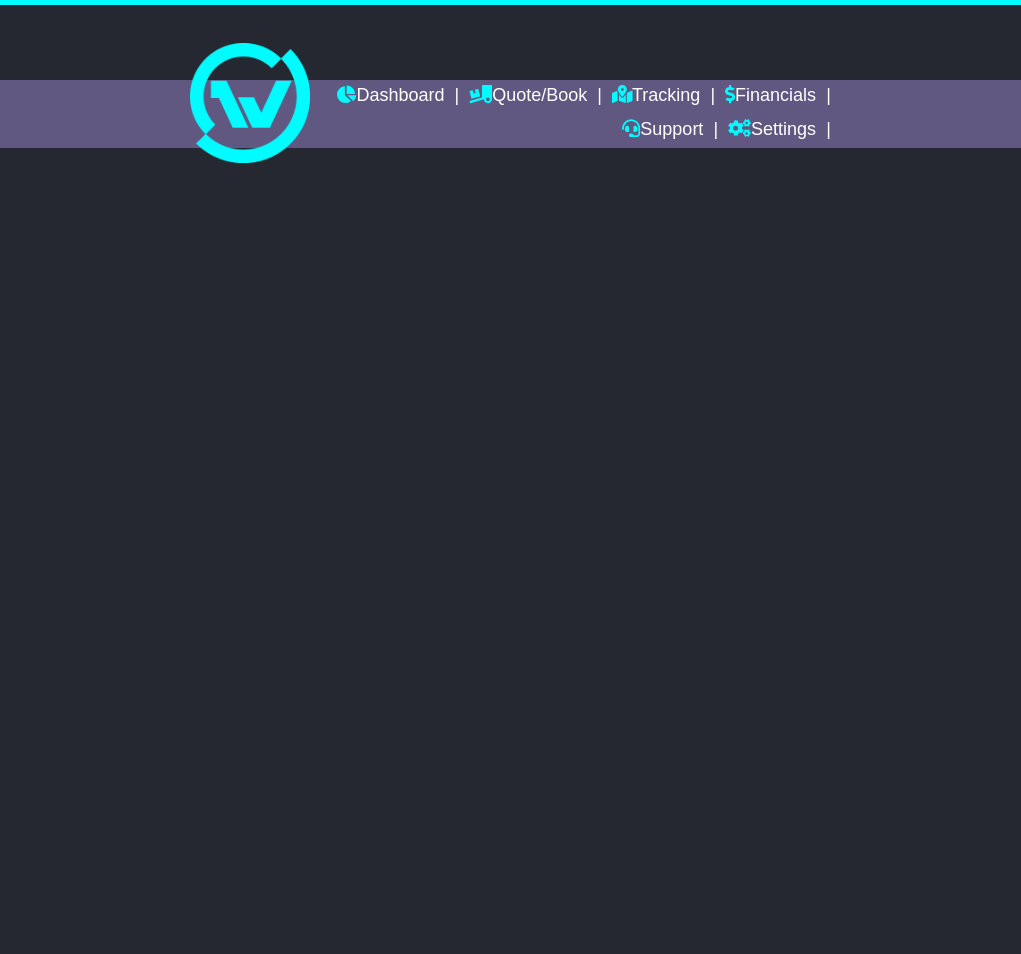 scroll, scrollTop: 0, scrollLeft: 0, axis: both 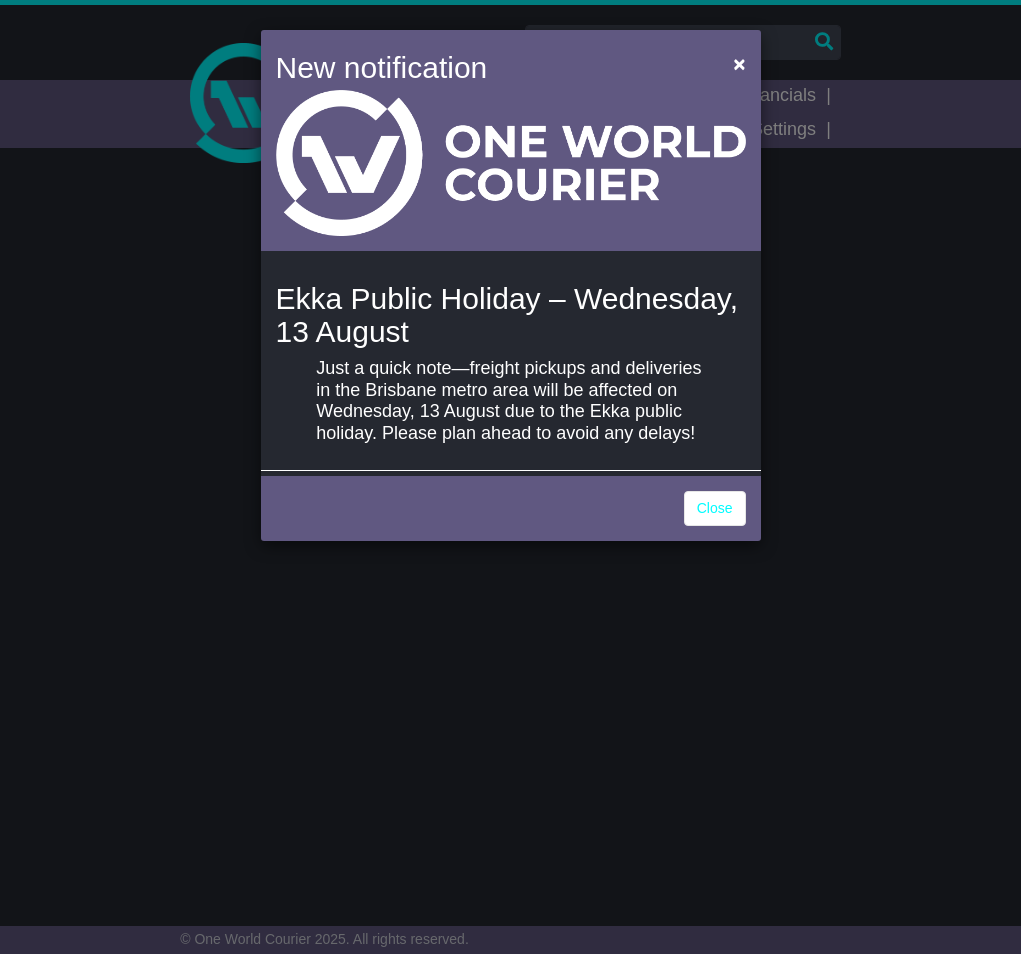 select on "**" 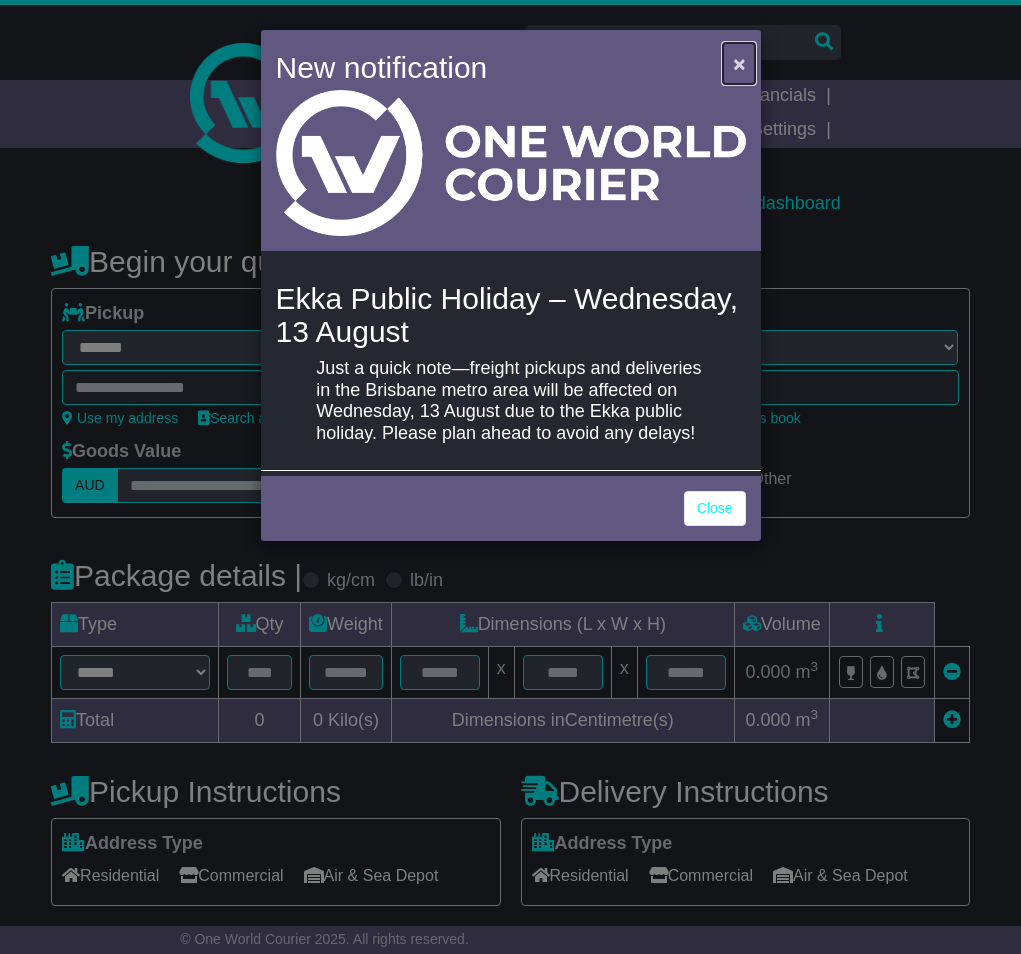 click on "×" at bounding box center [739, 63] 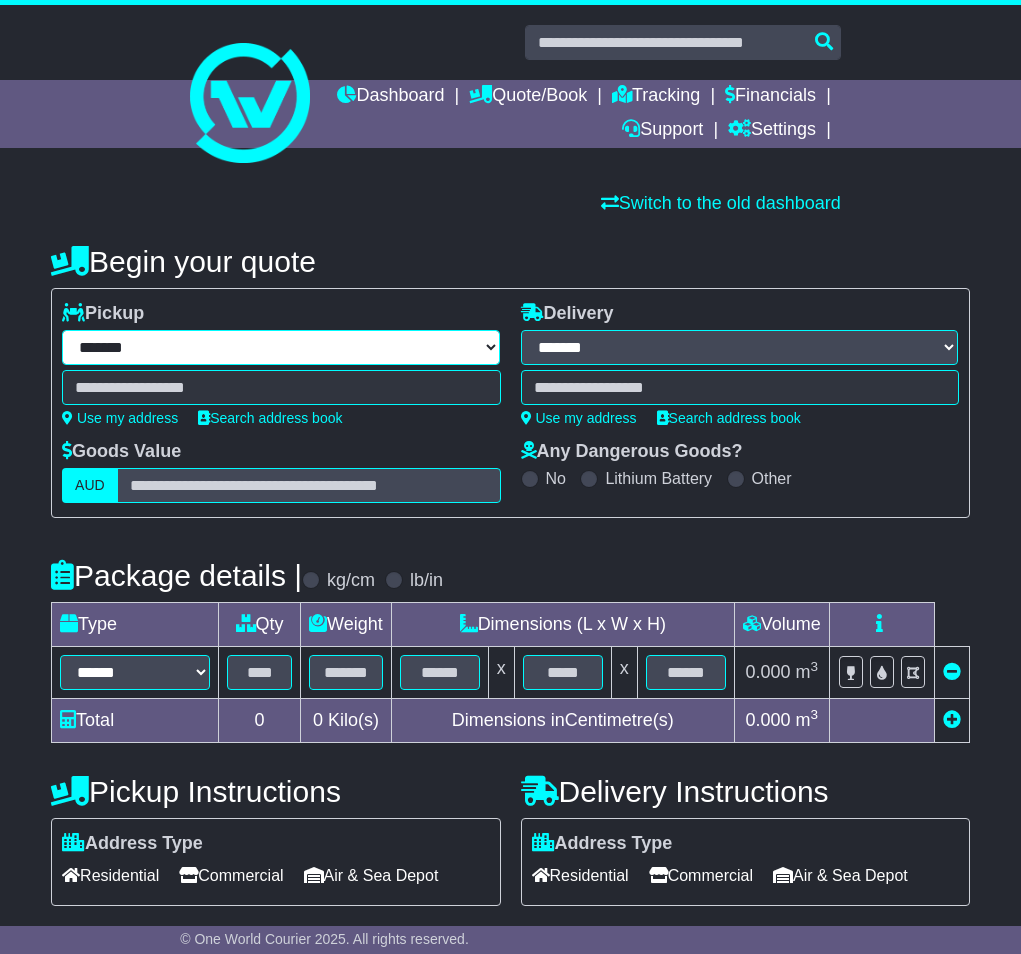 click on "**********" at bounding box center (281, 347) 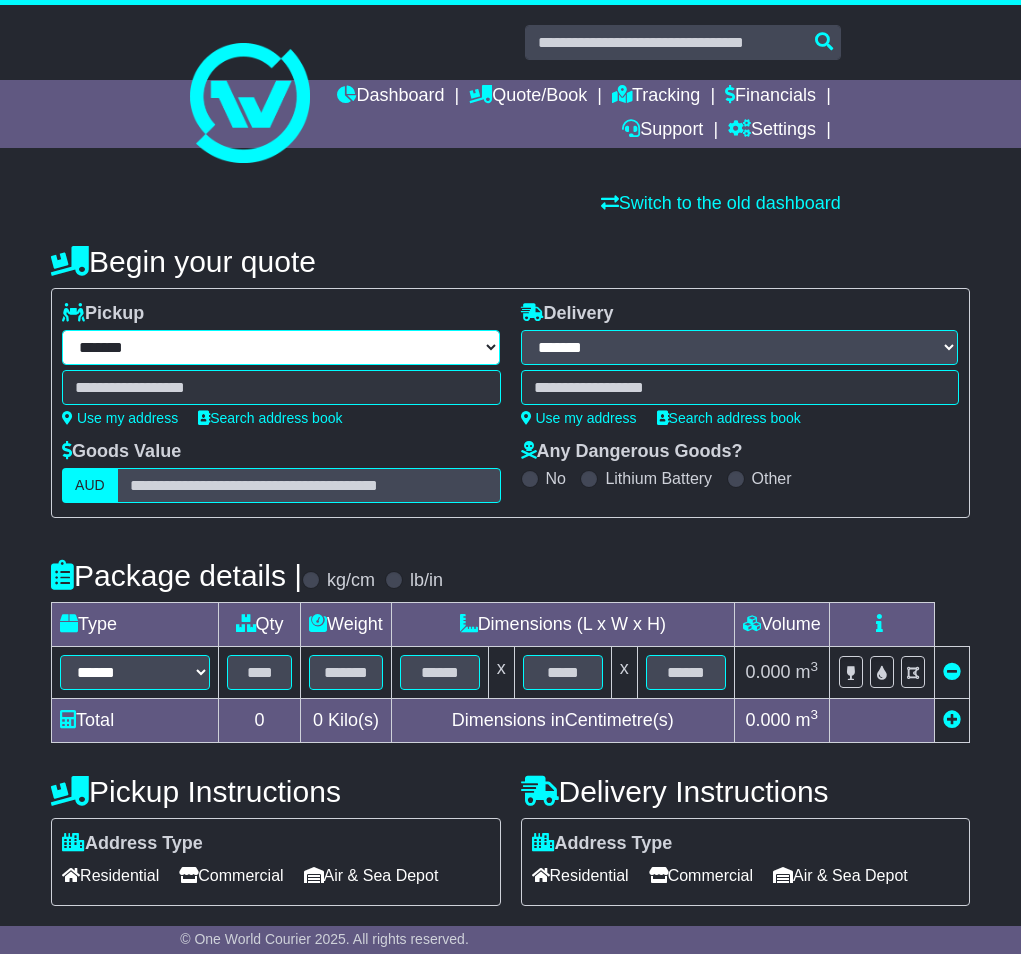 select on "***" 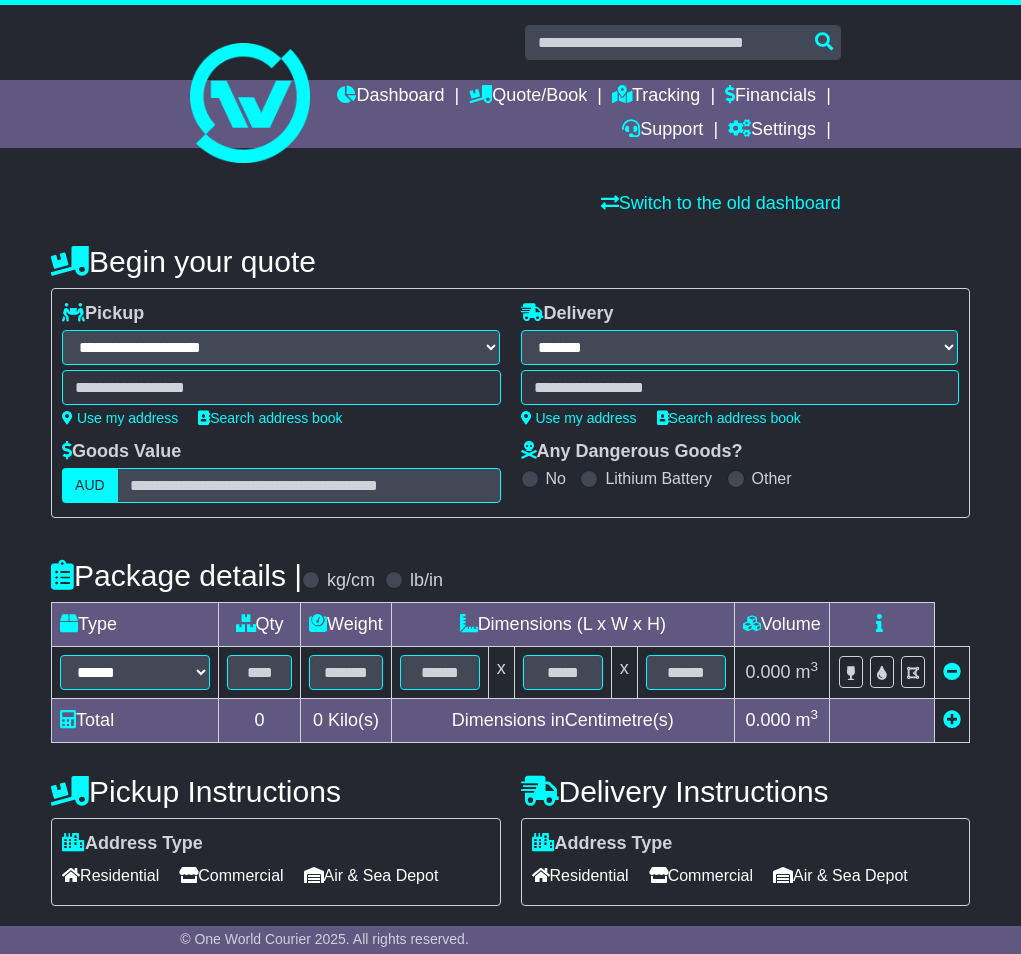 click at bounding box center [281, 387] 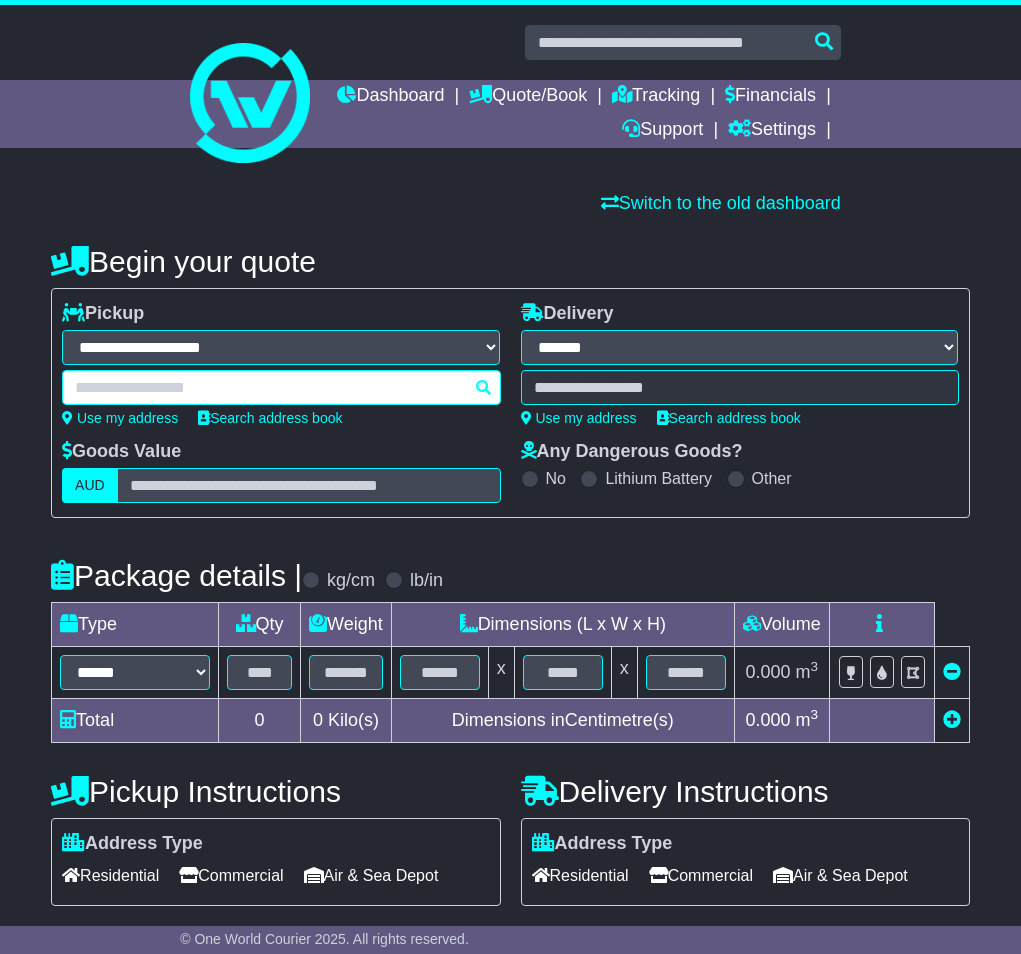 click at bounding box center [281, 387] 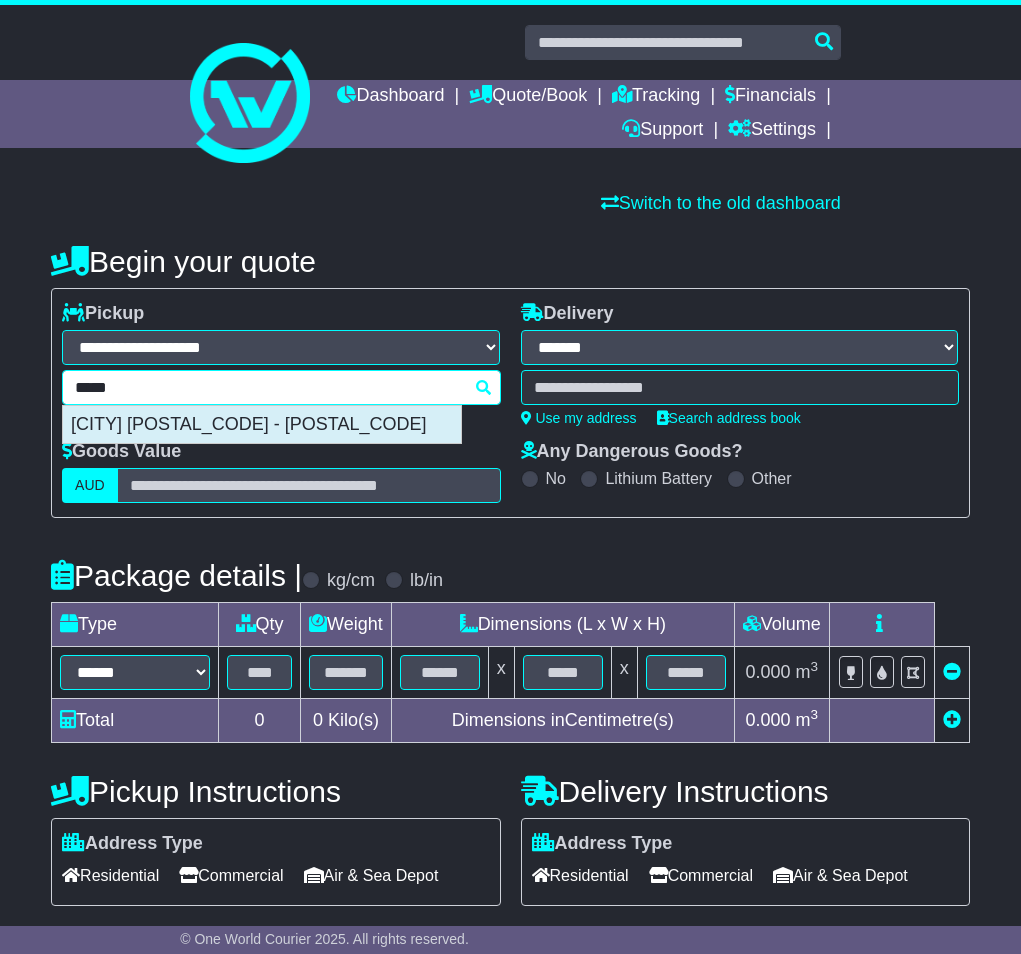 click on "HILLSBORO 97123 - 97124" at bounding box center [262, 425] 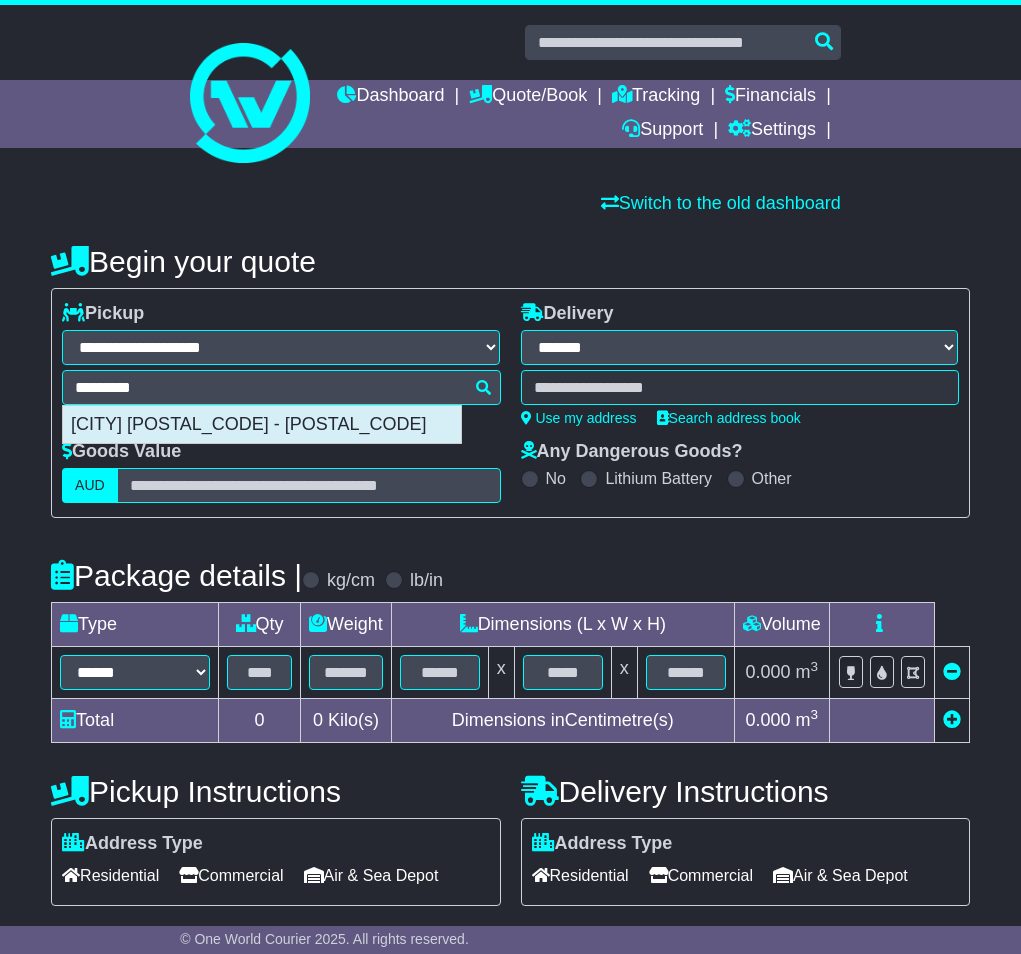 type on "**********" 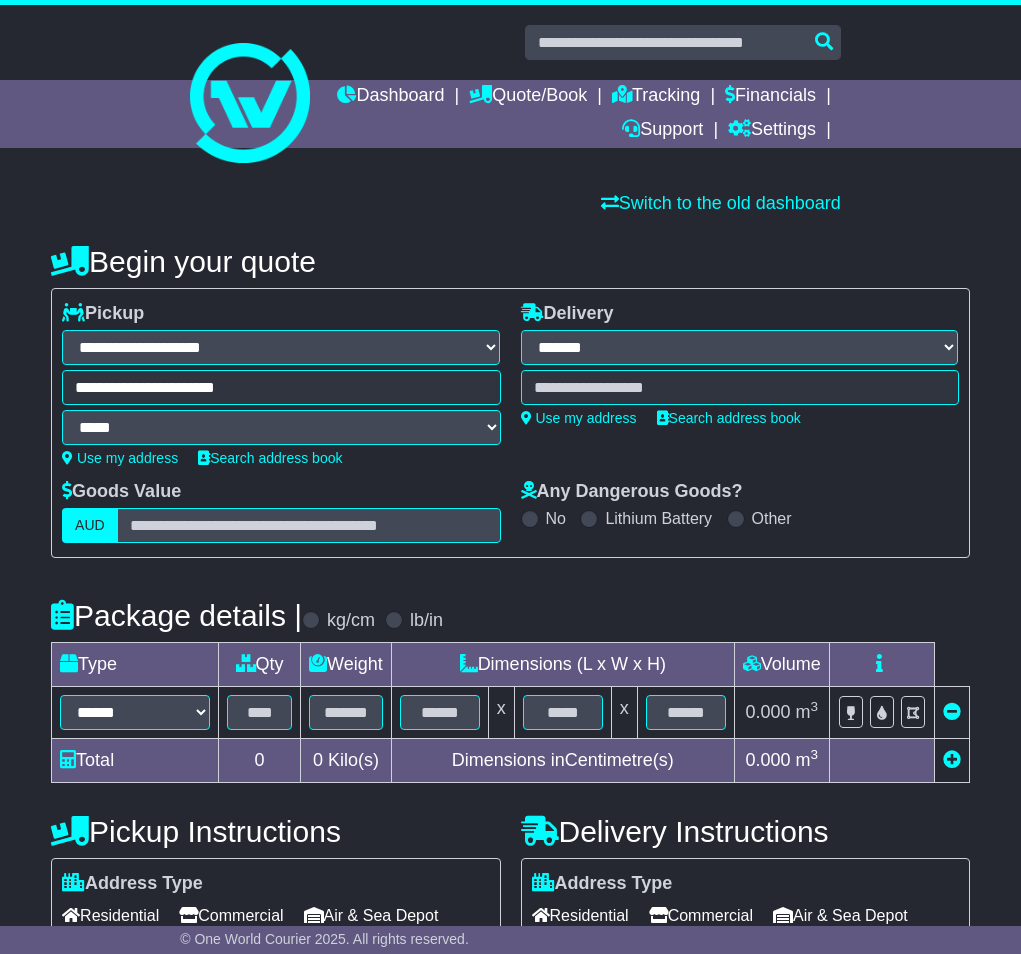 type on "**********" 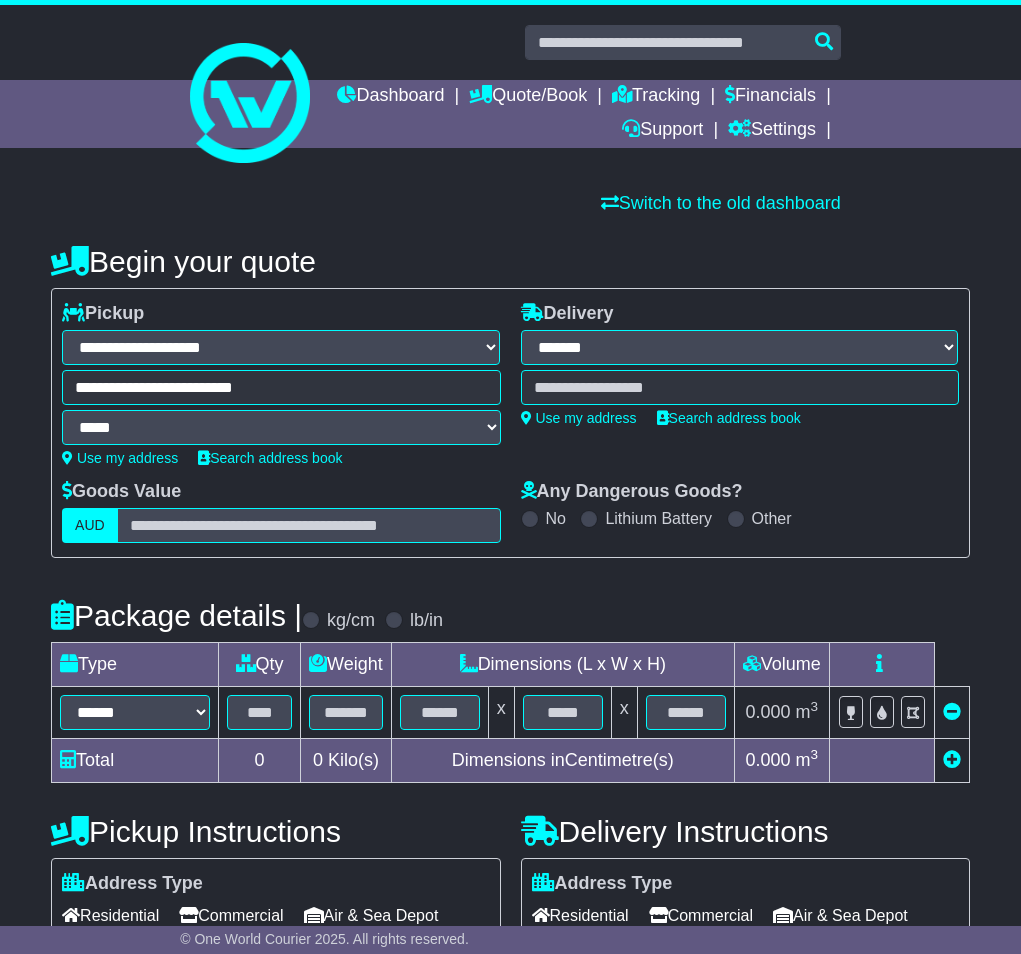 click at bounding box center (740, 387) 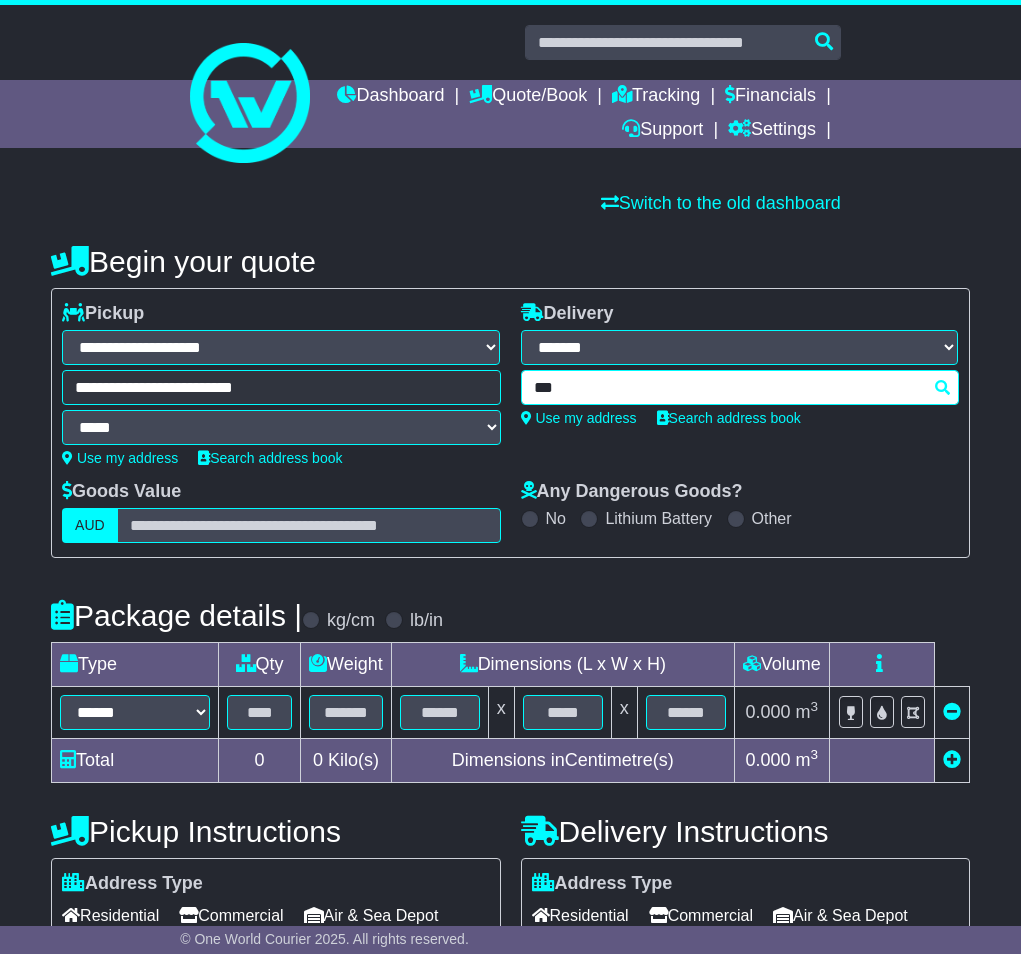 type on "****" 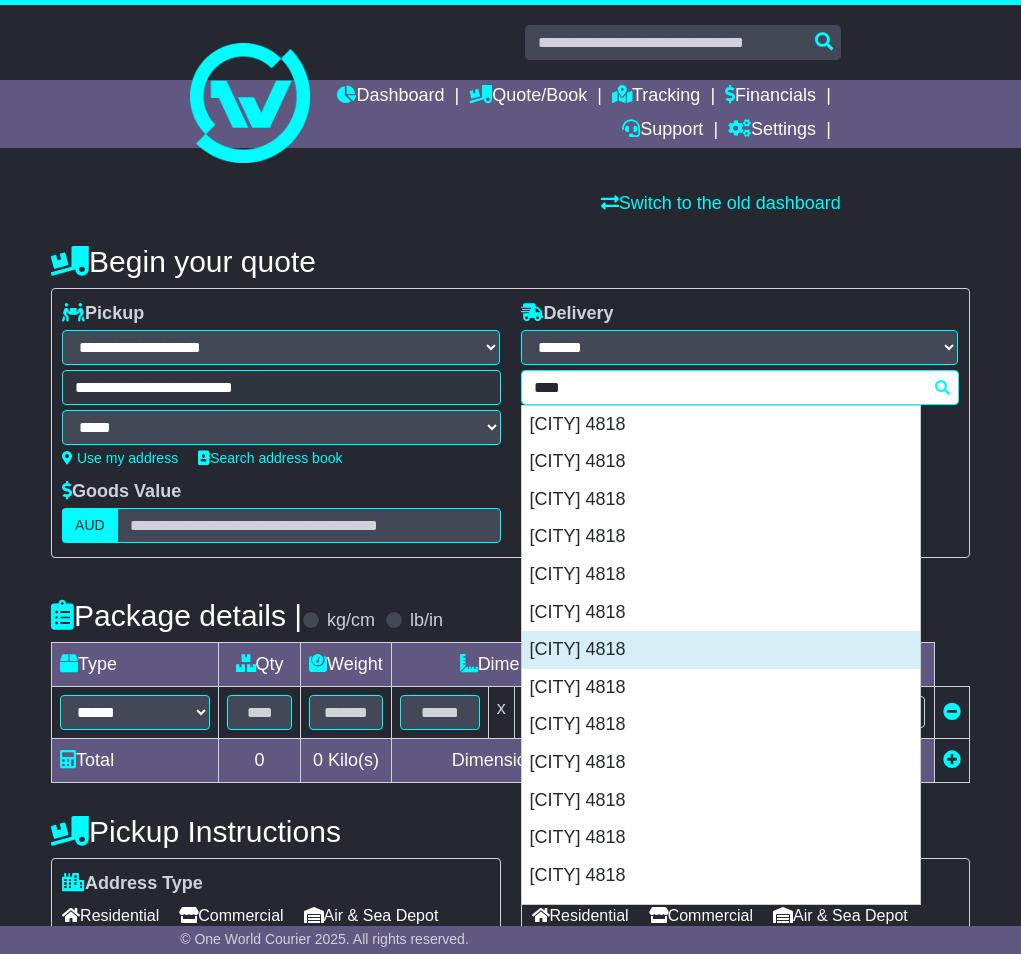 click on "BURDELL 4818" at bounding box center (721, 650) 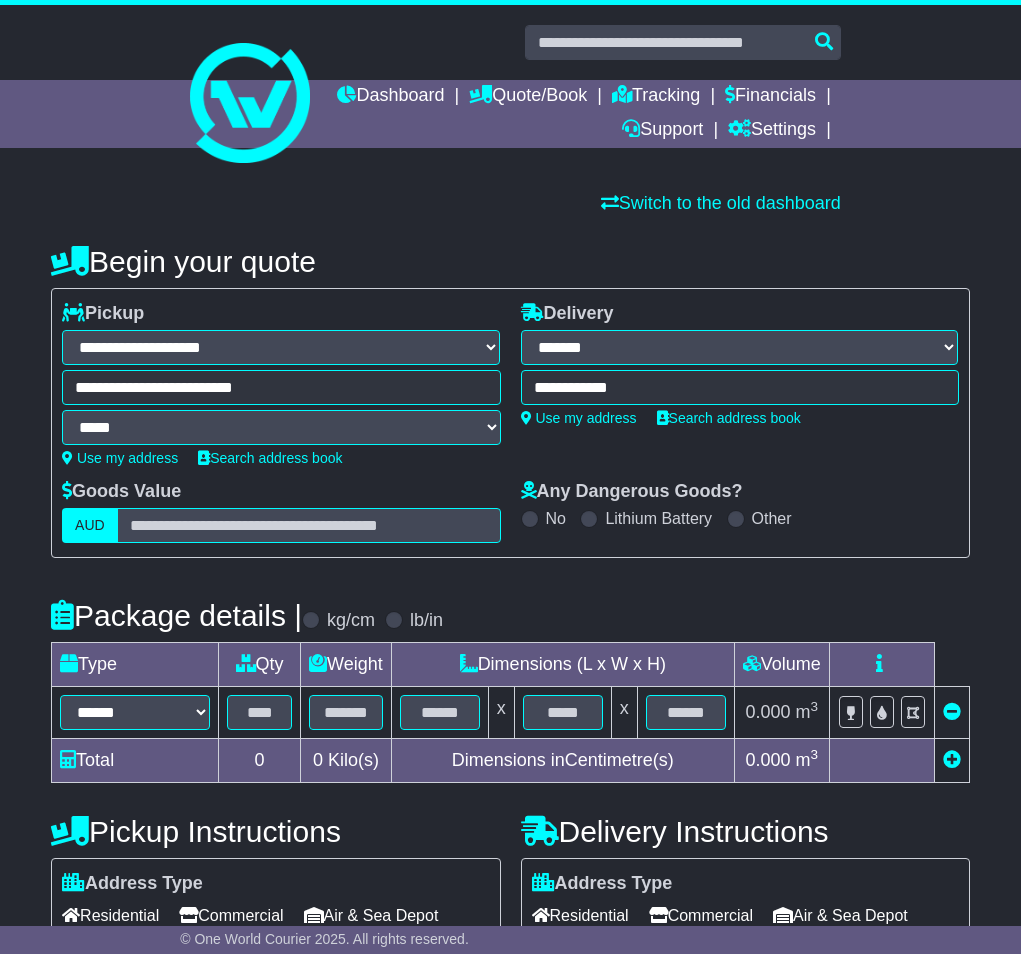 type on "**********" 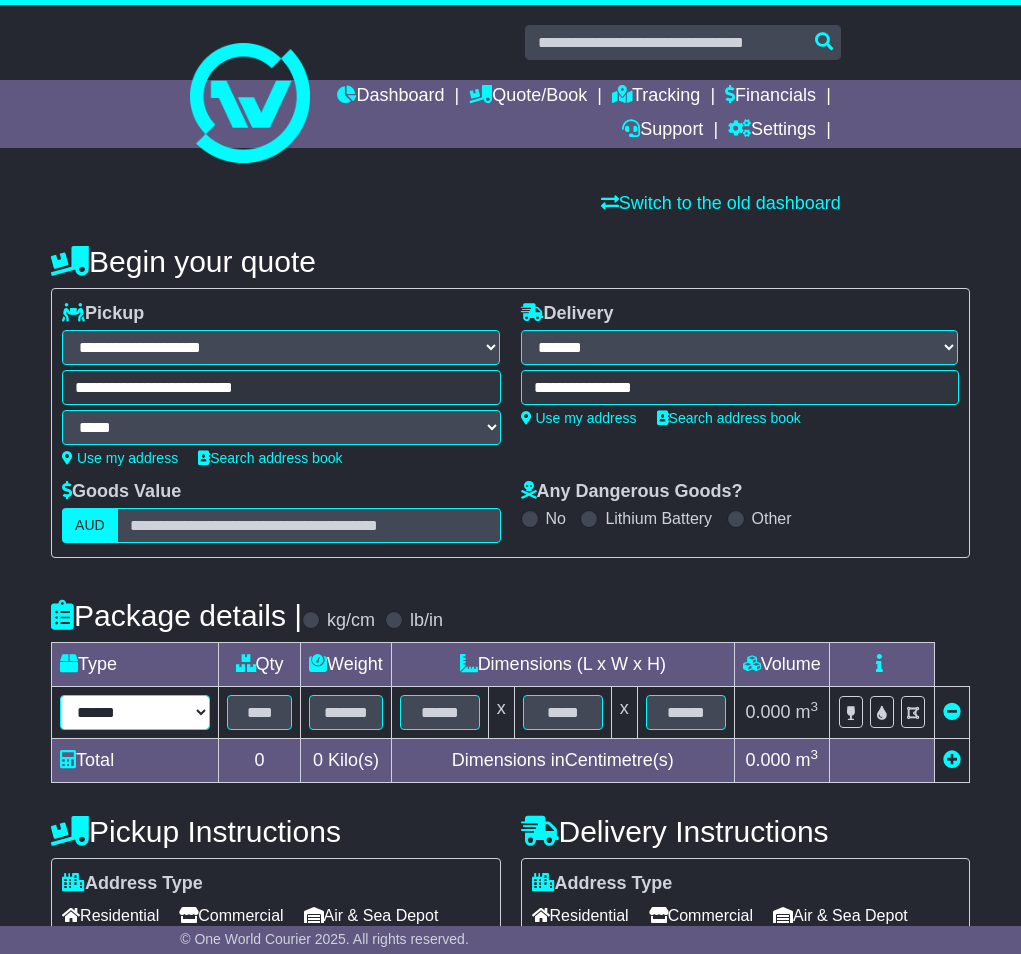 click on "****** ****** *** ******** ***** **** **** ****** *** *******" at bounding box center (135, 712) 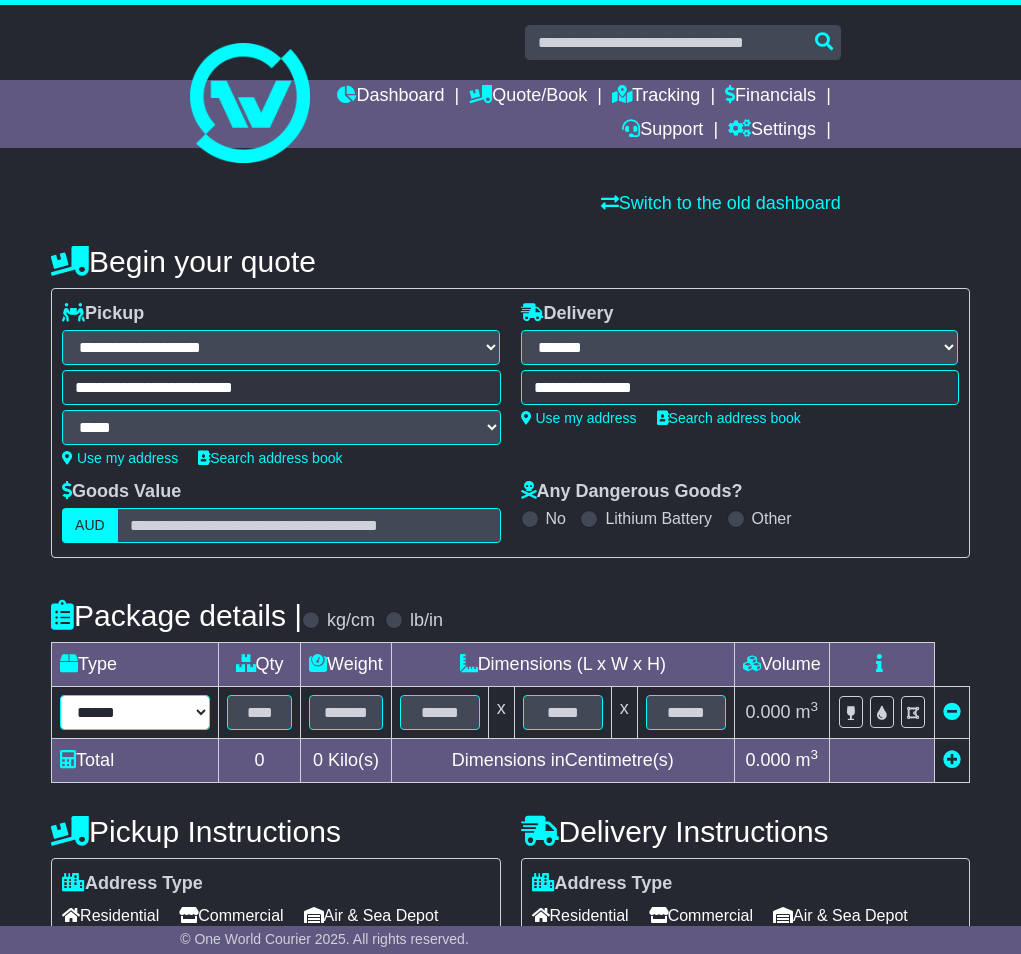 select on "*****" 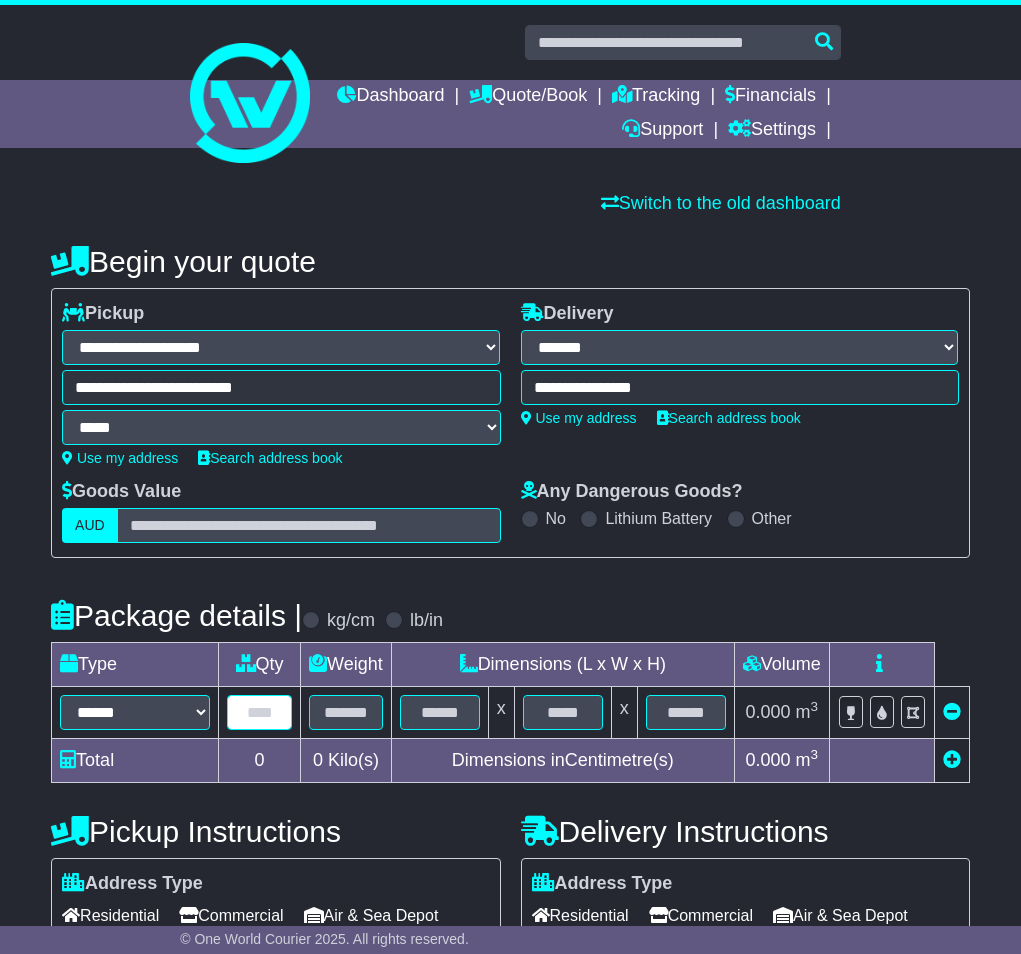click at bounding box center [259, 712] 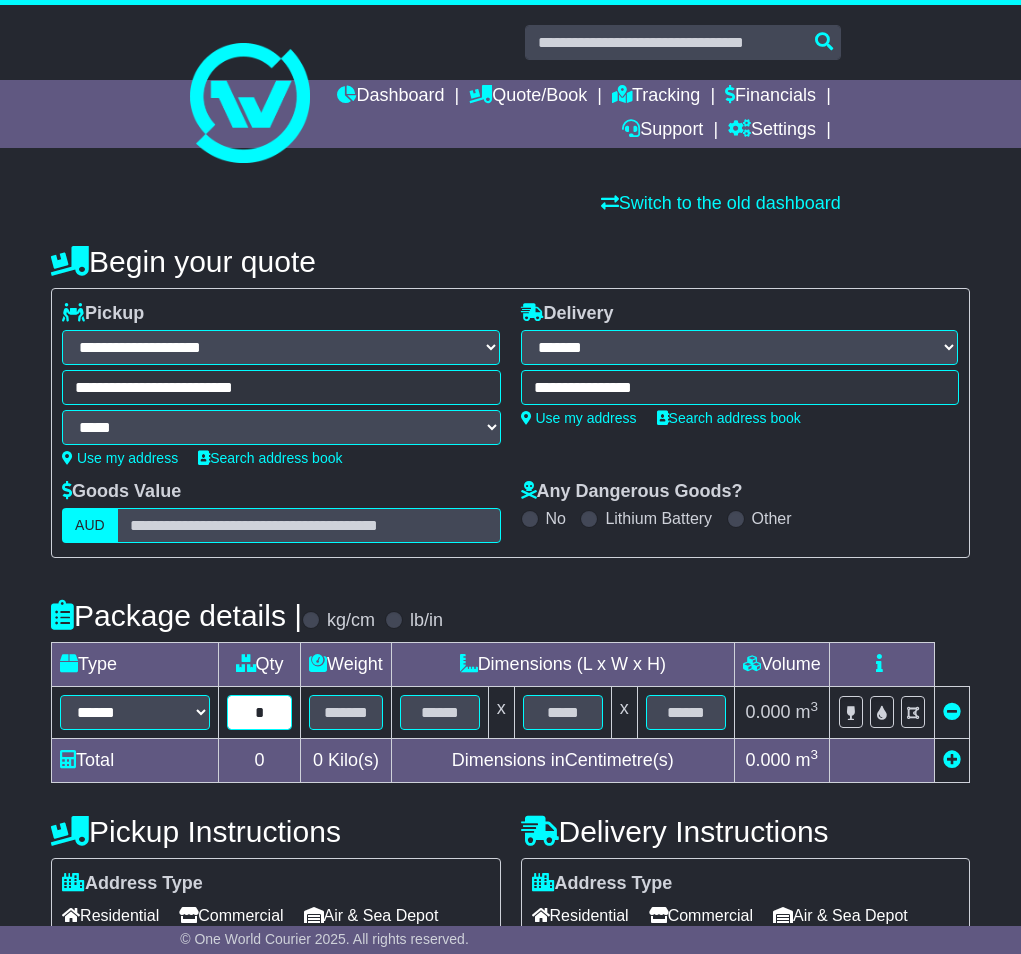 type on "*" 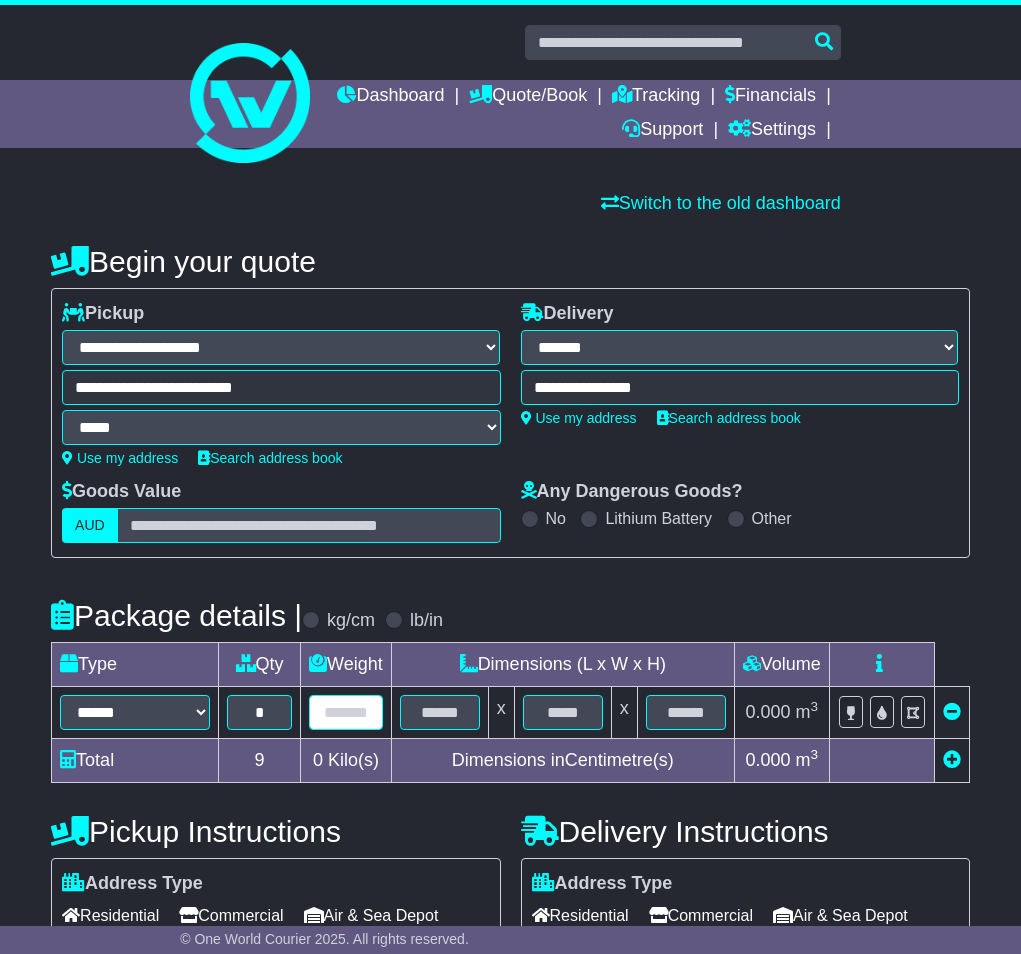 click at bounding box center [346, 712] 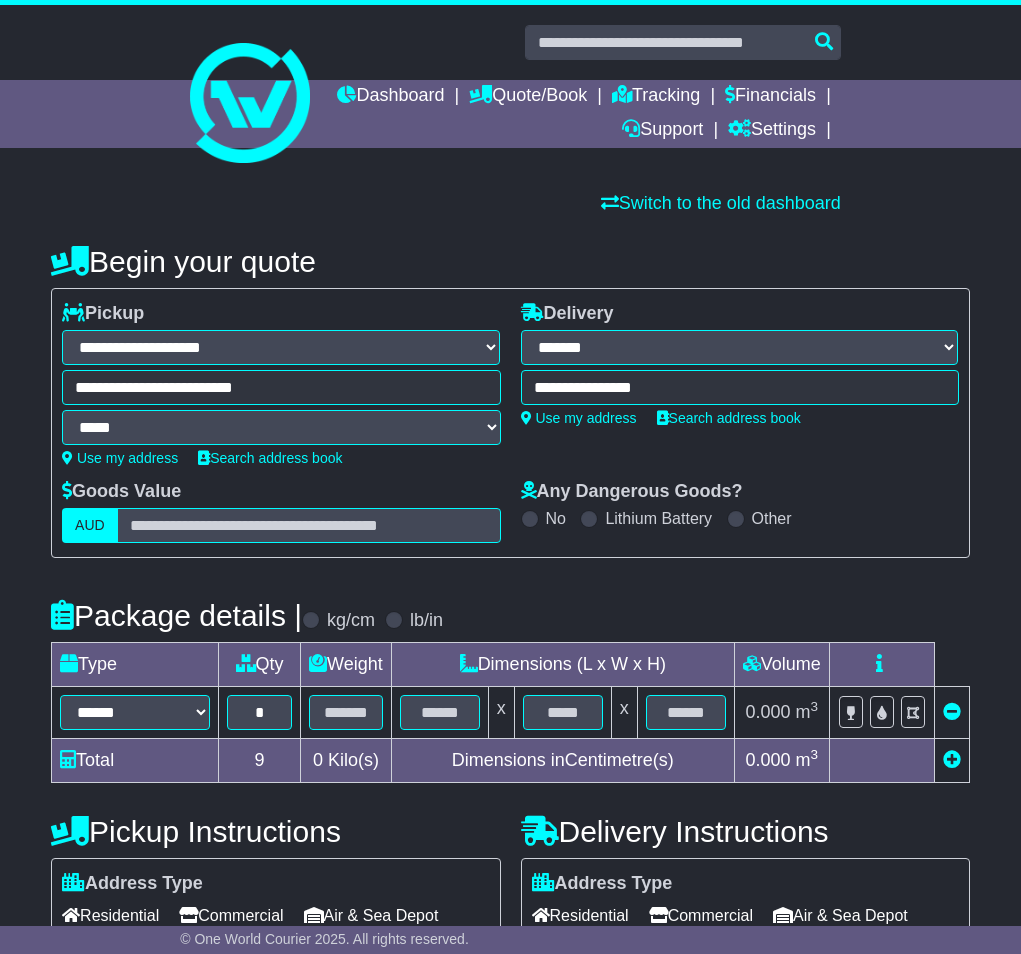 click at bounding box center (394, 620) 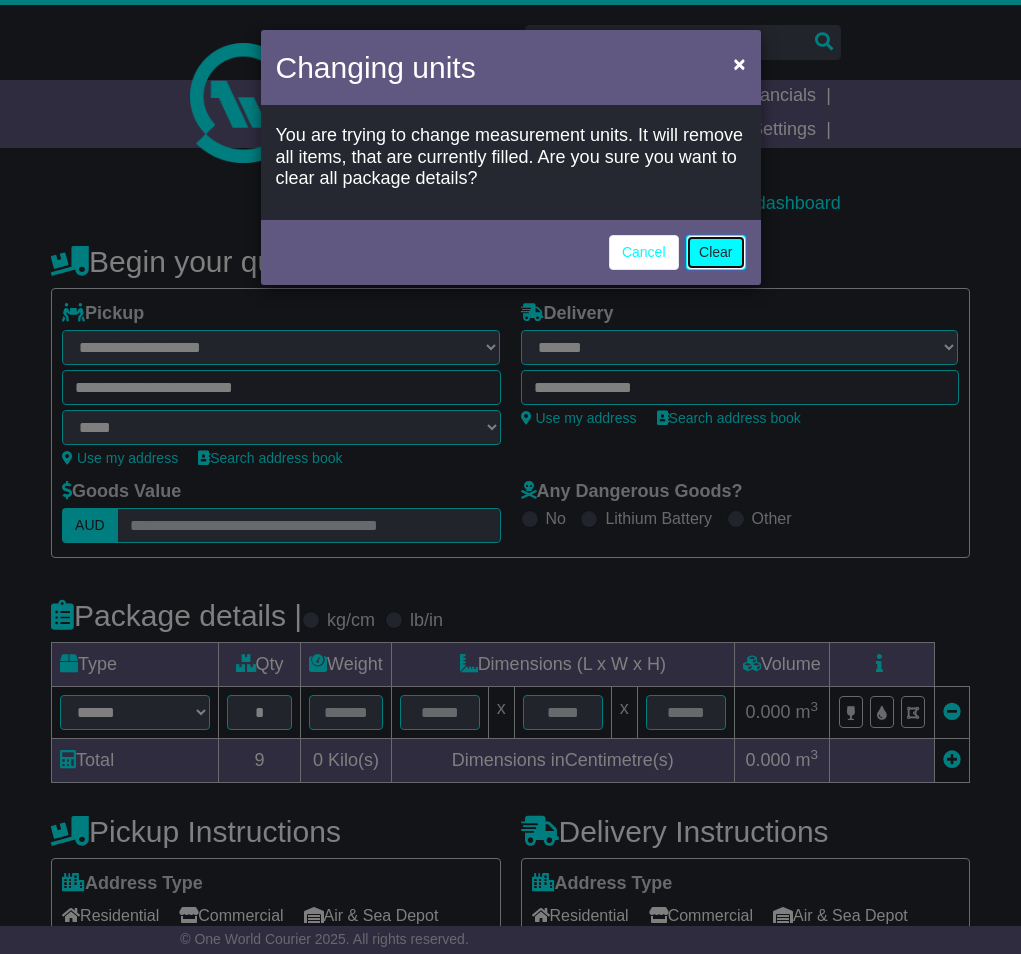 click on "Clear" at bounding box center (715, 252) 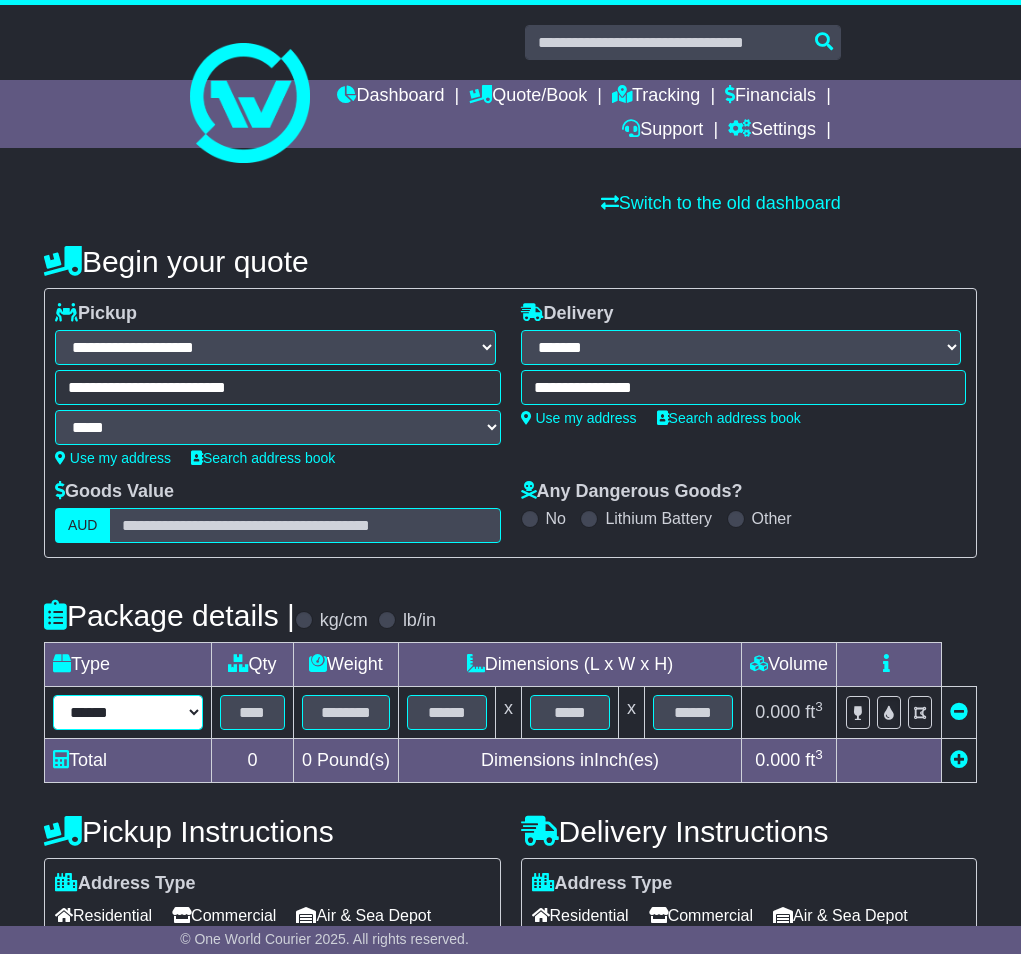 click on "****** ****** *** ******** ***** **** **** ****** *** *******" at bounding box center (128, 712) 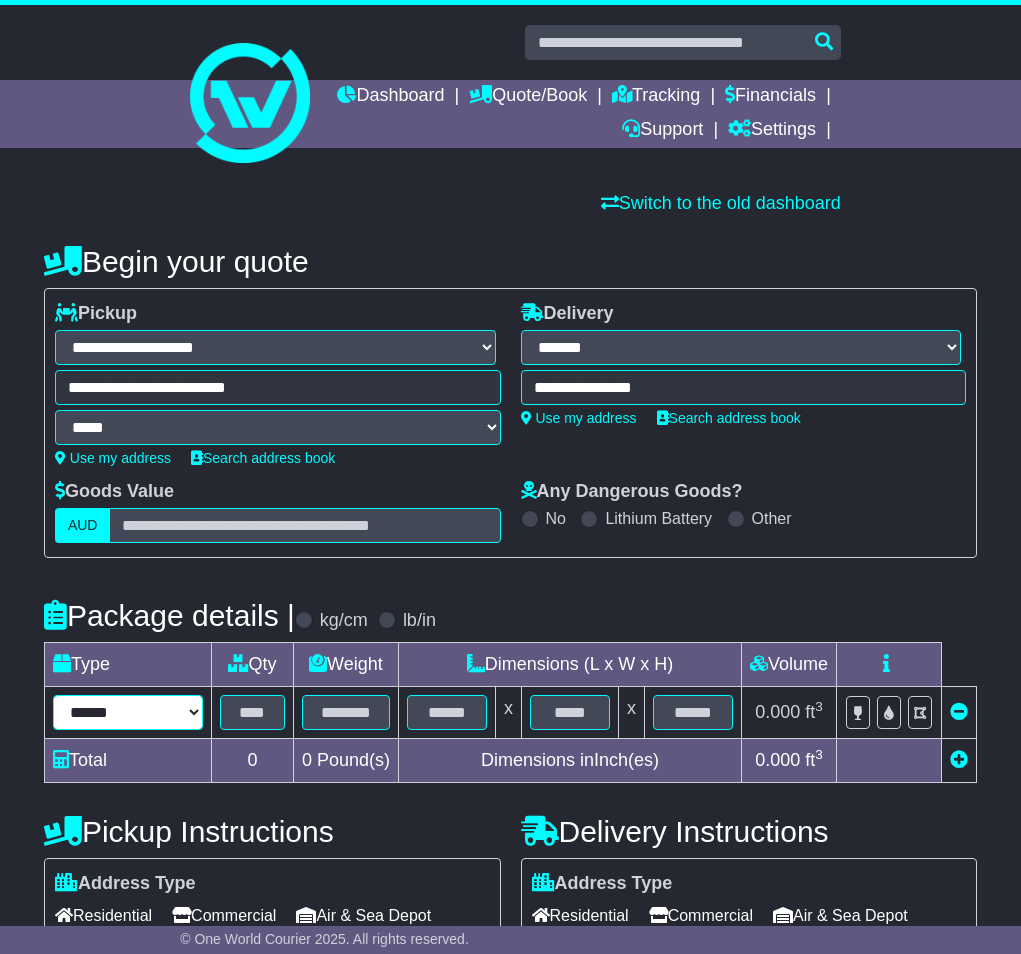 select on "*****" 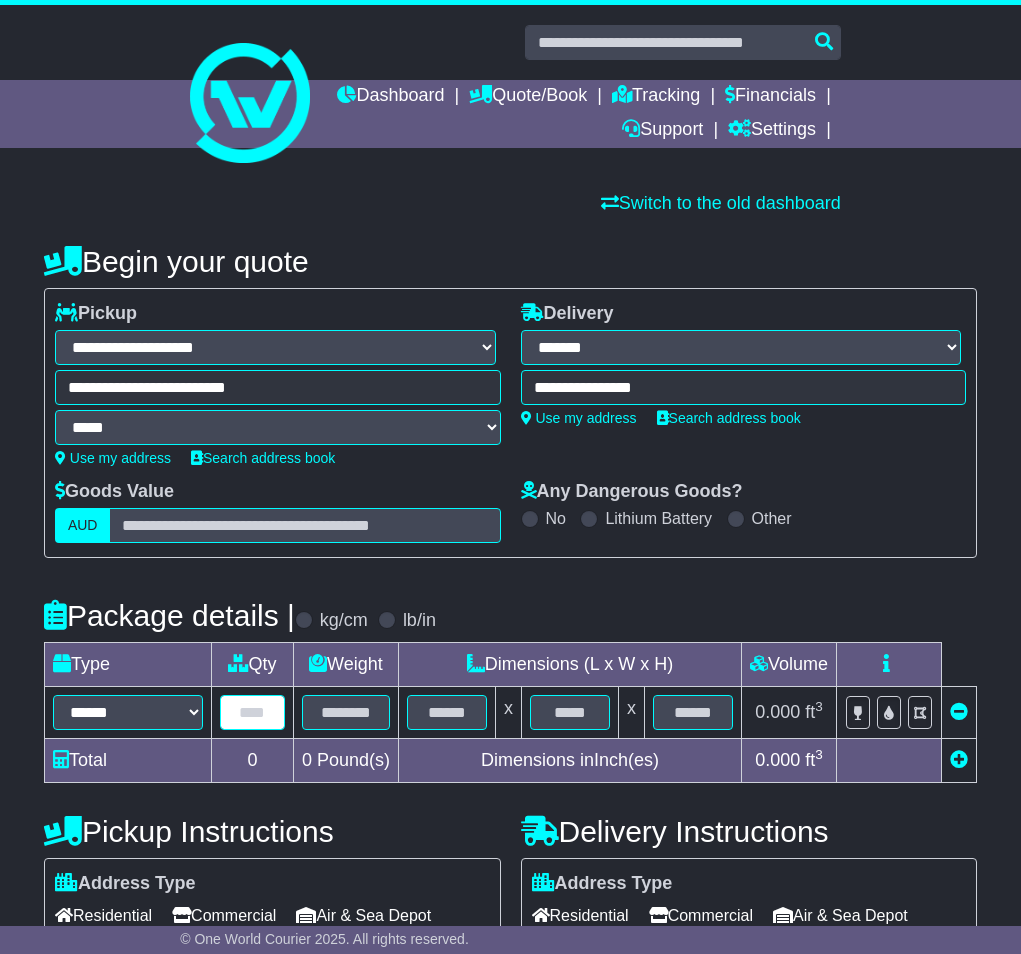 click at bounding box center [252, 712] 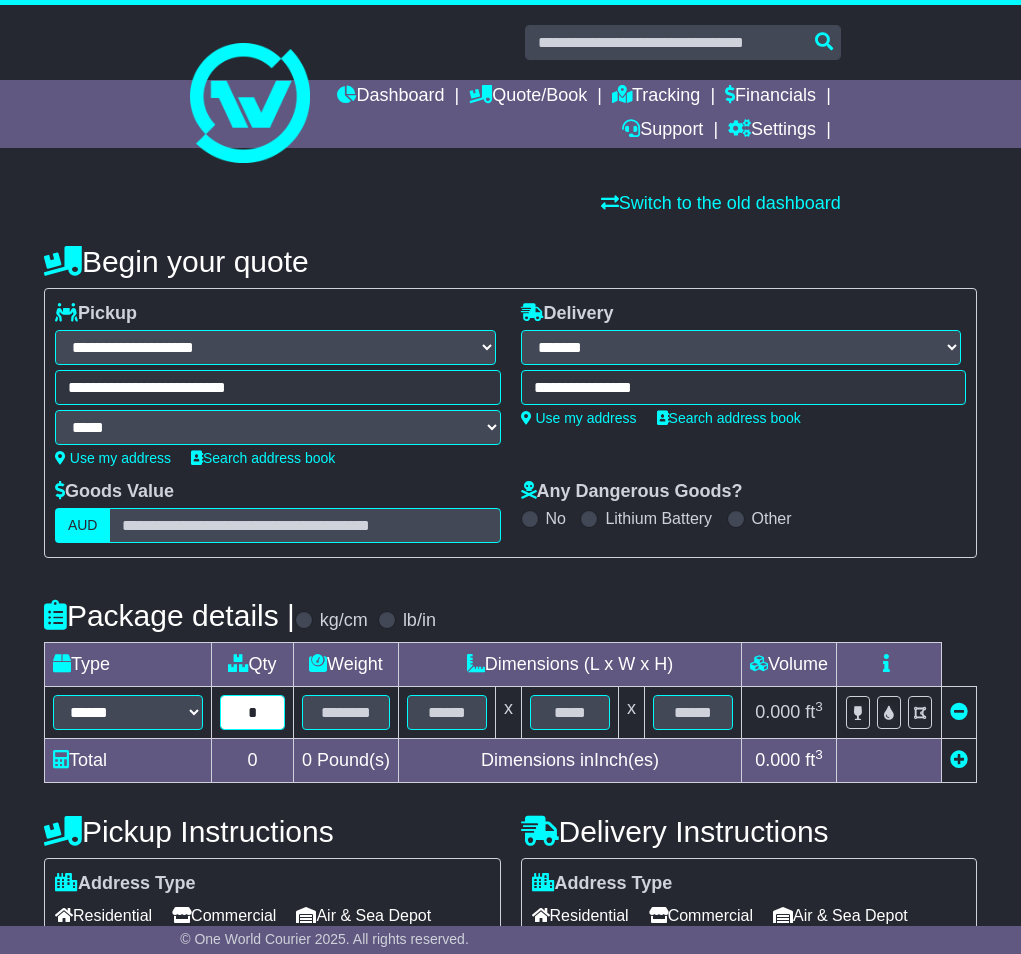 type on "*" 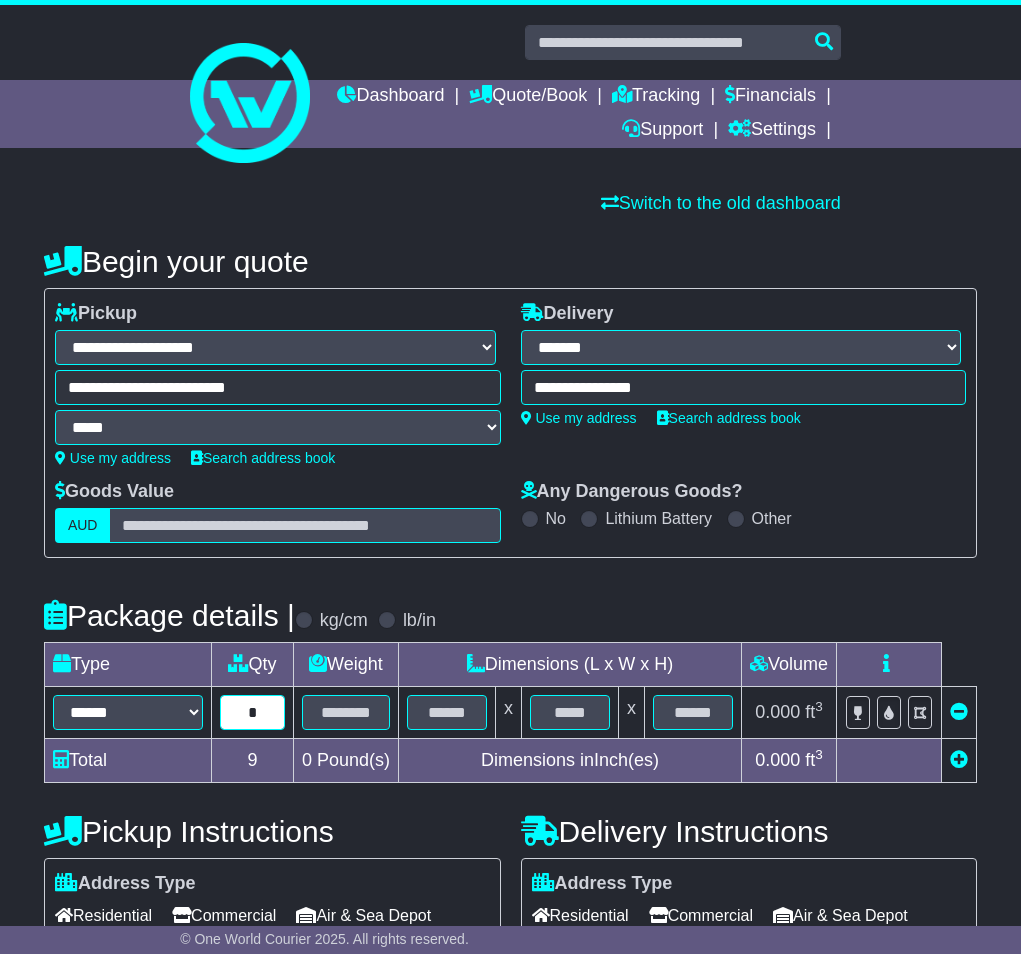 click on "*" at bounding box center [252, 712] 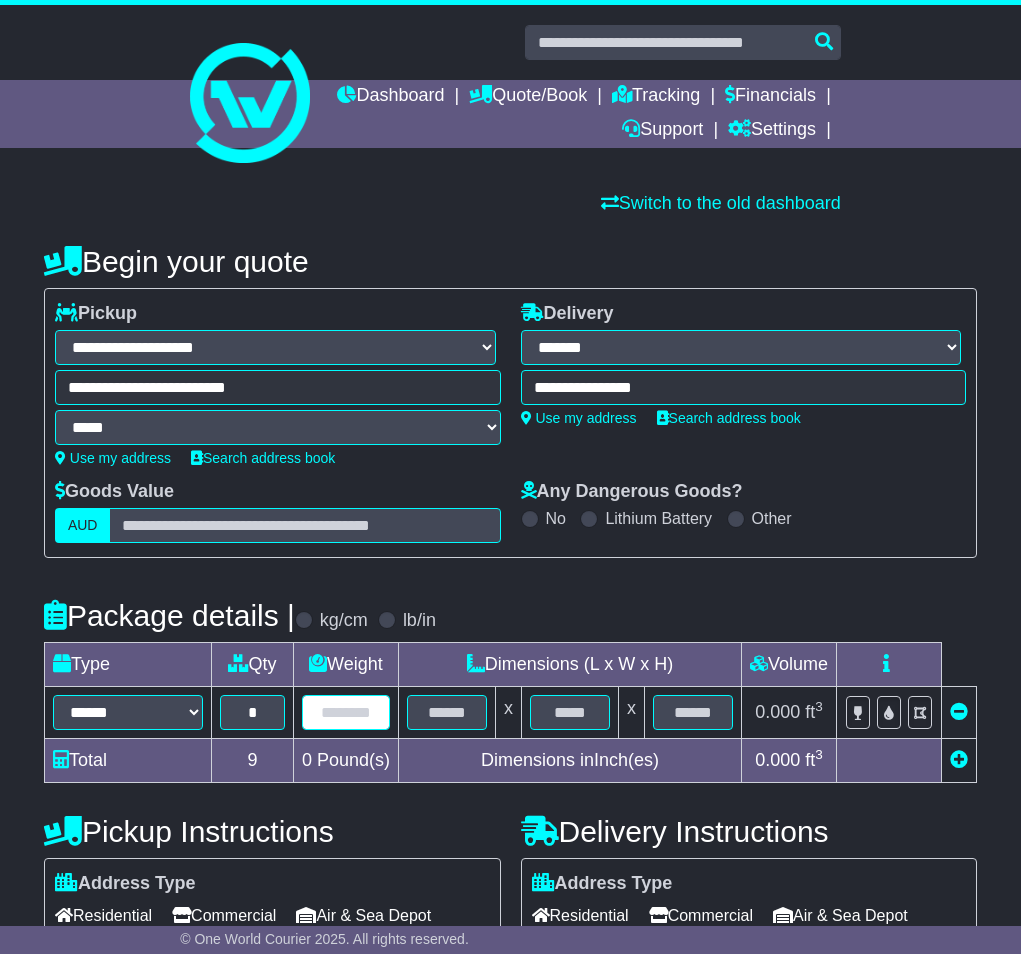 click at bounding box center (346, 712) 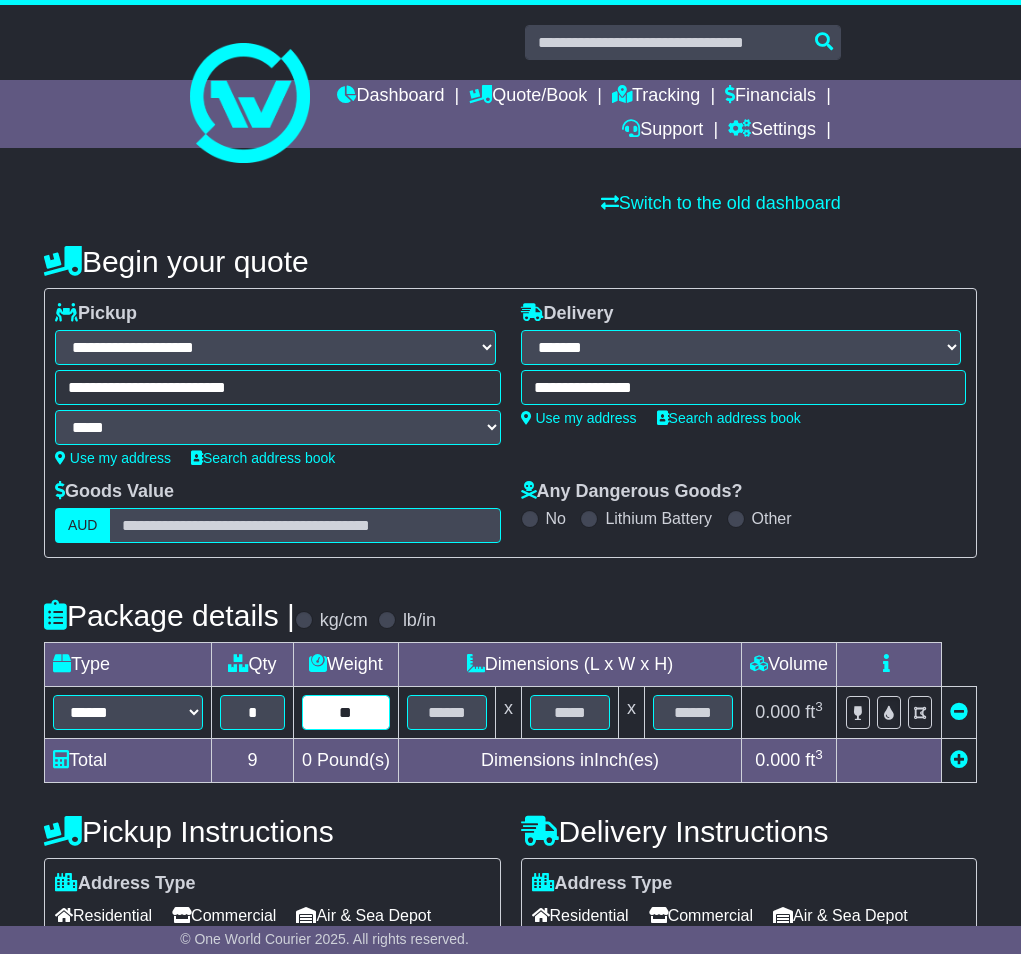 type on "**" 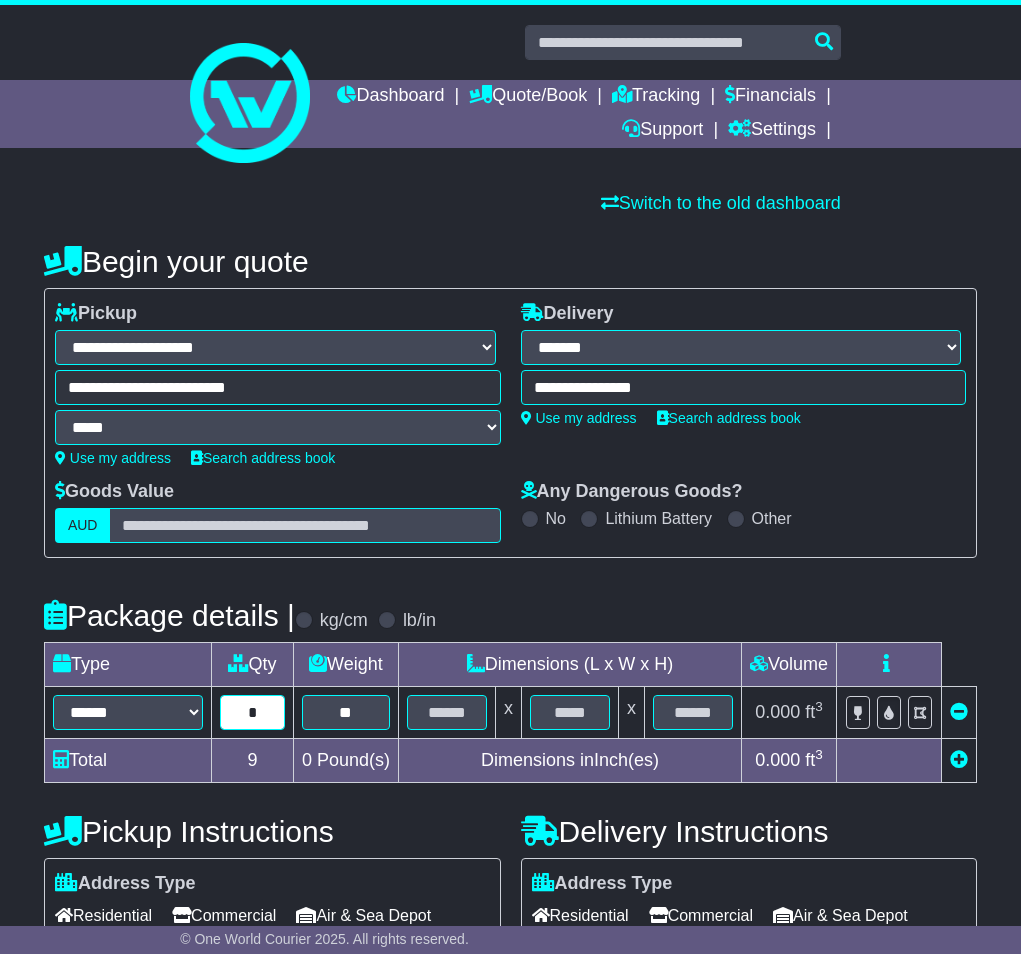 click on "*" at bounding box center (252, 712) 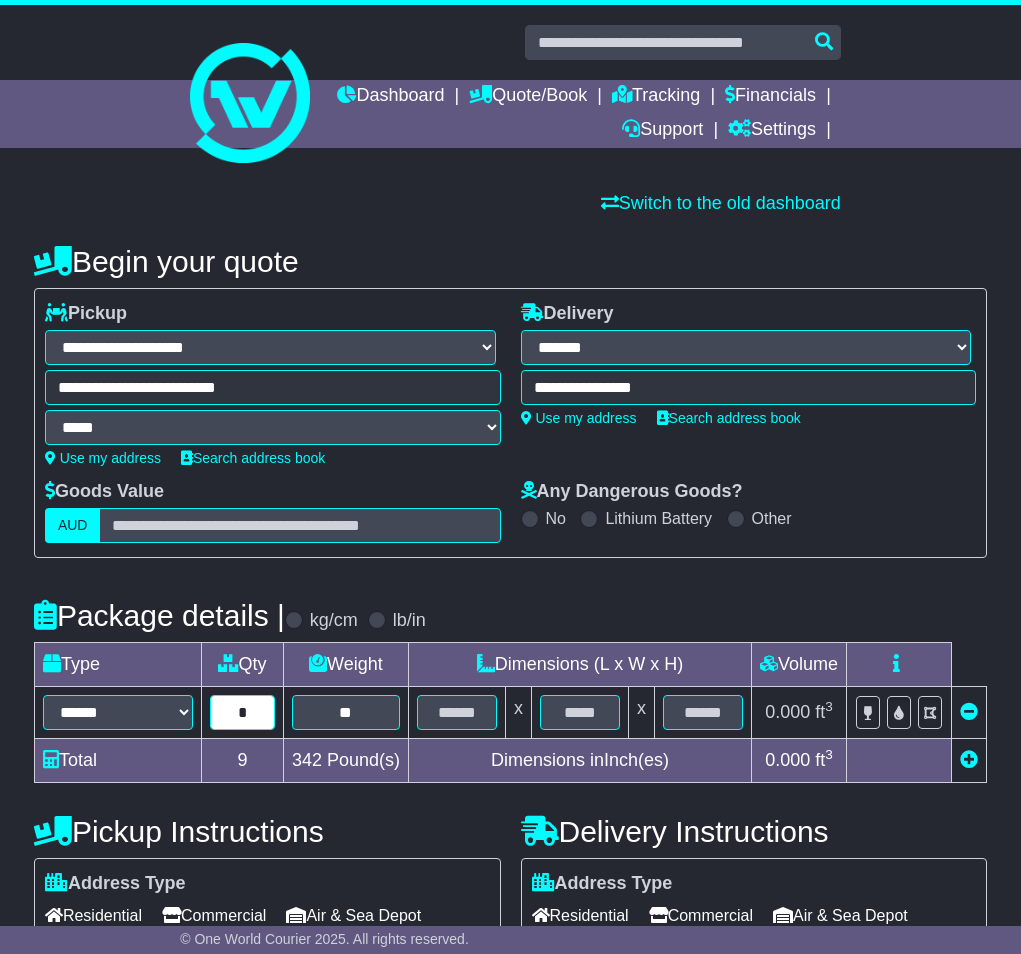 click on "*" at bounding box center [242, 712] 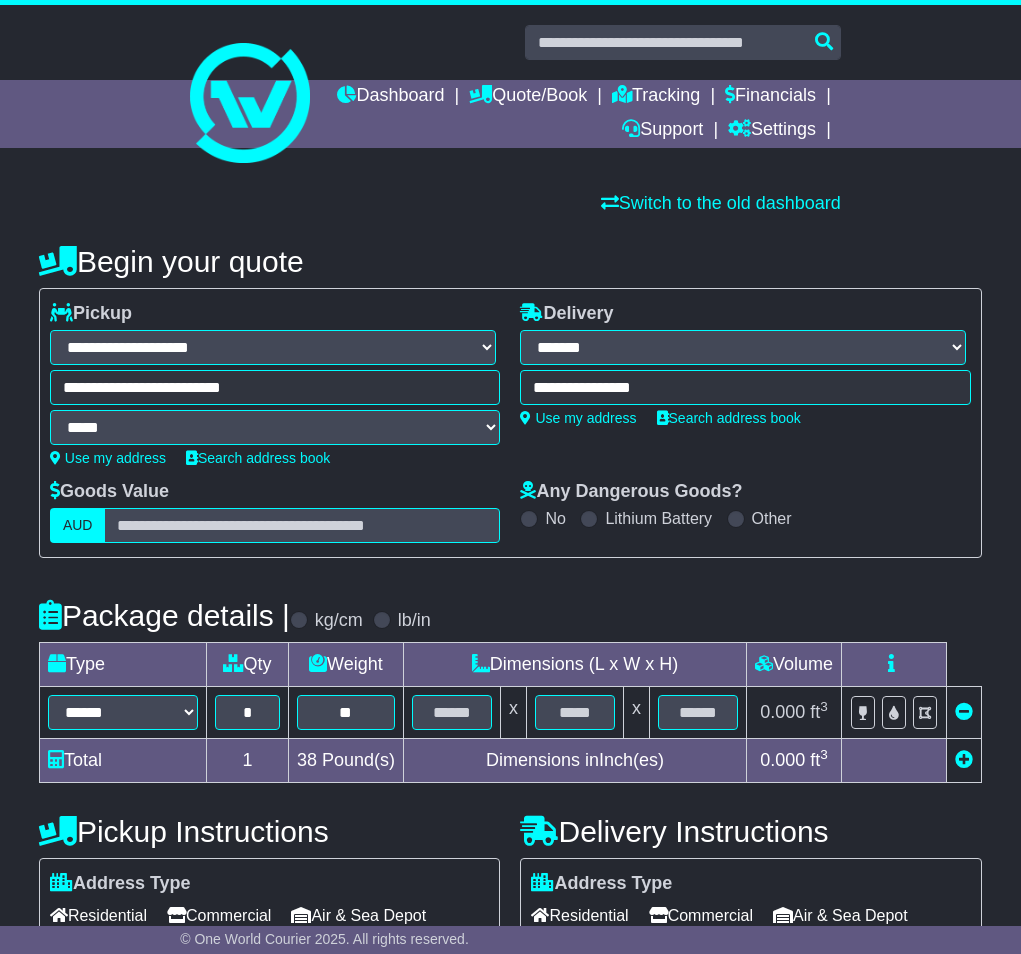 click on "Weight" at bounding box center [345, 665] 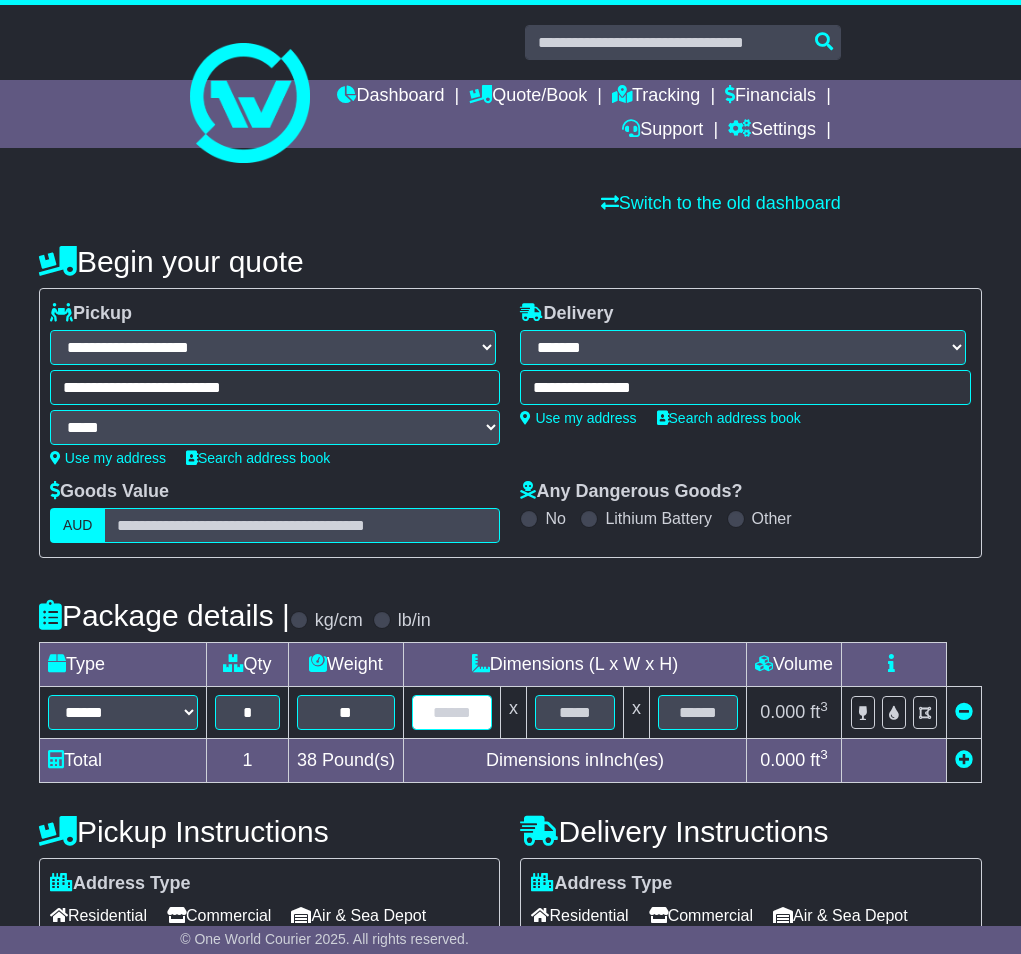 click at bounding box center (452, 712) 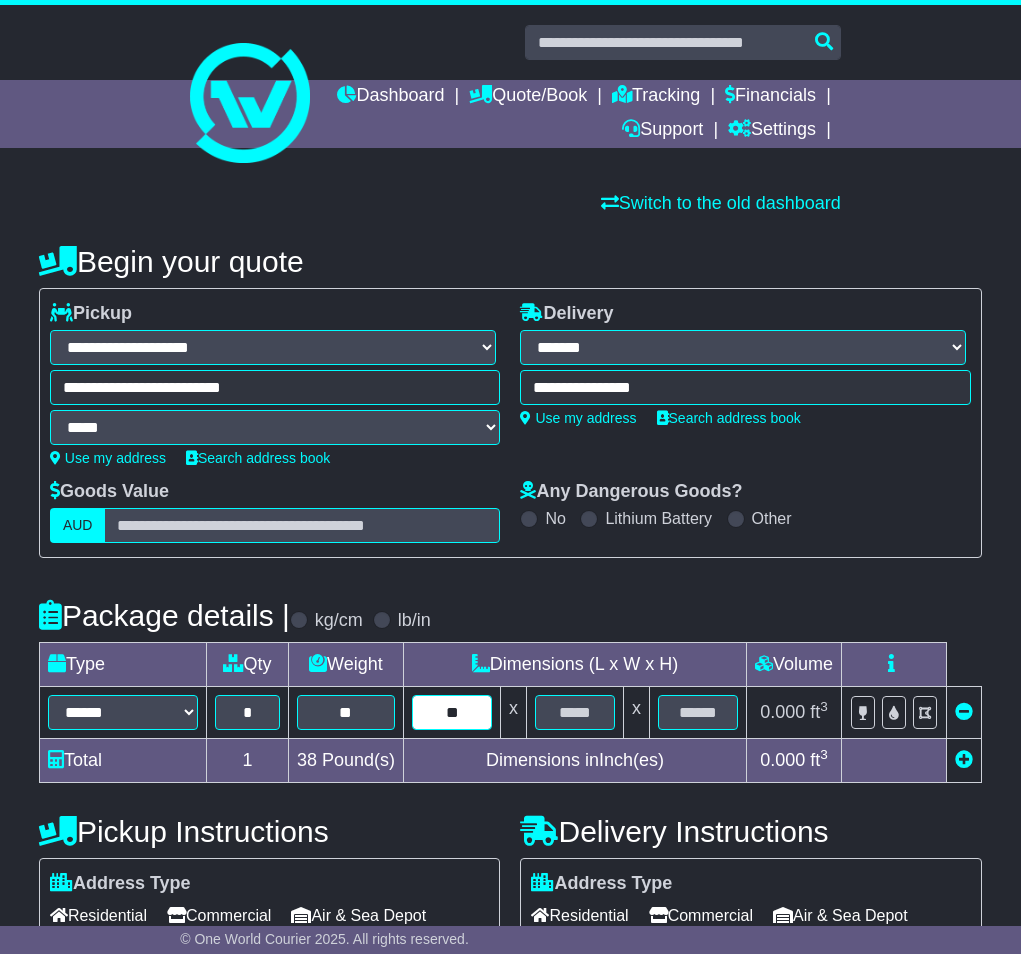 type on "**" 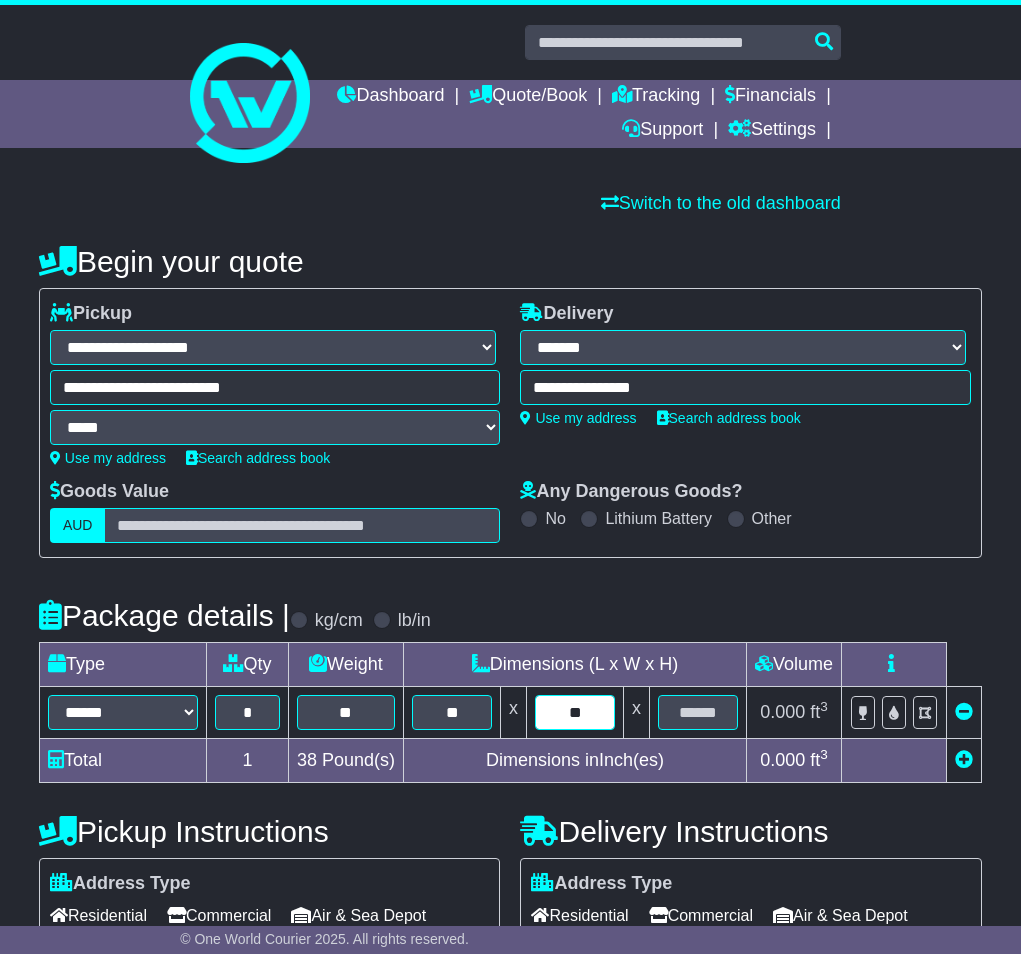 type on "**" 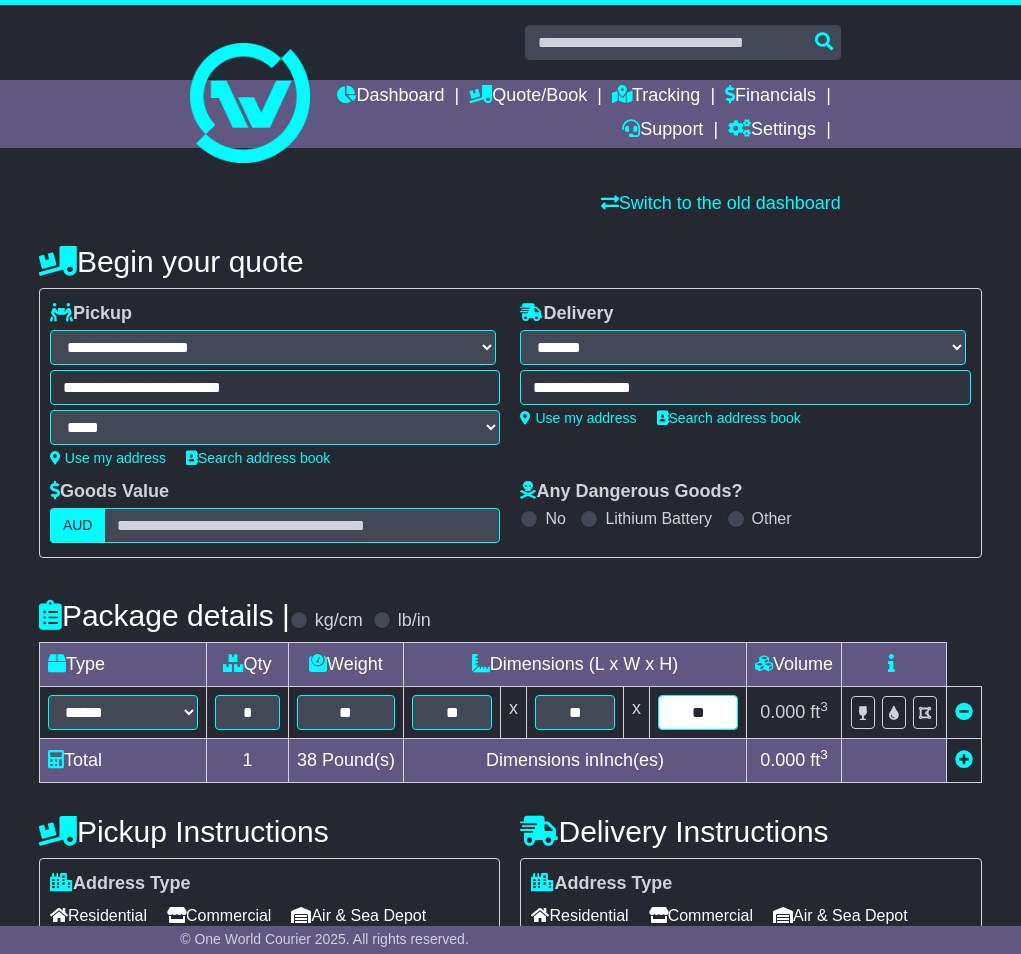 type on "**" 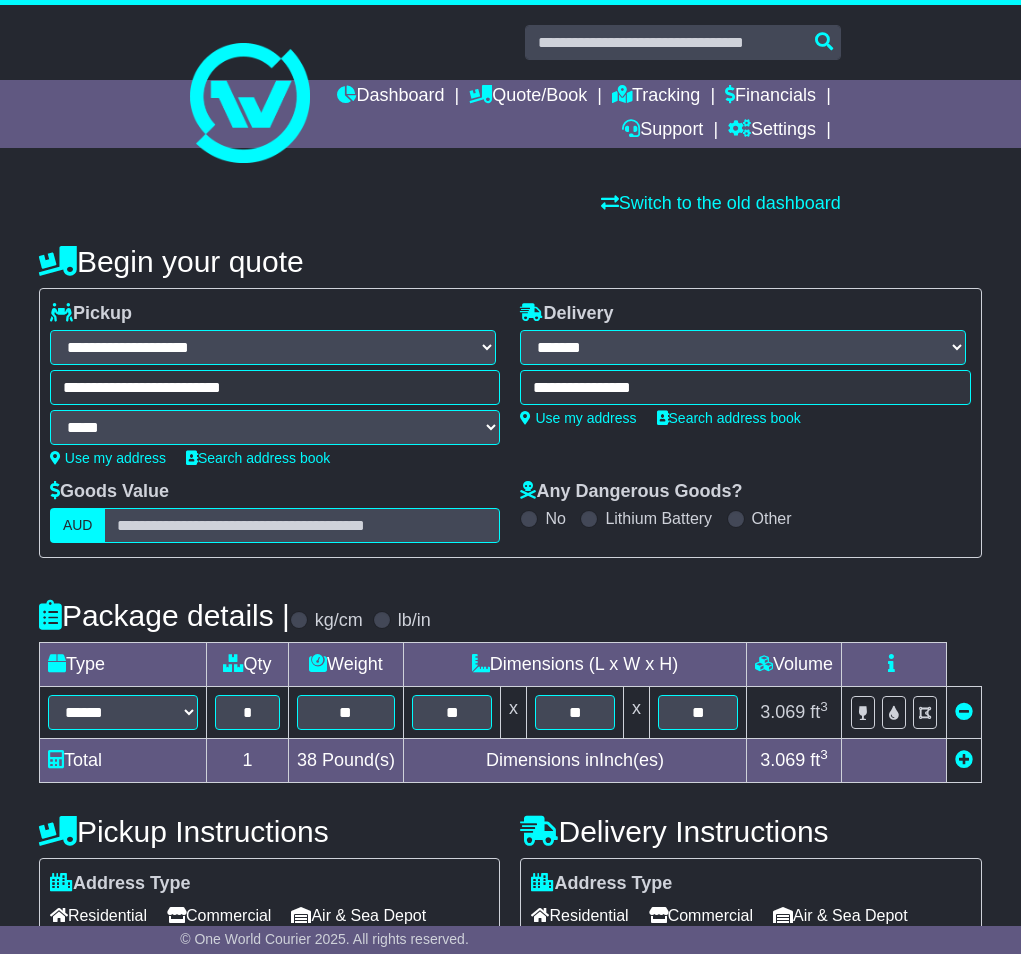 click on "3.069" at bounding box center (782, 712) 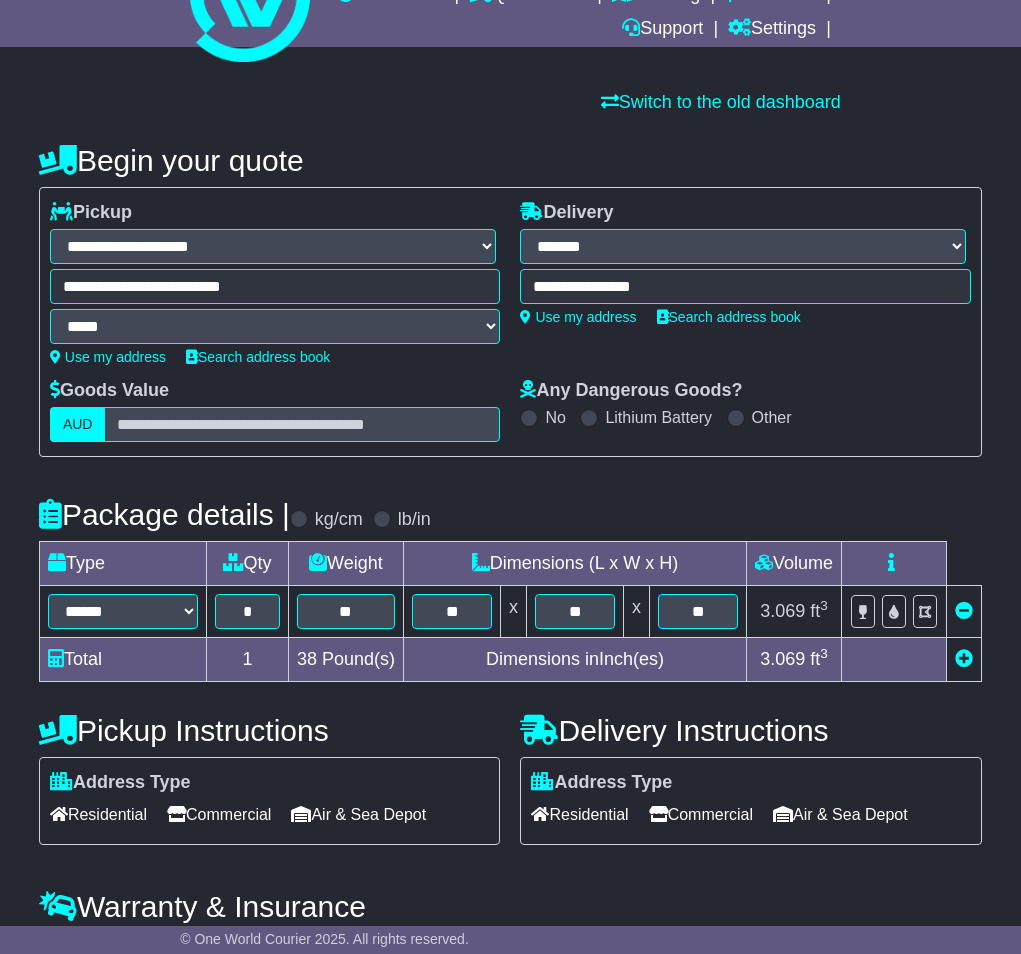 scroll, scrollTop: 217, scrollLeft: 0, axis: vertical 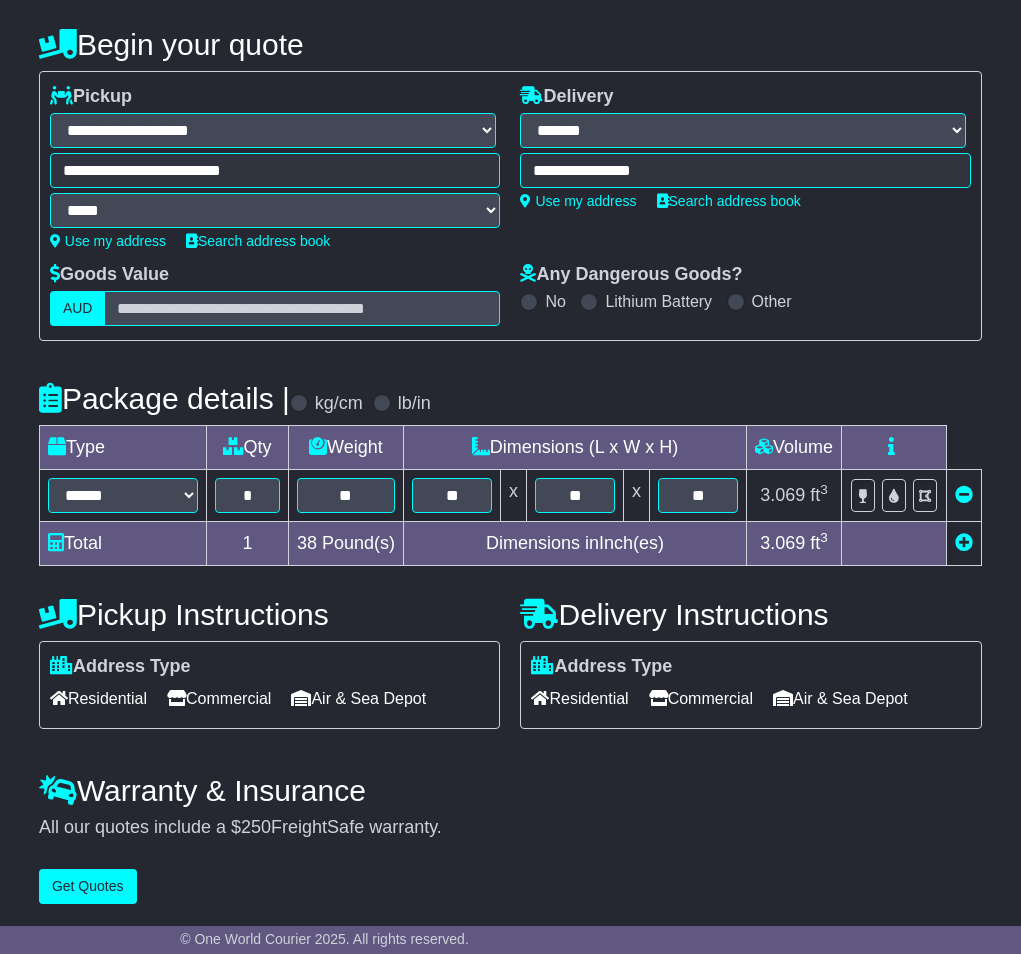 click on "Commercial" at bounding box center [219, 698] 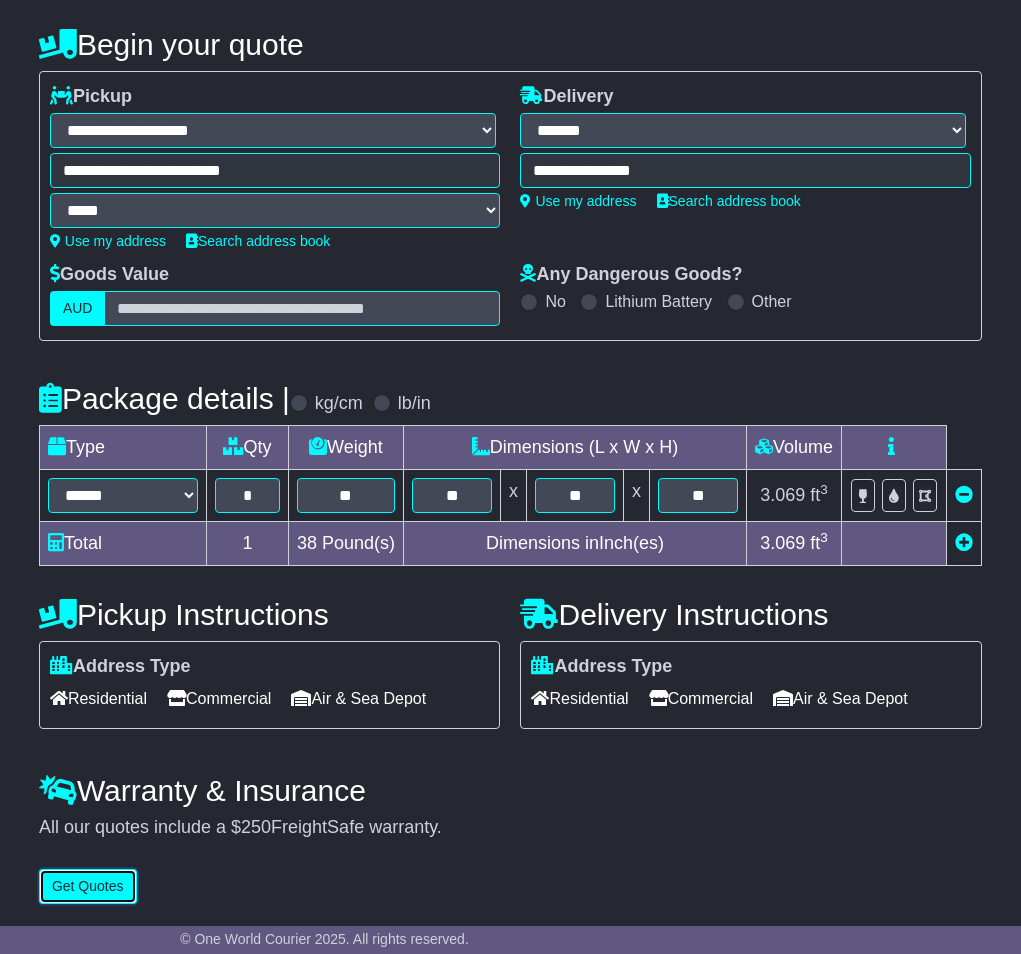 click on "Get Quotes" at bounding box center [88, 886] 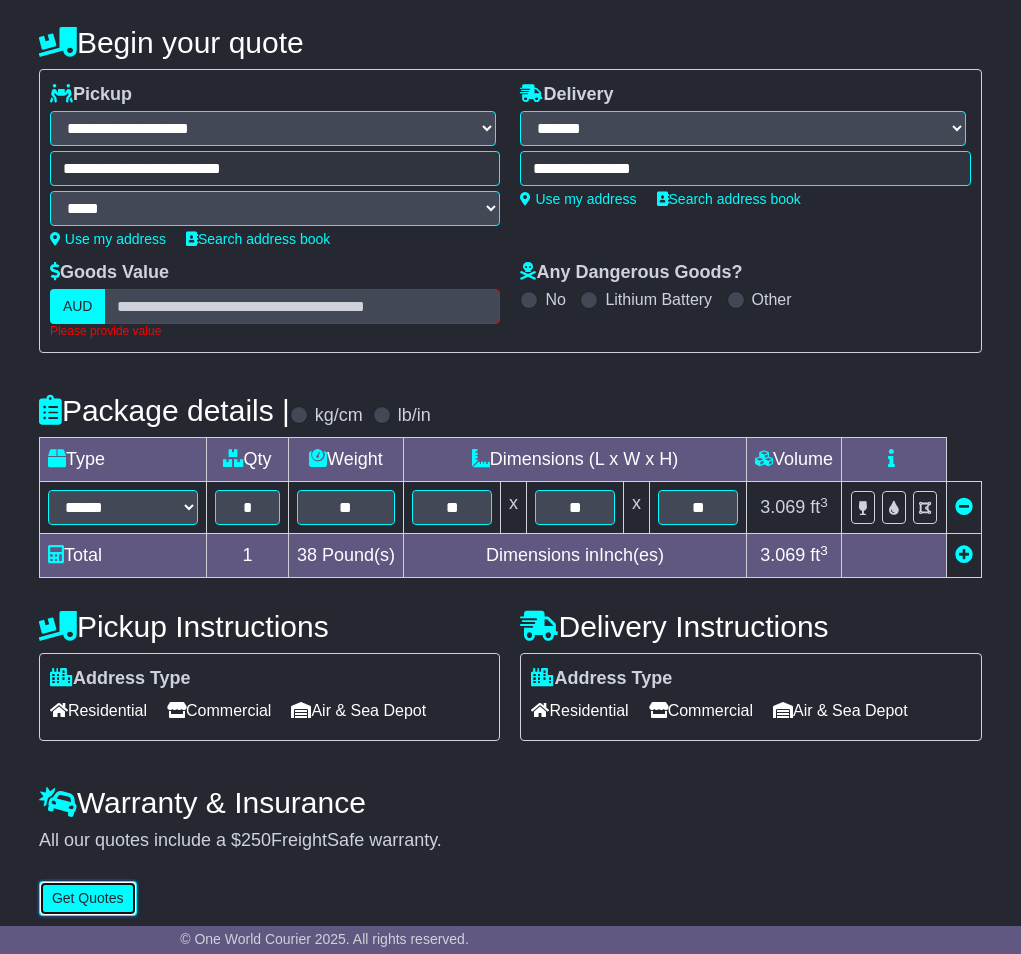 scroll, scrollTop: 233, scrollLeft: 0, axis: vertical 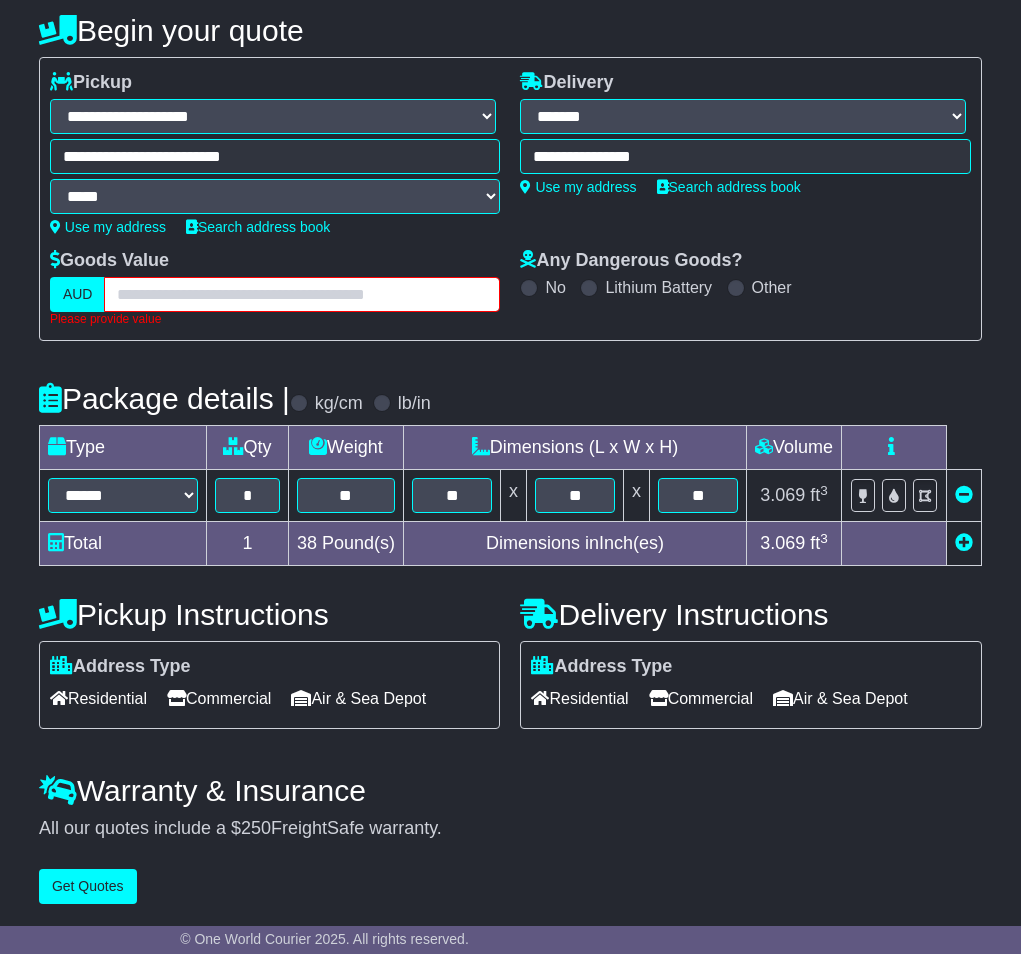 click at bounding box center [302, 294] 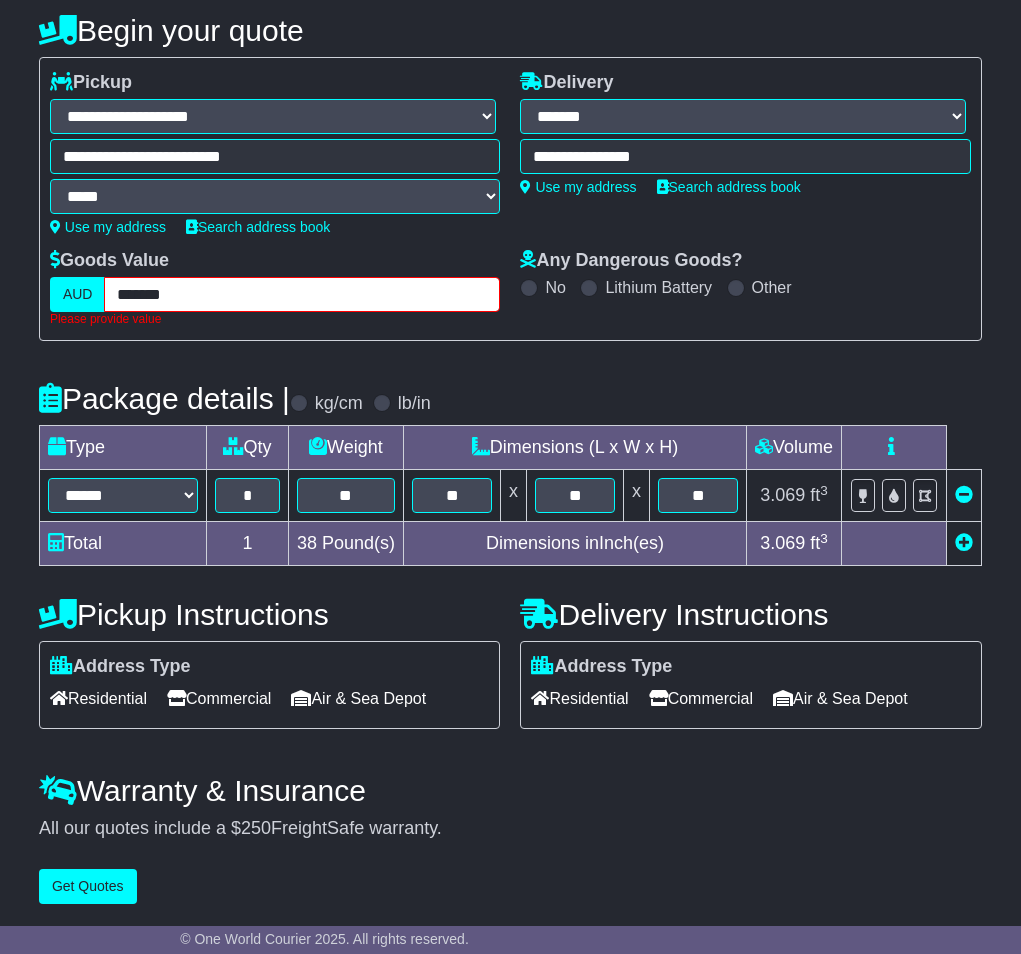 type on "*******" 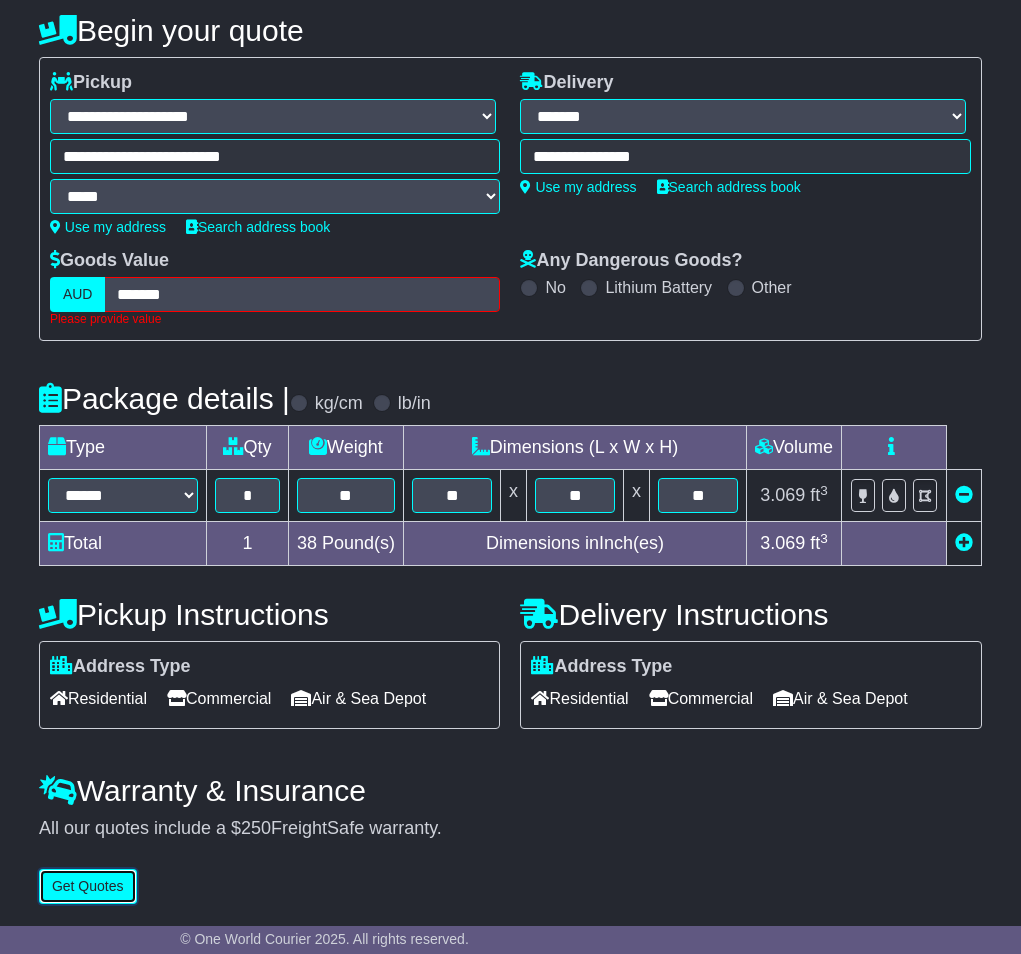 scroll, scrollTop: 219, scrollLeft: 0, axis: vertical 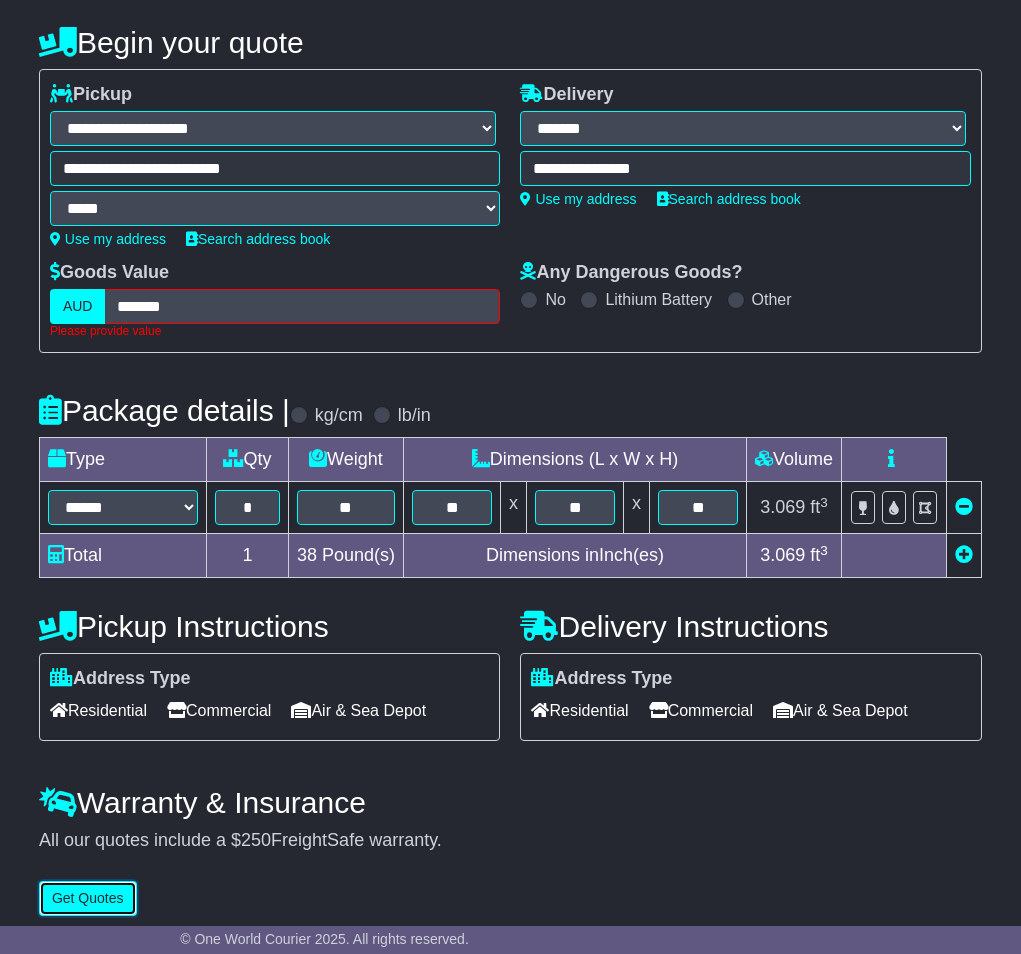 click on "Get Quotes" at bounding box center [88, 898] 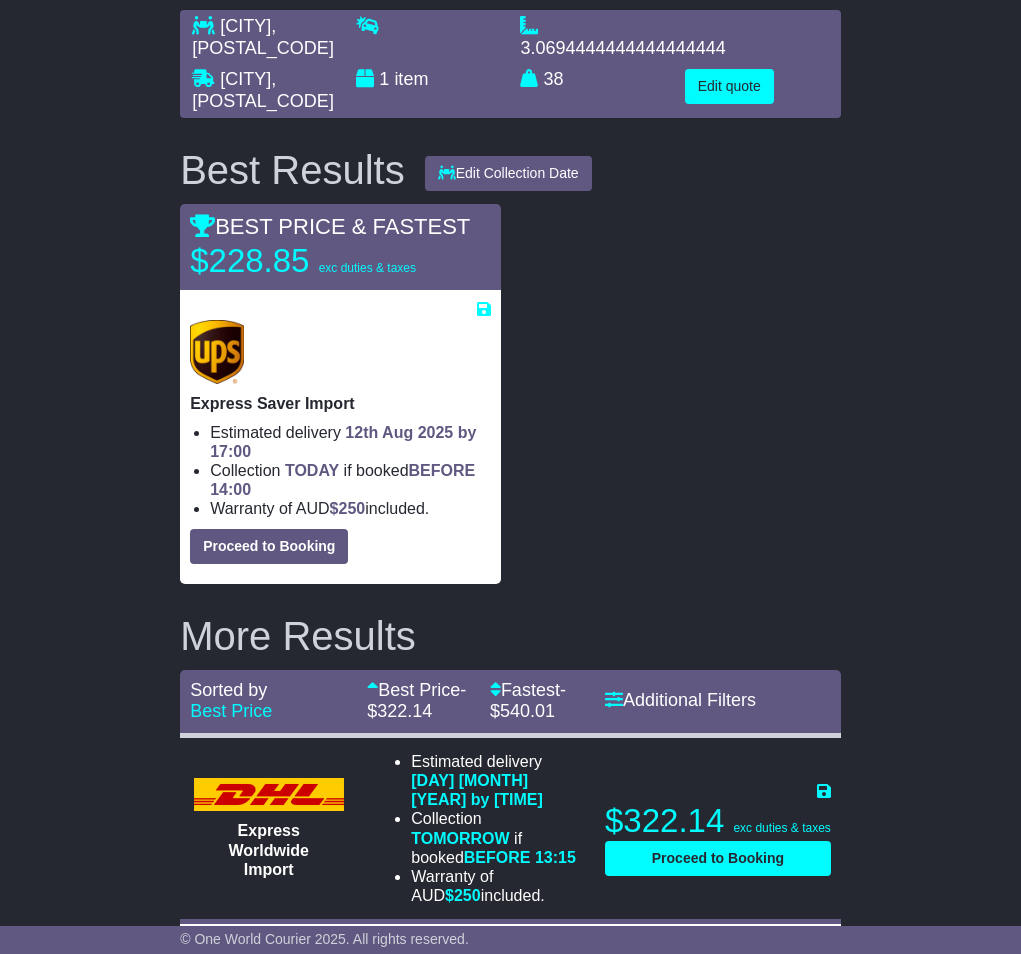 scroll, scrollTop: 191, scrollLeft: 0, axis: vertical 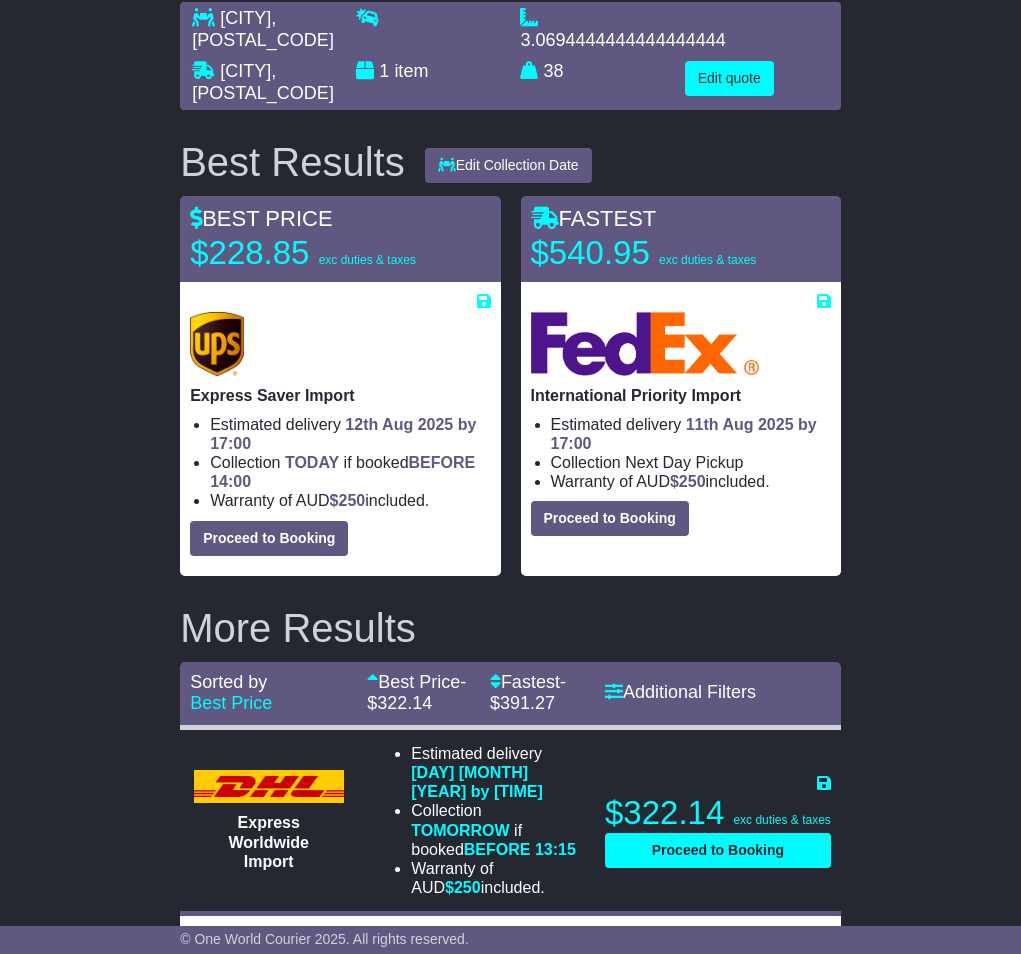 click on "HILLSBORO , 97124
BURDELL , 4818
1   item
3.0694444444444444444
m 3
in 3
38  kg(s)  lb(s)" at bounding box center [510, 620] 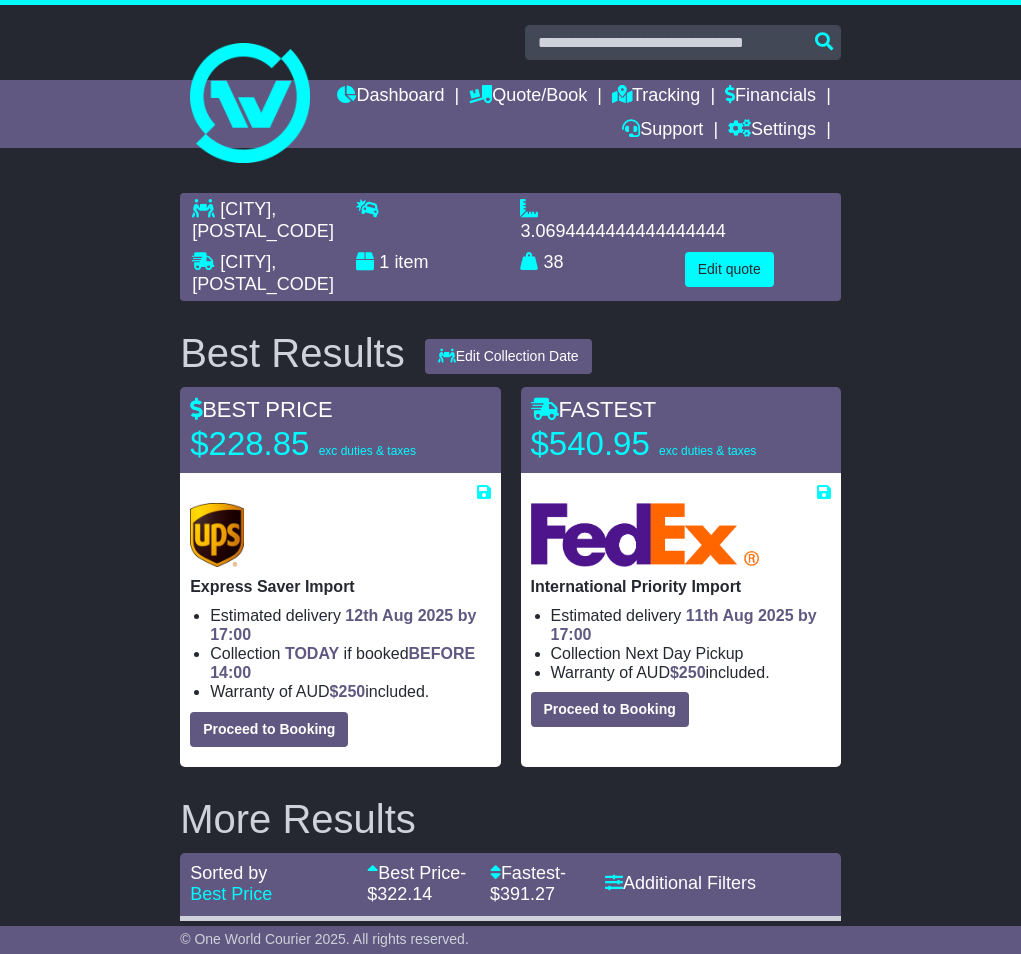 click on "HILLSBORO , 97124
BURDELL , 4818
1   item
3.0694444444444444444
m 3
in 3
38  kg(s)  lb(s)" at bounding box center (510, 811) 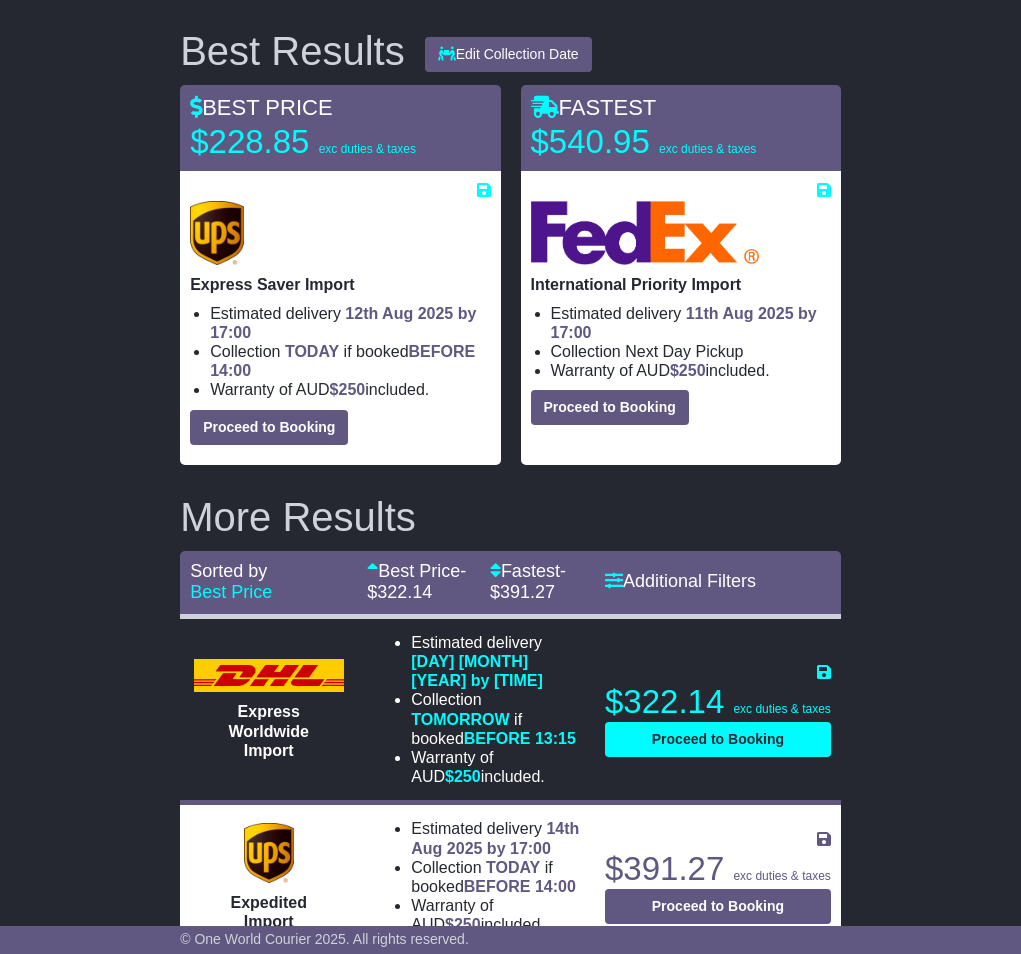 scroll, scrollTop: 298, scrollLeft: 0, axis: vertical 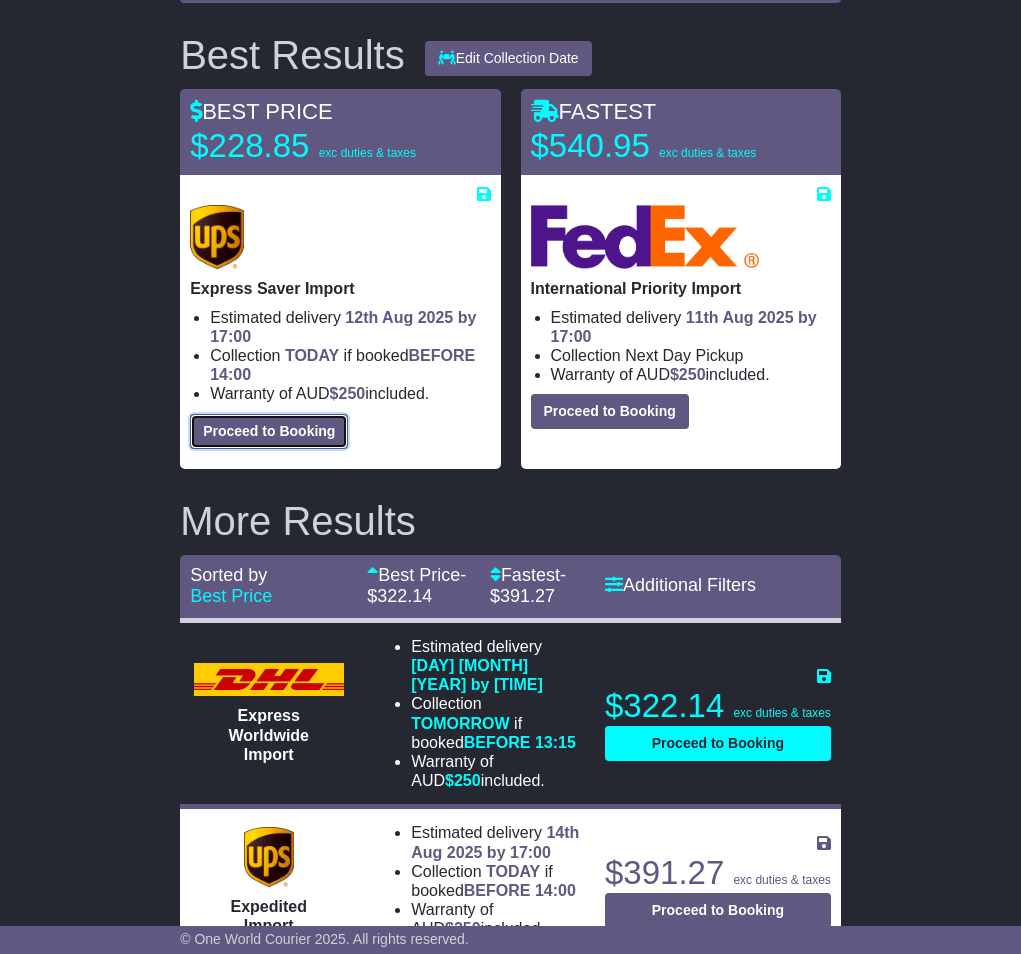 click on "Proceed to Booking" at bounding box center [269, 431] 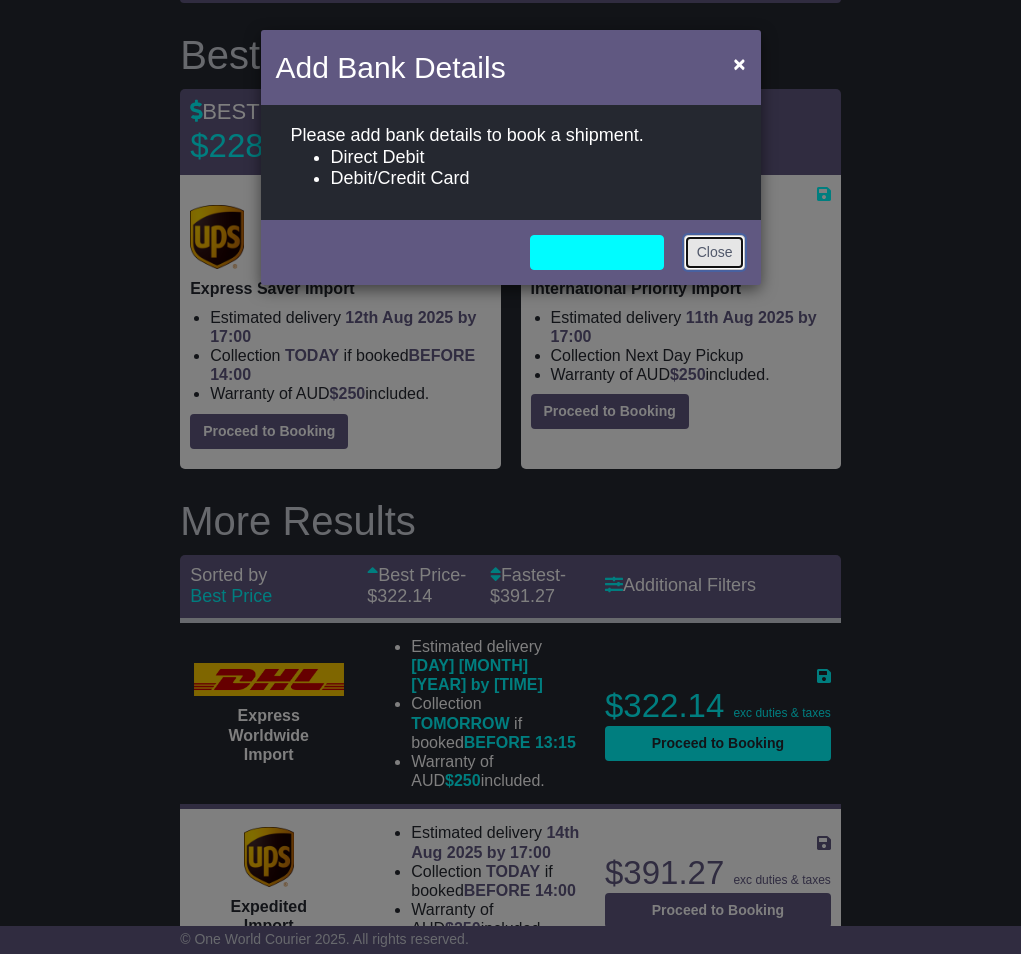 click on "Close" at bounding box center (715, 252) 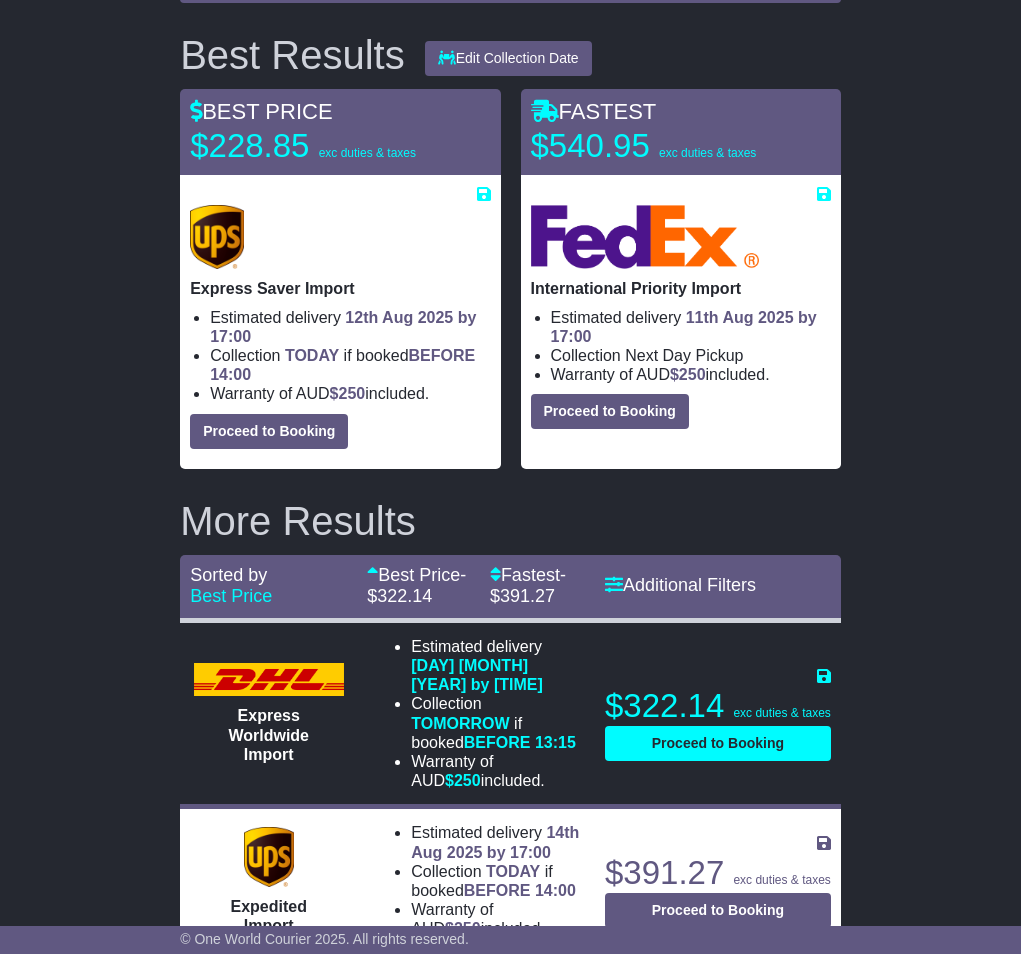 scroll, scrollTop: 0, scrollLeft: 0, axis: both 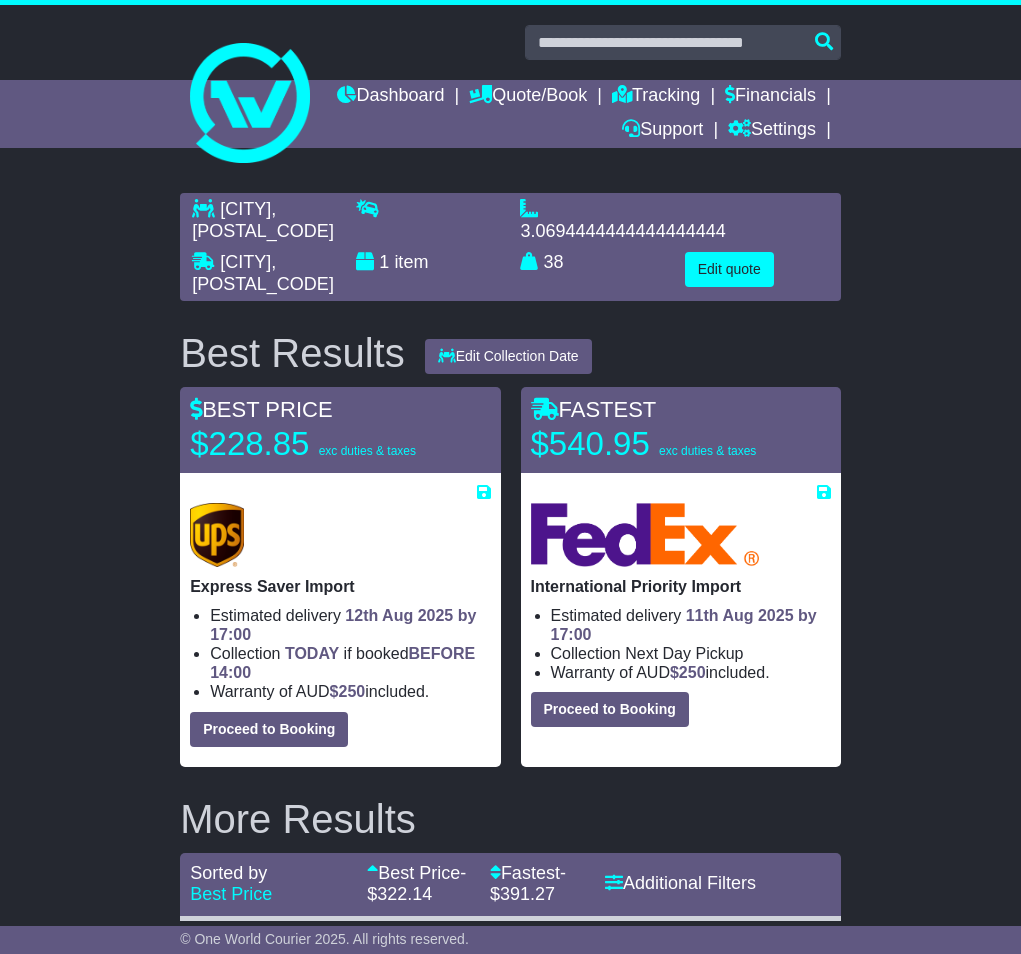 click on "Dashboard
Quote/Book
Domestic
International
Saved Quotes
Drafts
Domestic Quote / Book
International Quote / Book
Saved Quotes
Drafts
Tracking
Financials
Support
Settings
Settings
Address Book
Settings" at bounding box center (510, 114) 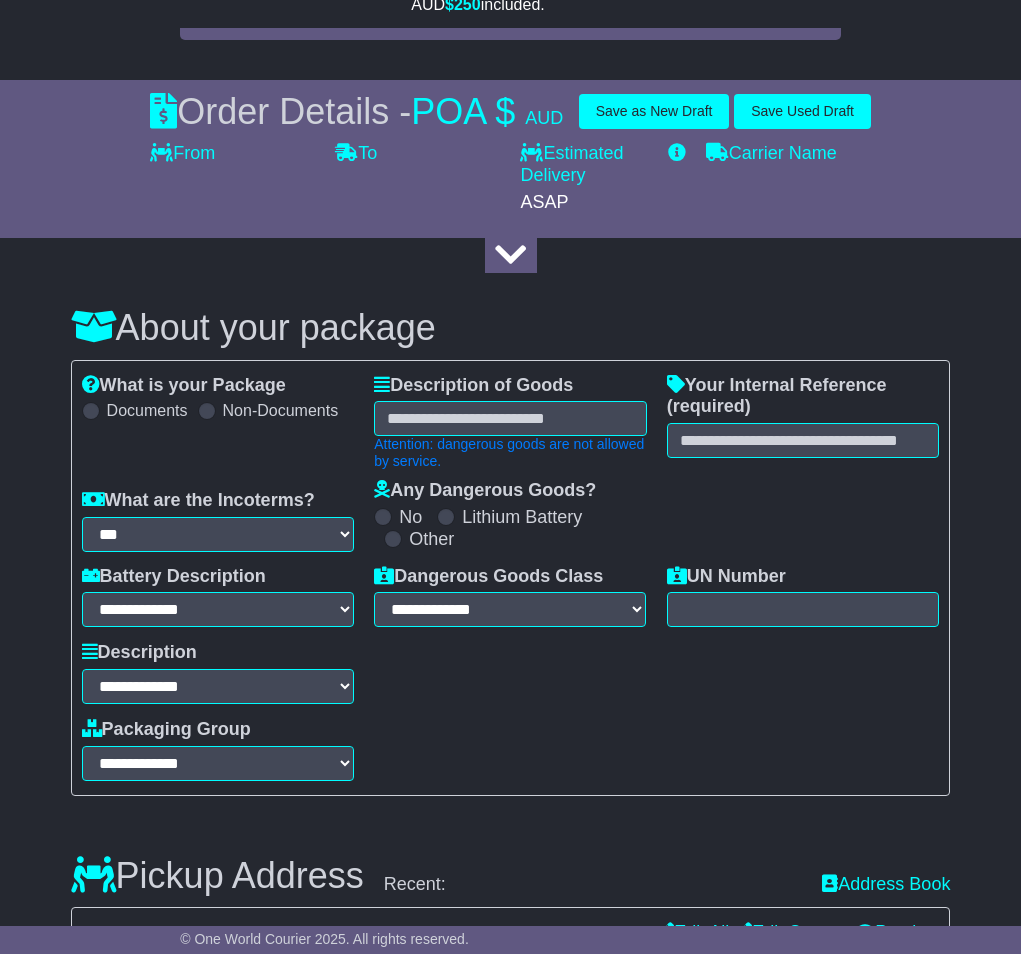 scroll, scrollTop: 1384, scrollLeft: 0, axis: vertical 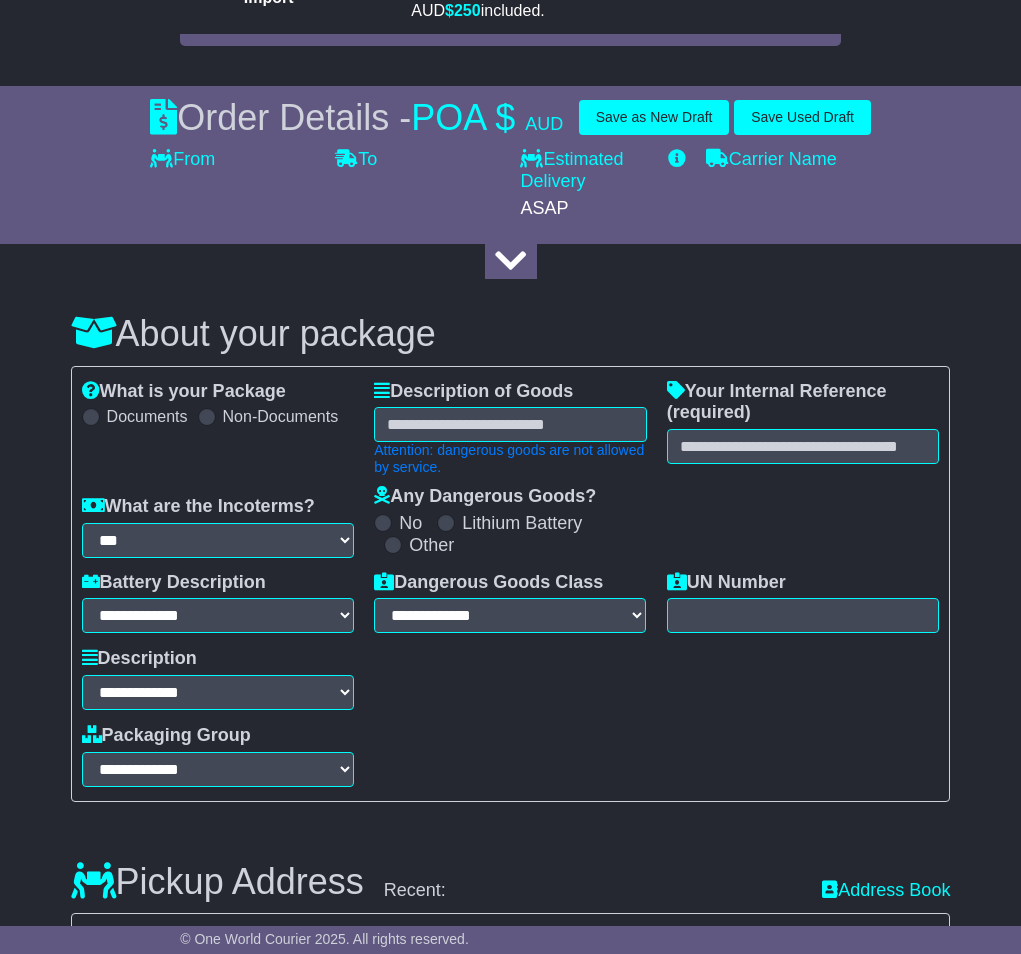 click at bounding box center (446, 523) 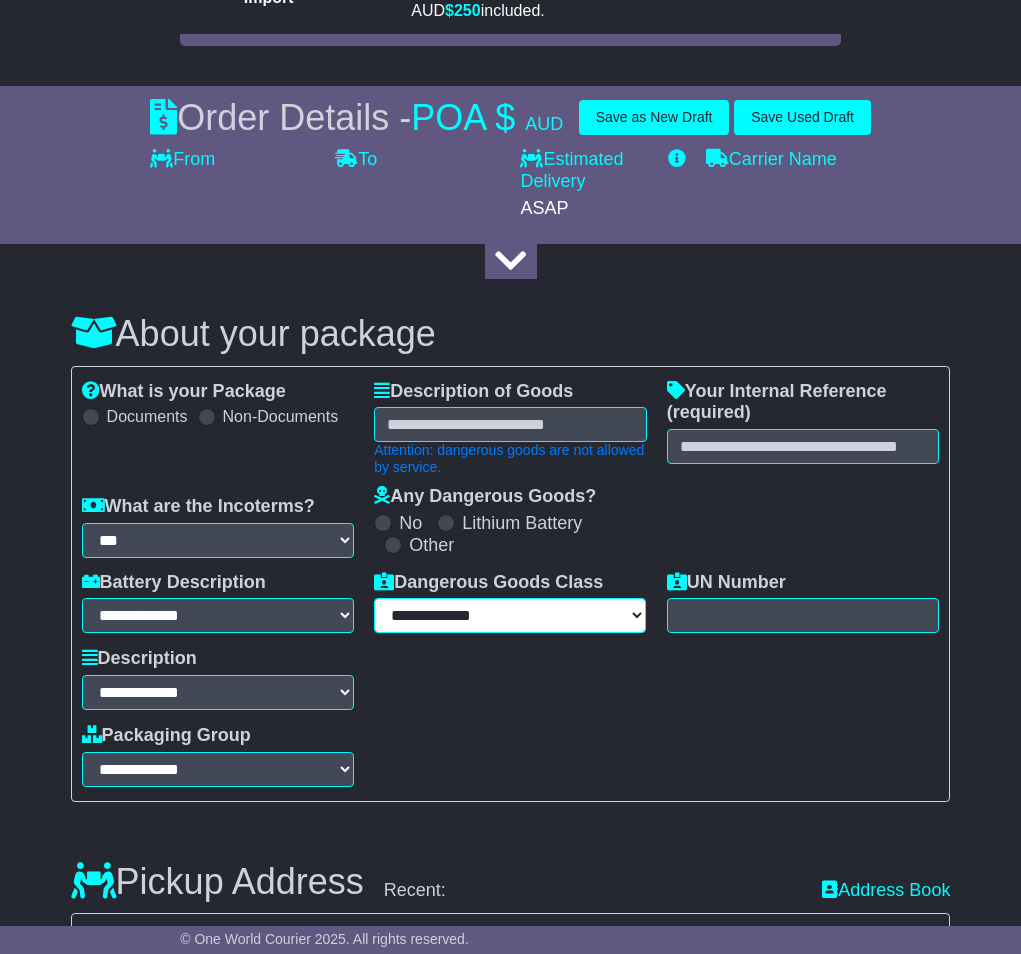 click on "**********" at bounding box center (510, 615) 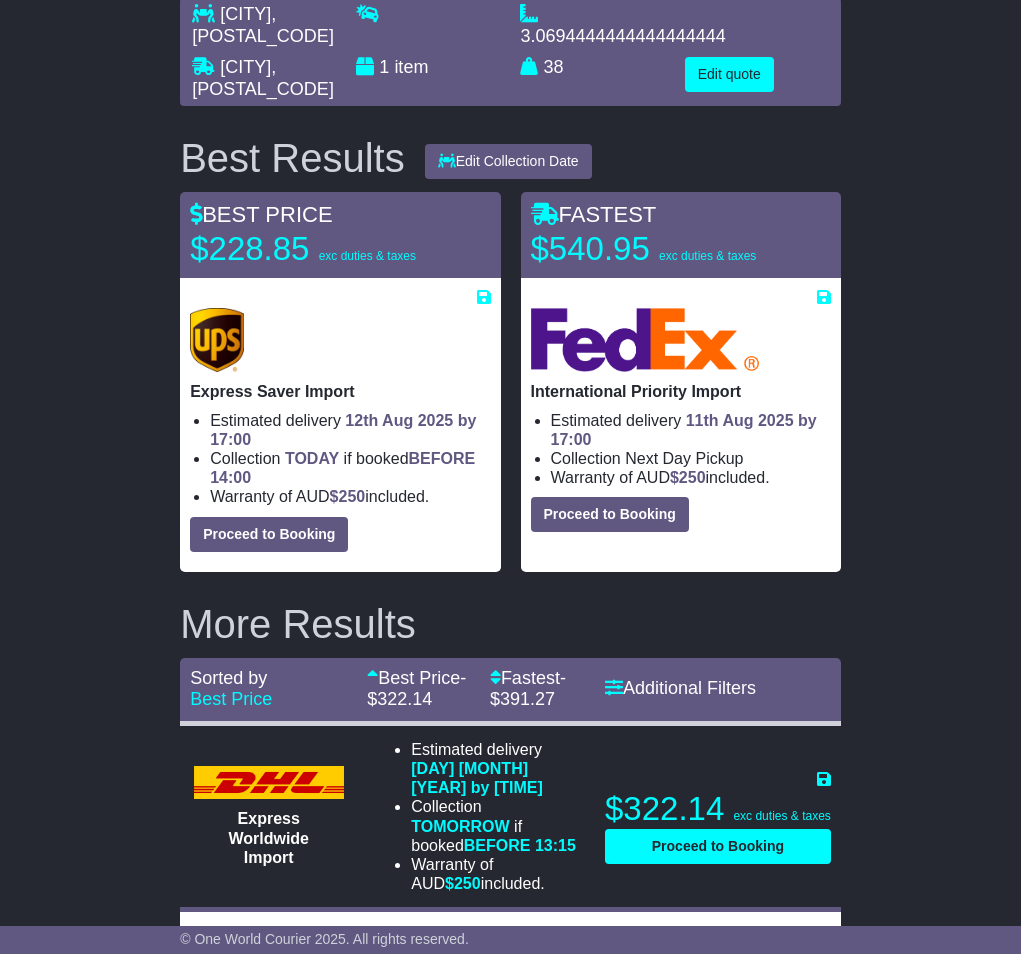 scroll, scrollTop: 0, scrollLeft: 0, axis: both 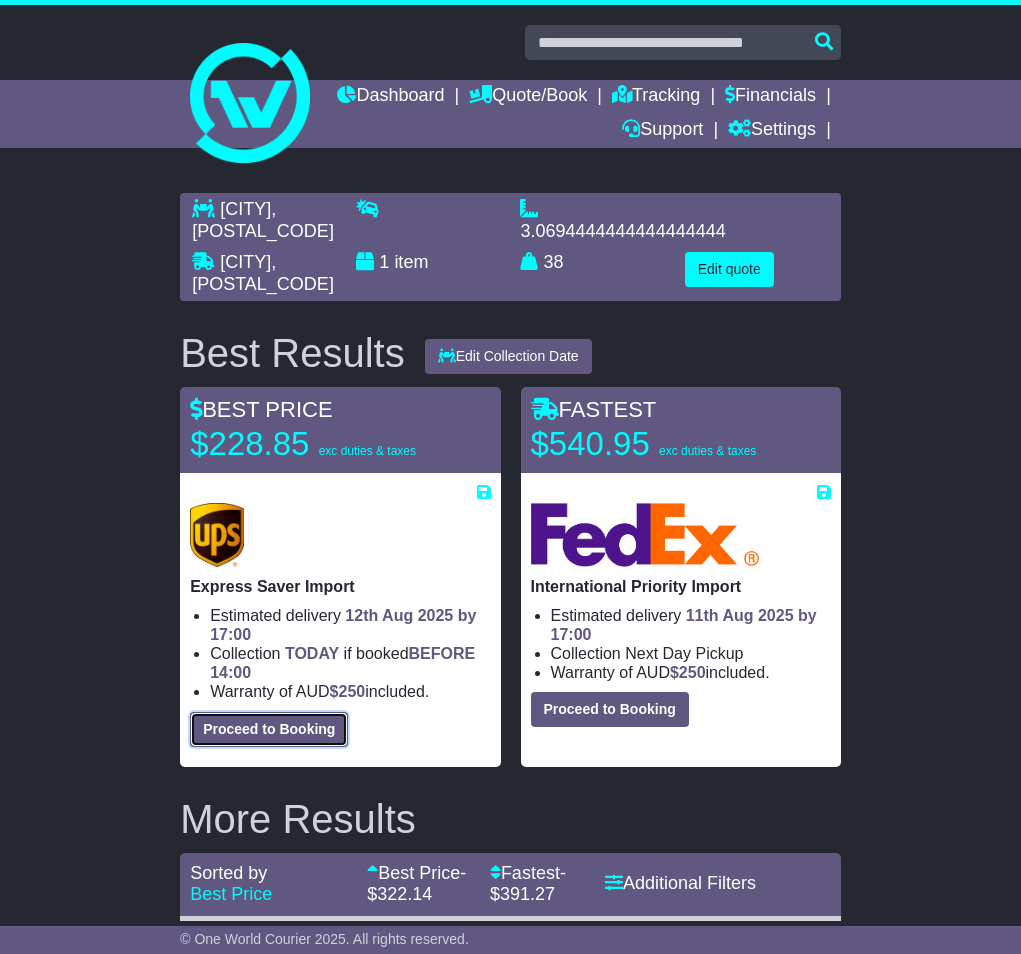click on "Proceed to Booking" at bounding box center (269, 729) 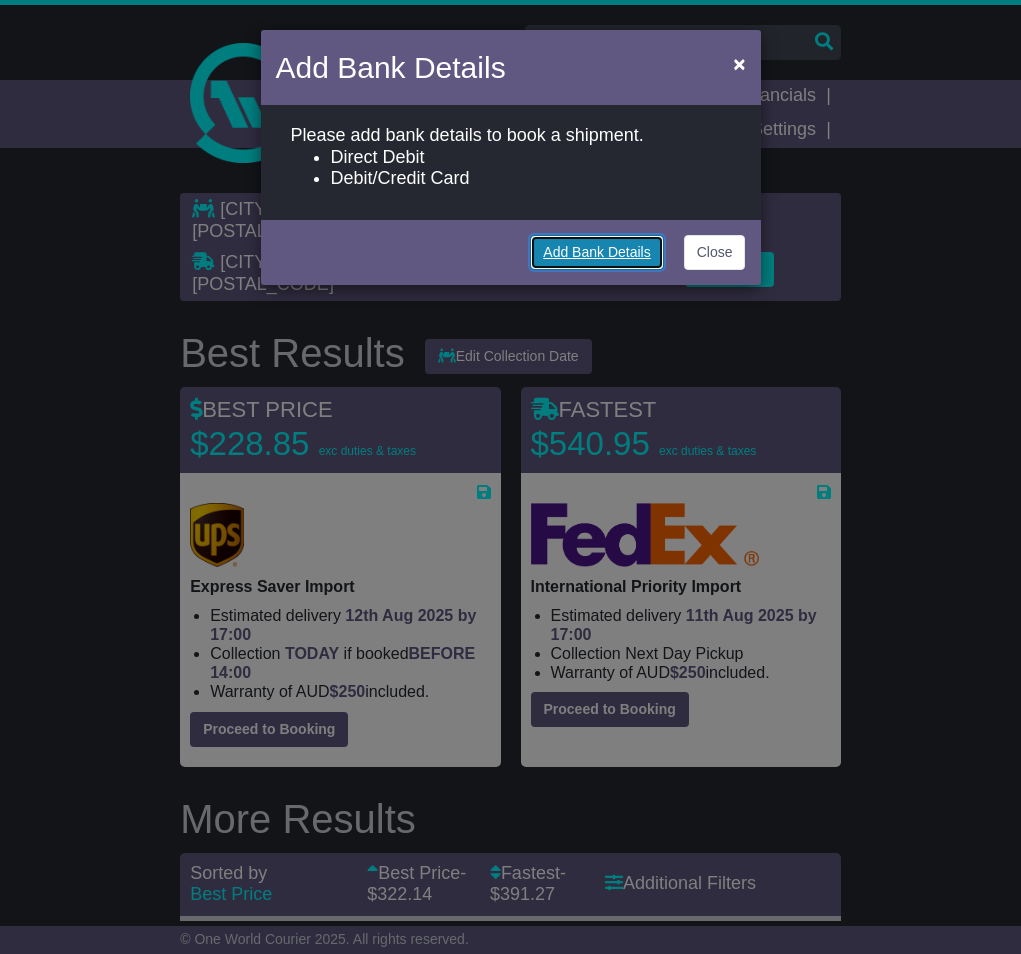 click on "Add Bank Details" at bounding box center (596, 252) 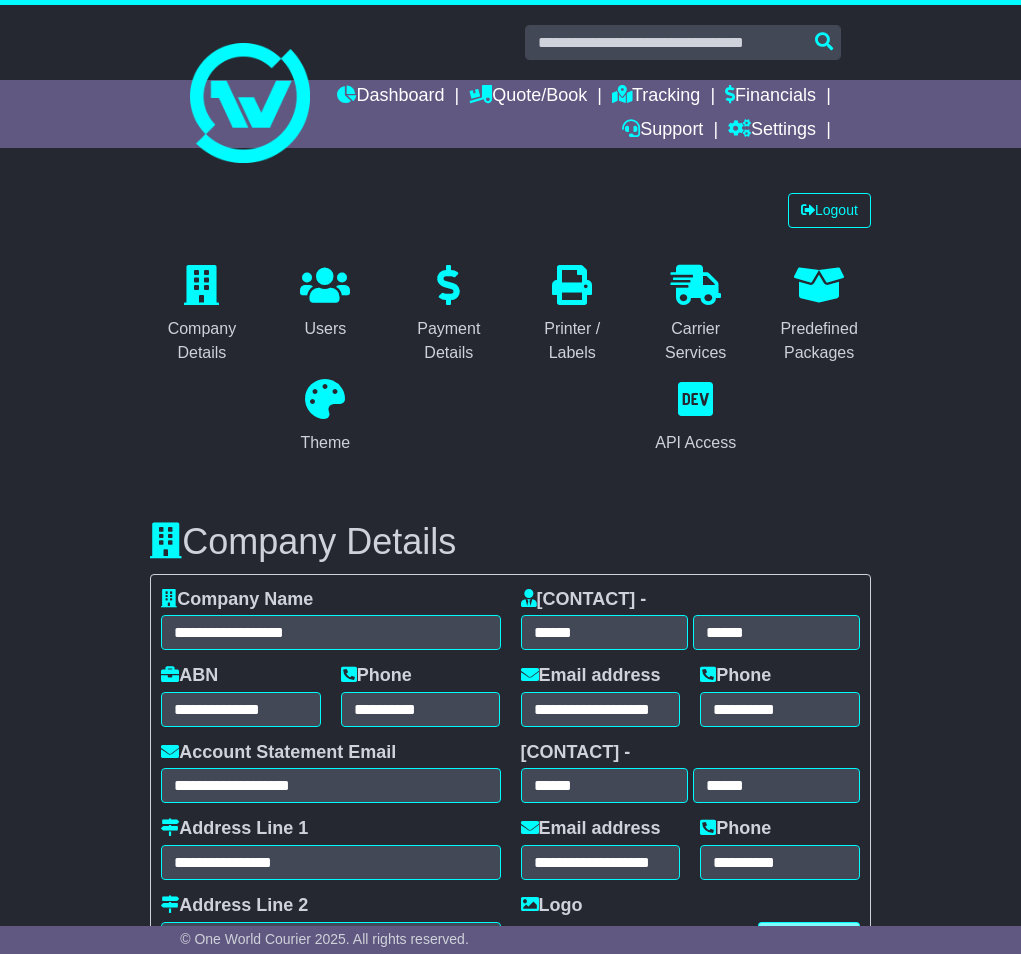 select on "**********" 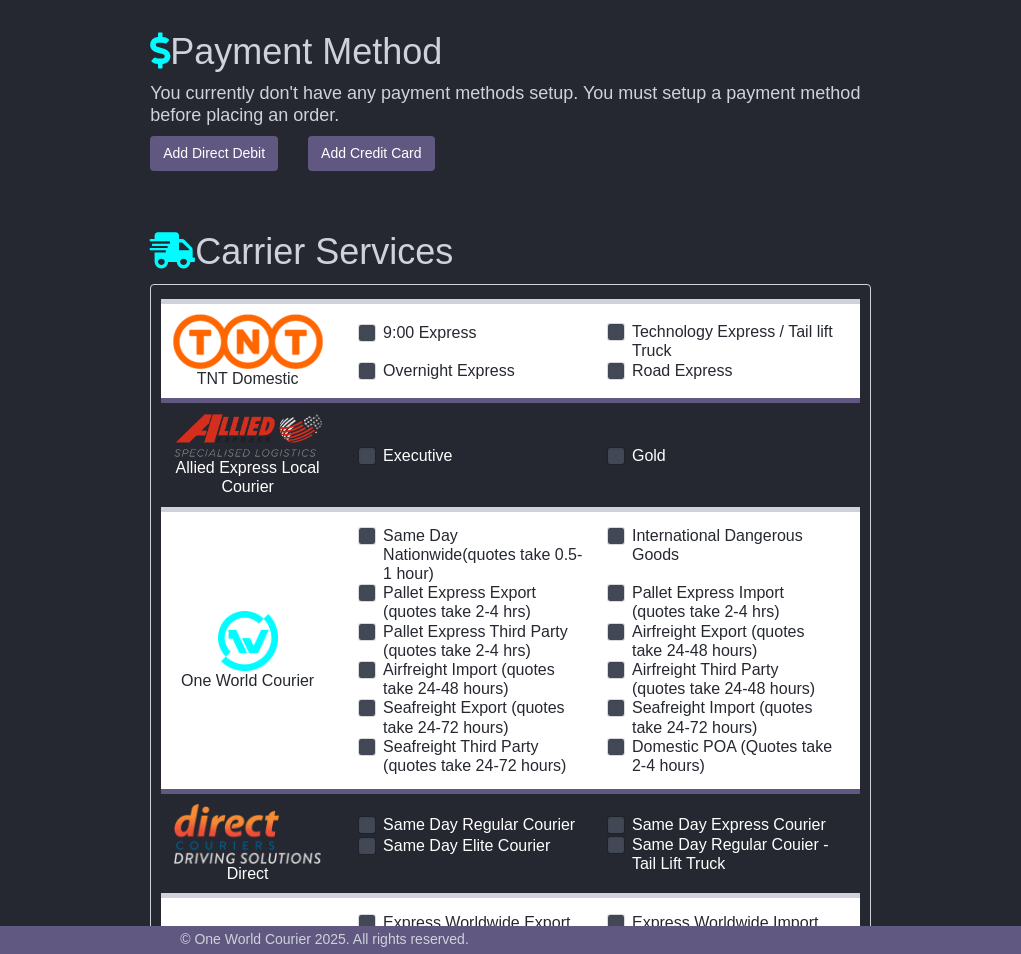 scroll, scrollTop: 0, scrollLeft: 0, axis: both 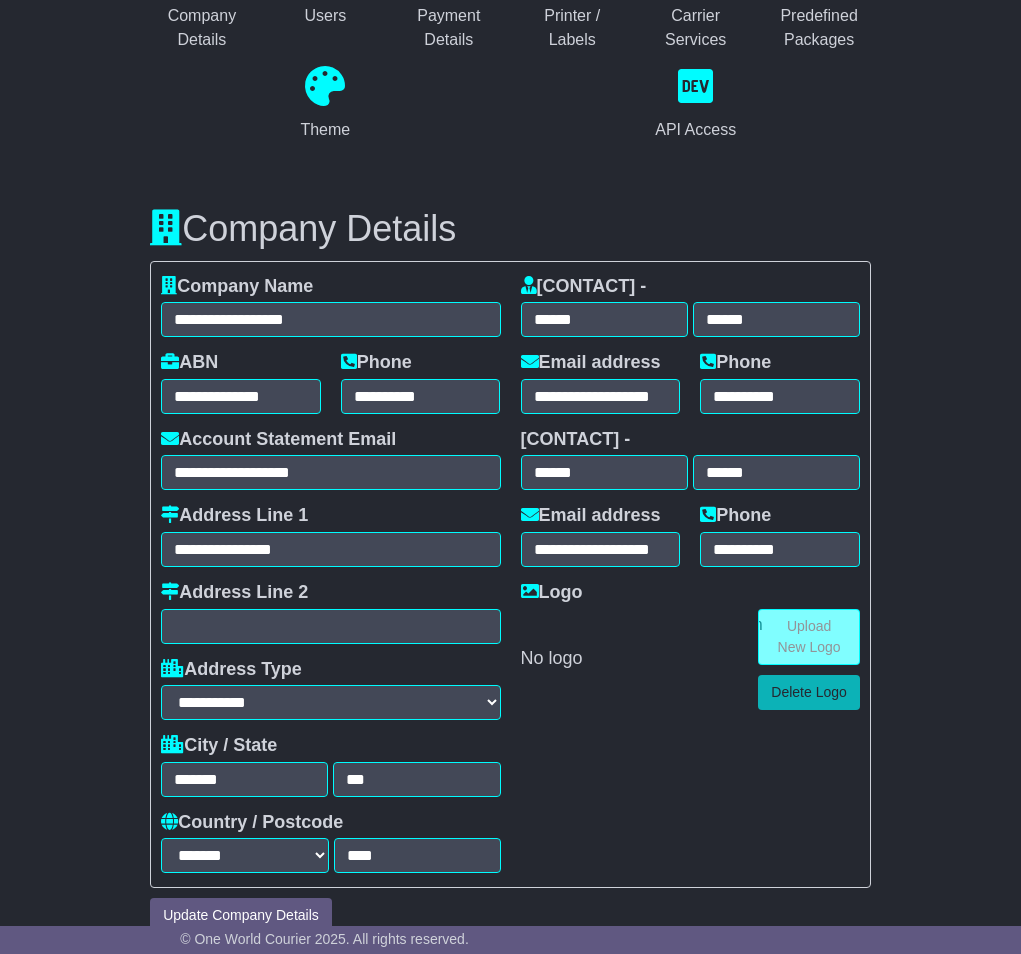 click at bounding box center [707, 637] 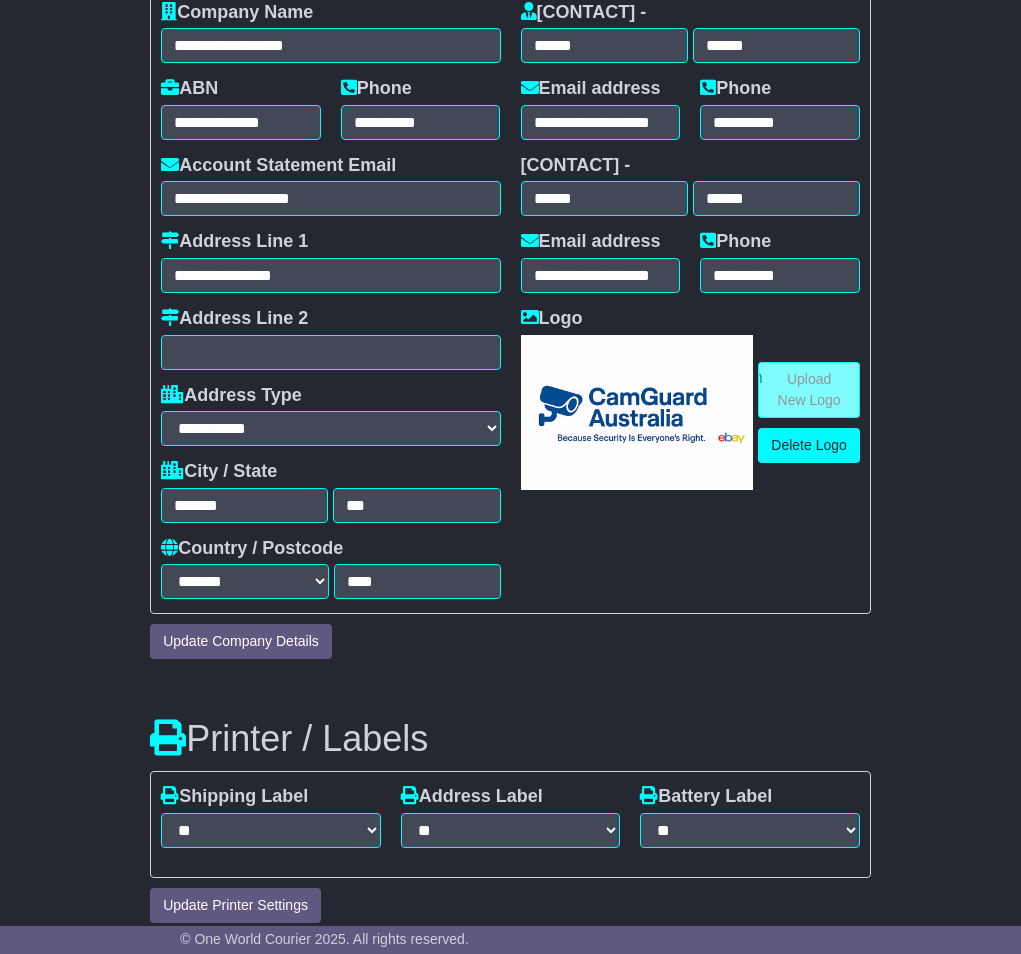 scroll, scrollTop: 591, scrollLeft: 0, axis: vertical 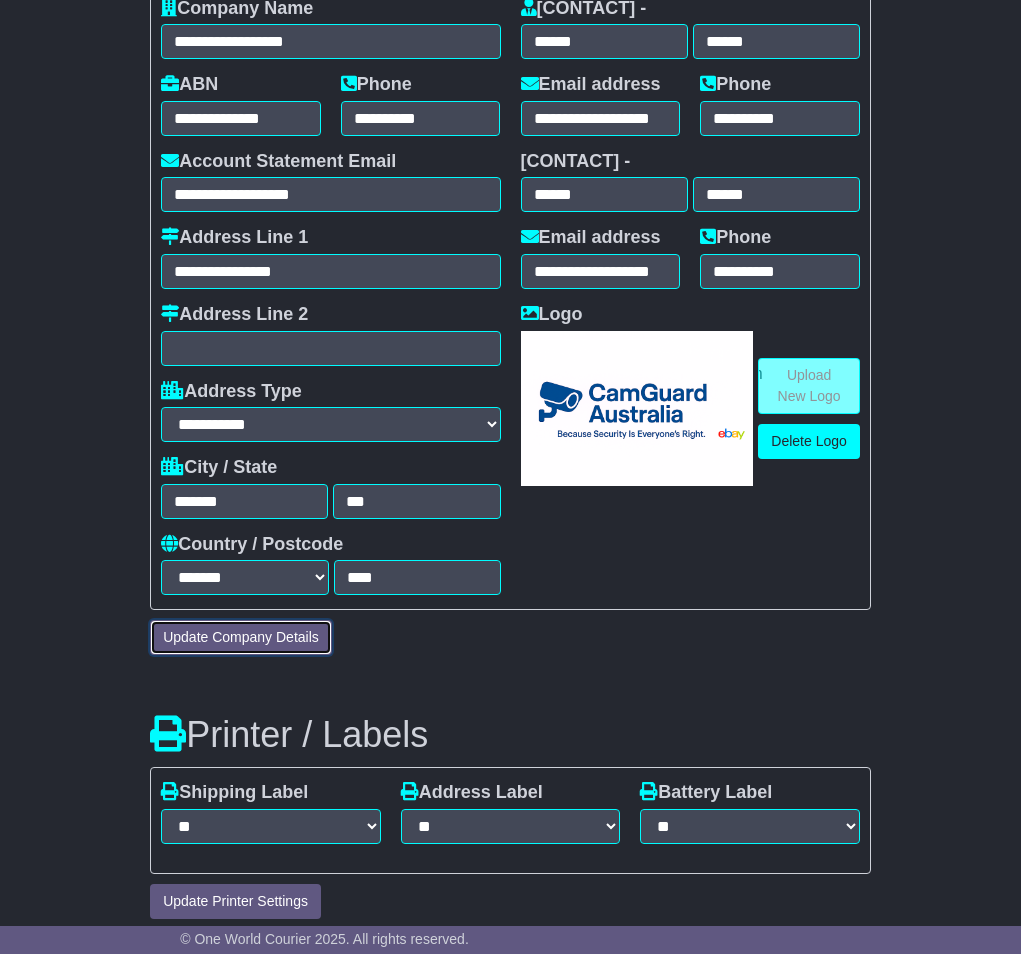 click on "Update Company Details" at bounding box center (241, 637) 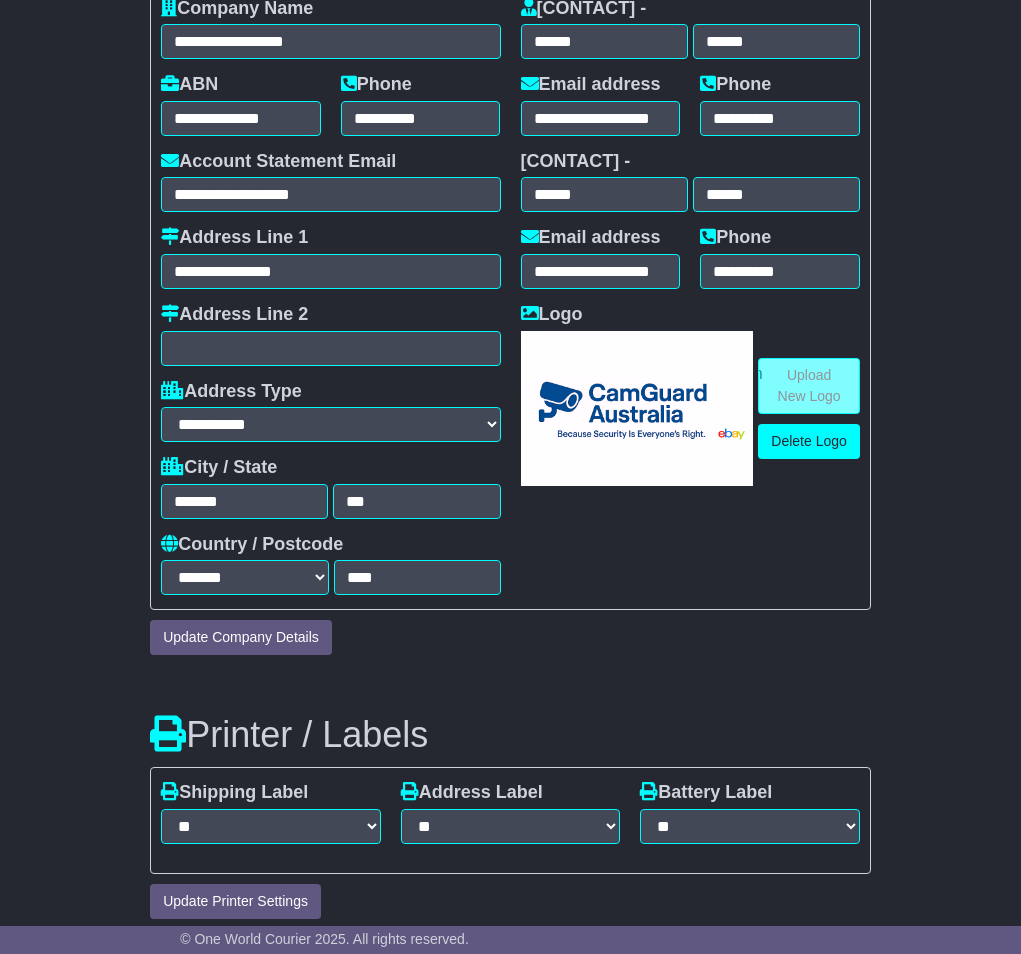 select on "**********" 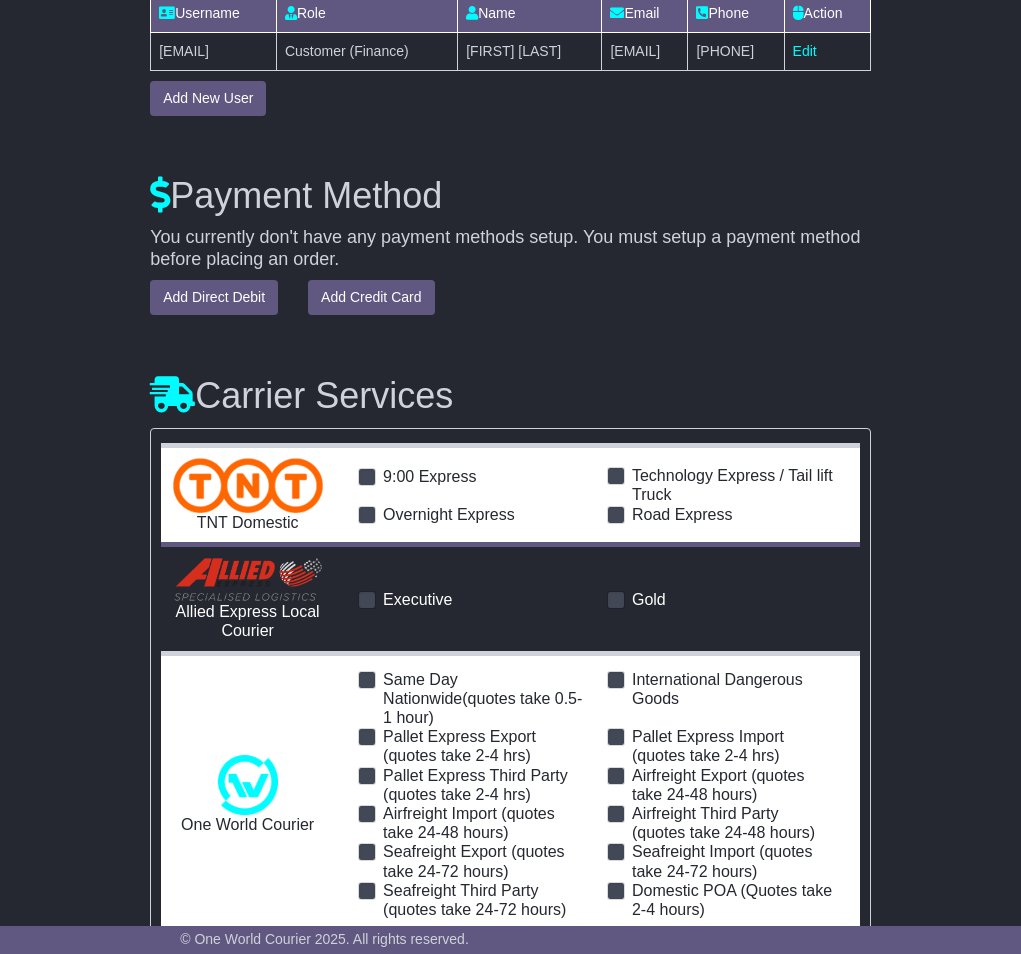scroll, scrollTop: 1884, scrollLeft: 0, axis: vertical 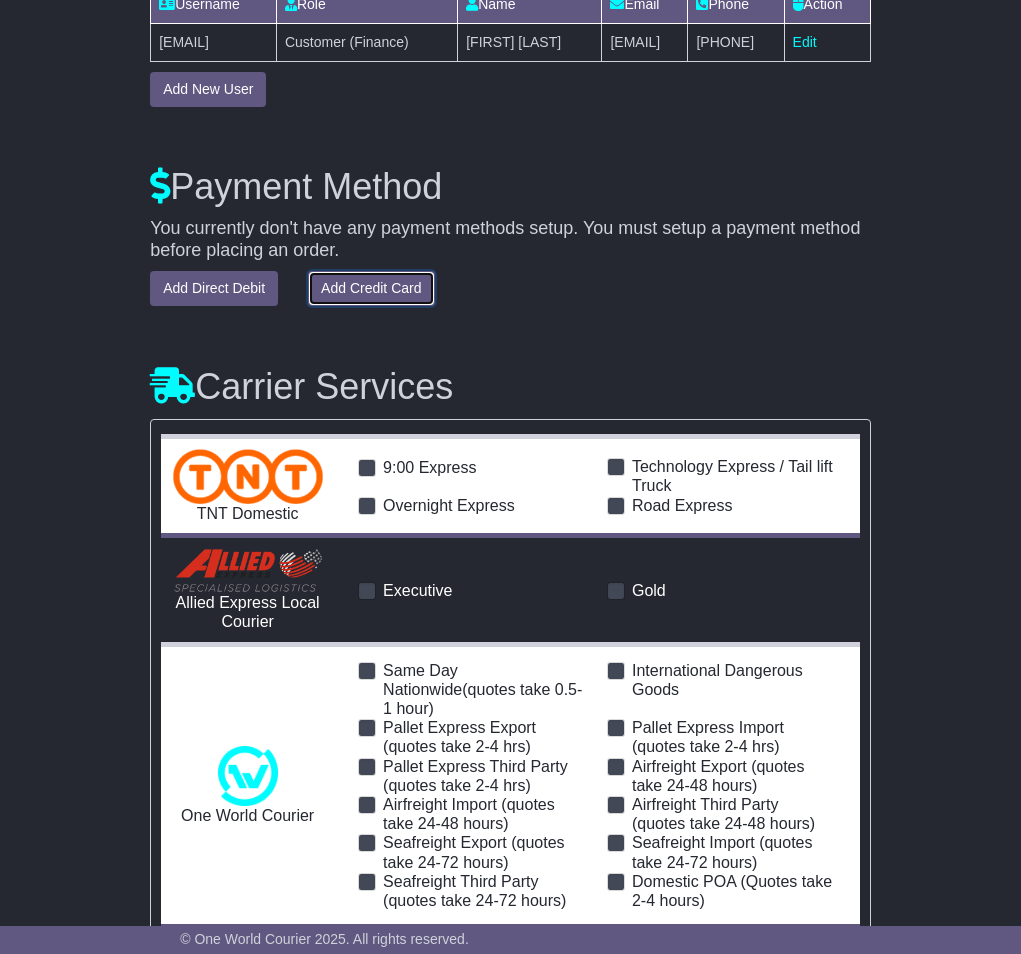 click on "Add Credit Card" at bounding box center [371, 288] 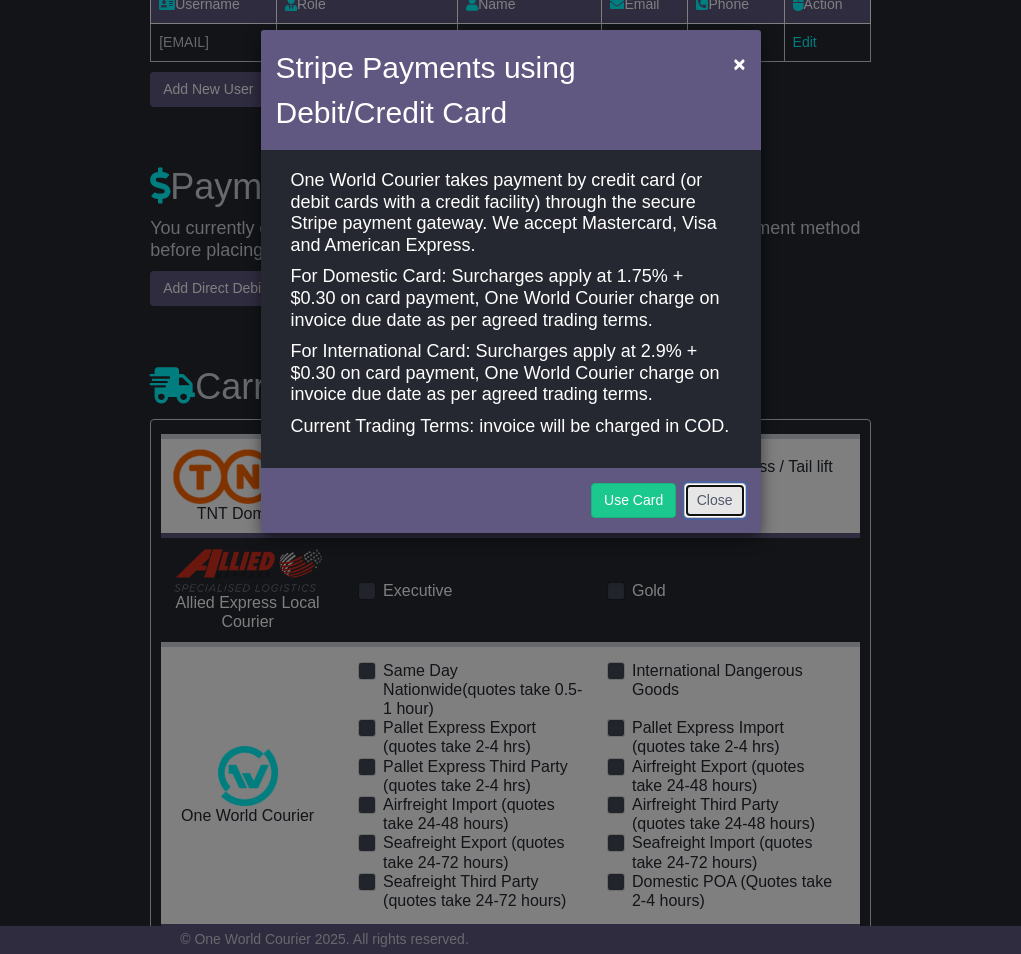 click on "Close" at bounding box center [715, 500] 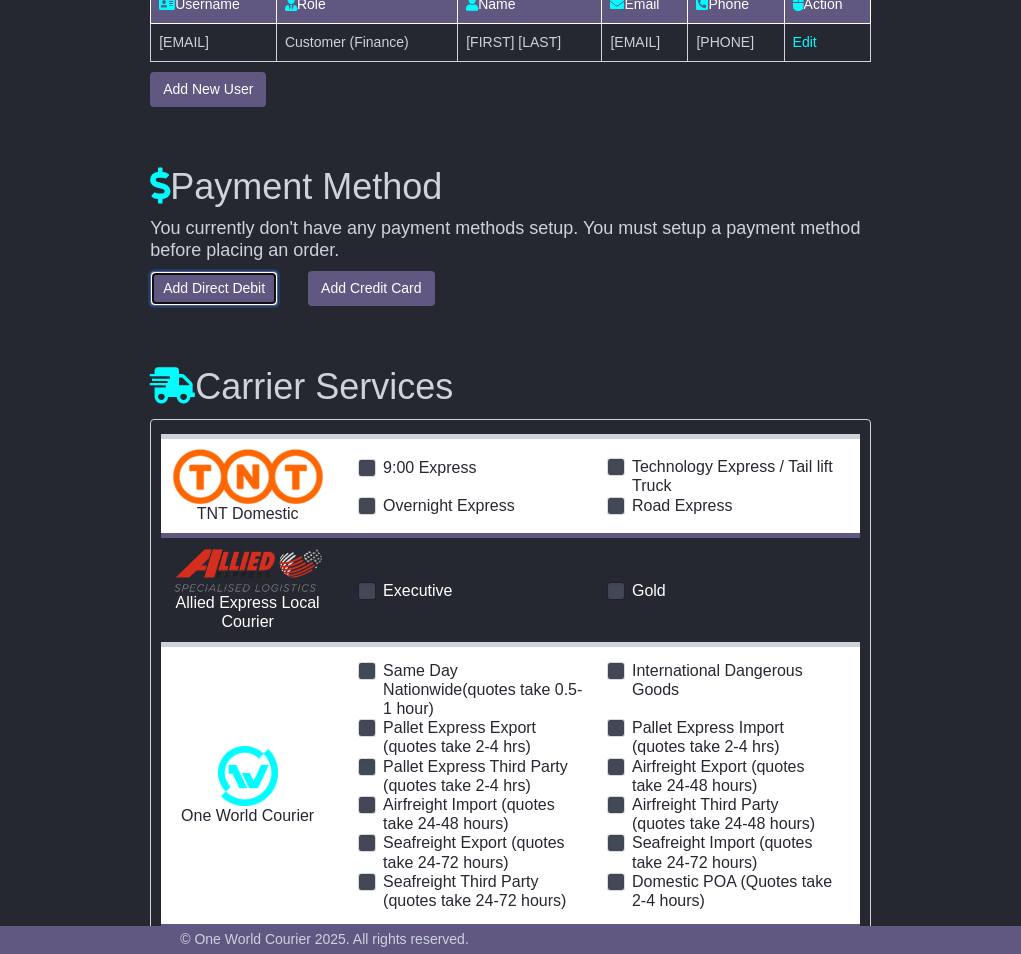 click on "Add Direct Debit" at bounding box center (214, 288) 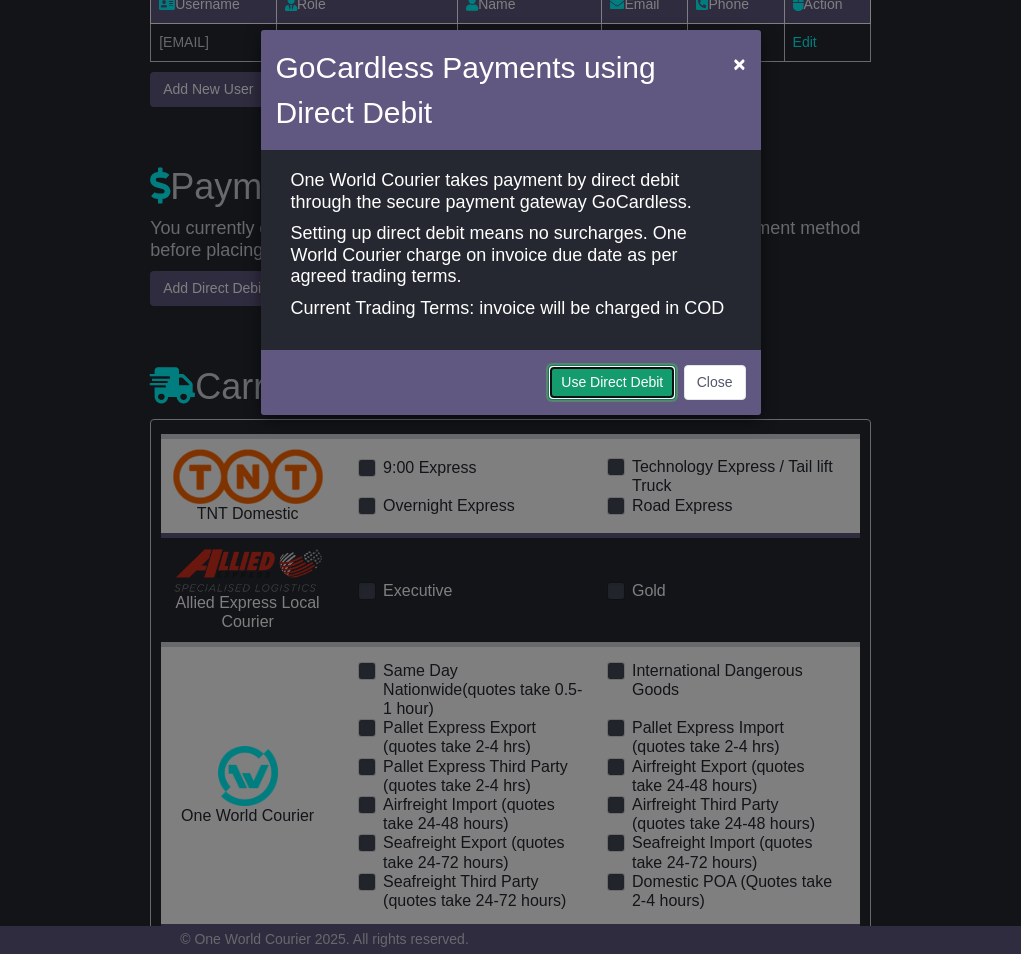 click on "Use Direct Debit" at bounding box center (612, 382) 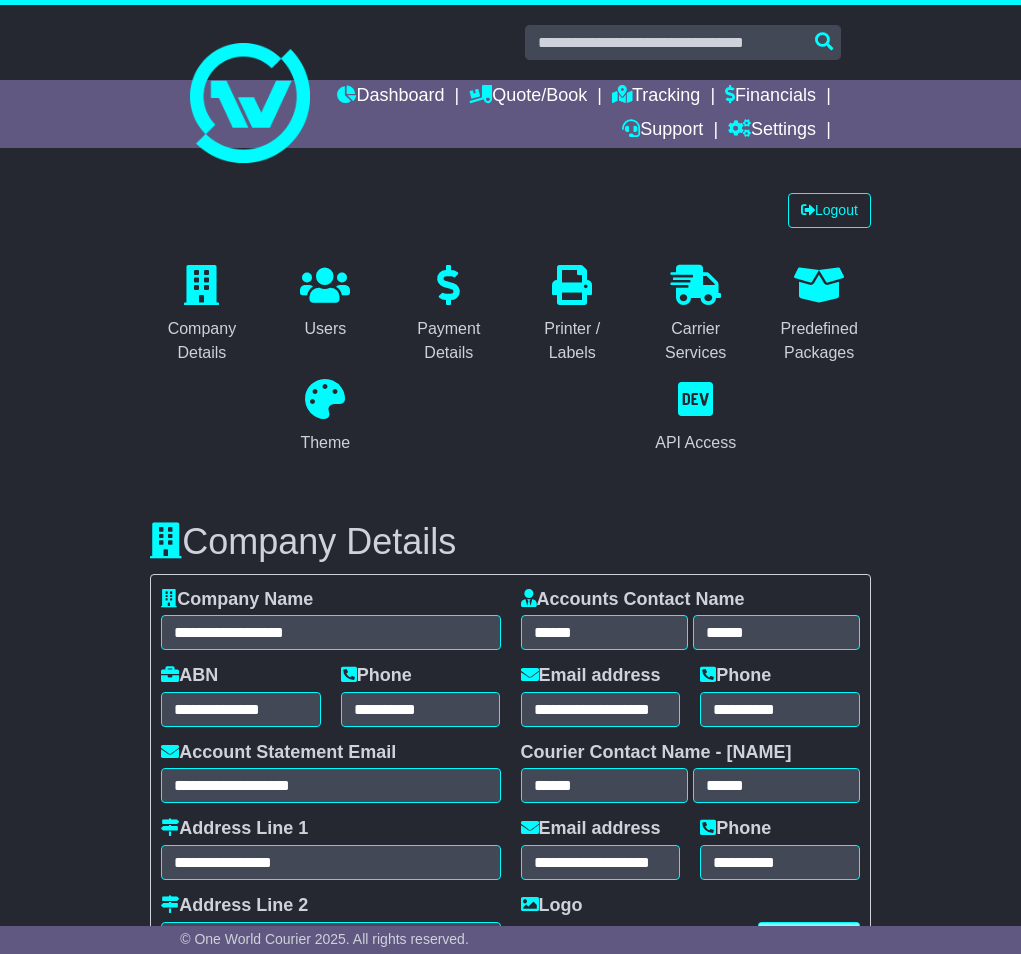 select on "**********" 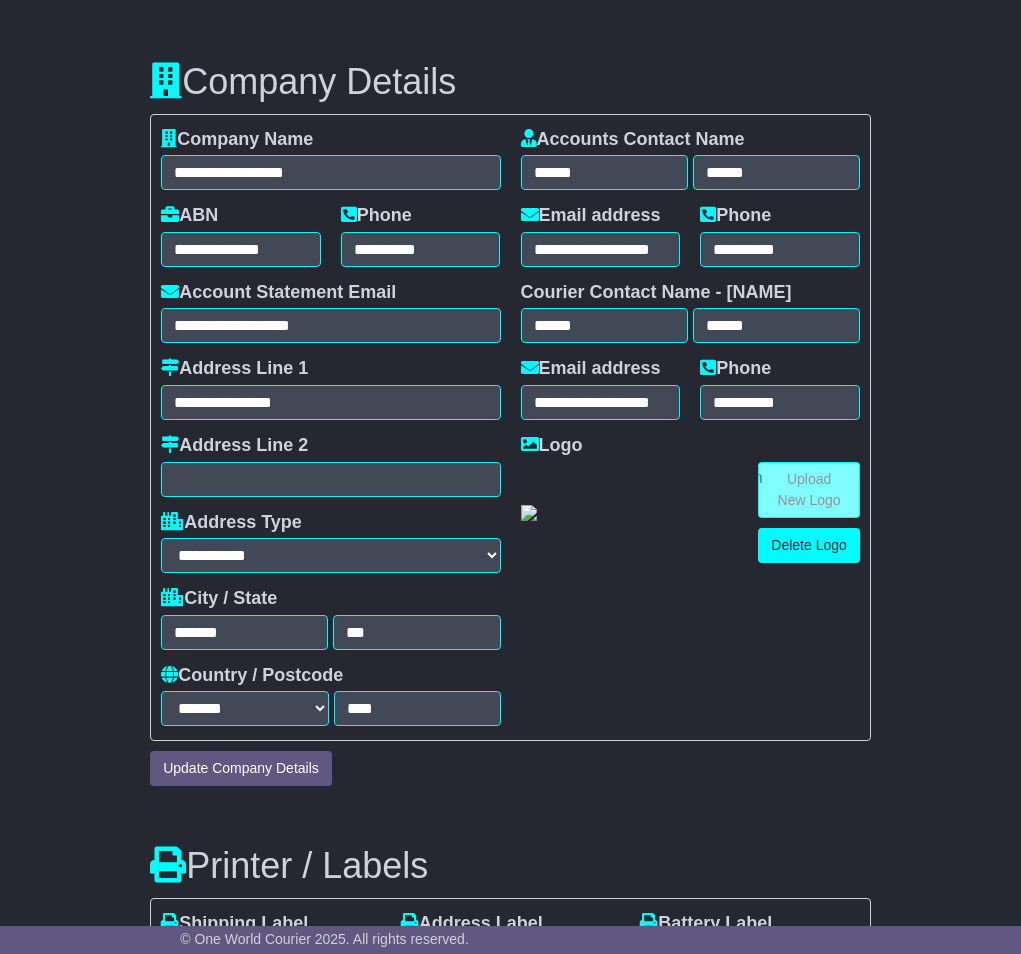 scroll, scrollTop: 0, scrollLeft: 0, axis: both 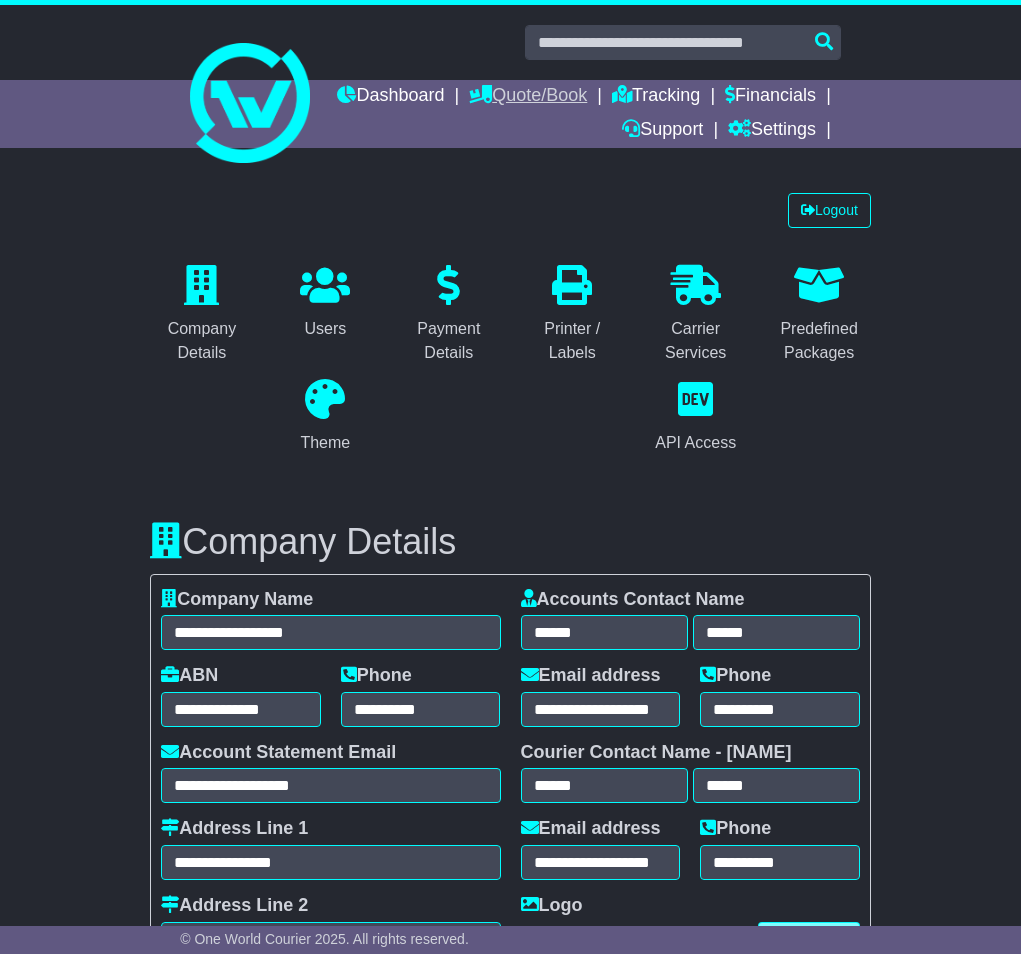click on "Quote/Book" at bounding box center (528, 97) 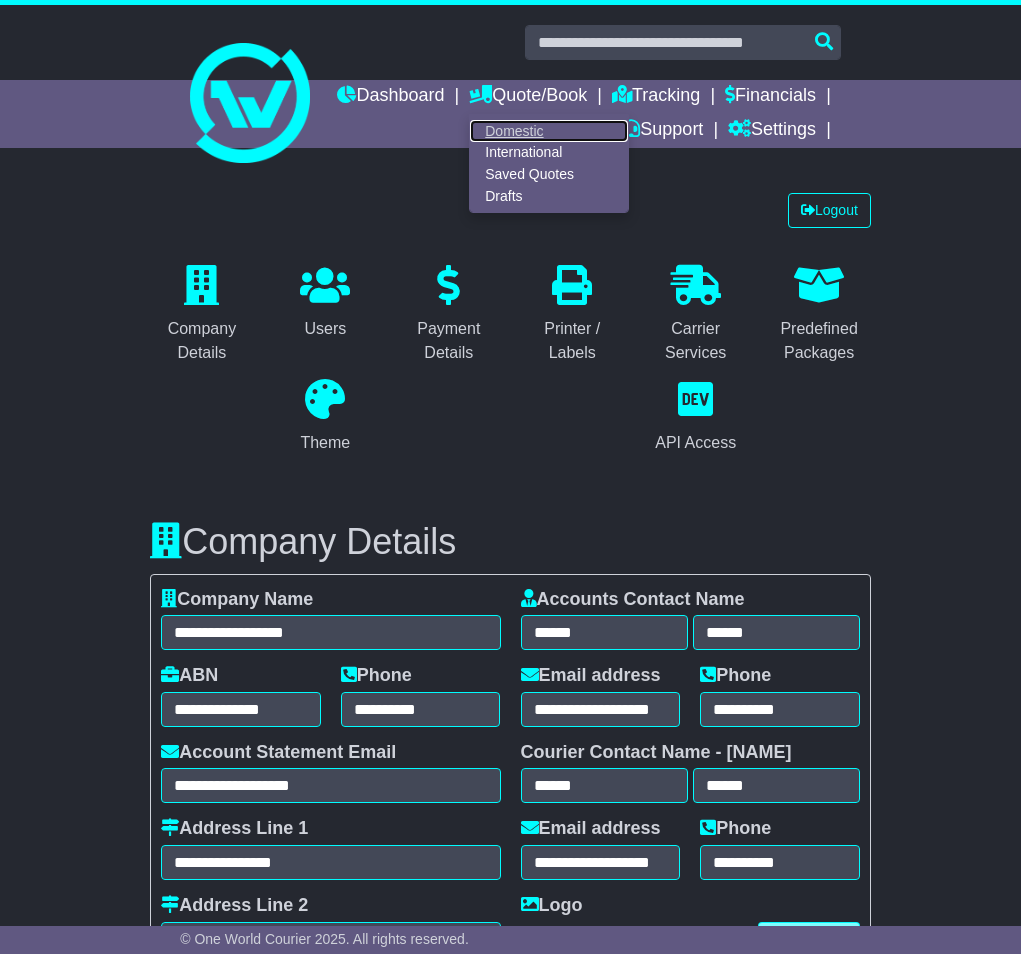 click on "Domestic" at bounding box center [549, 131] 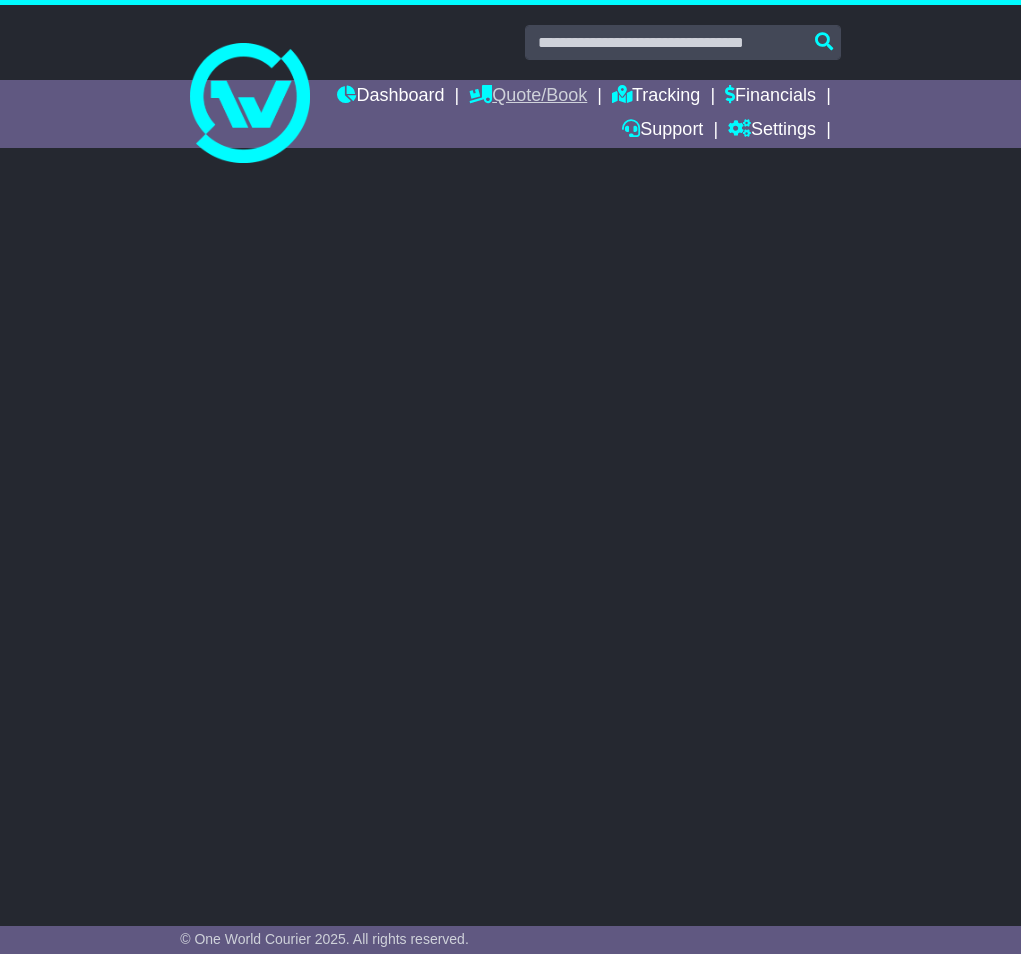 scroll, scrollTop: 0, scrollLeft: 0, axis: both 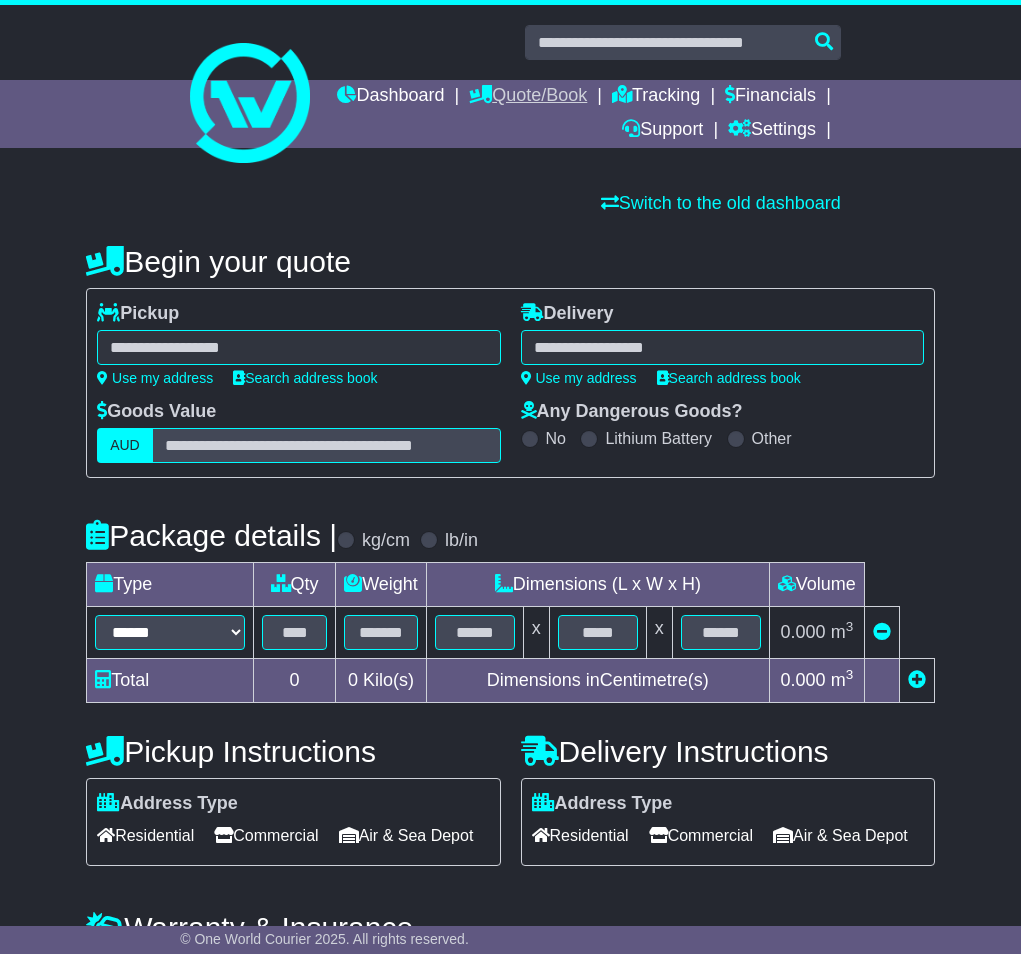 click on "Quote/Book" at bounding box center (528, 97) 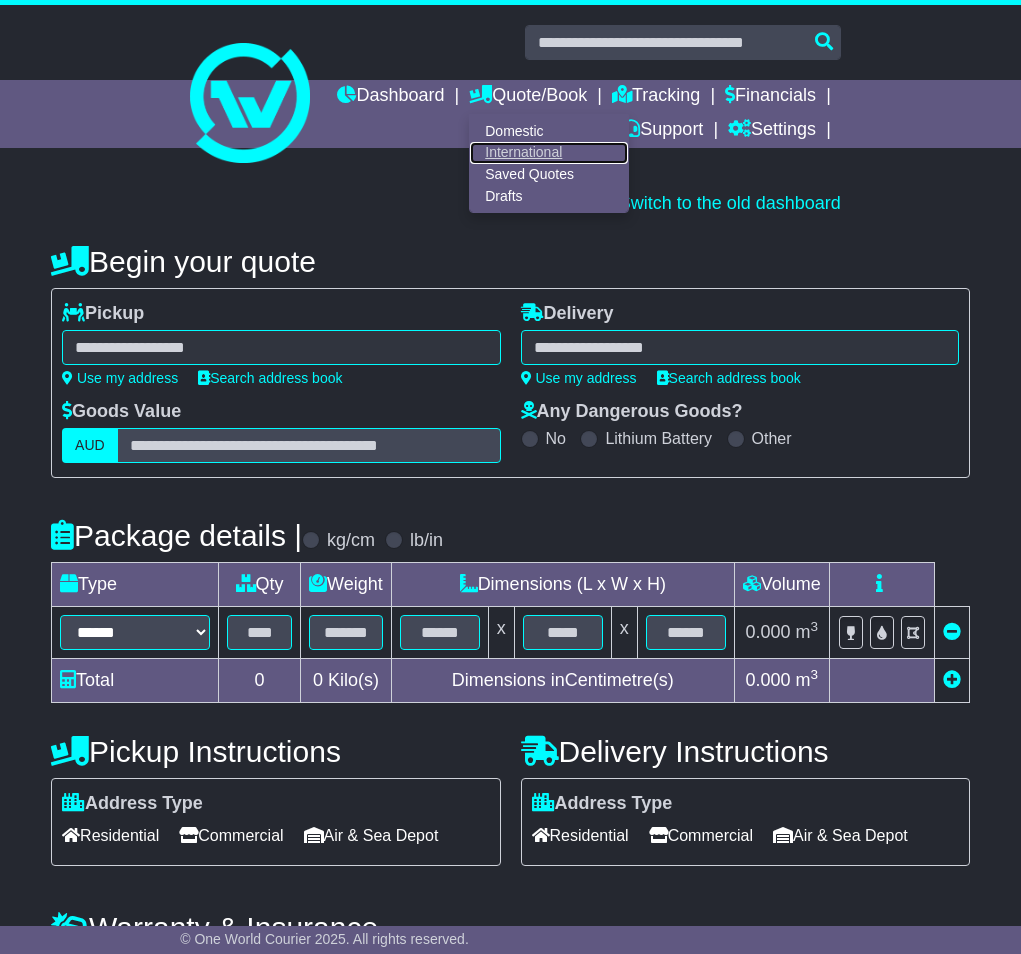 click on "International" at bounding box center (549, 153) 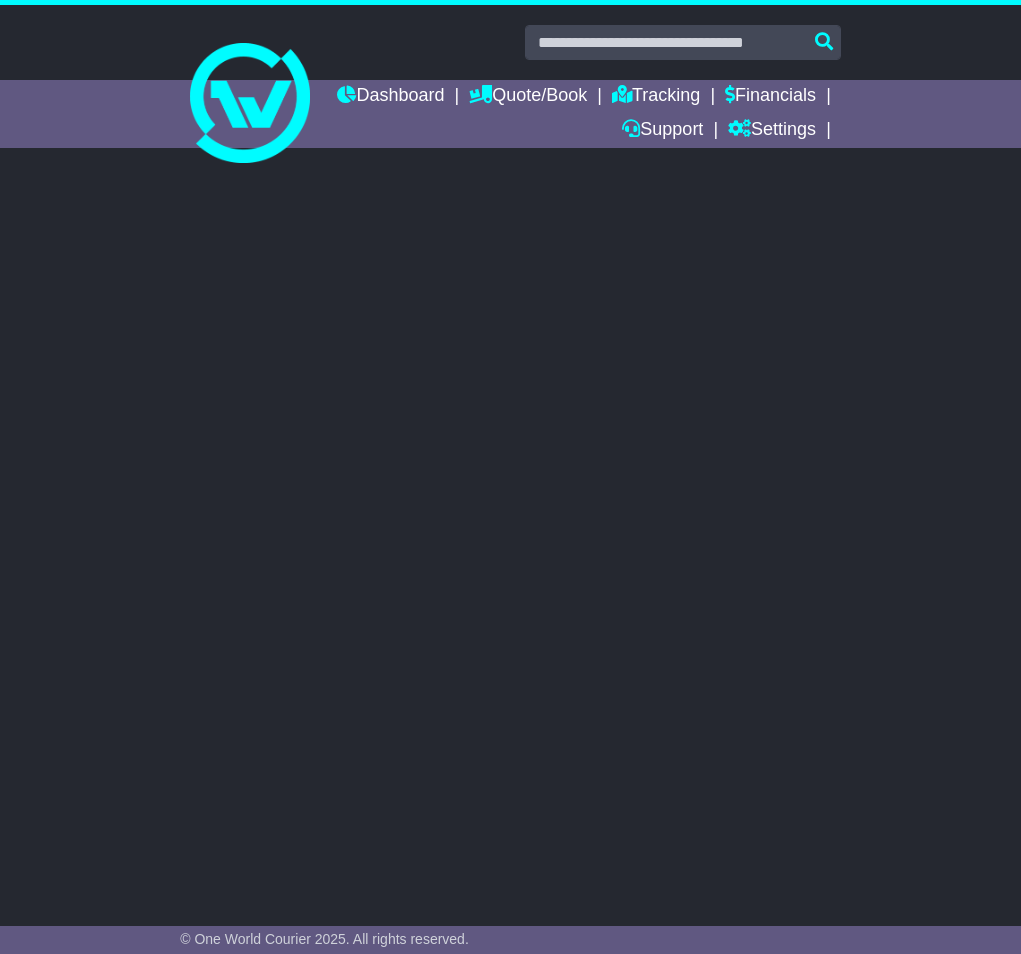 scroll, scrollTop: 0, scrollLeft: 0, axis: both 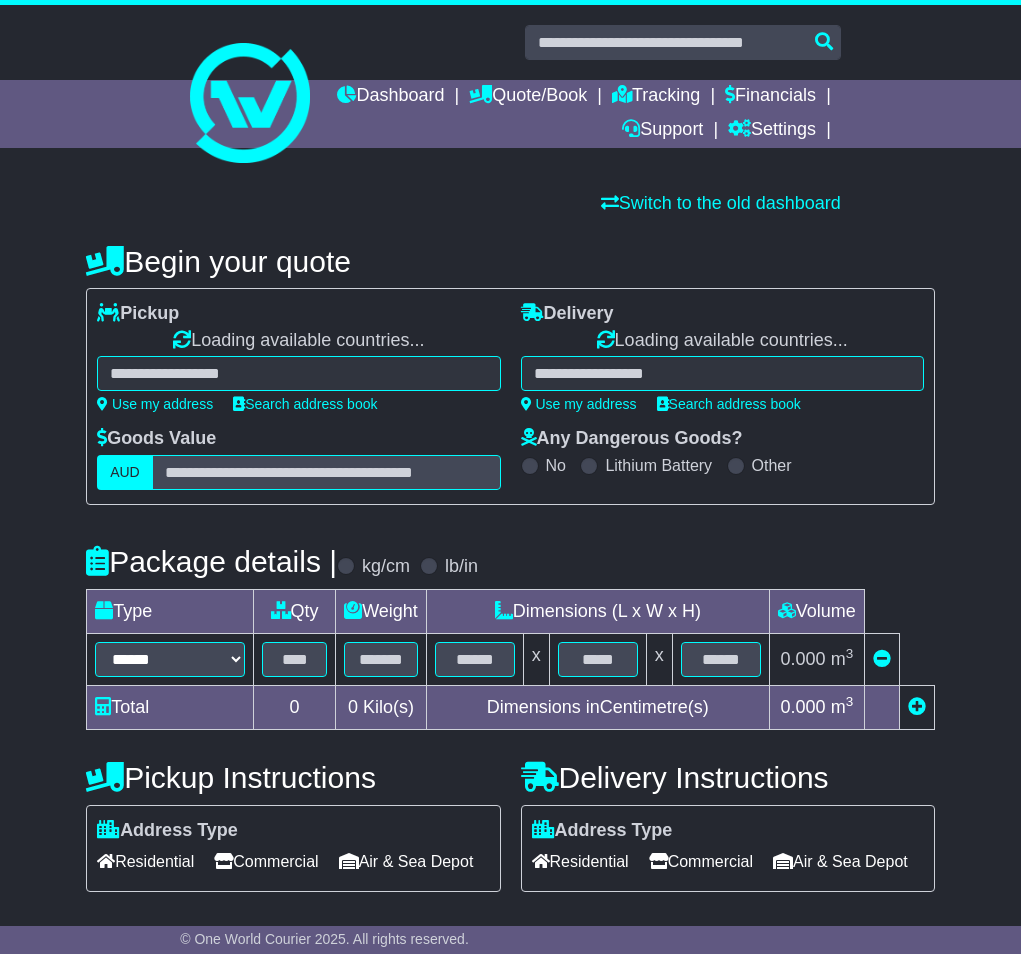 select 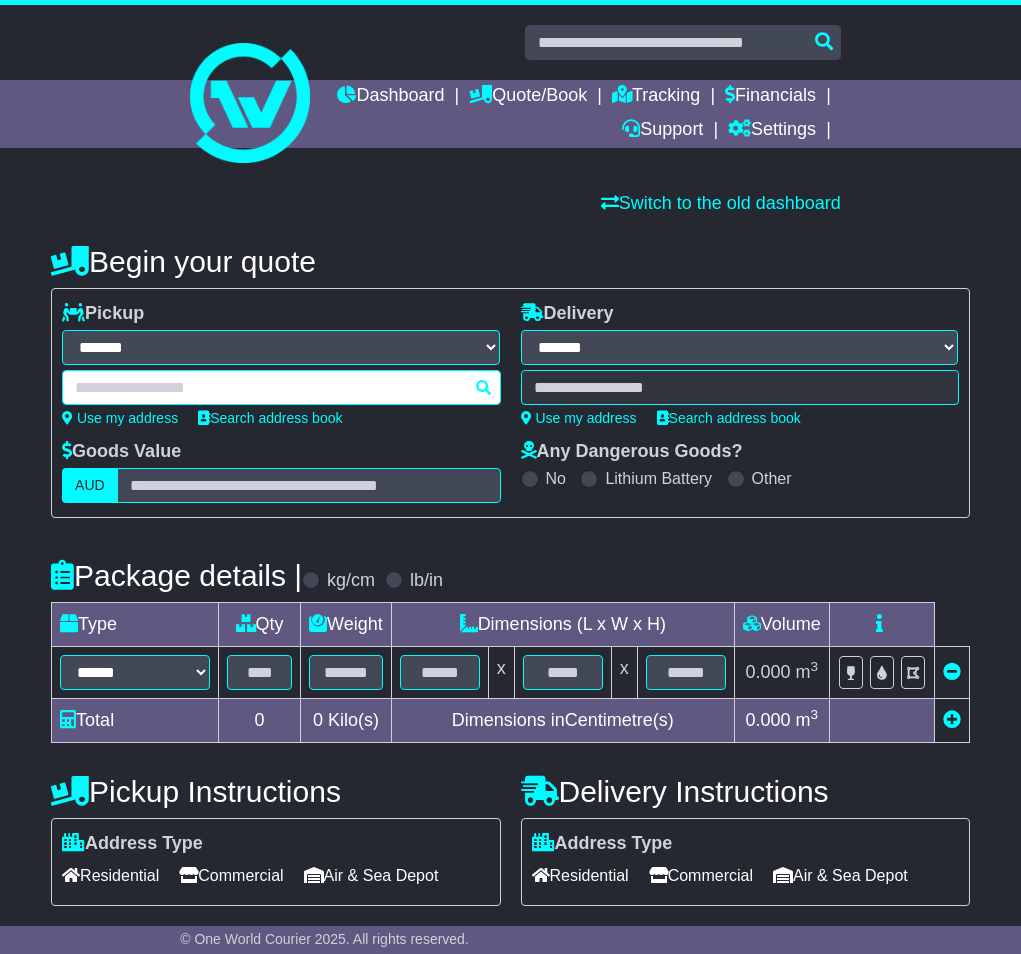 click at bounding box center [281, 387] 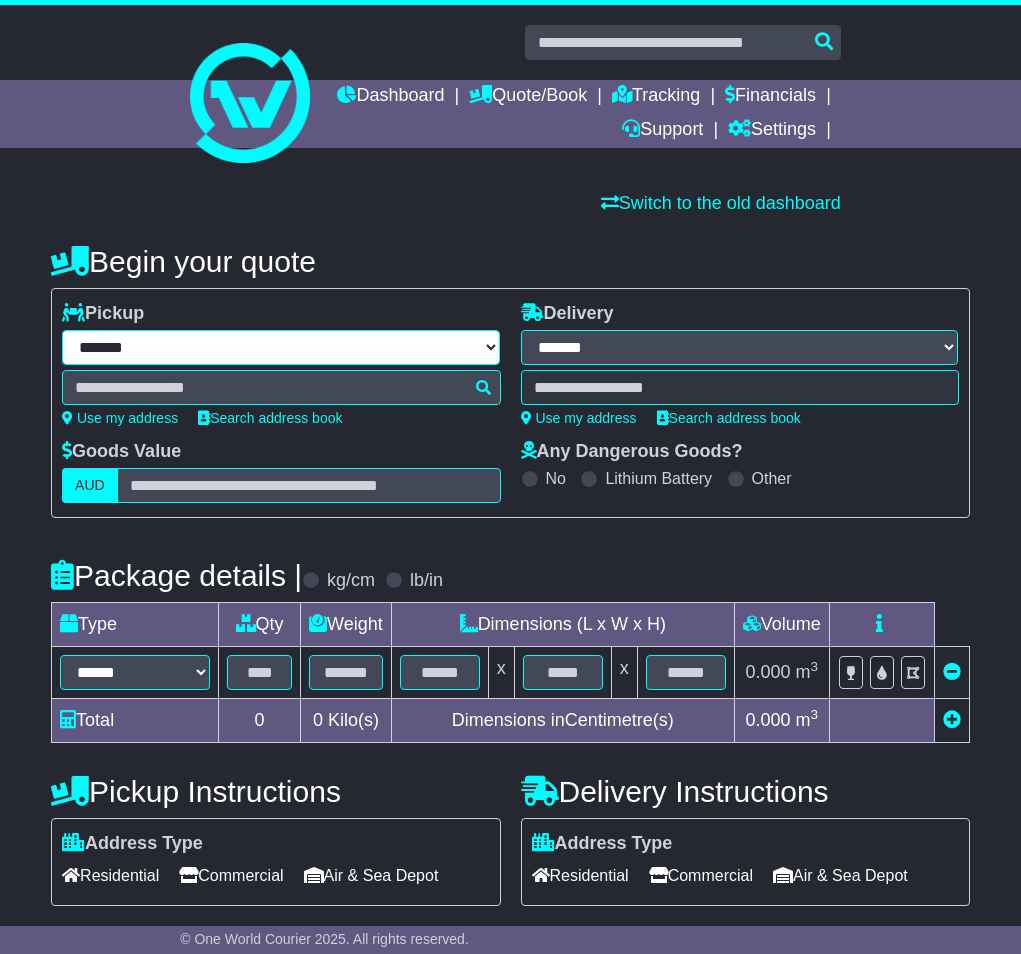 click on "**********" at bounding box center (281, 347) 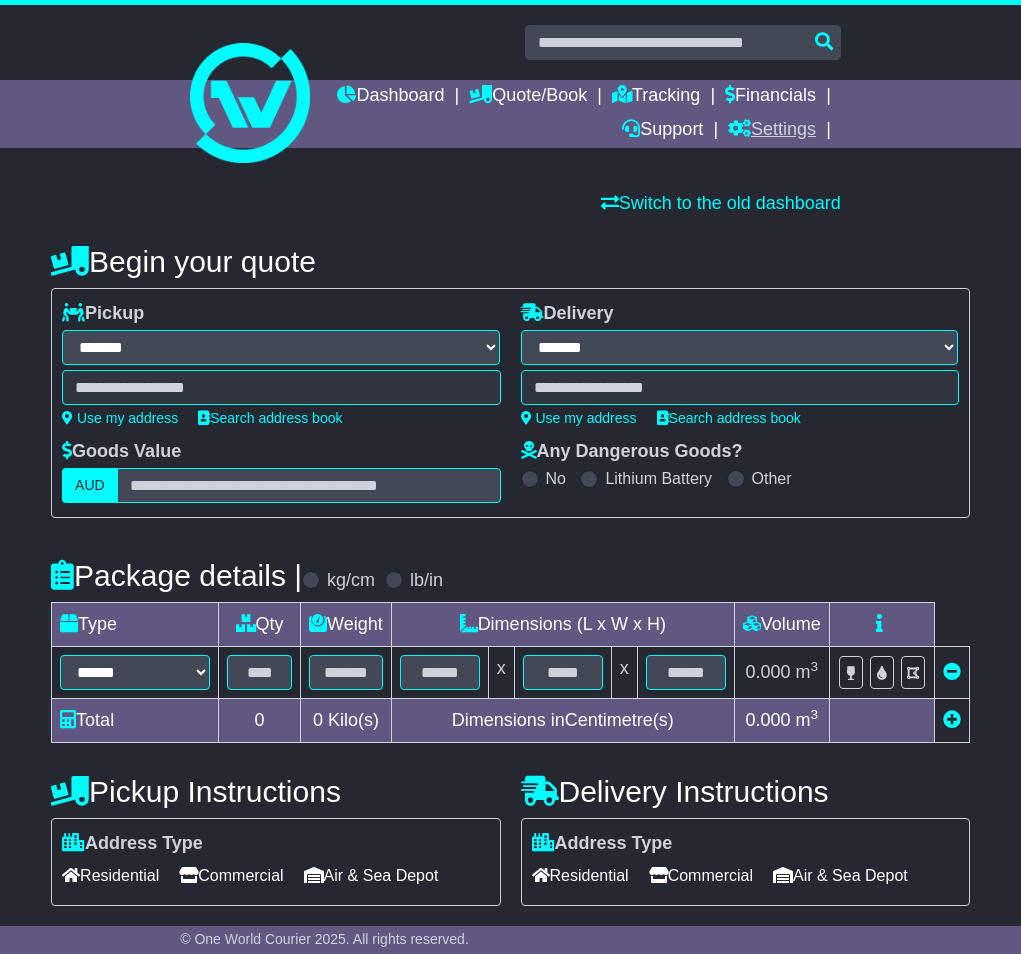 click on "Settings" at bounding box center [772, 131] 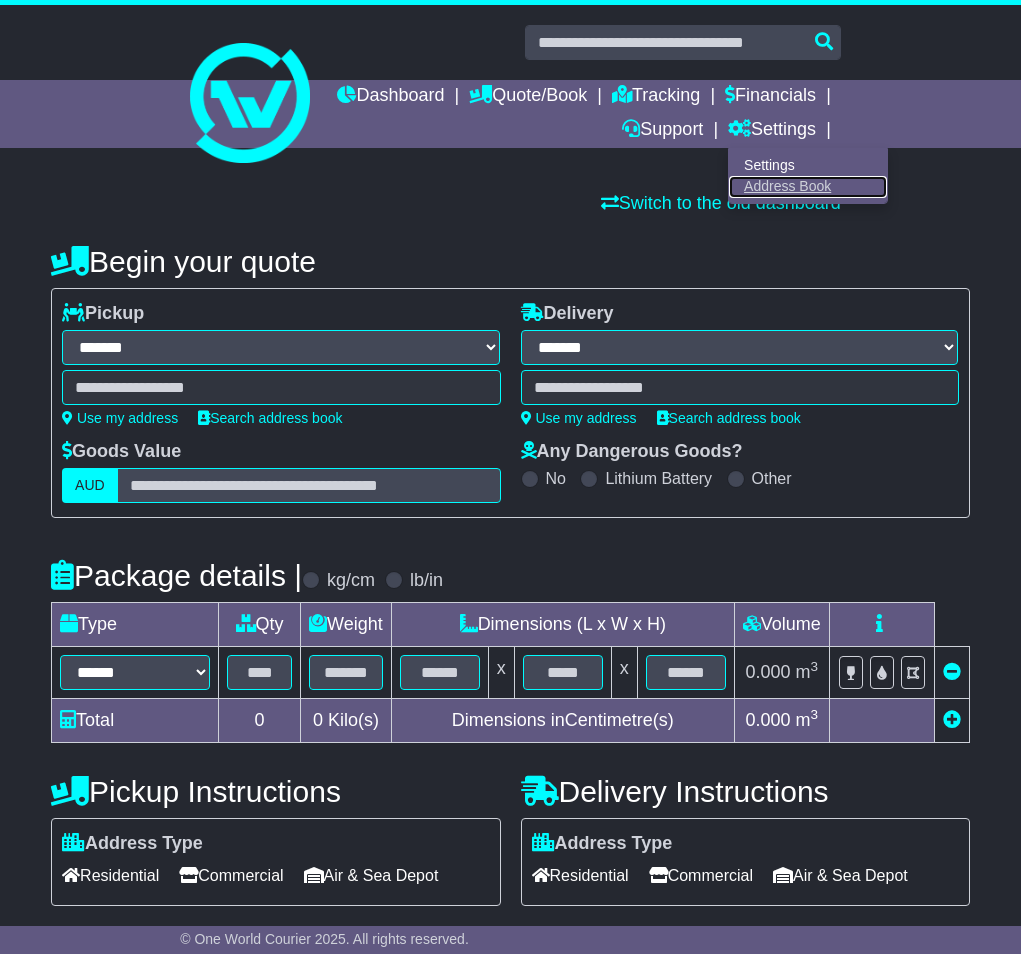 click on "Address Book" at bounding box center [808, 187] 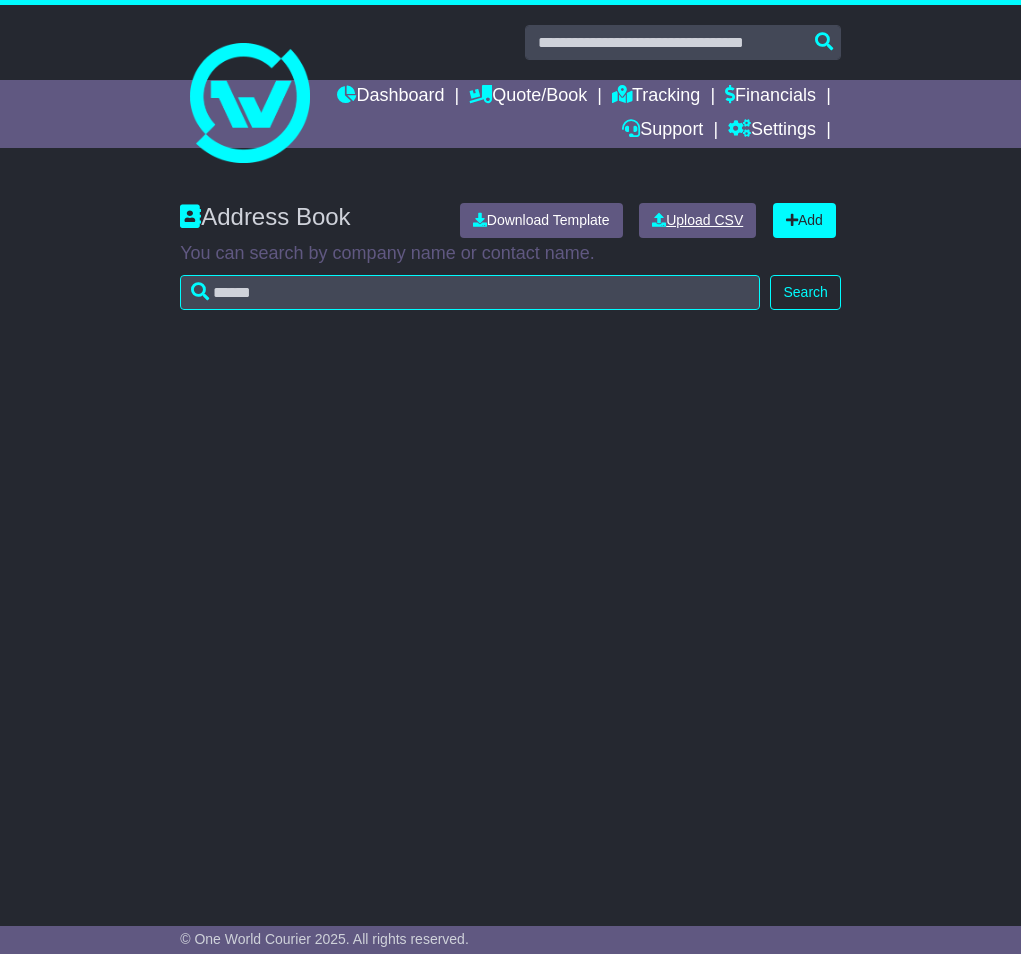 scroll, scrollTop: 0, scrollLeft: 0, axis: both 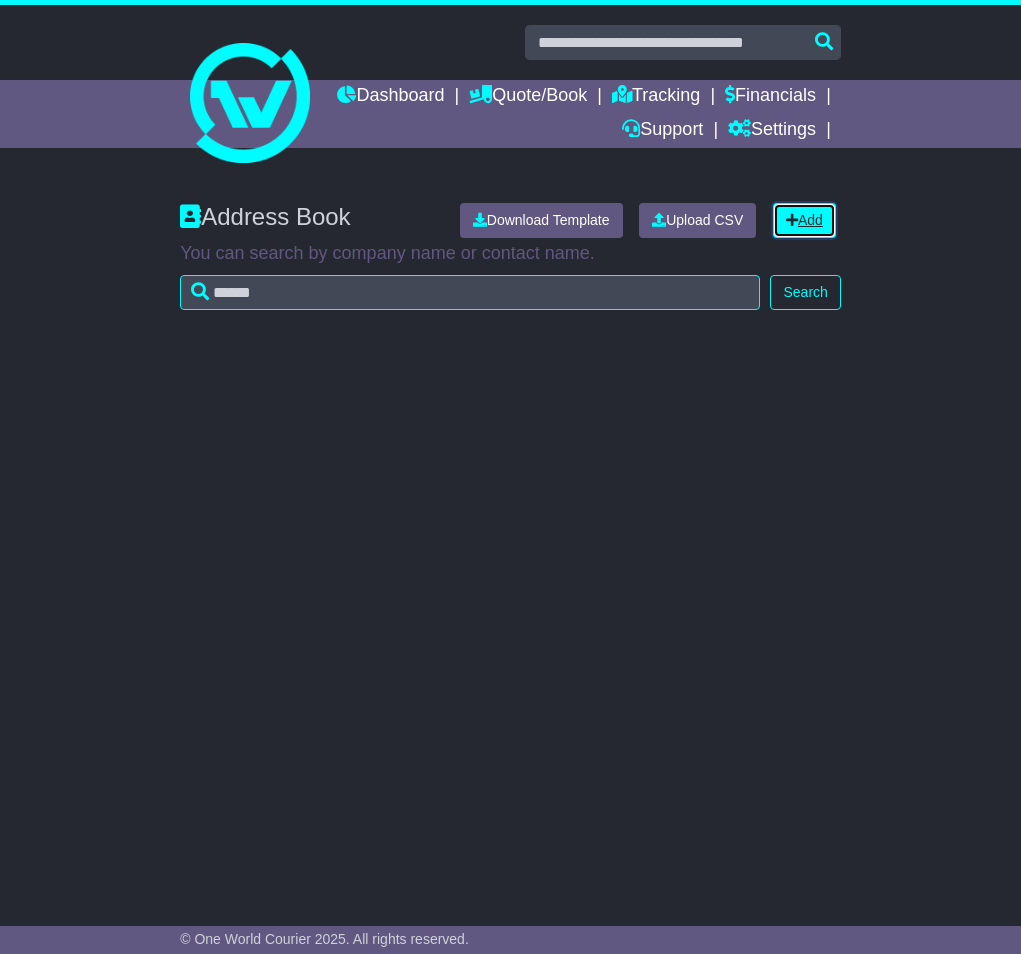 click on "Add" at bounding box center [804, 220] 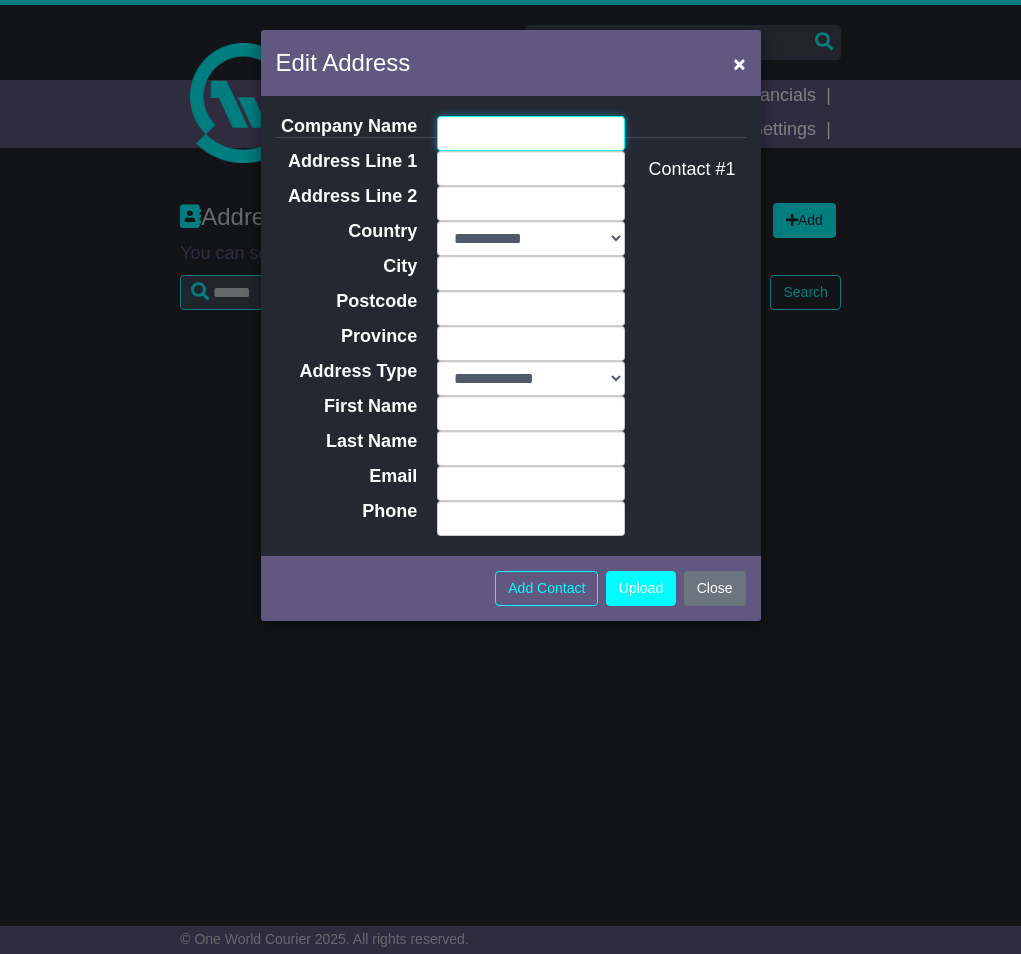 click on "Company Name" at bounding box center [531, 133] 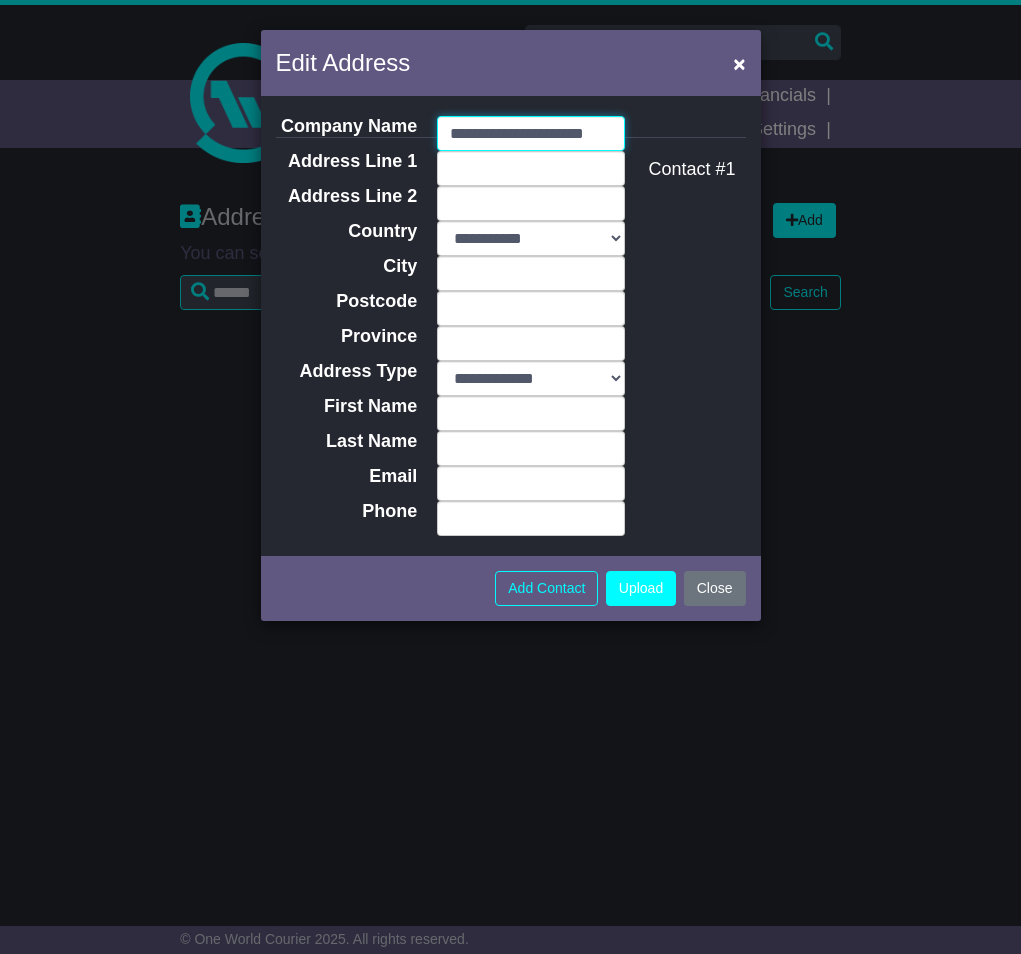 scroll, scrollTop: 0, scrollLeft: 11, axis: horizontal 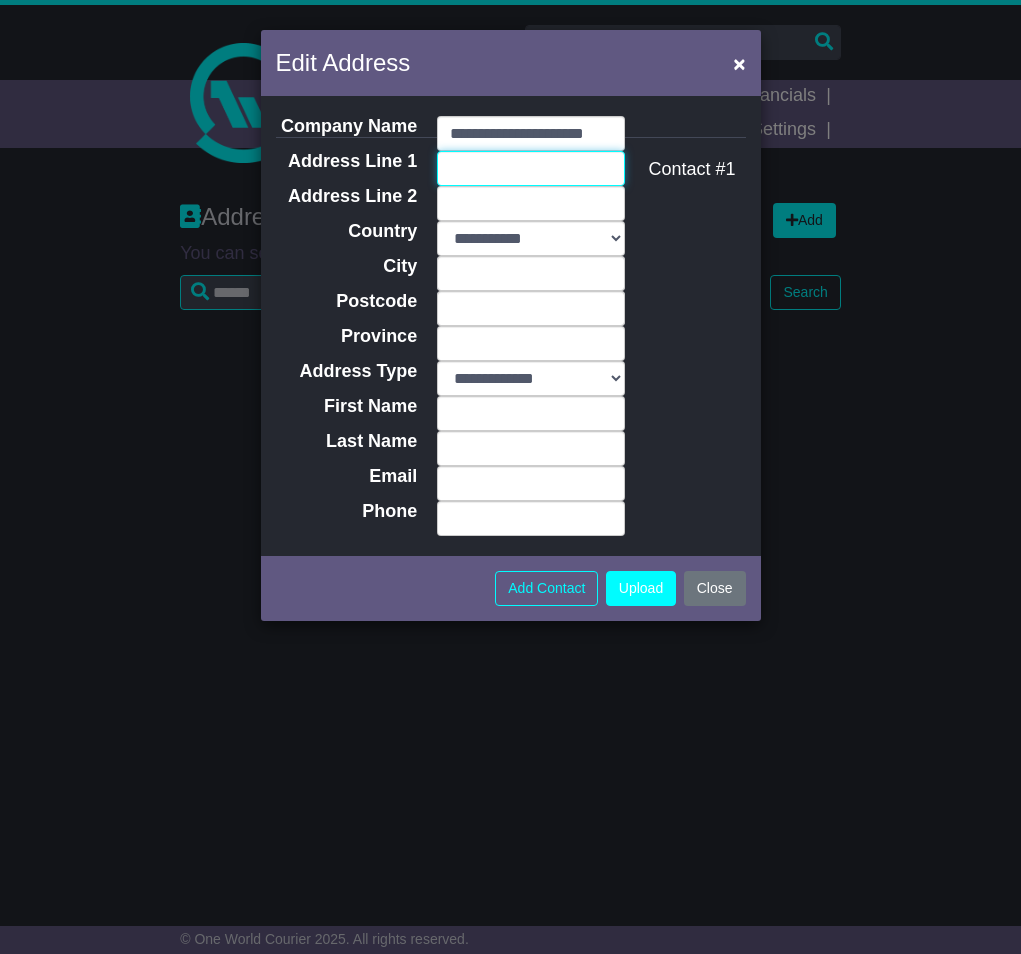 click on "Address Line 1" at bounding box center (531, 168) 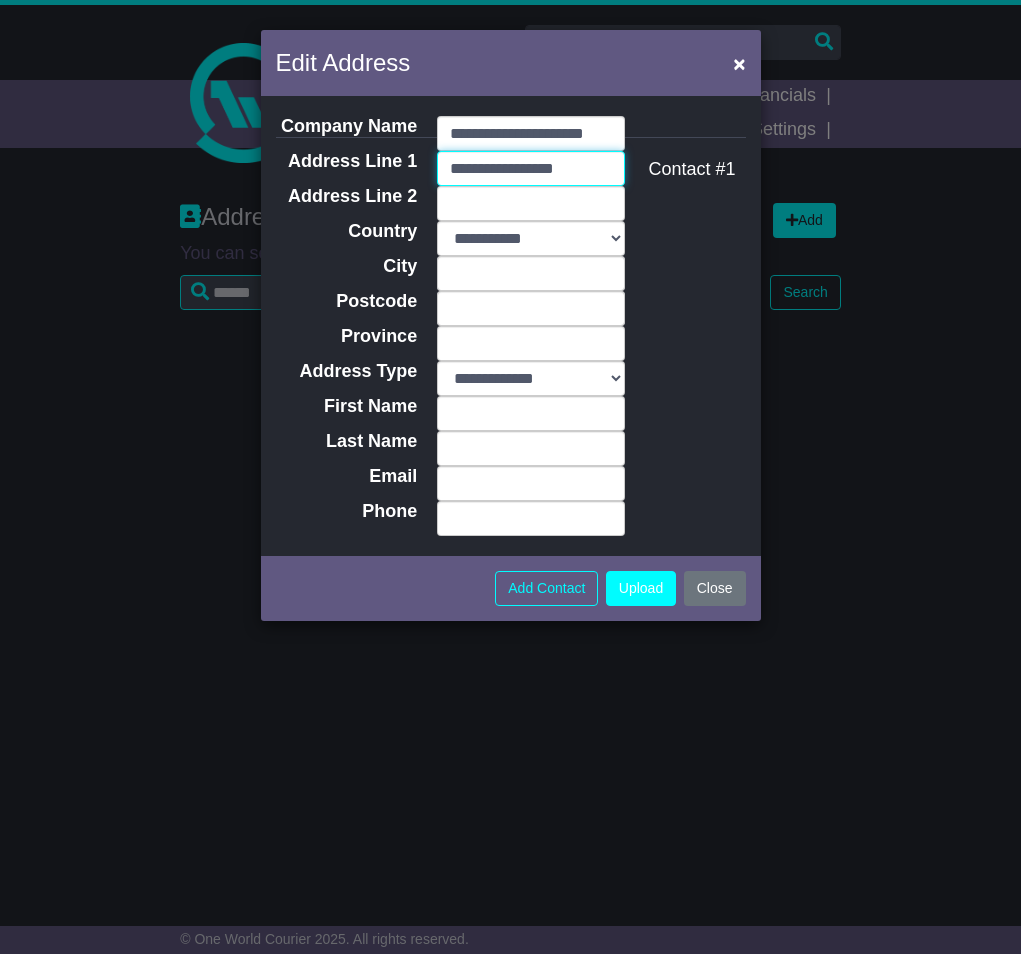 type on "**********" 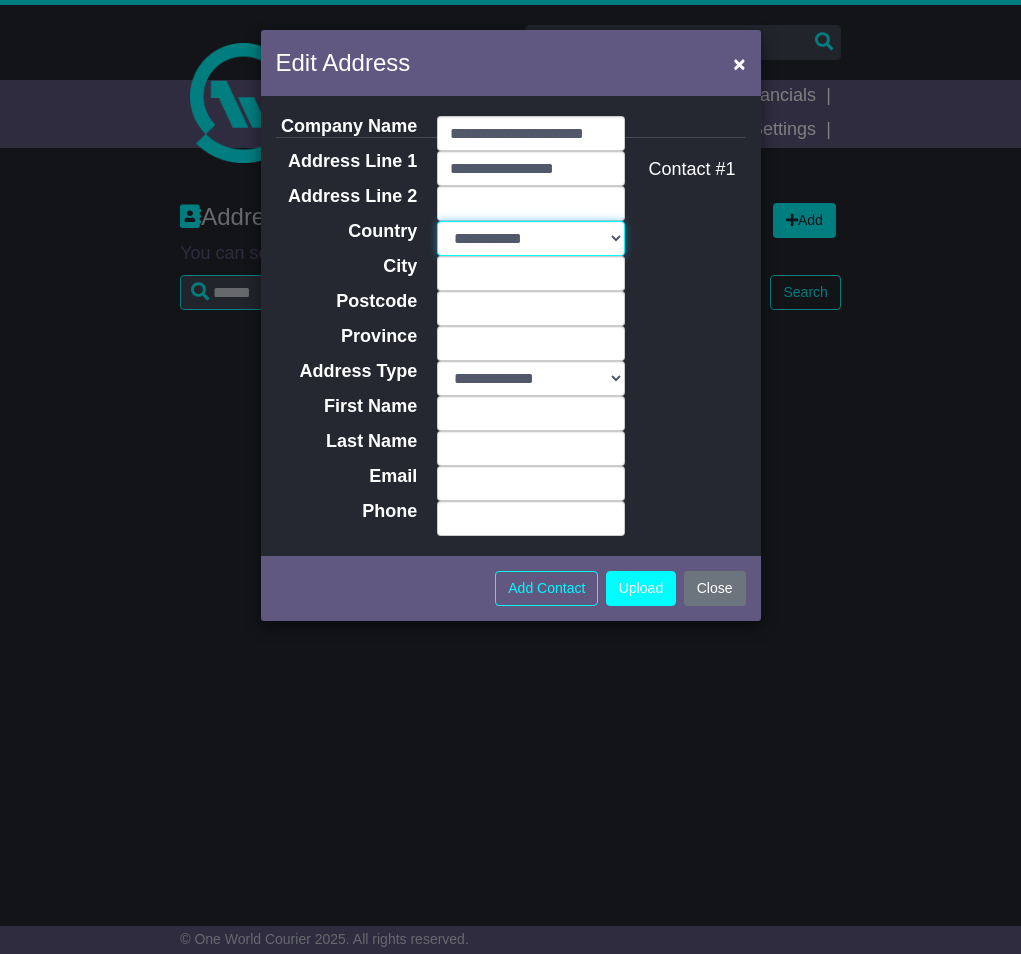 click on "**********" at bounding box center (531, 238) 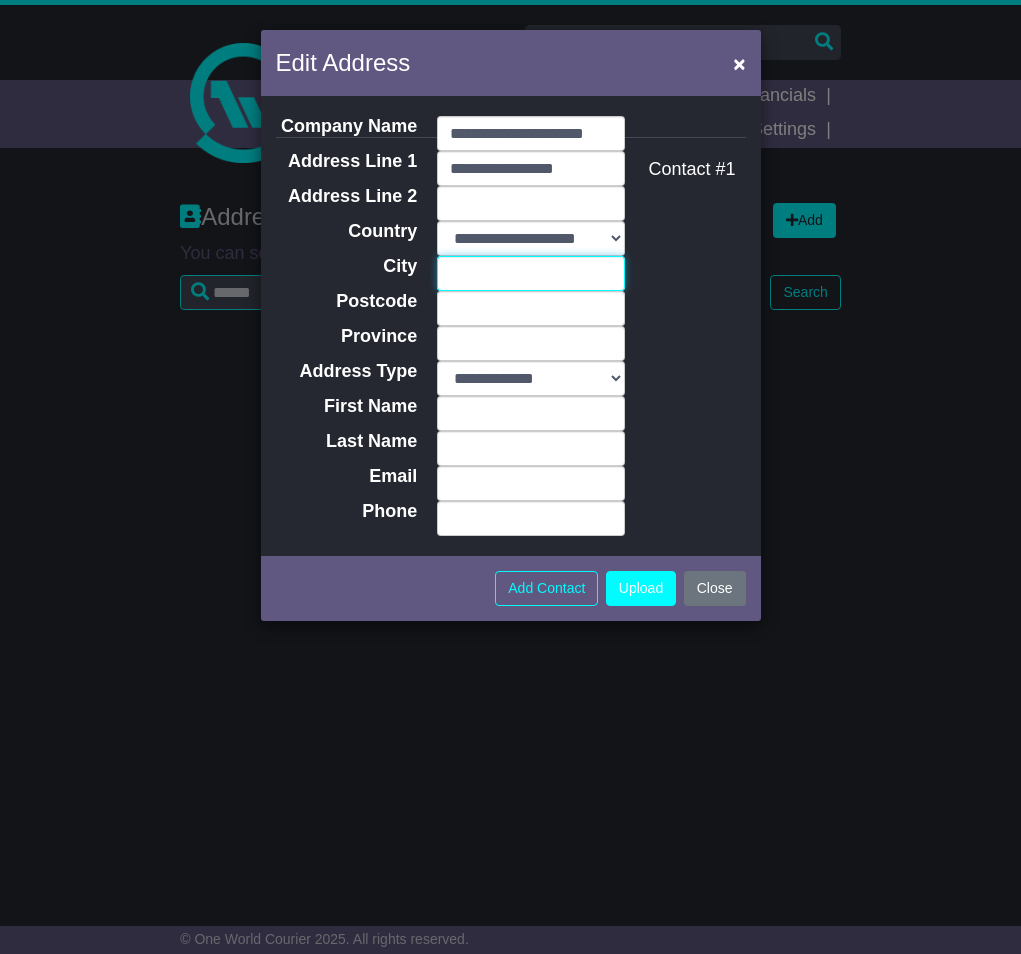 click on "City" at bounding box center (531, 273) 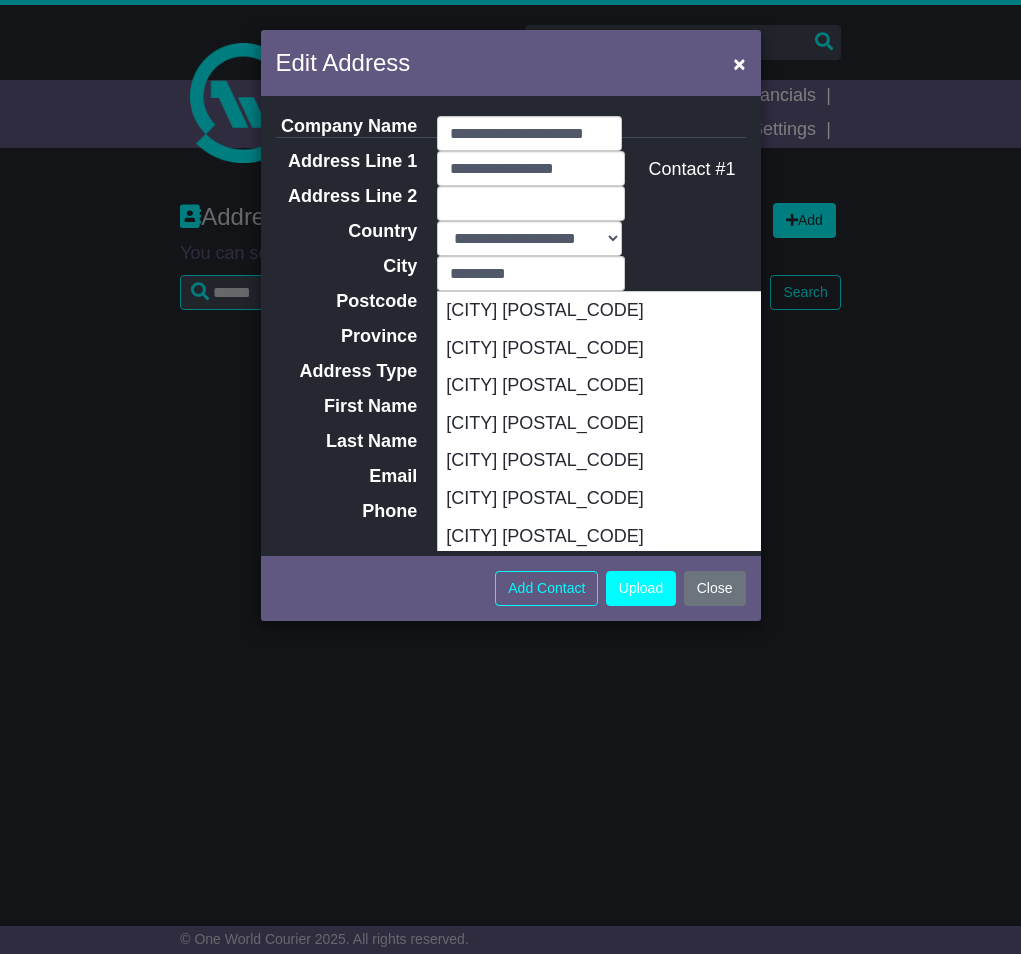 click on "********* Hillsboro HILLSBORO 31038 HILLSBORO 47949 HILLSBORO 41049 HILLSBORO 20134 HILLSBORO 54634 HILLSBORO 63050 HILLSBORO 39087 HILLSBORO 58045 HILLSBORO 45133 HILLSBORO 24946" at bounding box center [531, 273] 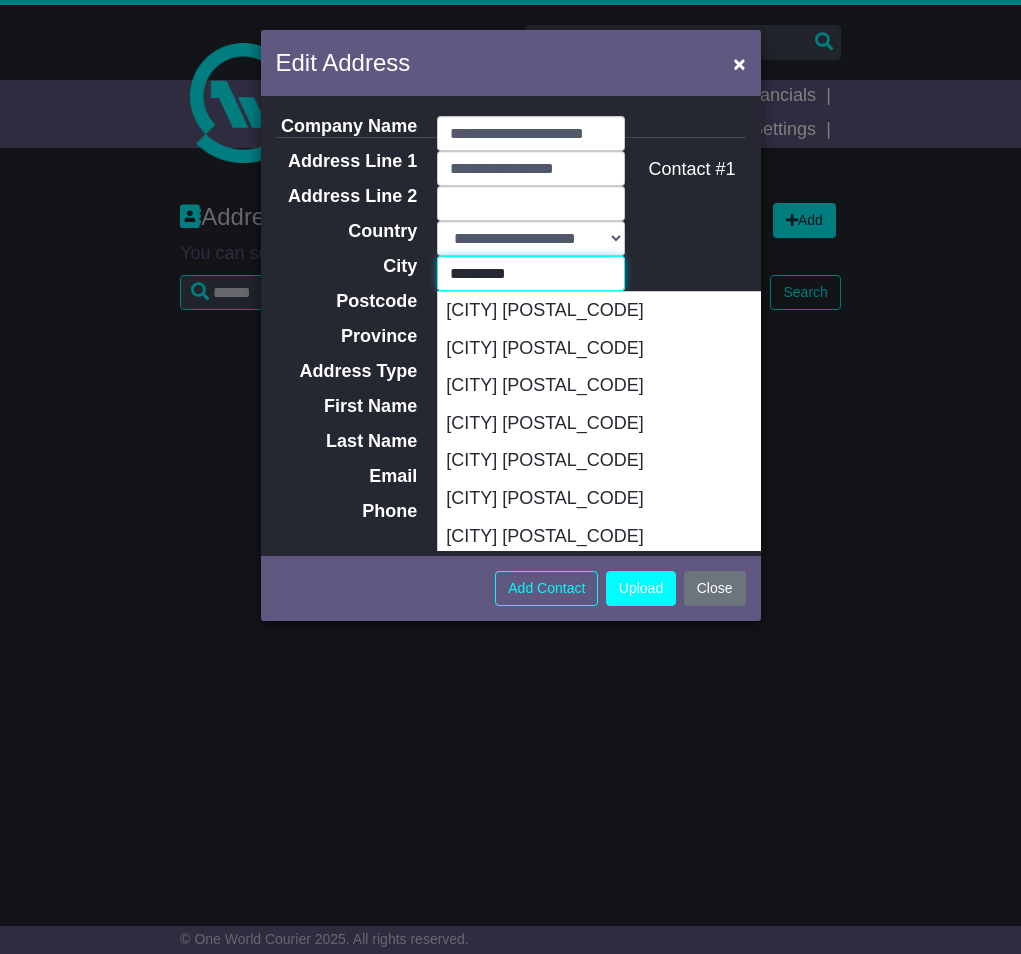 click on "*********" at bounding box center [531, 273] 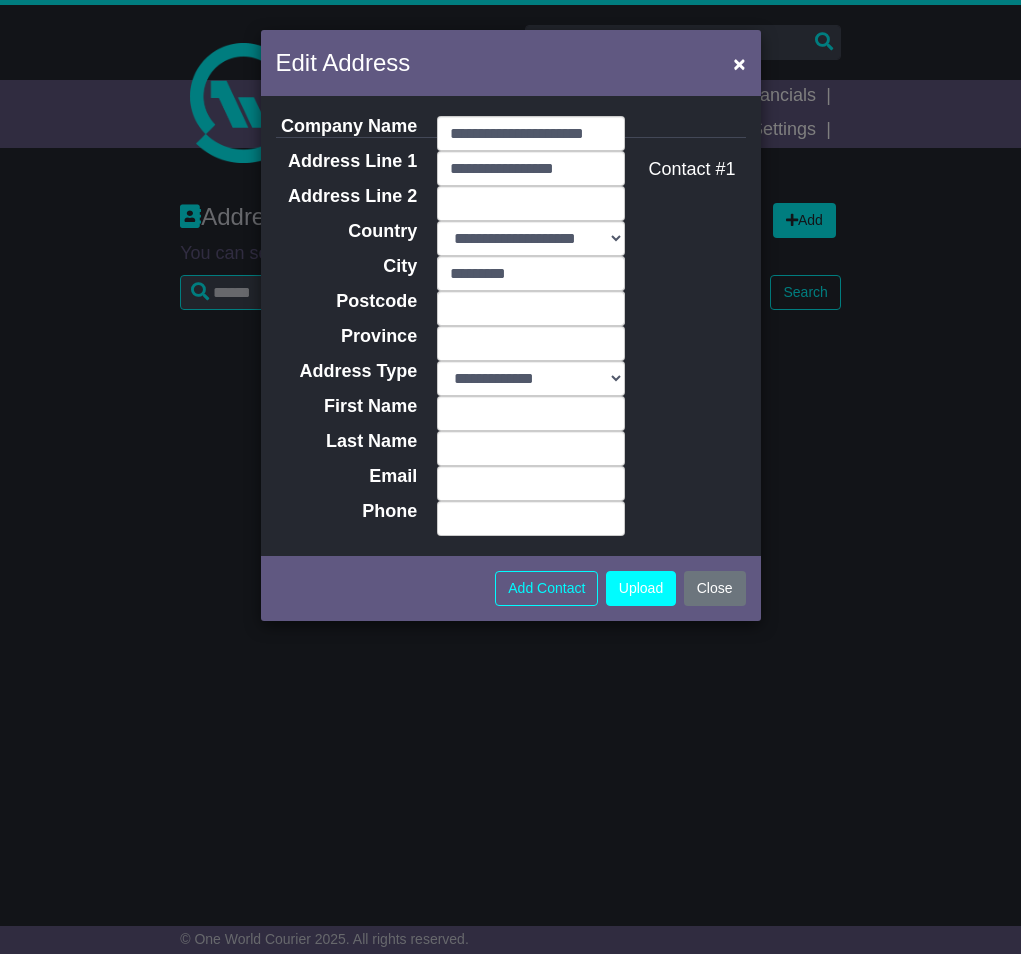 scroll, scrollTop: 0, scrollLeft: 0, axis: both 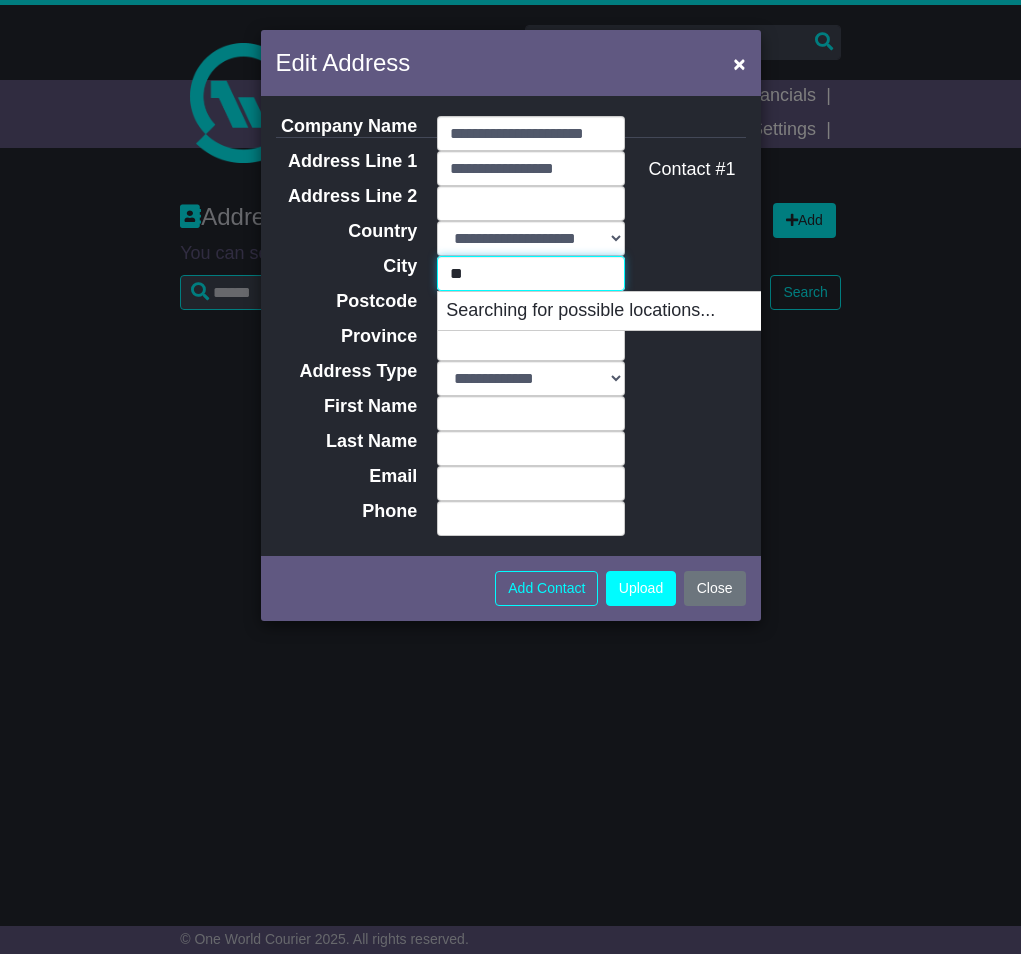 type on "*" 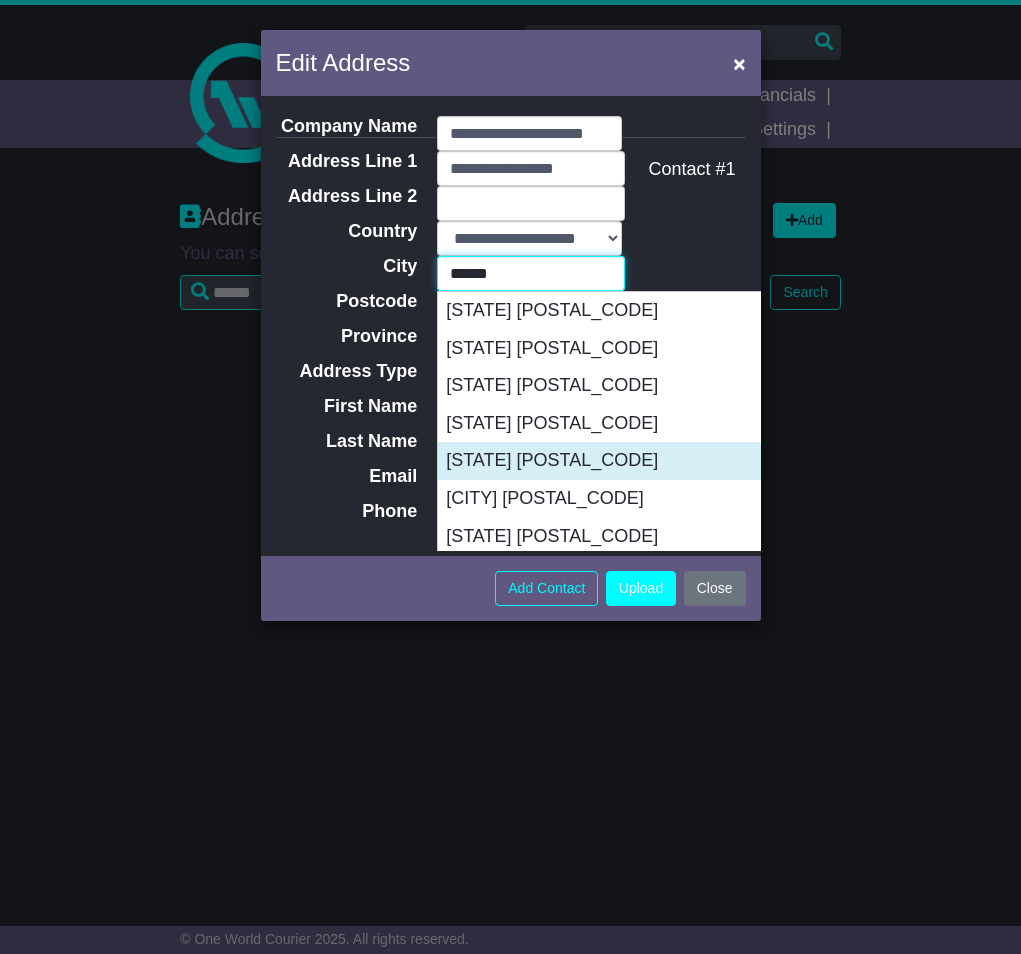 scroll, scrollTop: 43, scrollLeft: 0, axis: vertical 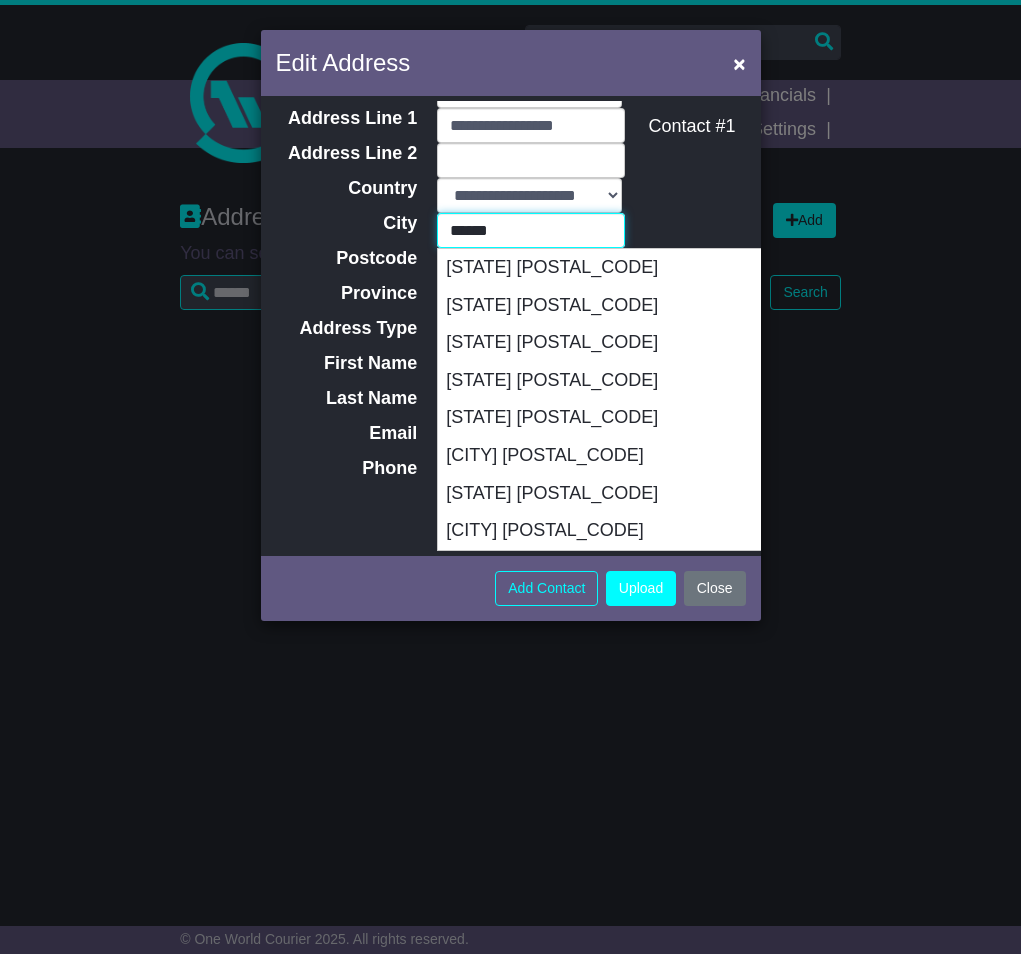 type on "******" 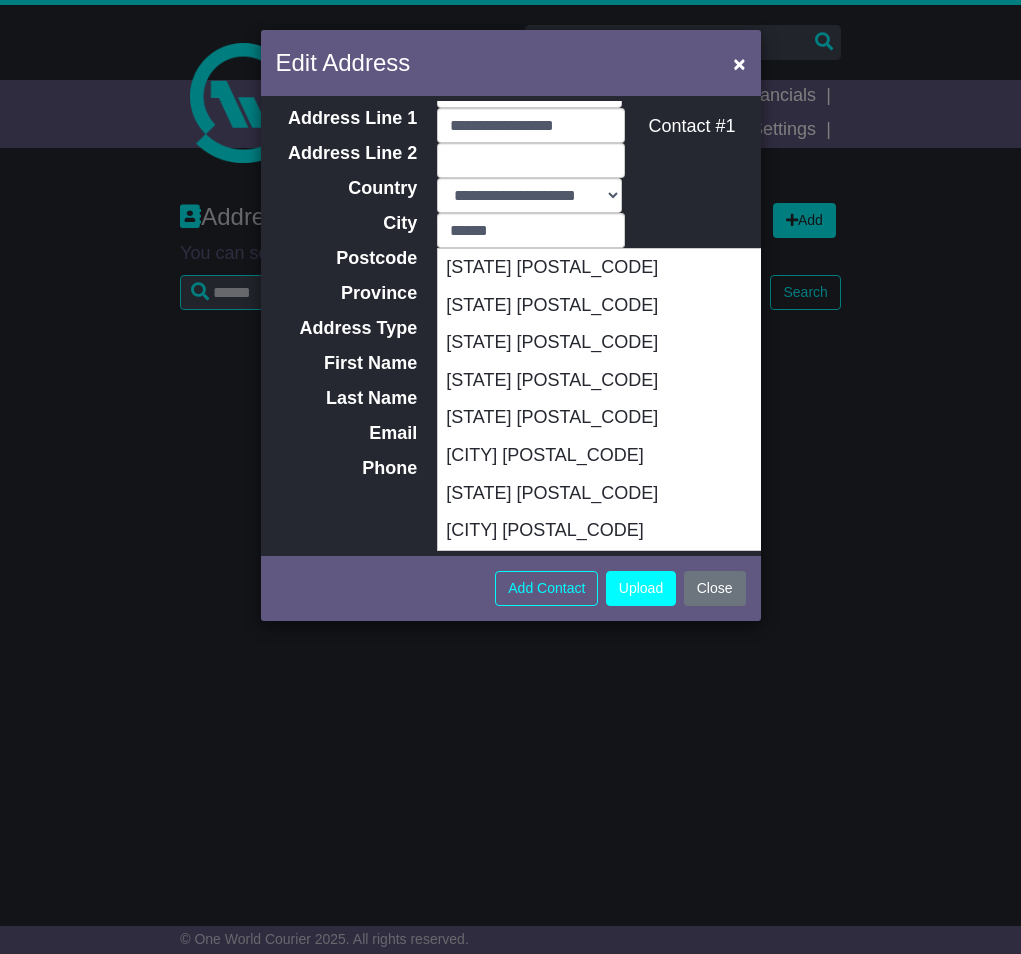 scroll, scrollTop: 0, scrollLeft: 0, axis: both 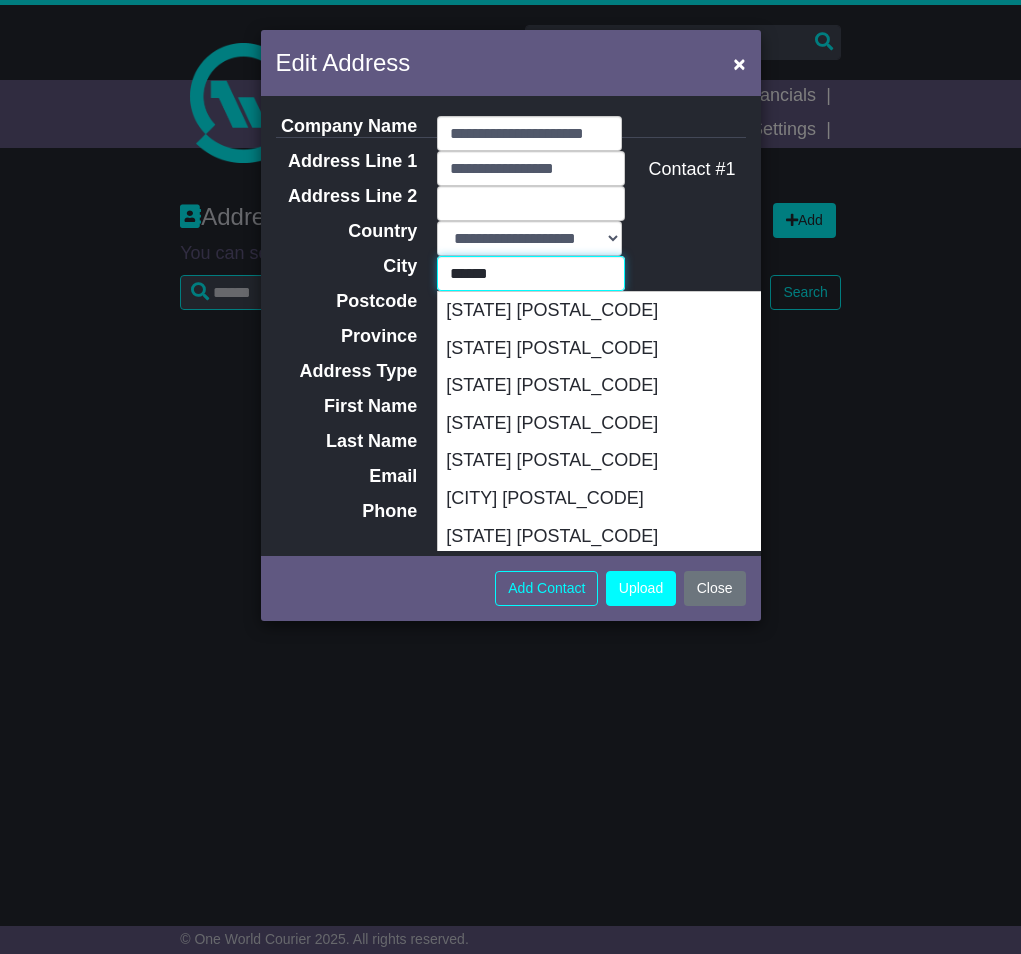 click on "******" at bounding box center (531, 273) 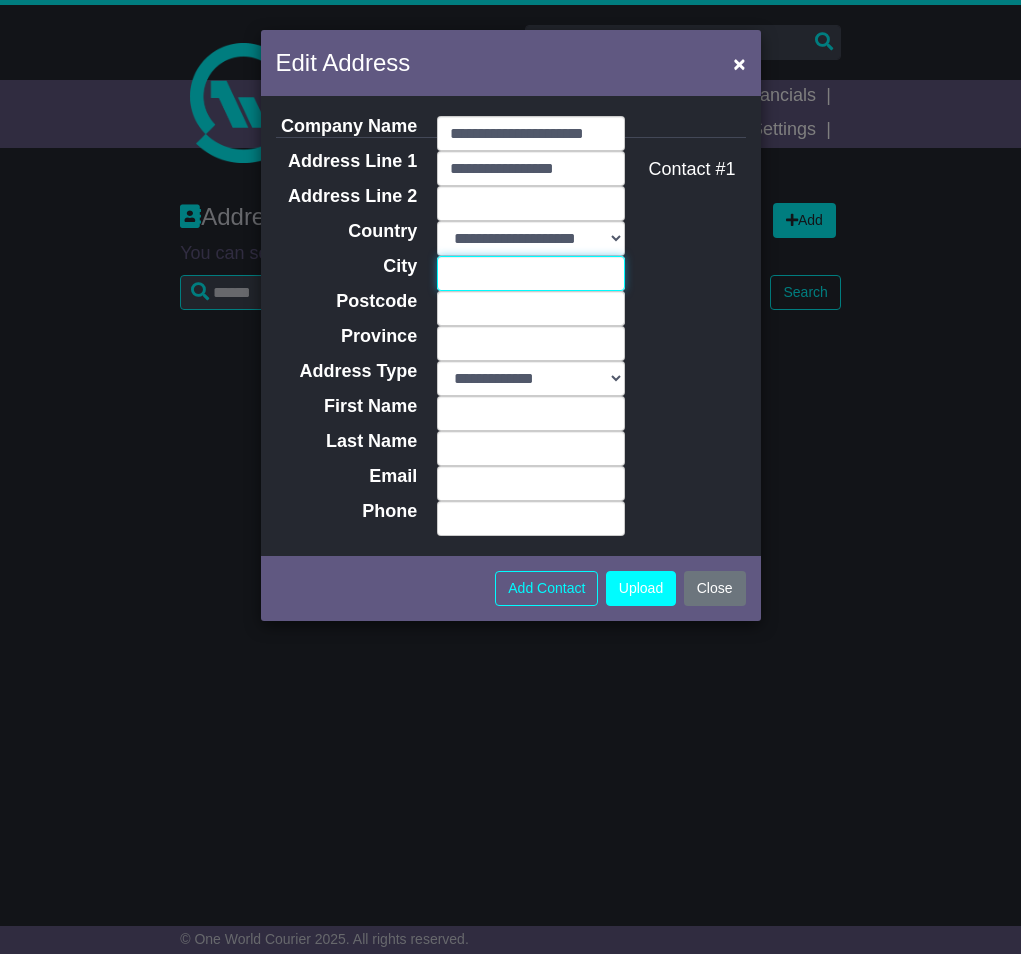 type 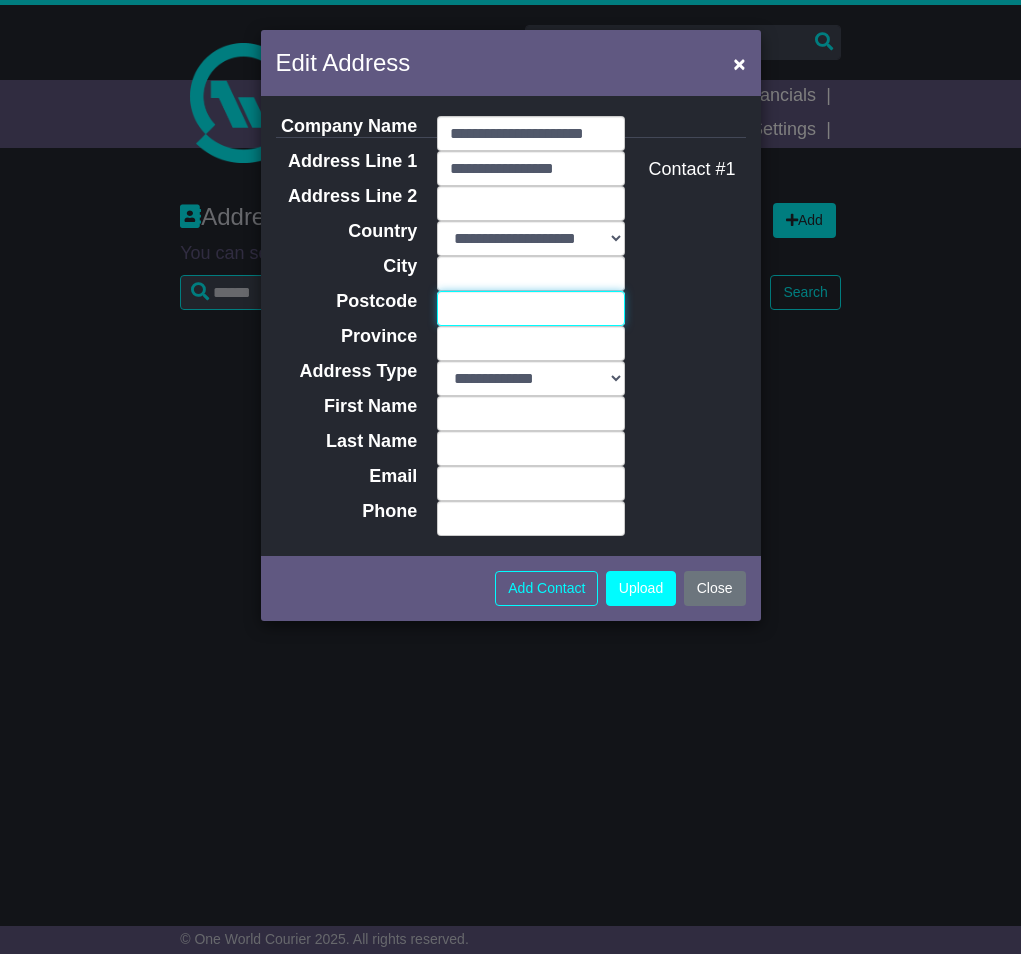 click on "Postcode" at bounding box center (531, 308) 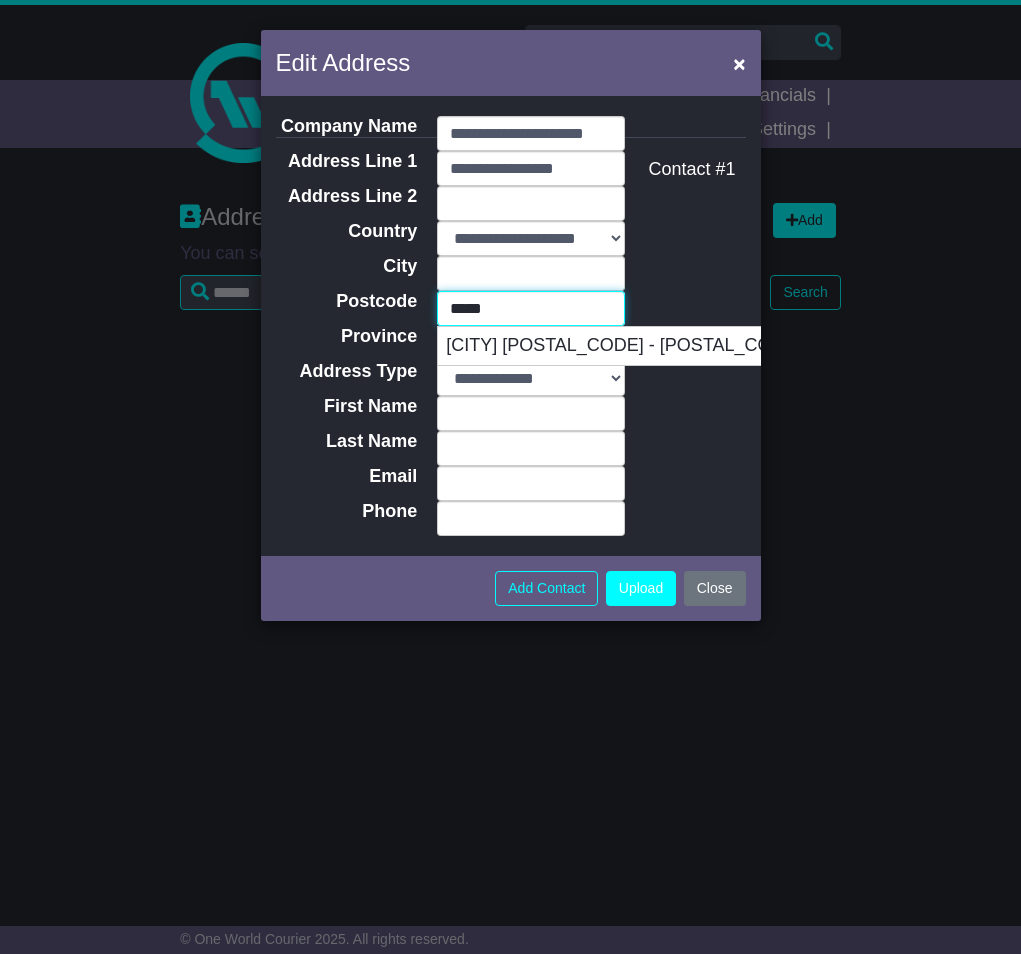 click on "*****" at bounding box center (531, 308) 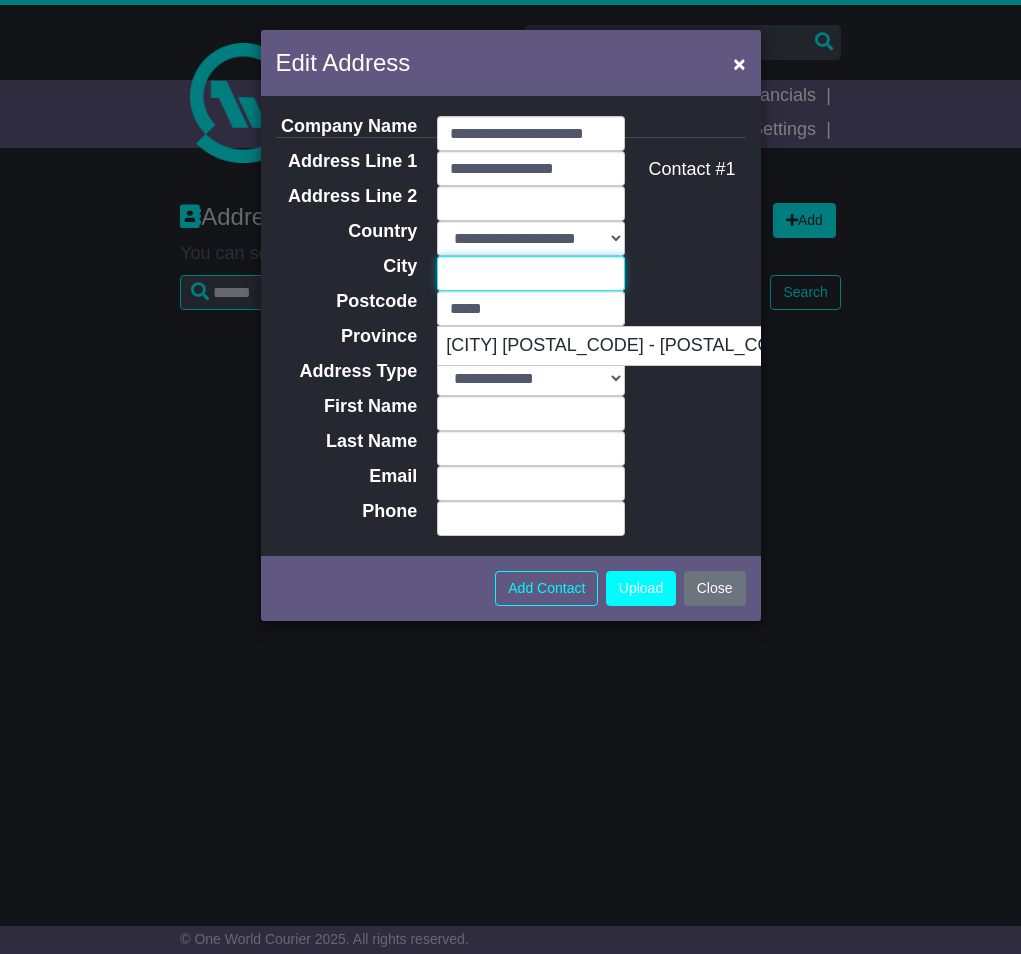 click on "City" at bounding box center [531, 273] 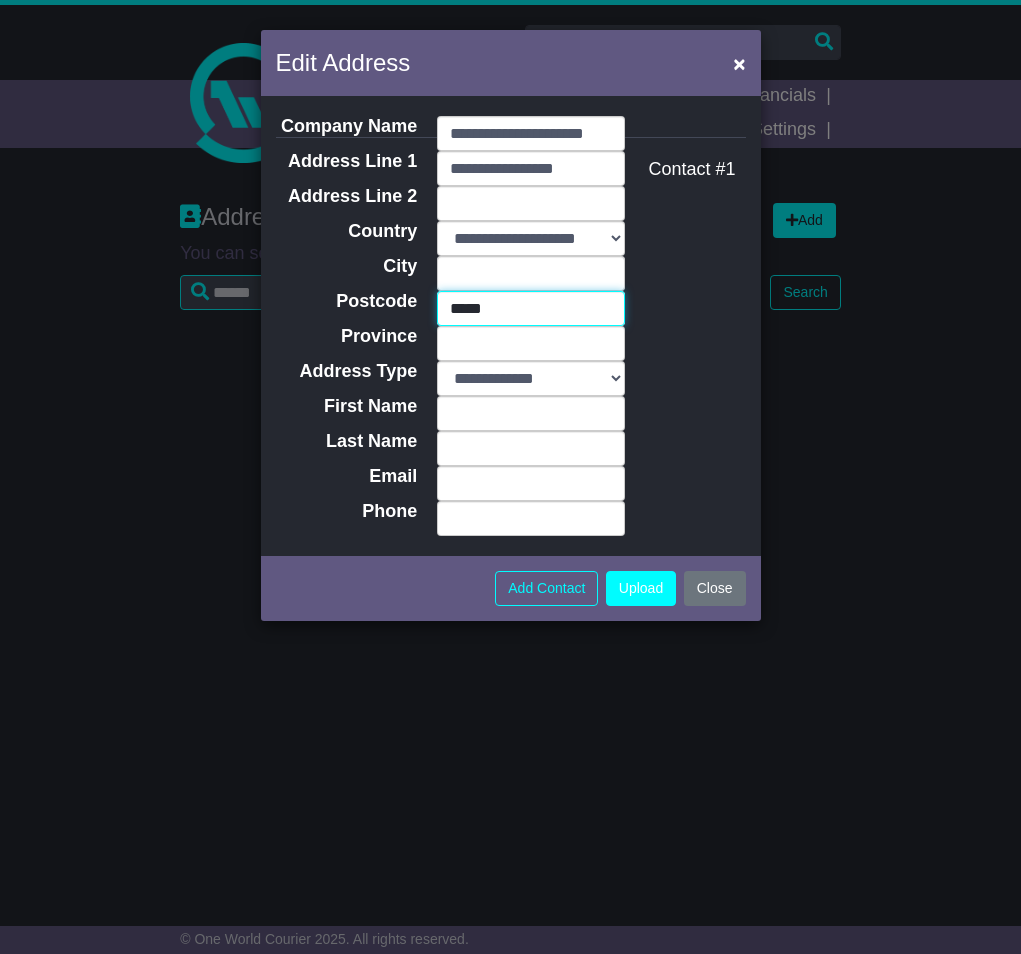 click on "*****" at bounding box center (531, 308) 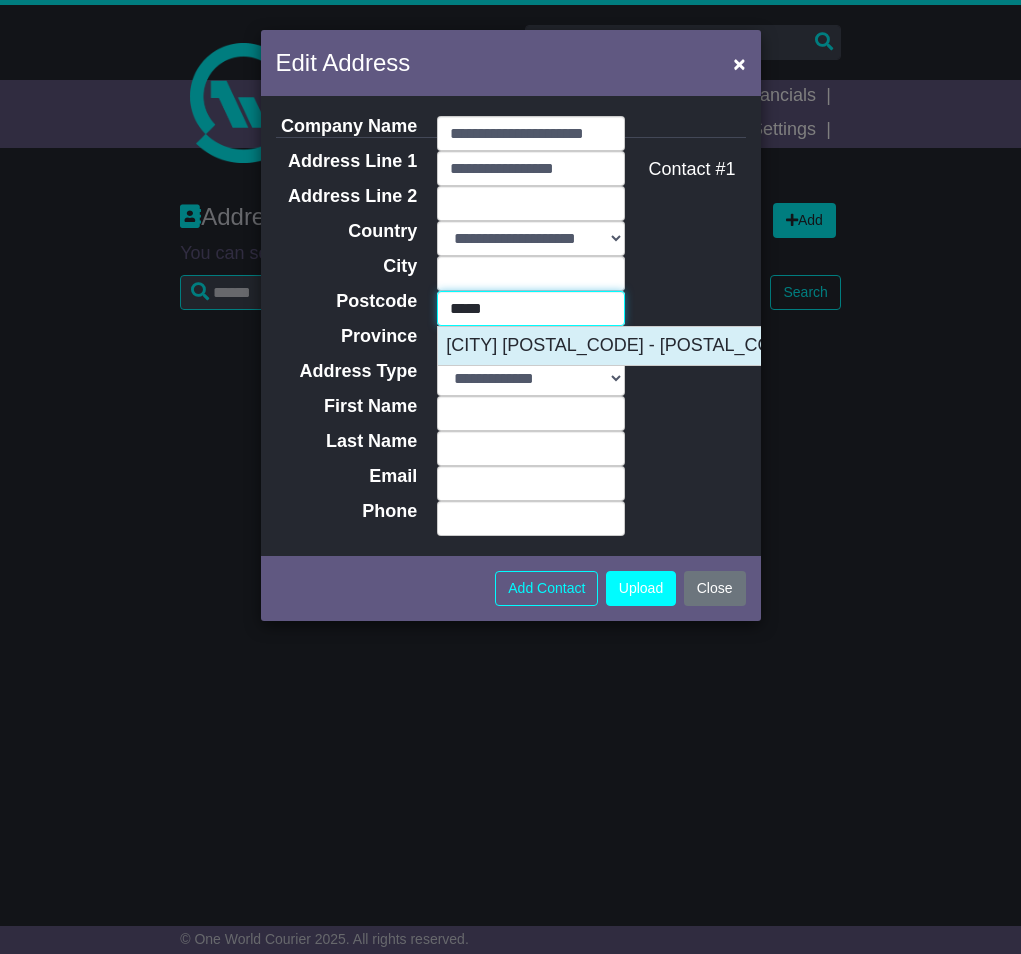 click on "HILLSBORO 97123 - 97124" at bounding box center [637, 346] 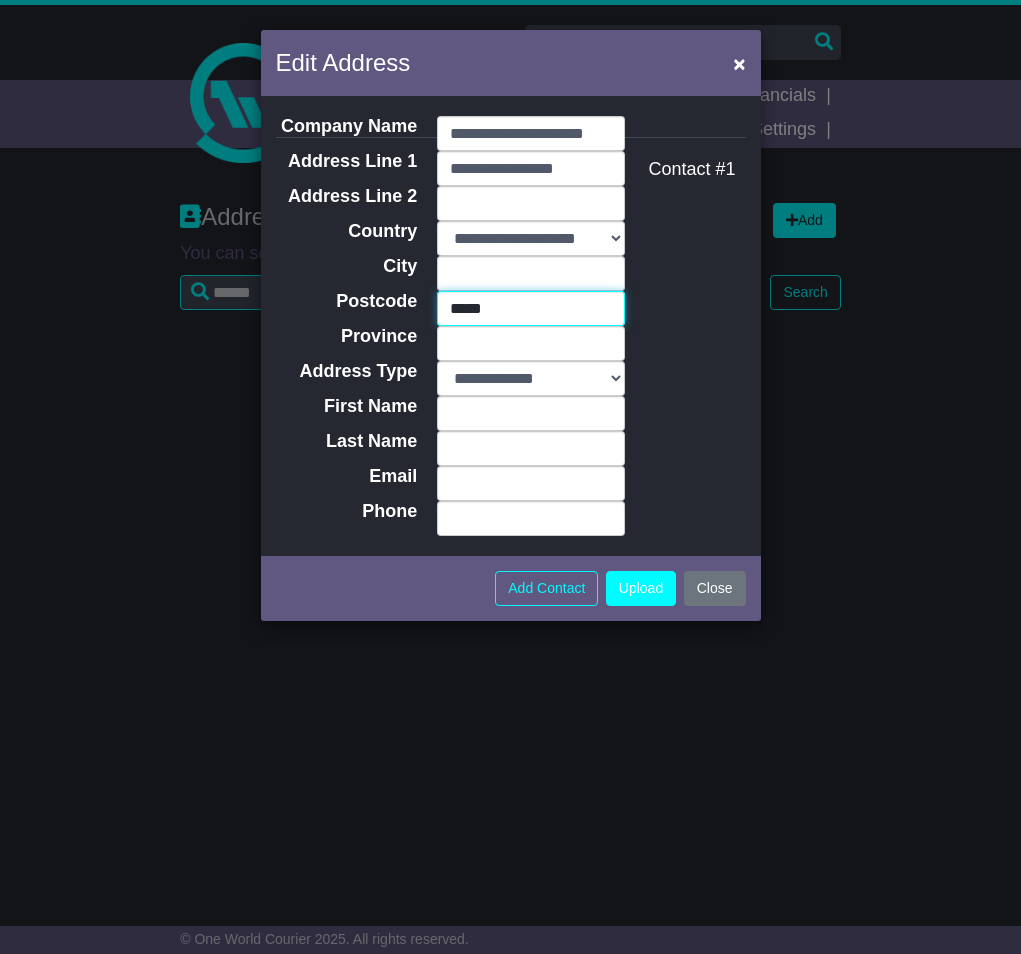 type on "*********" 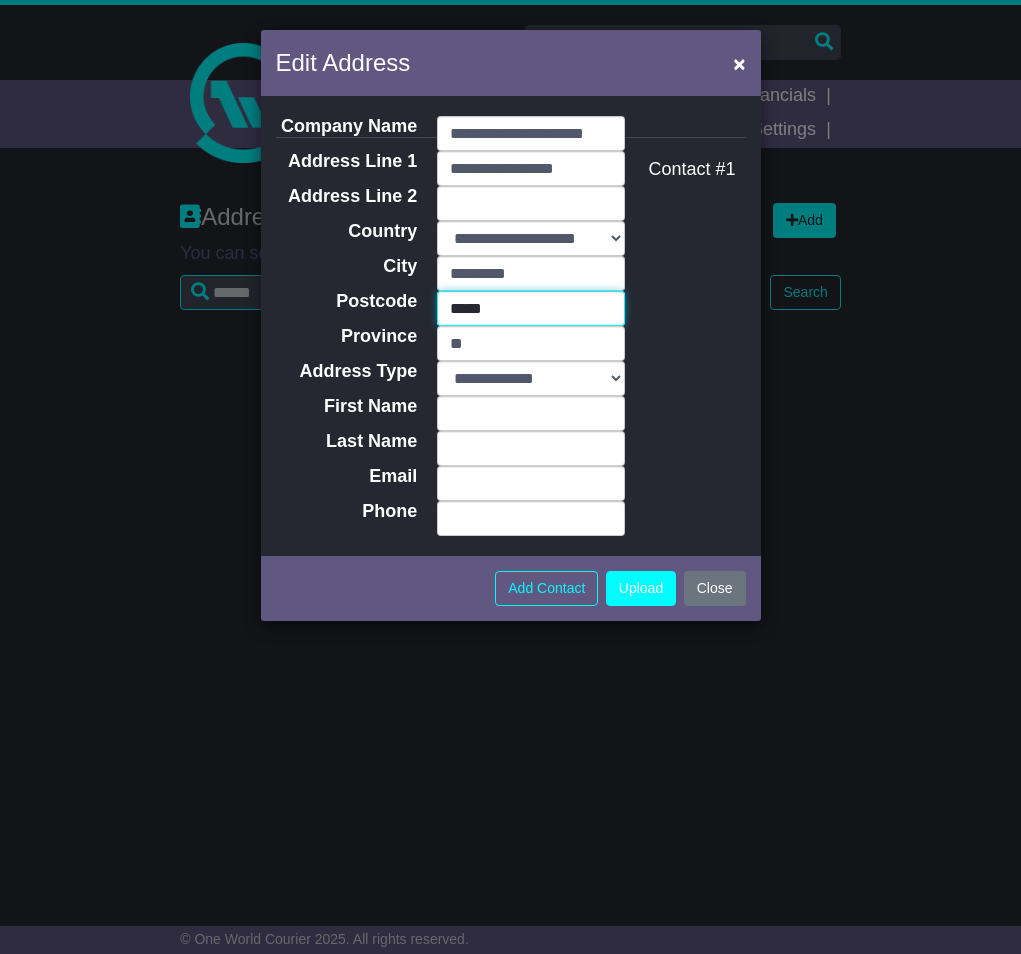 click on "*****" at bounding box center [531, 308] 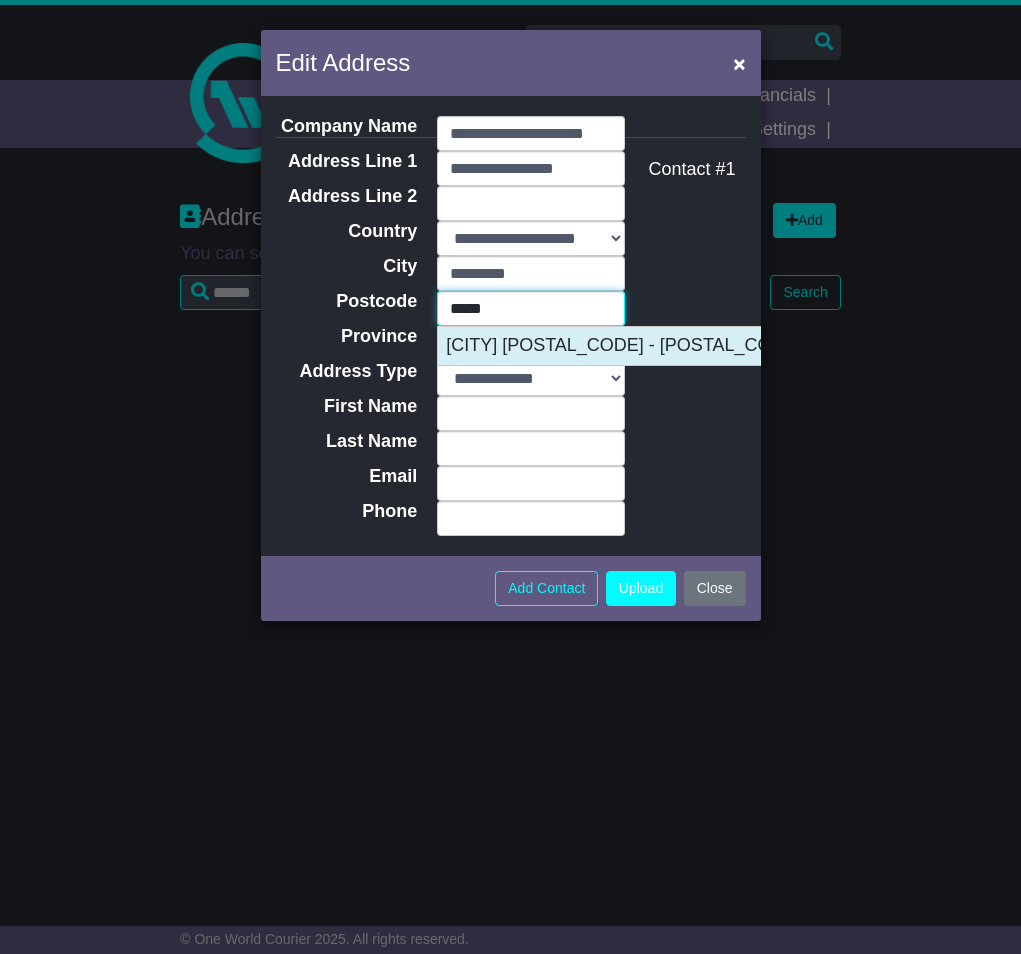 click on "HILLSBORO 97123 - 97124" at bounding box center [637, 346] 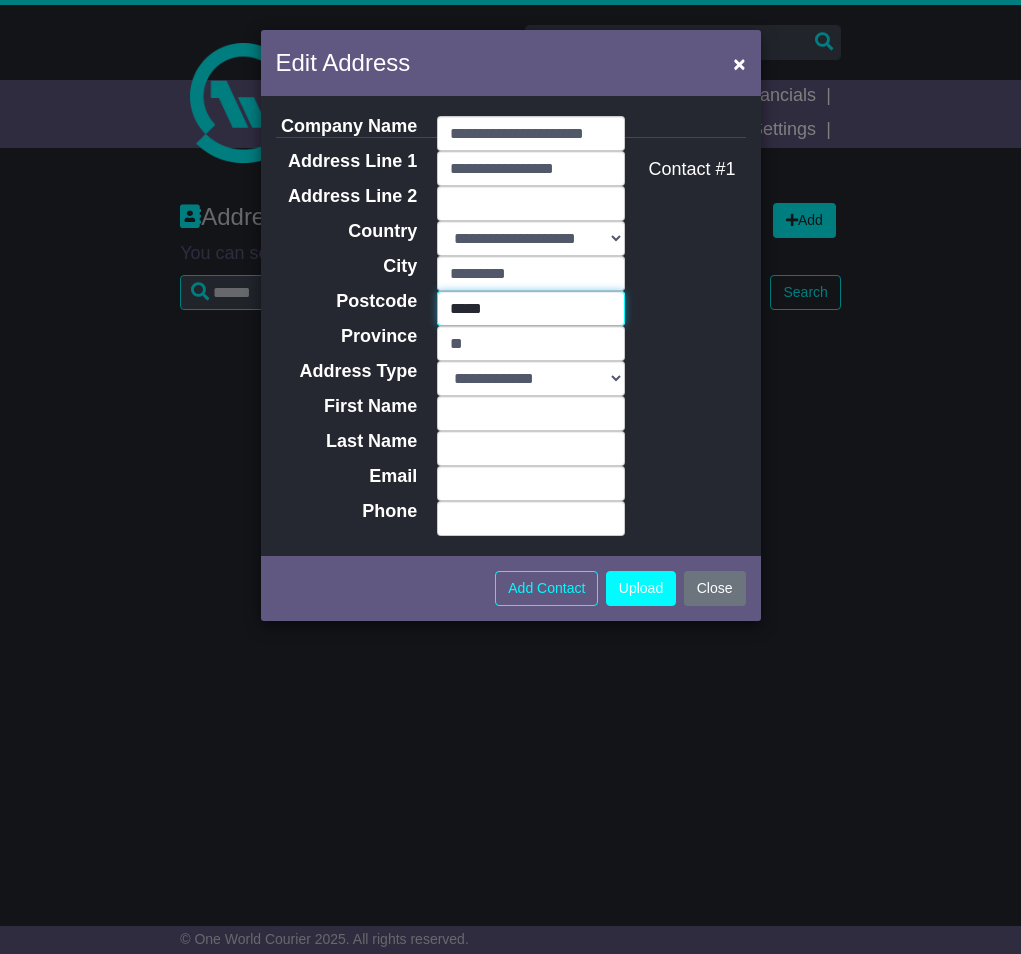 click on "*****" at bounding box center (531, 308) 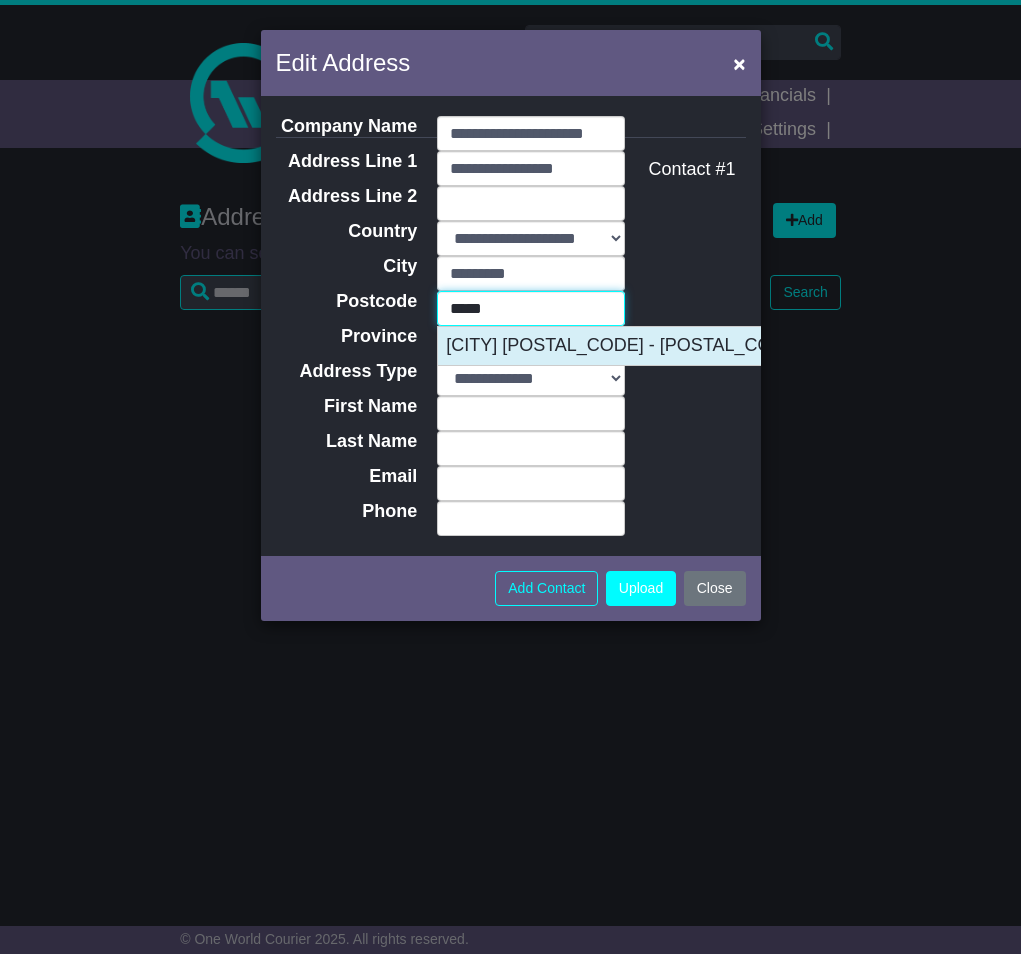 click on "HILLSBORO 97123 - 97124" at bounding box center (637, 346) 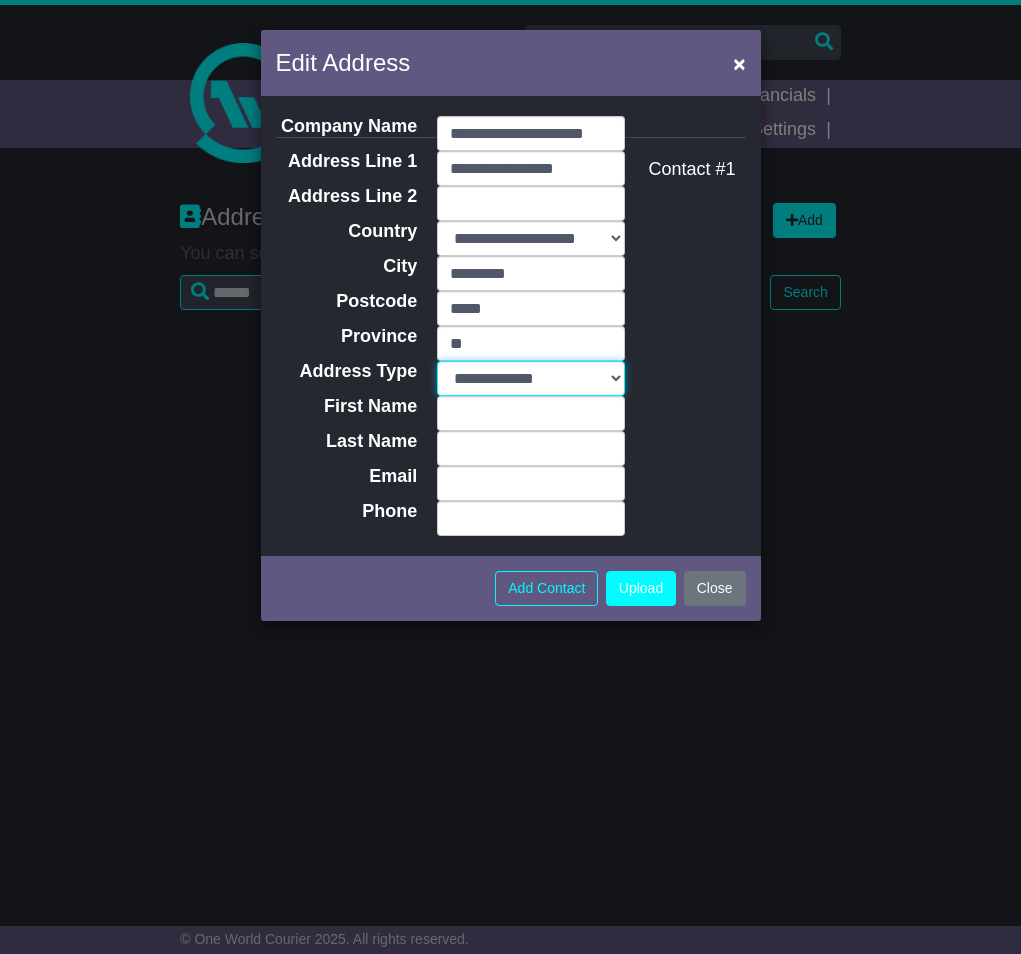 click on "**********" at bounding box center (531, 378) 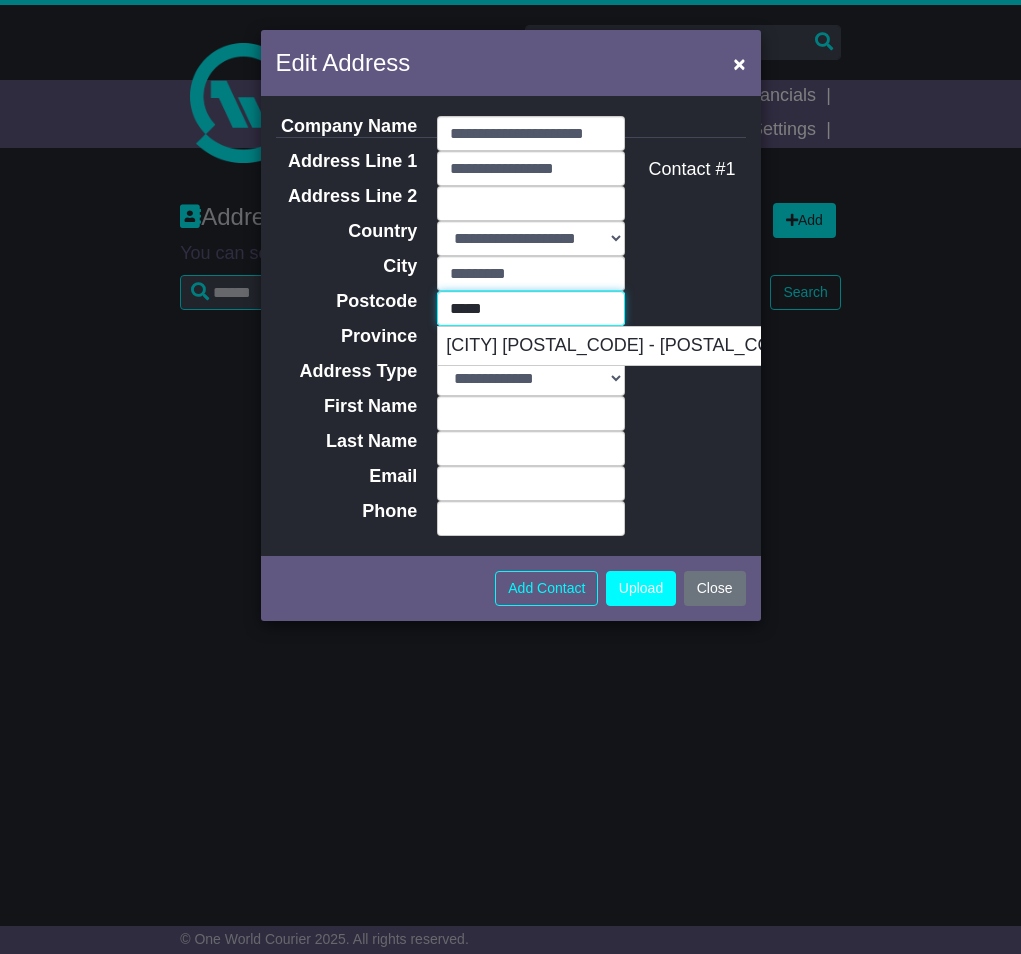click on "*****" at bounding box center (531, 308) 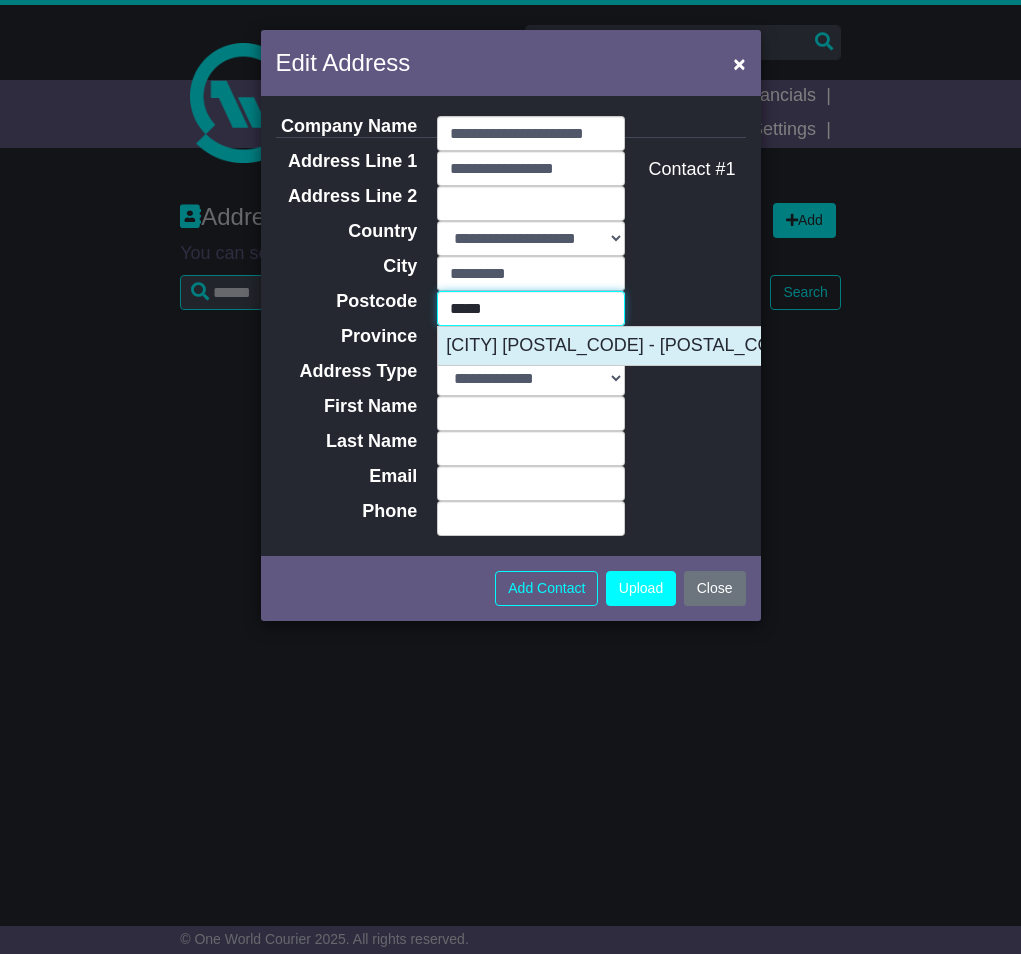 click on "HILLSBORO 97123 - 97124" at bounding box center (637, 346) 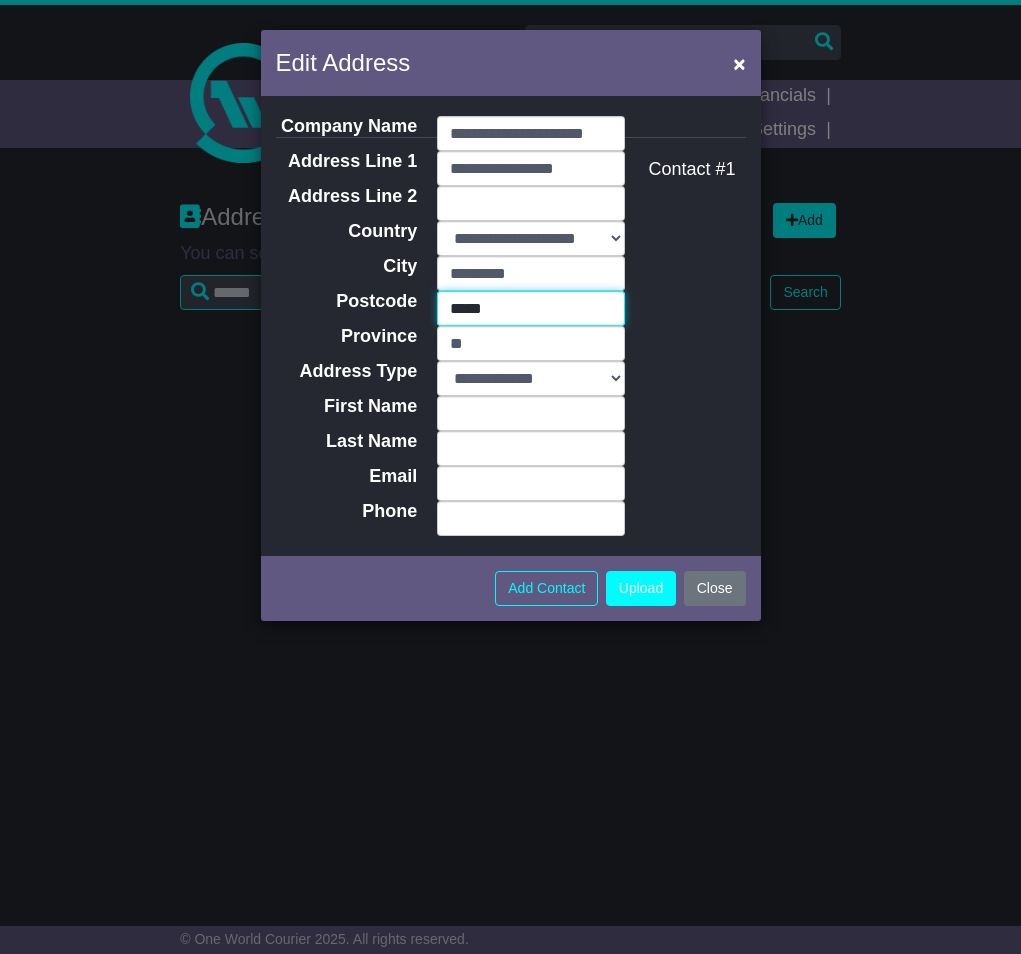 click on "*****" at bounding box center (531, 308) 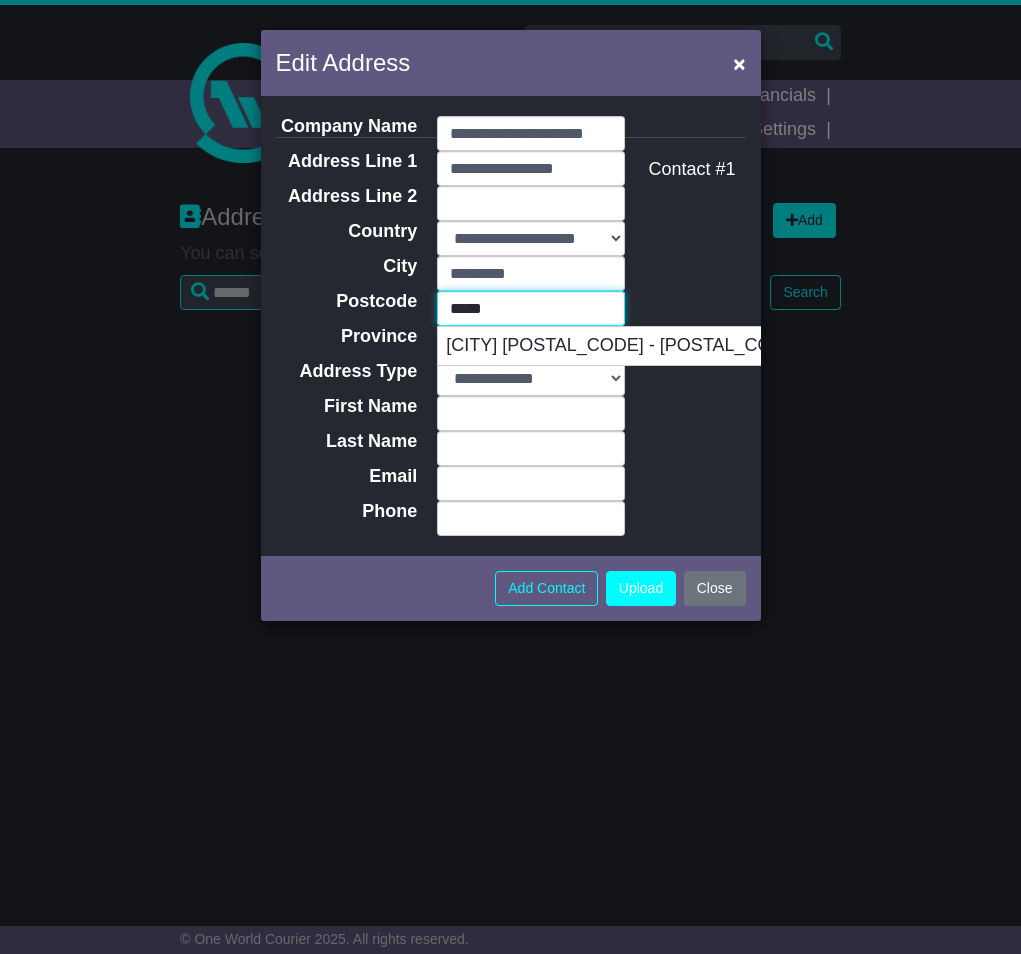 click on "*****" at bounding box center [531, 308] 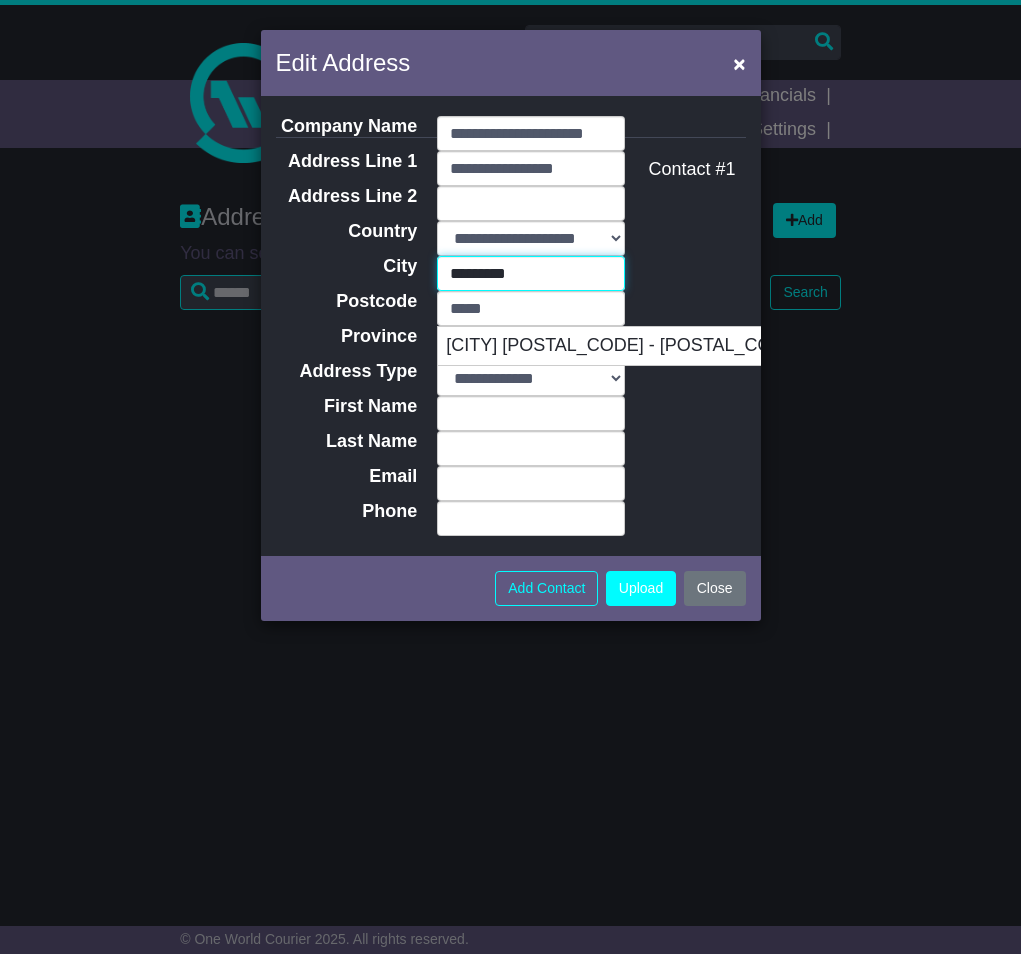 click on "*********" at bounding box center (531, 273) 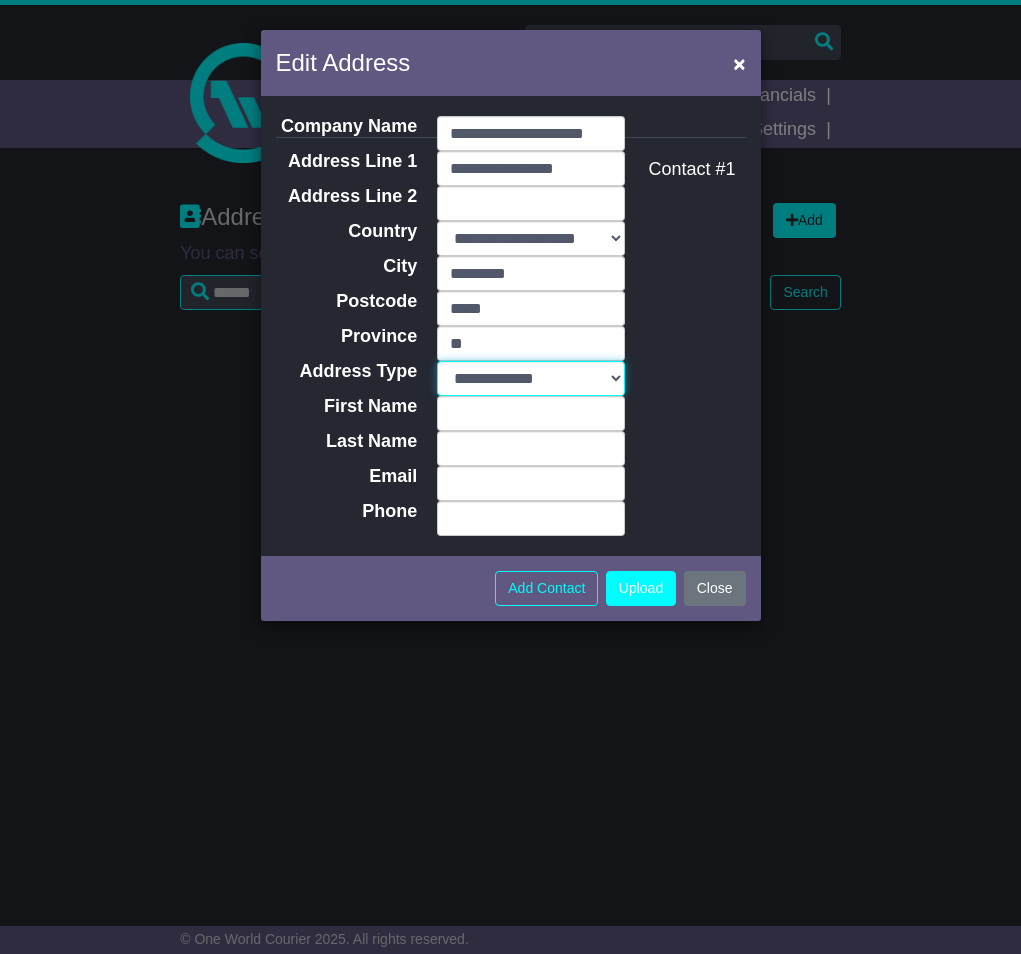 type 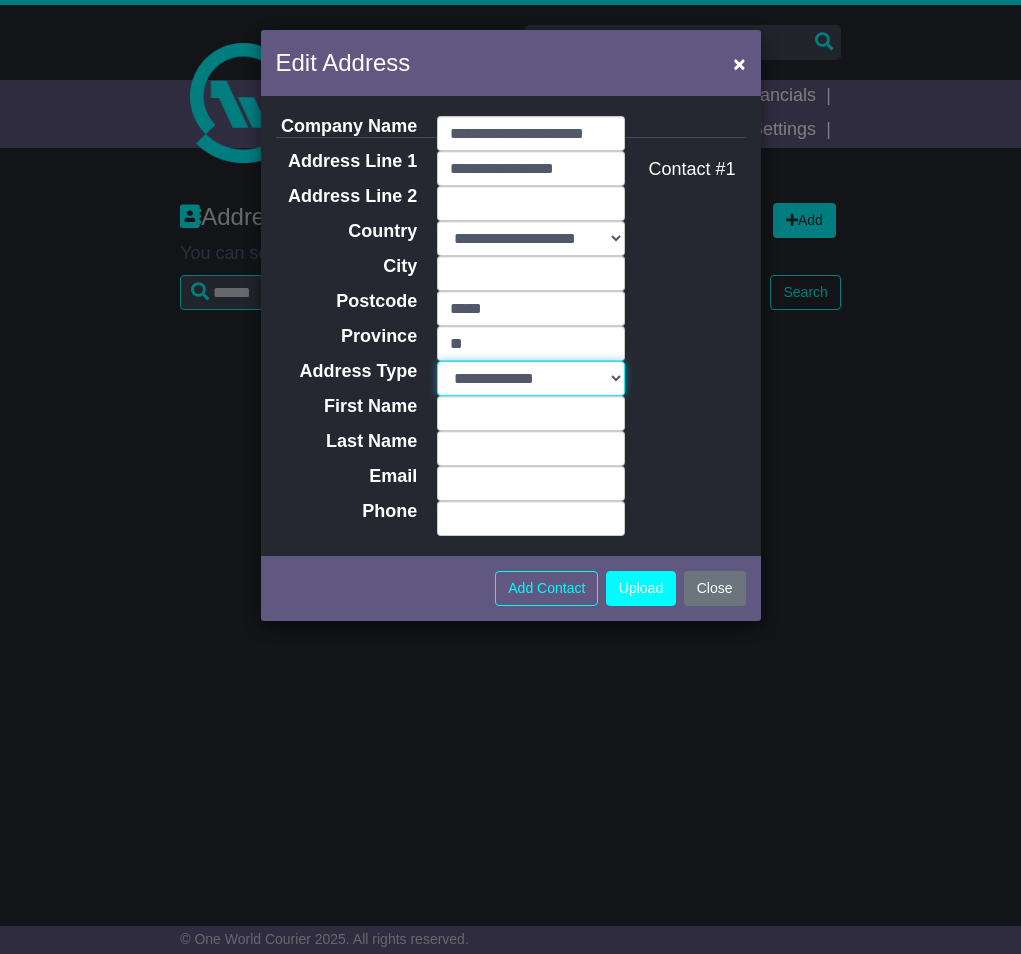 select on "**********" 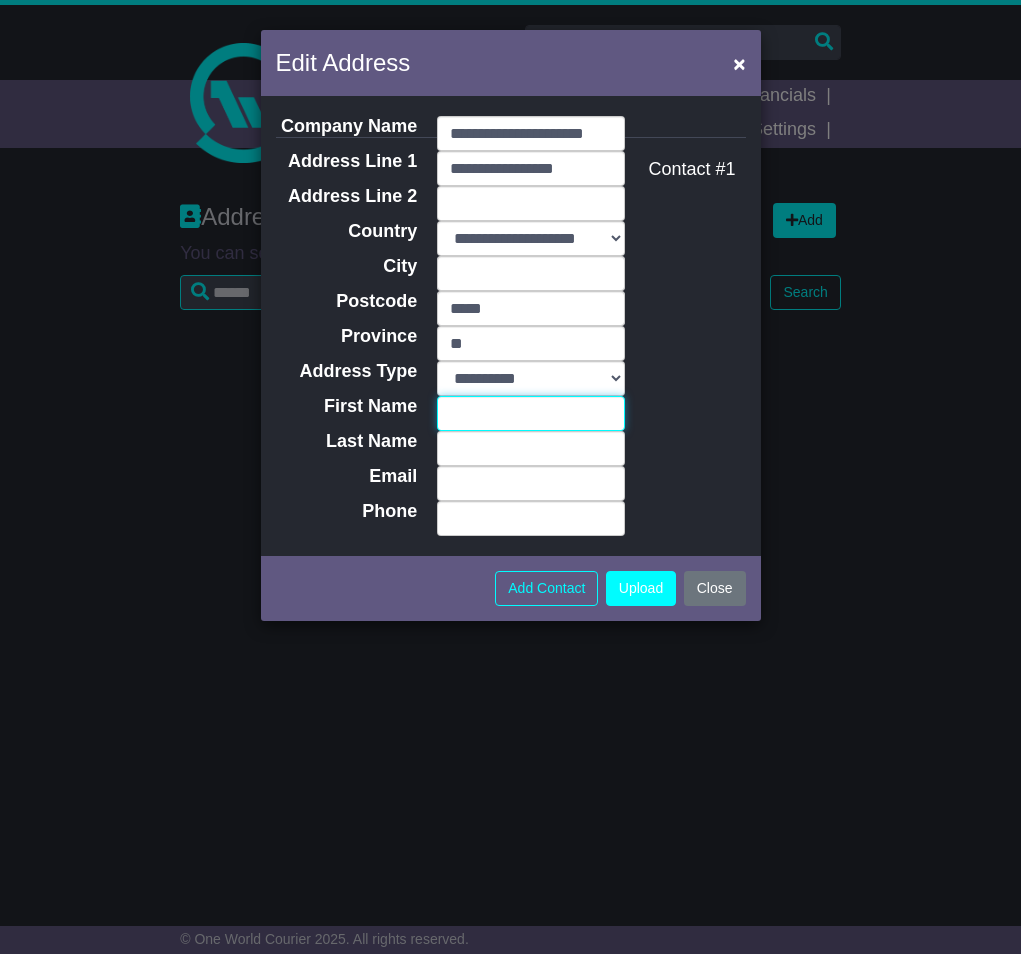 click on "First Name" at bounding box center [531, 413] 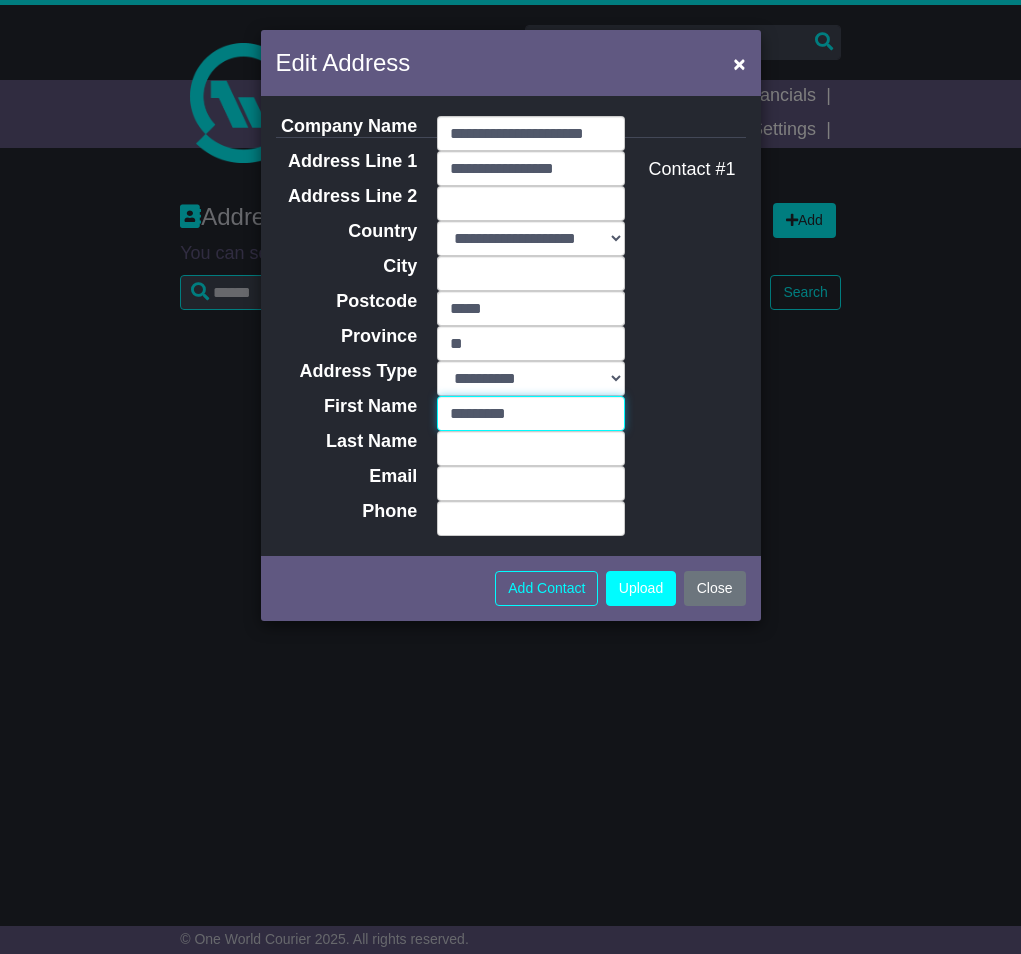 click on "*********" at bounding box center (531, 413) 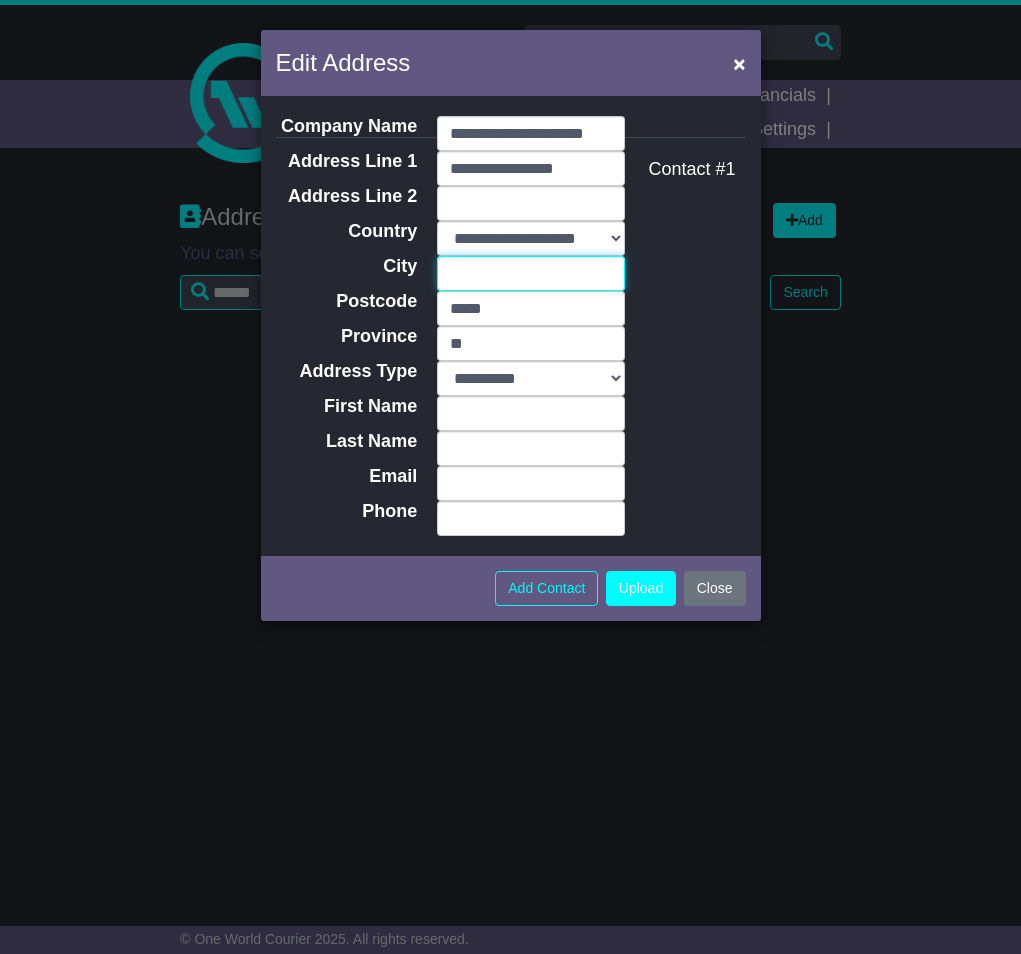 click on "City" at bounding box center [531, 273] 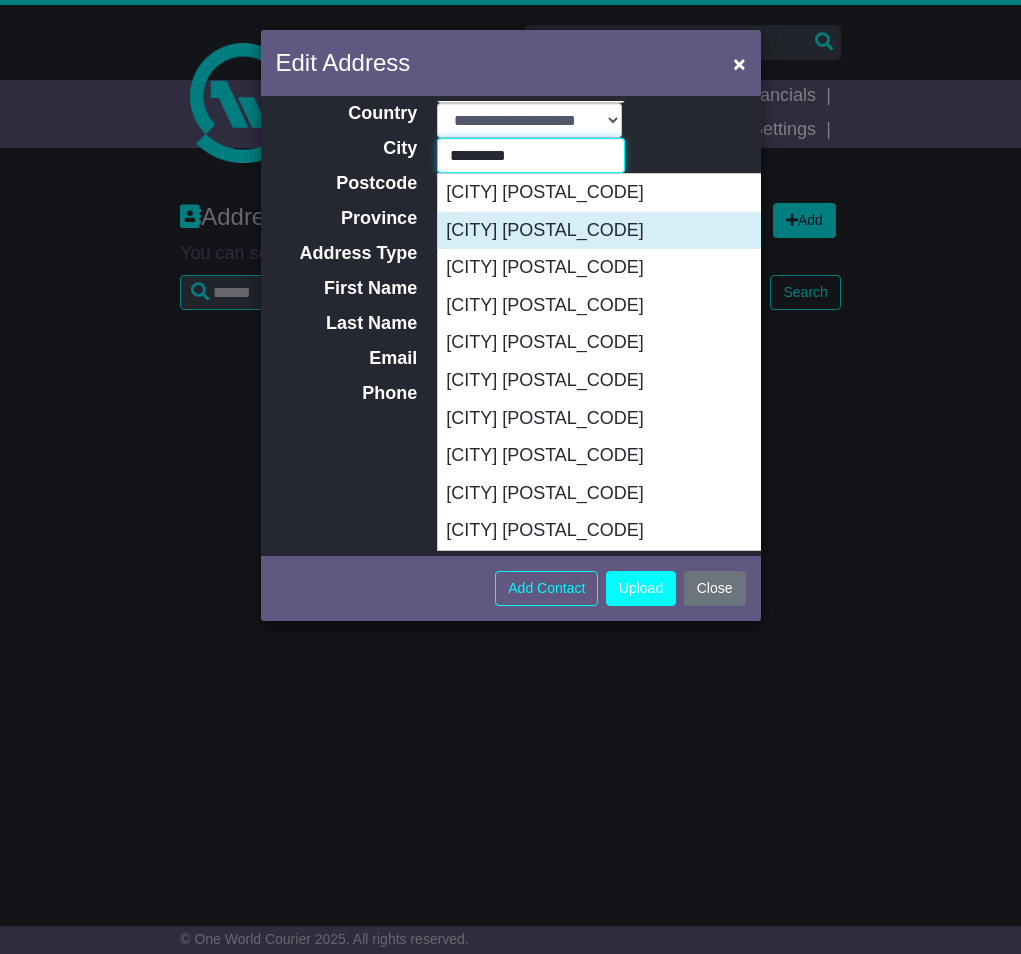 scroll, scrollTop: 64, scrollLeft: 0, axis: vertical 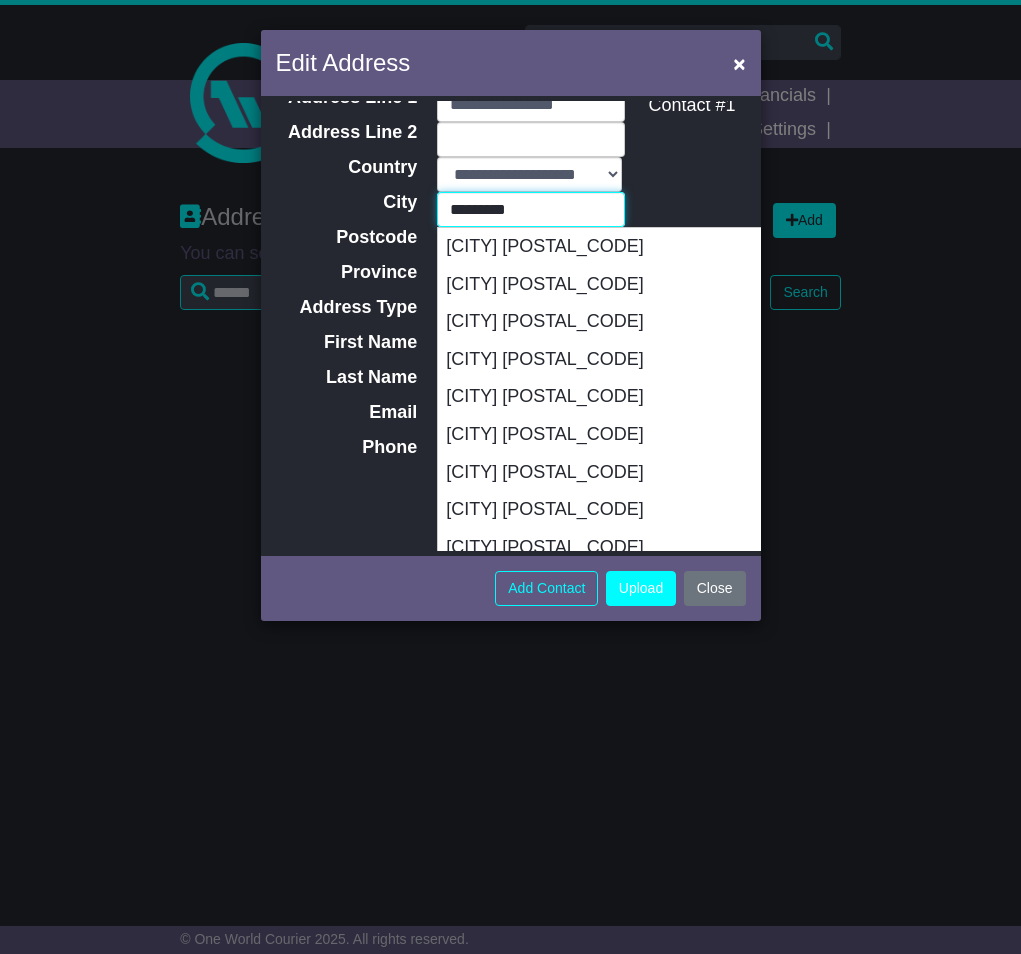 type on "*********" 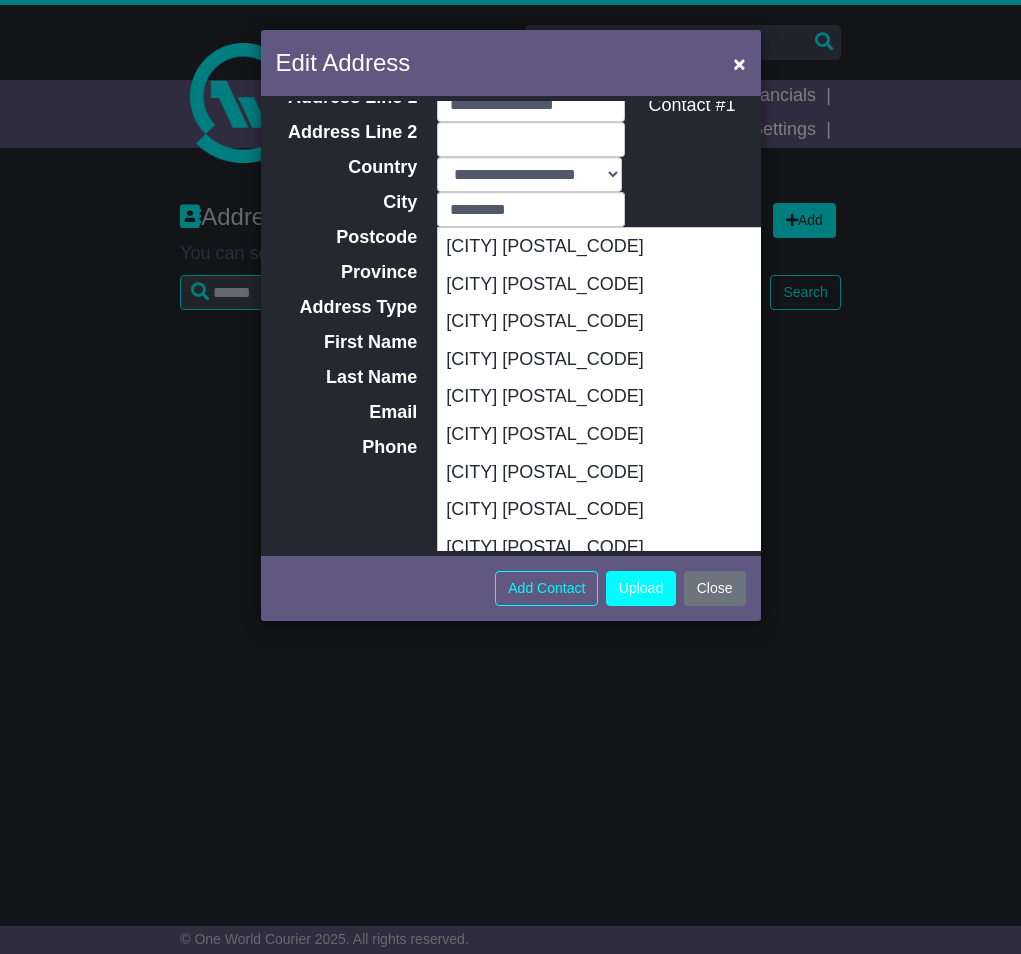 click on "**********" at bounding box center (511, 326) 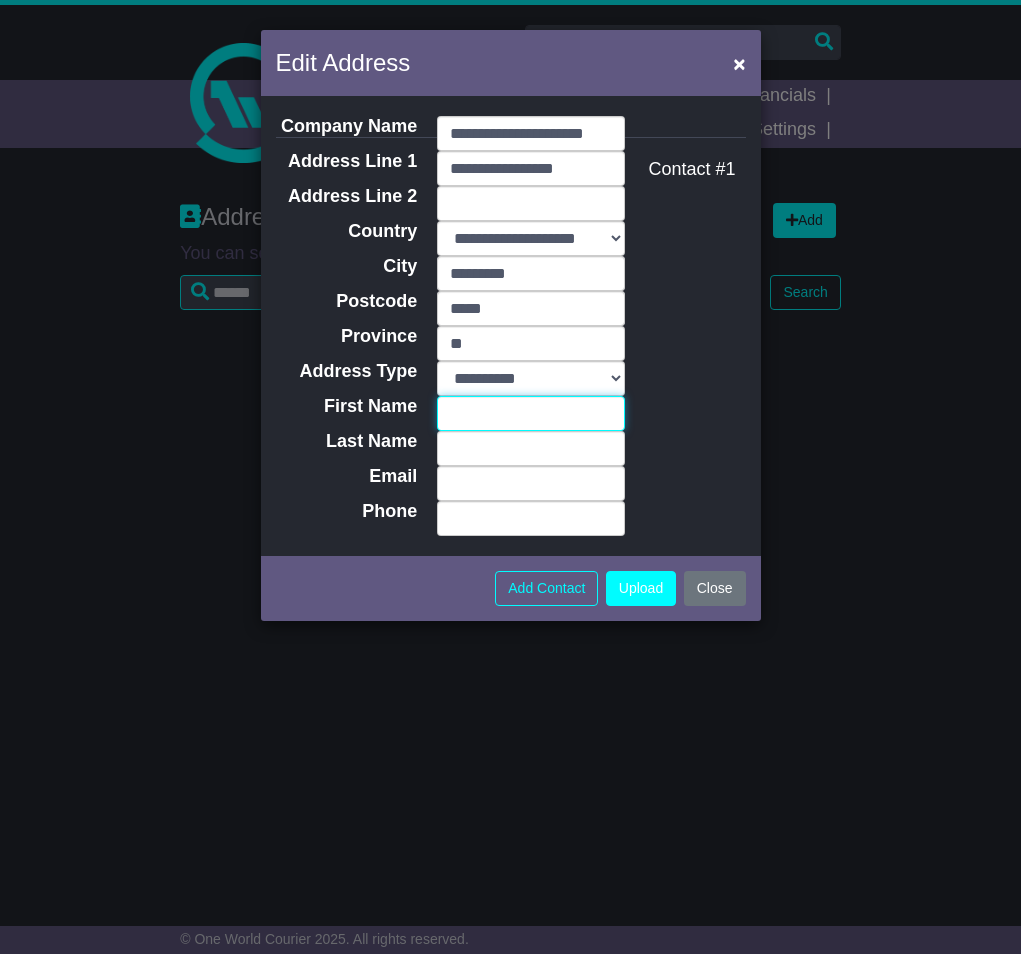 click on "First Name" at bounding box center [531, 413] 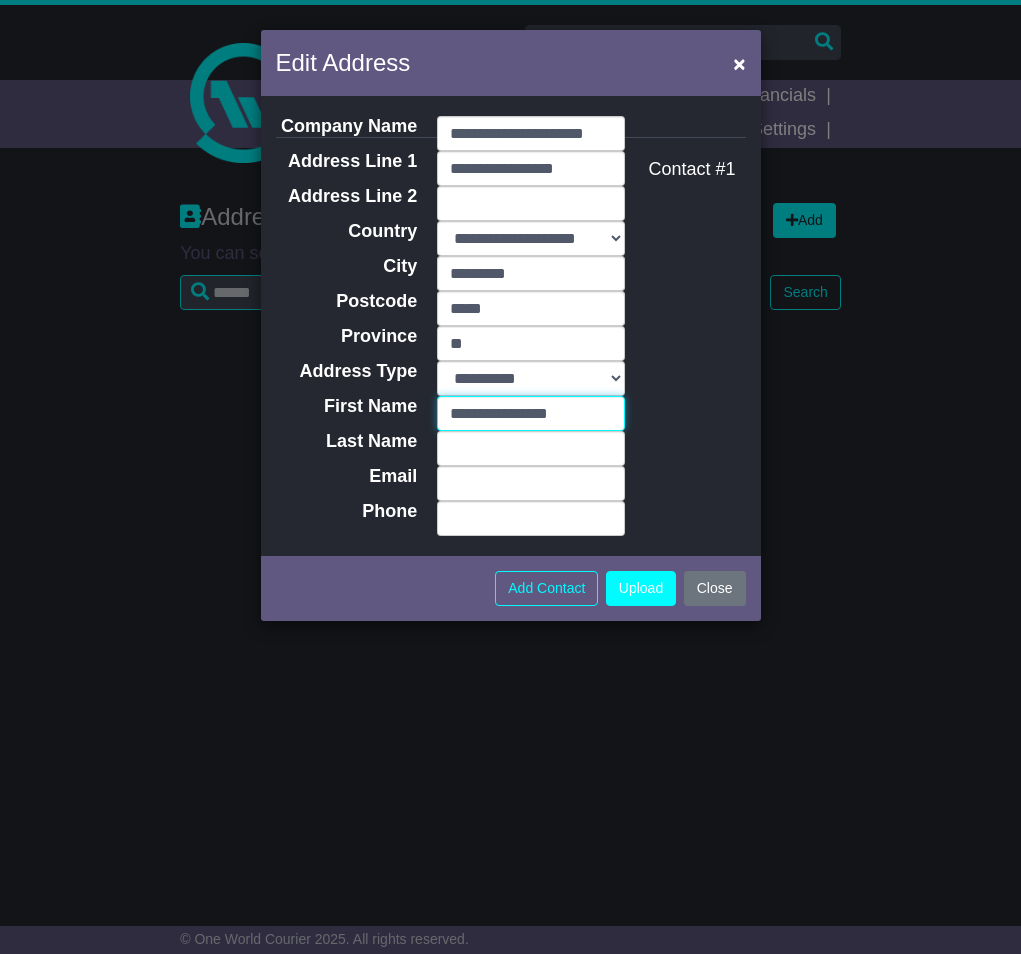 click on "**********" at bounding box center [531, 413] 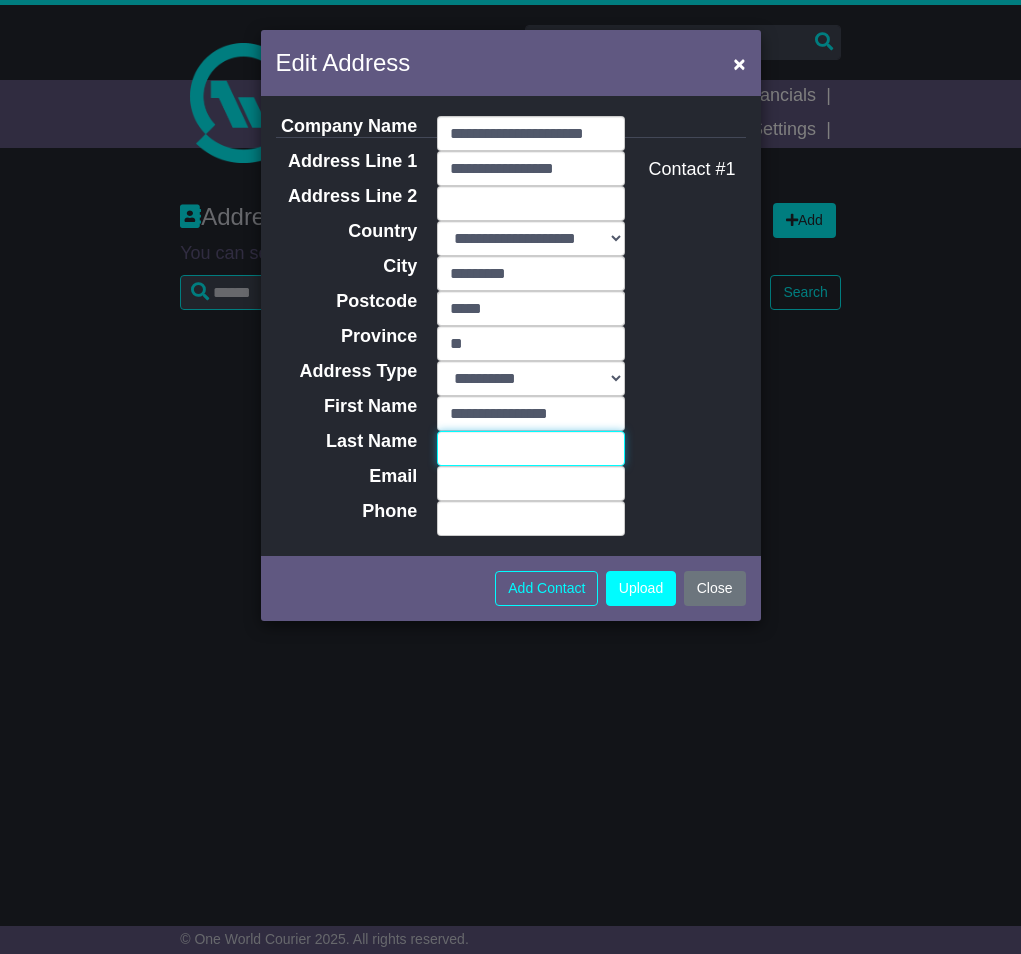 click on "Last Name" at bounding box center (531, 448) 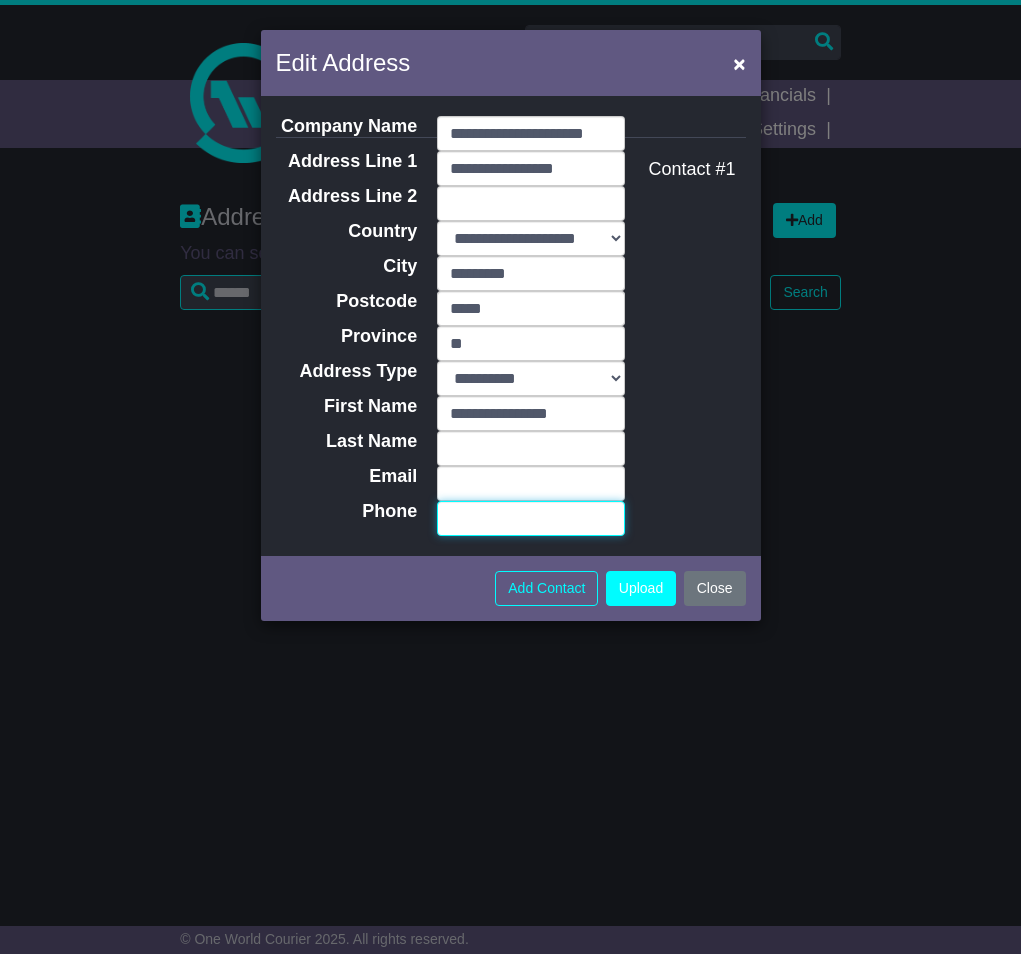 click on "Phone" at bounding box center [531, 518] 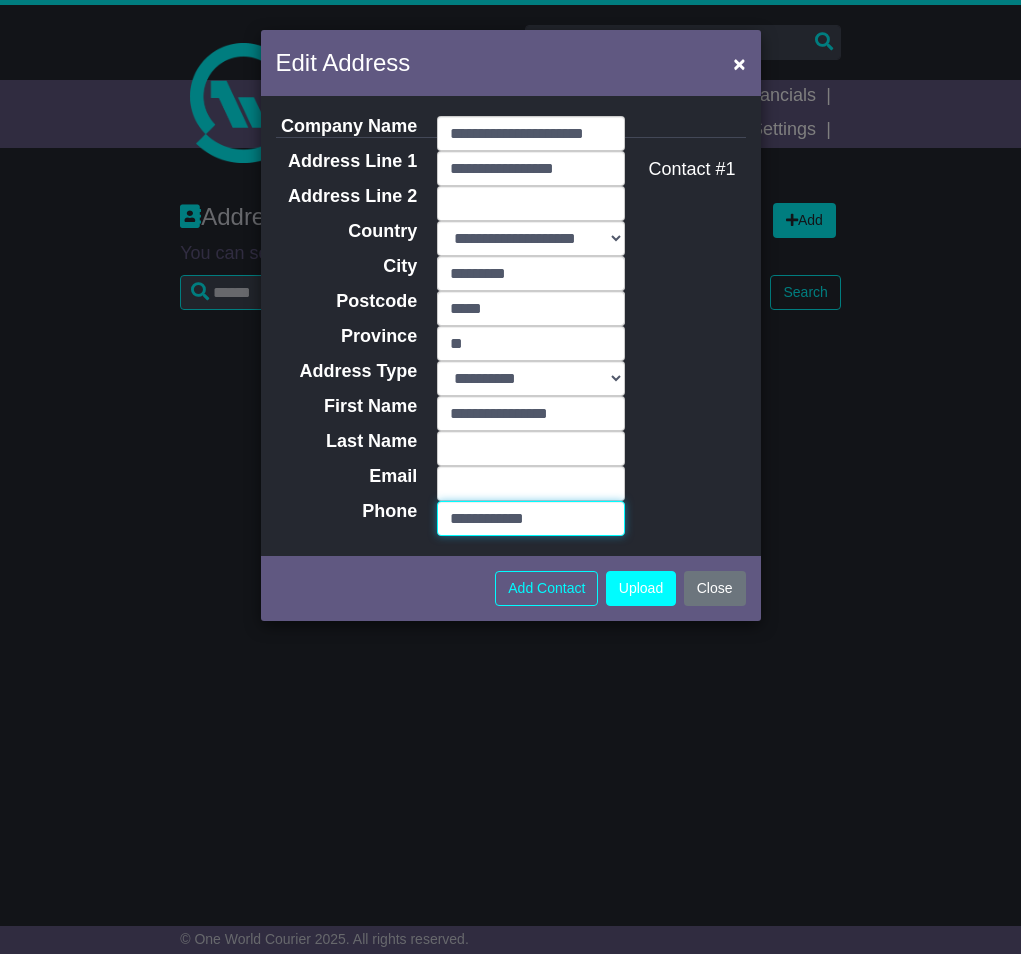 type on "**********" 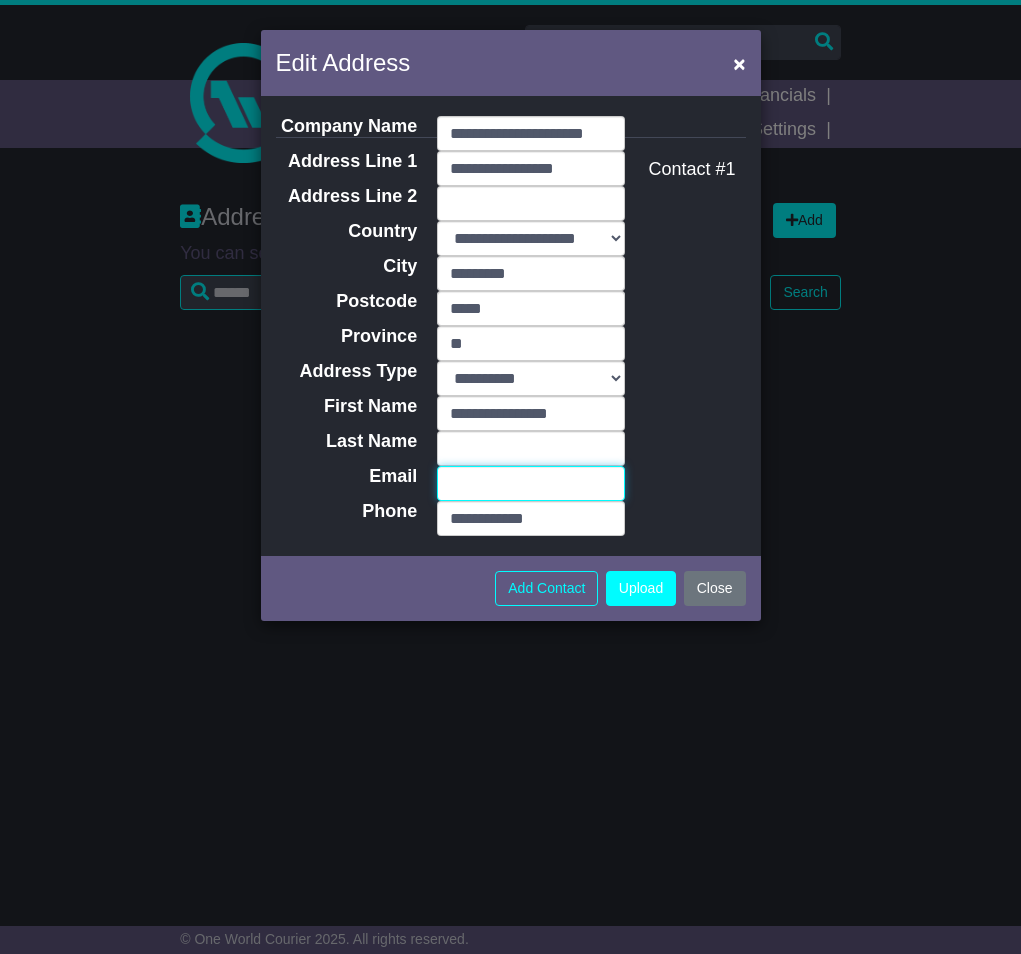 click on "Email" at bounding box center (531, 483) 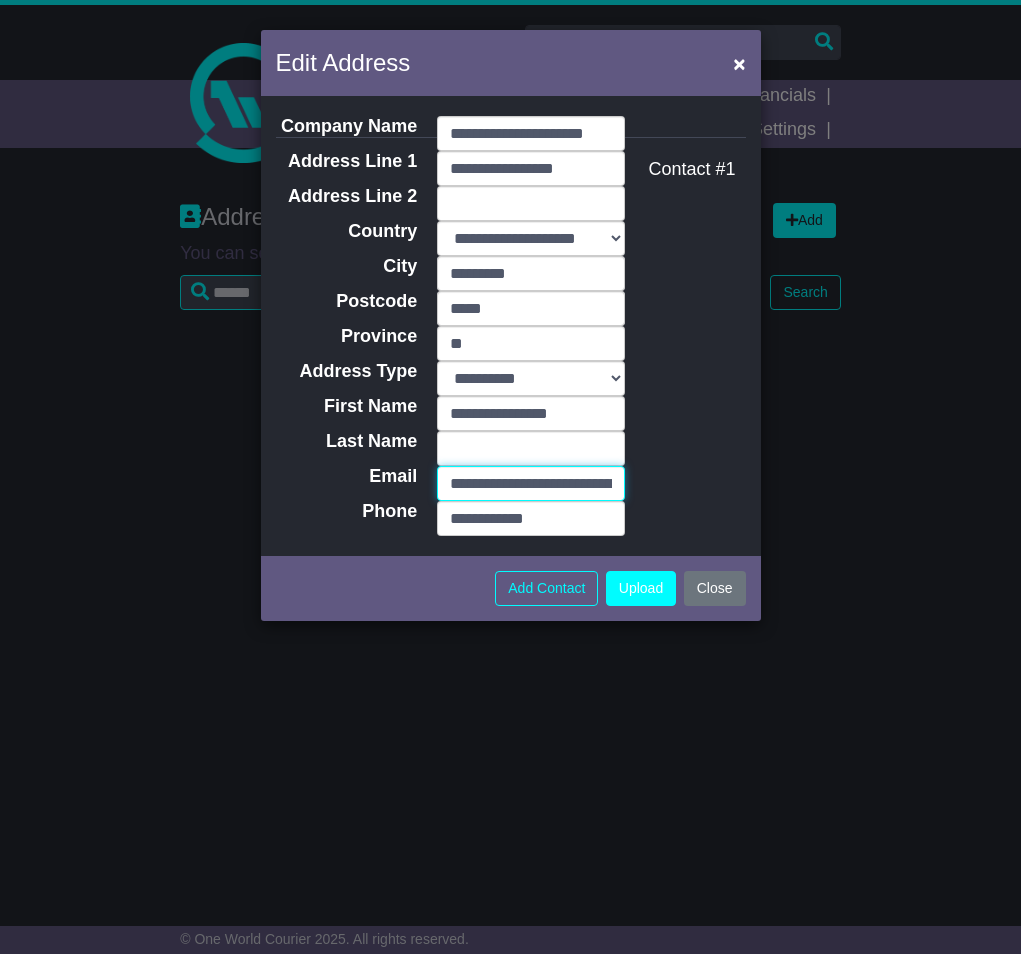 scroll, scrollTop: 0, scrollLeft: 95, axis: horizontal 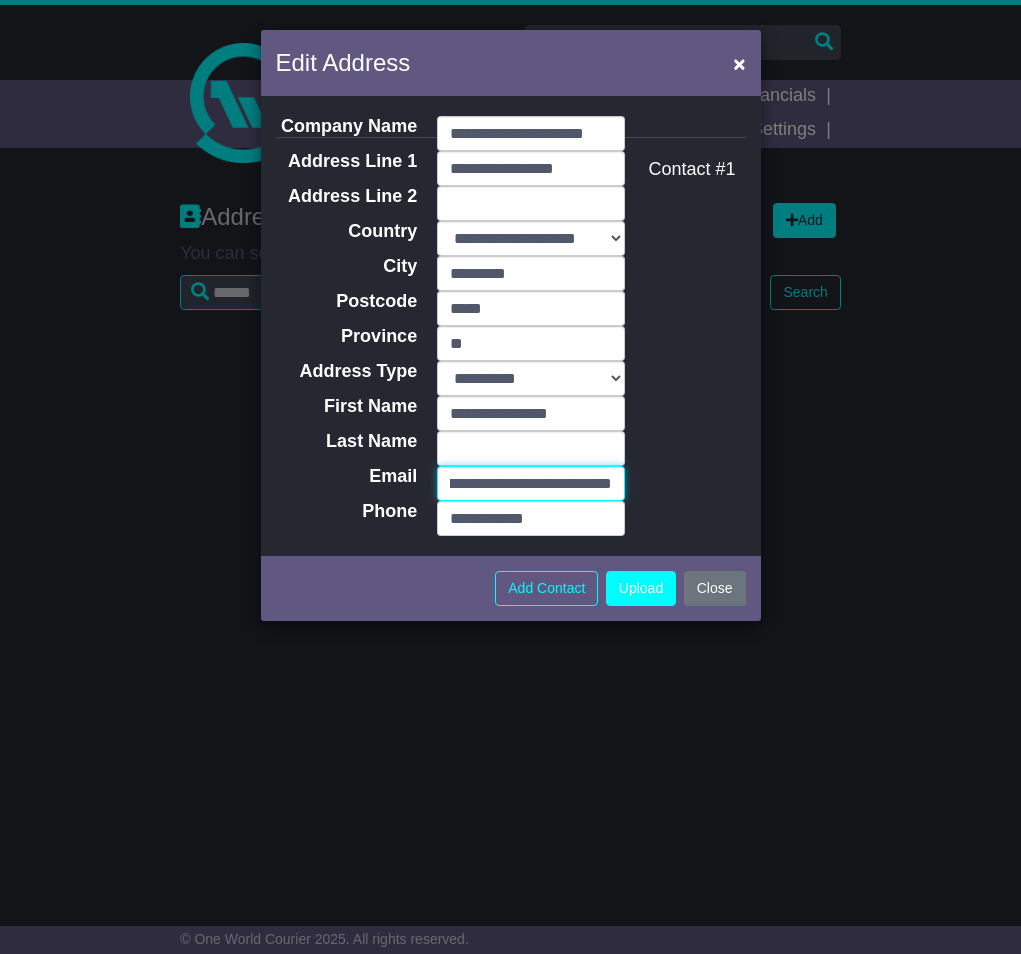 type on "**********" 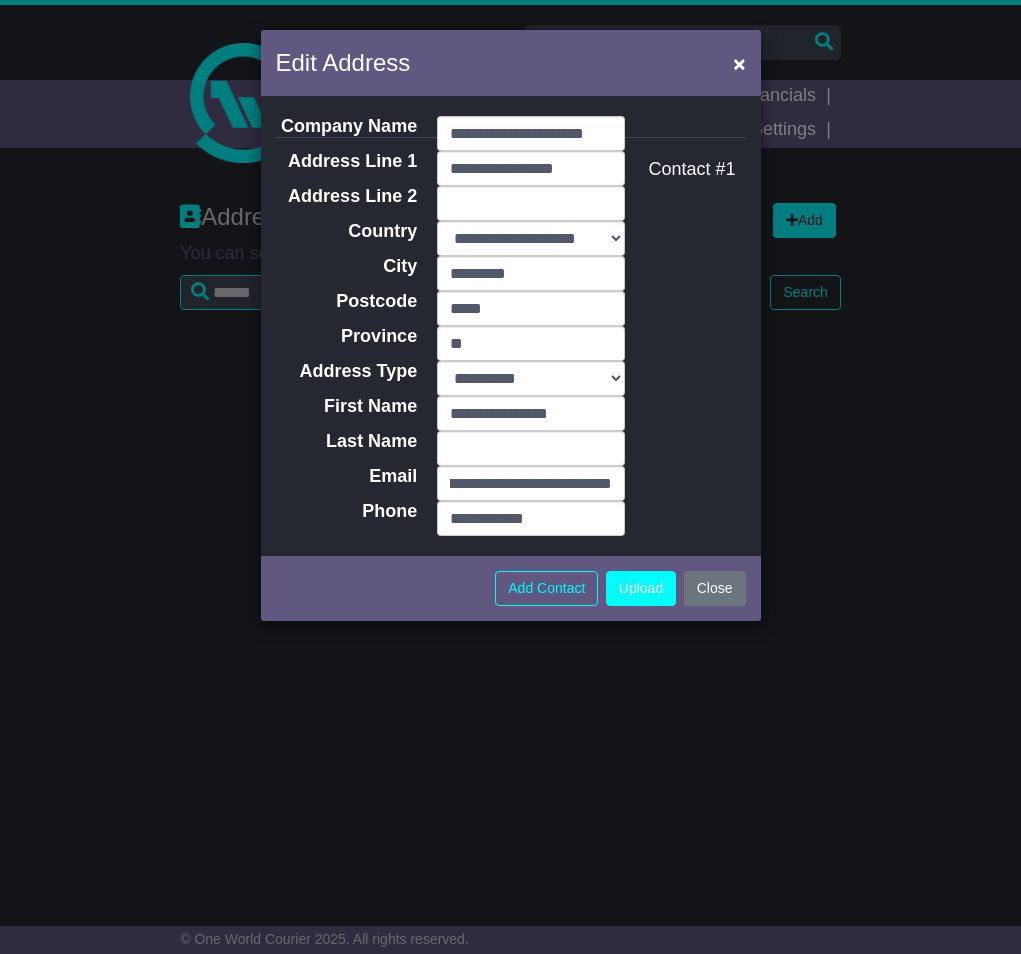 scroll, scrollTop: 0, scrollLeft: 0, axis: both 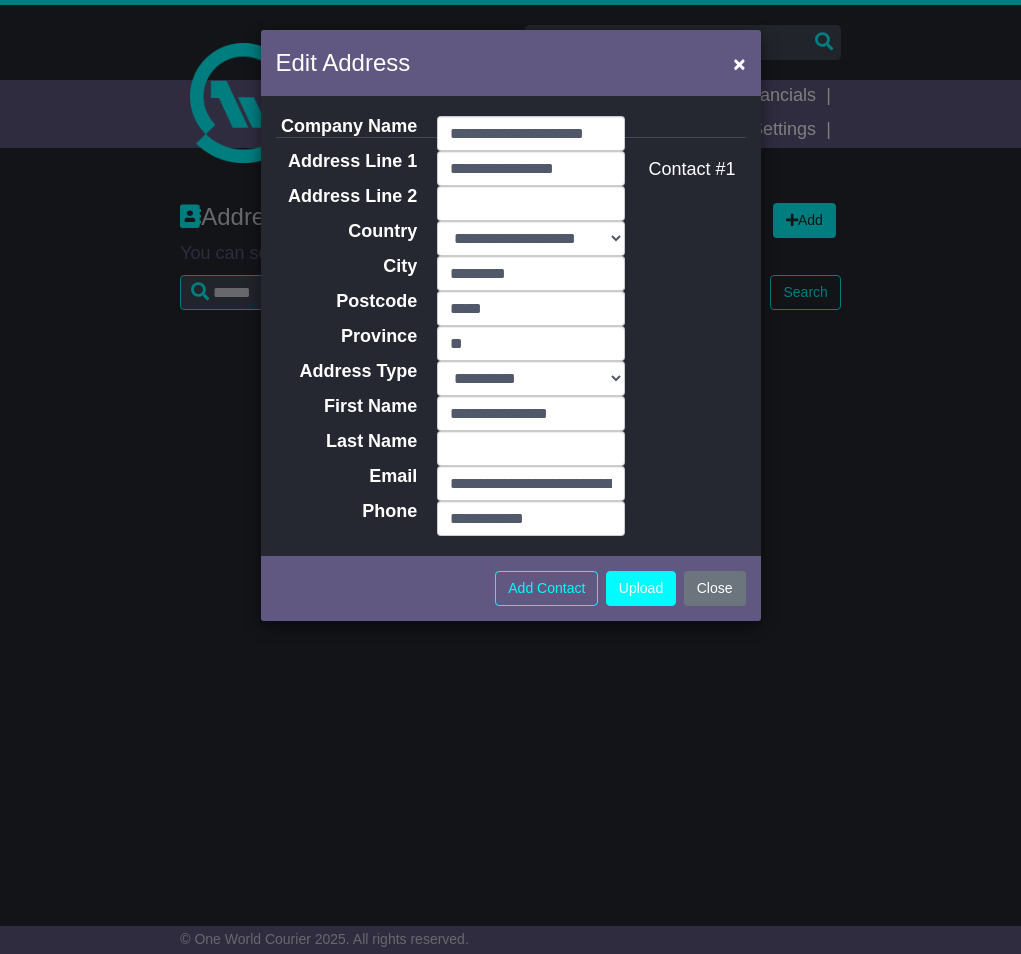 click on "Last Name" at bounding box center (344, 442) 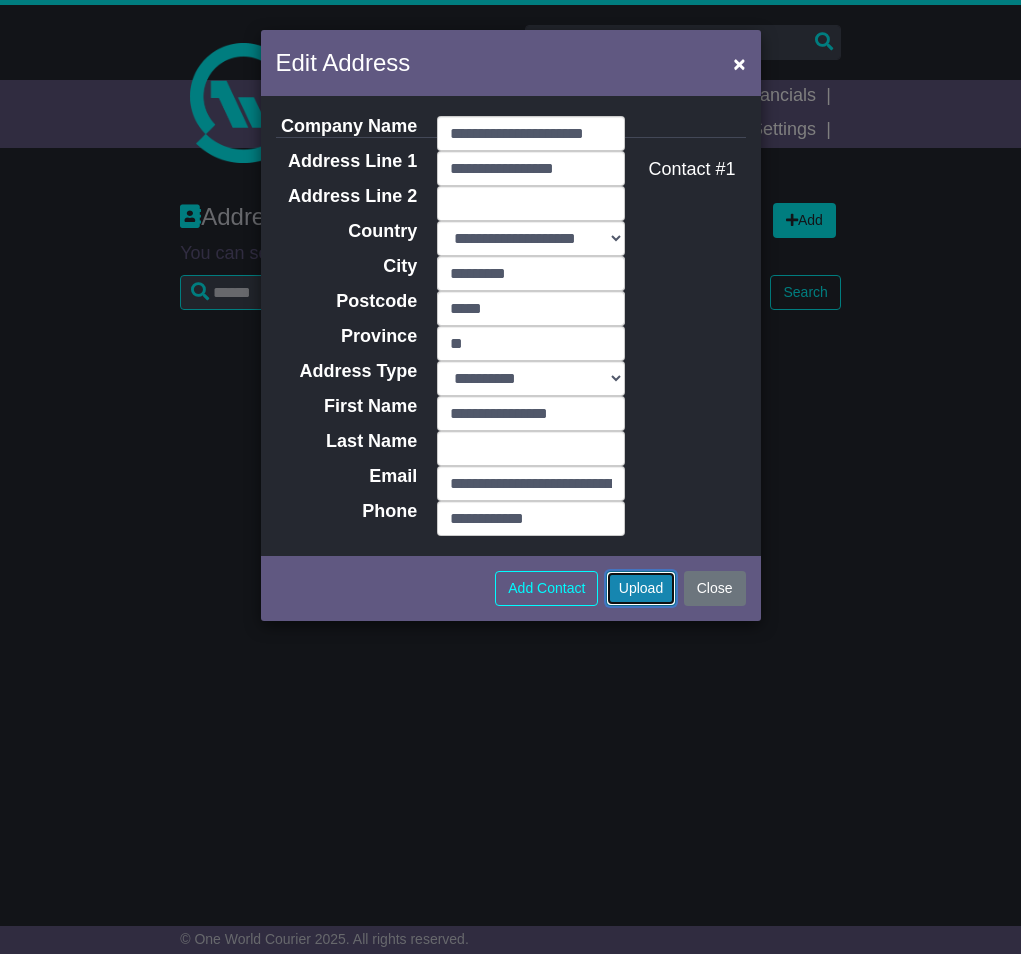 click on "Upload" at bounding box center [641, 588] 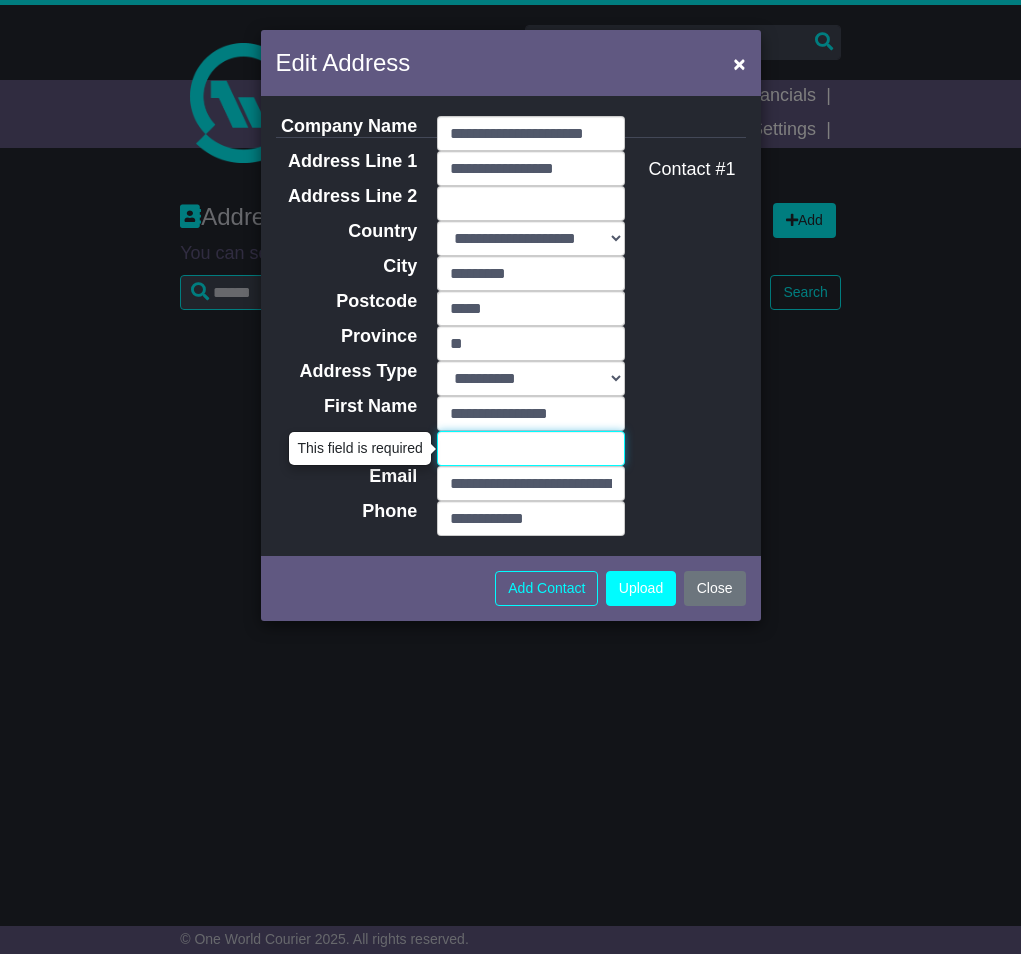click on "Last Name" at bounding box center (531, 448) 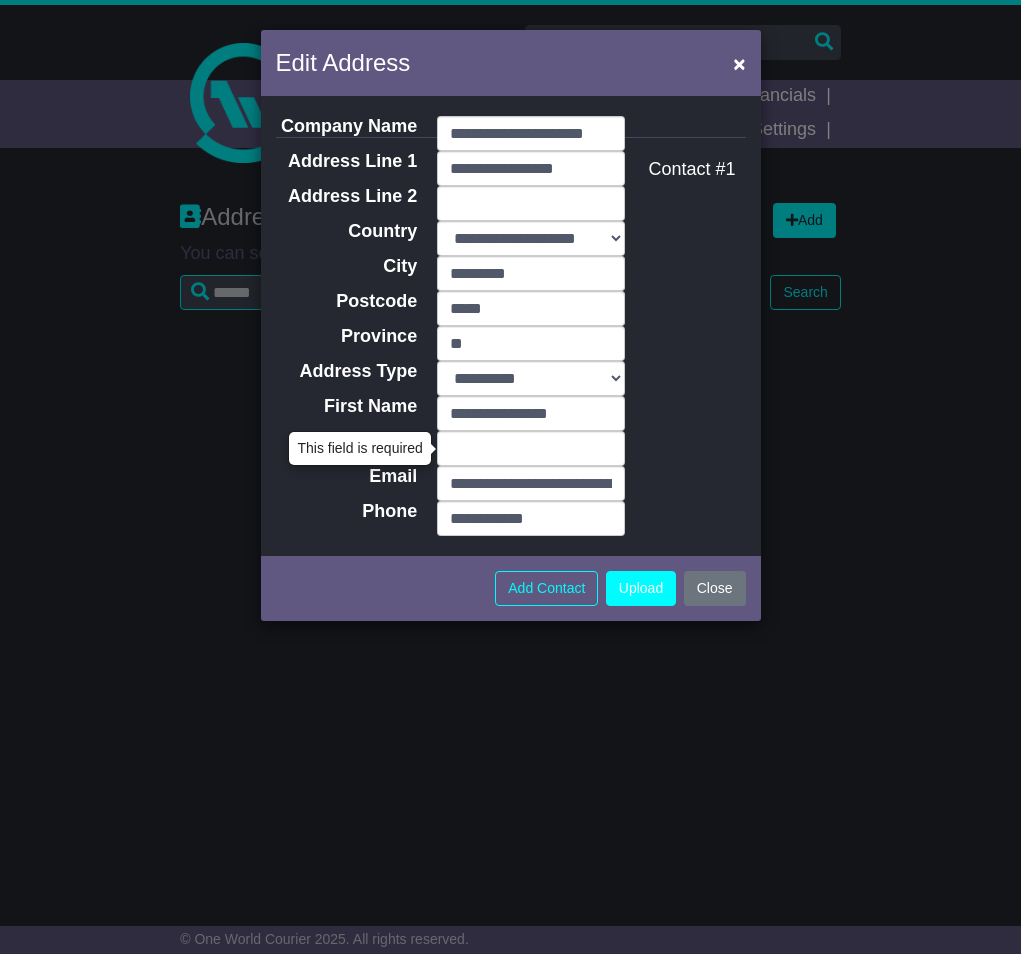 click on "First Name" at bounding box center [344, 407] 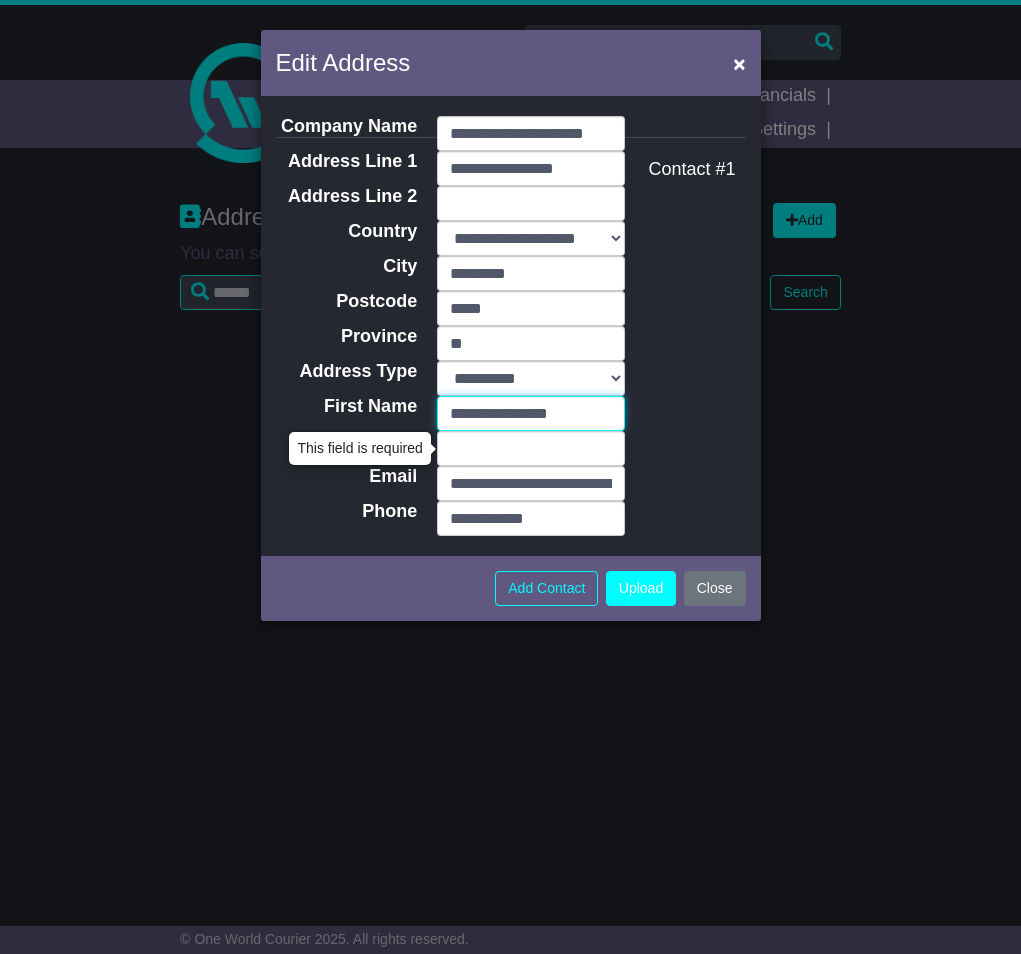 click on "**********" at bounding box center (531, 413) 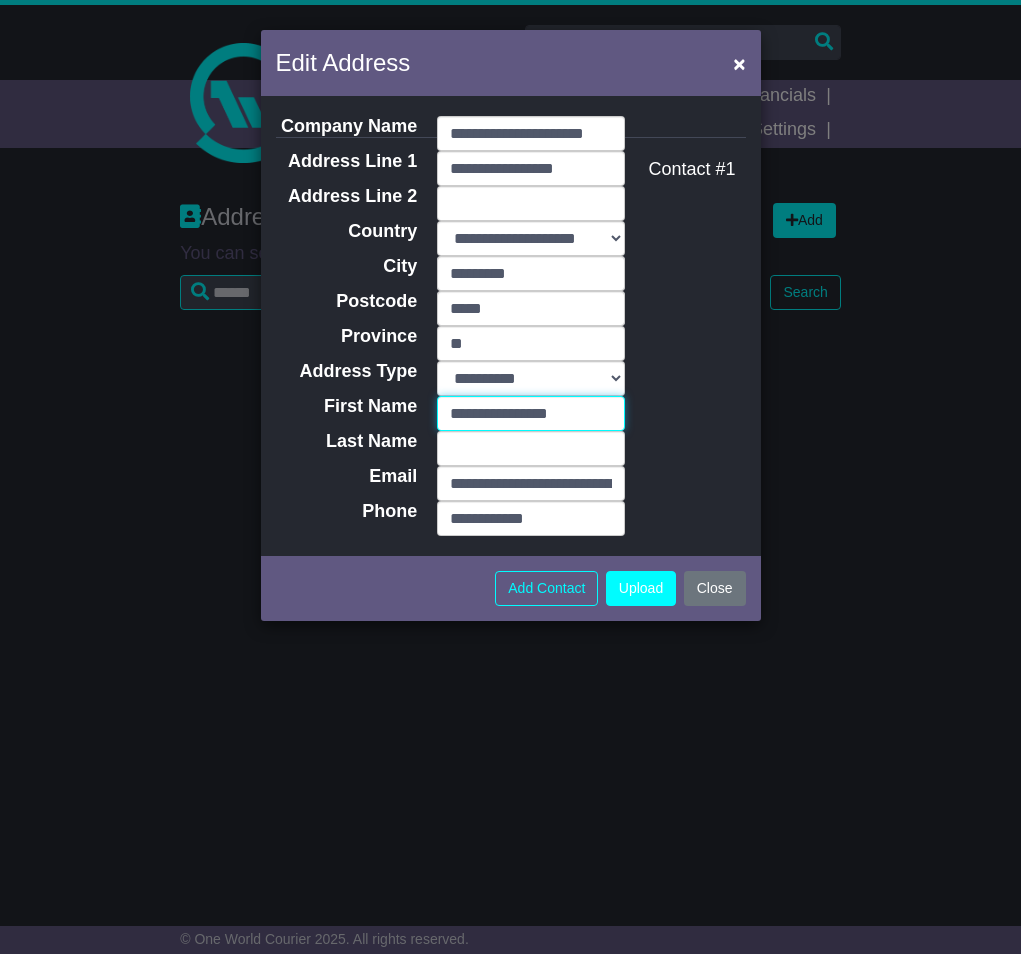 click on "**********" at bounding box center [531, 413] 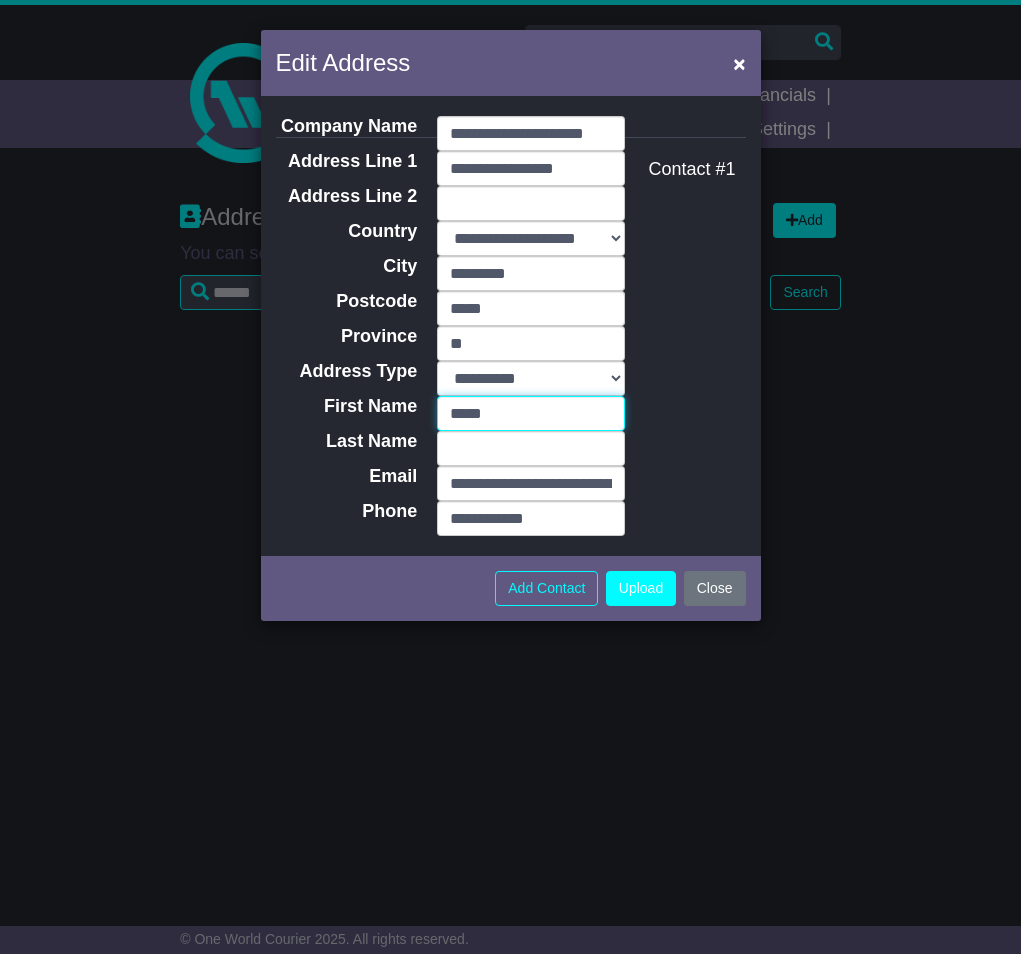 type on "*****" 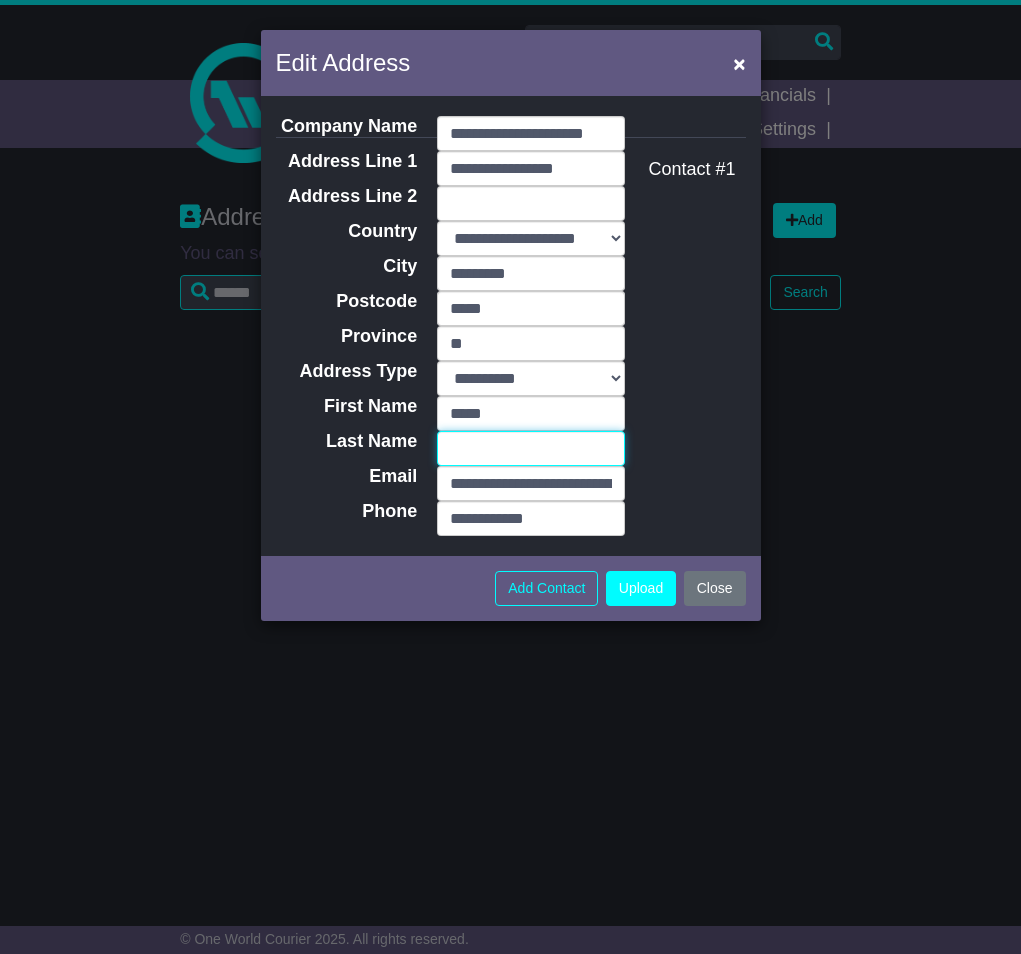 click on "Last Name" at bounding box center [531, 448] 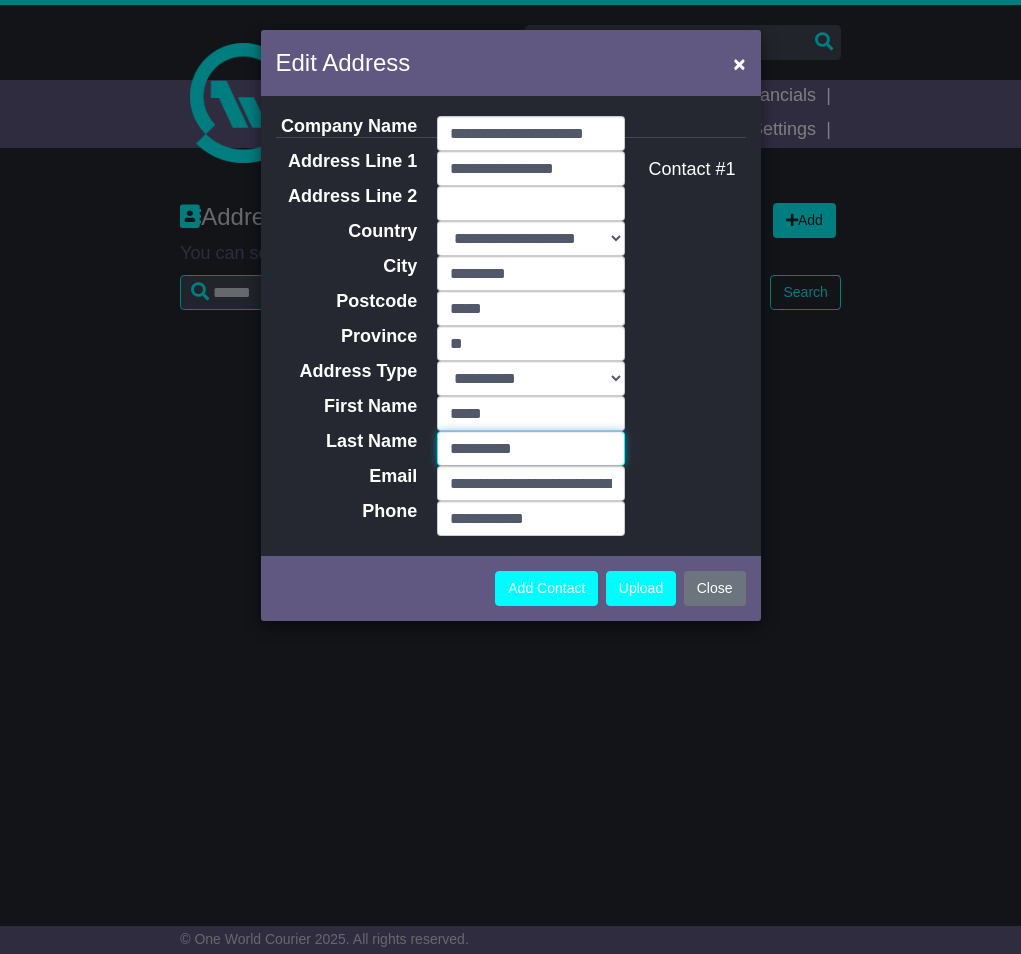 type on "**********" 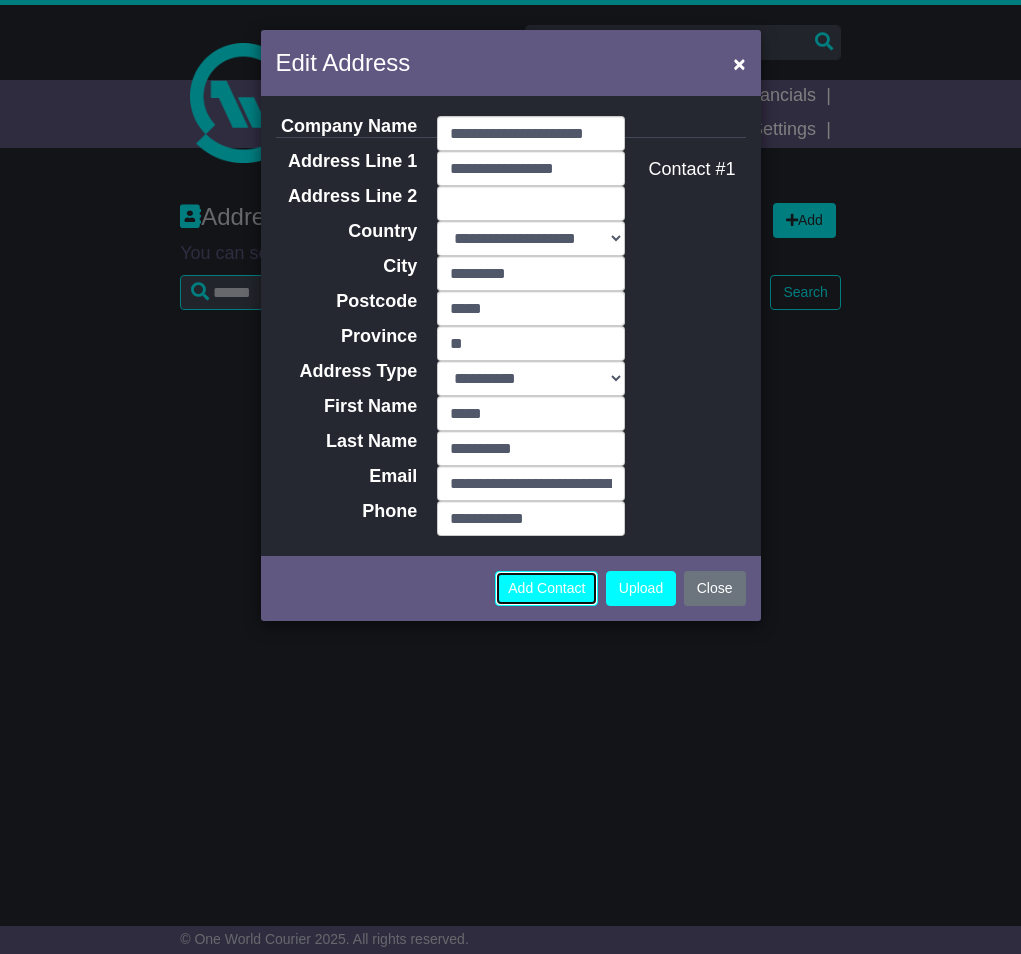 click on "Add Contact" at bounding box center [546, 588] 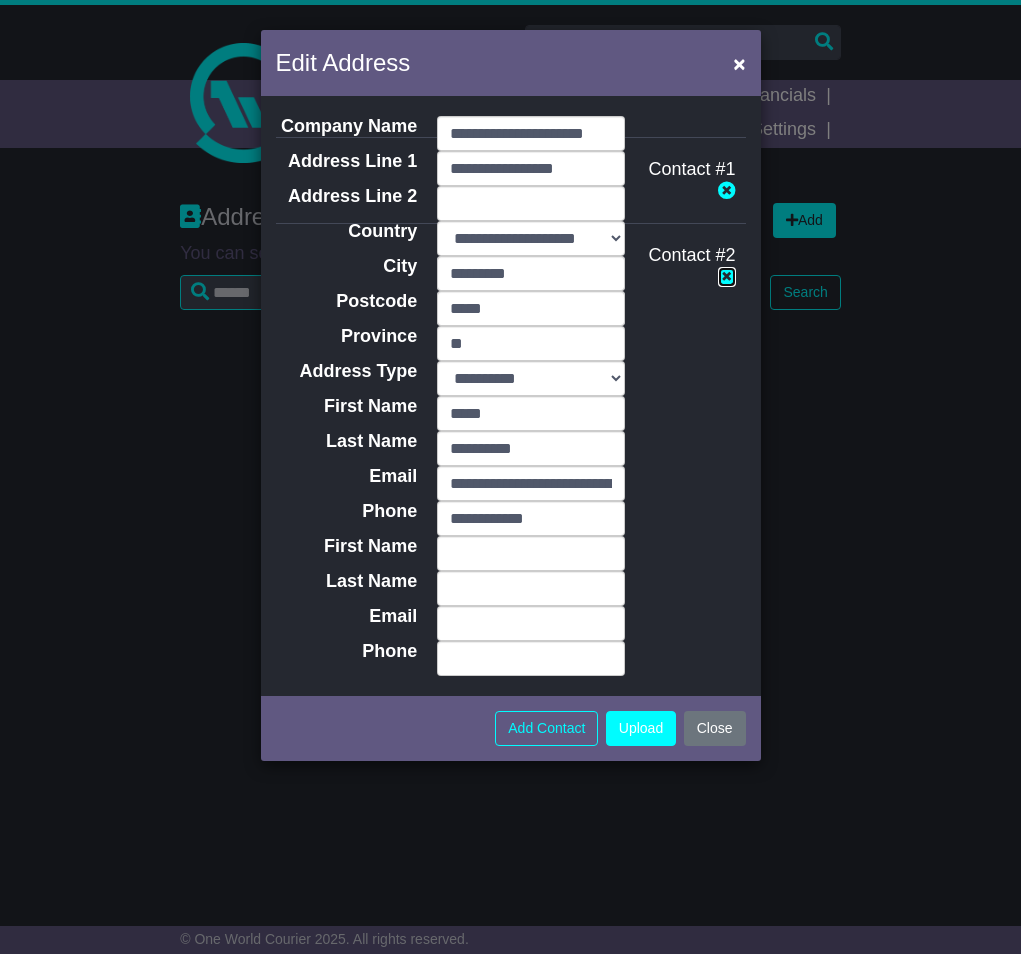 click at bounding box center [727, 276] 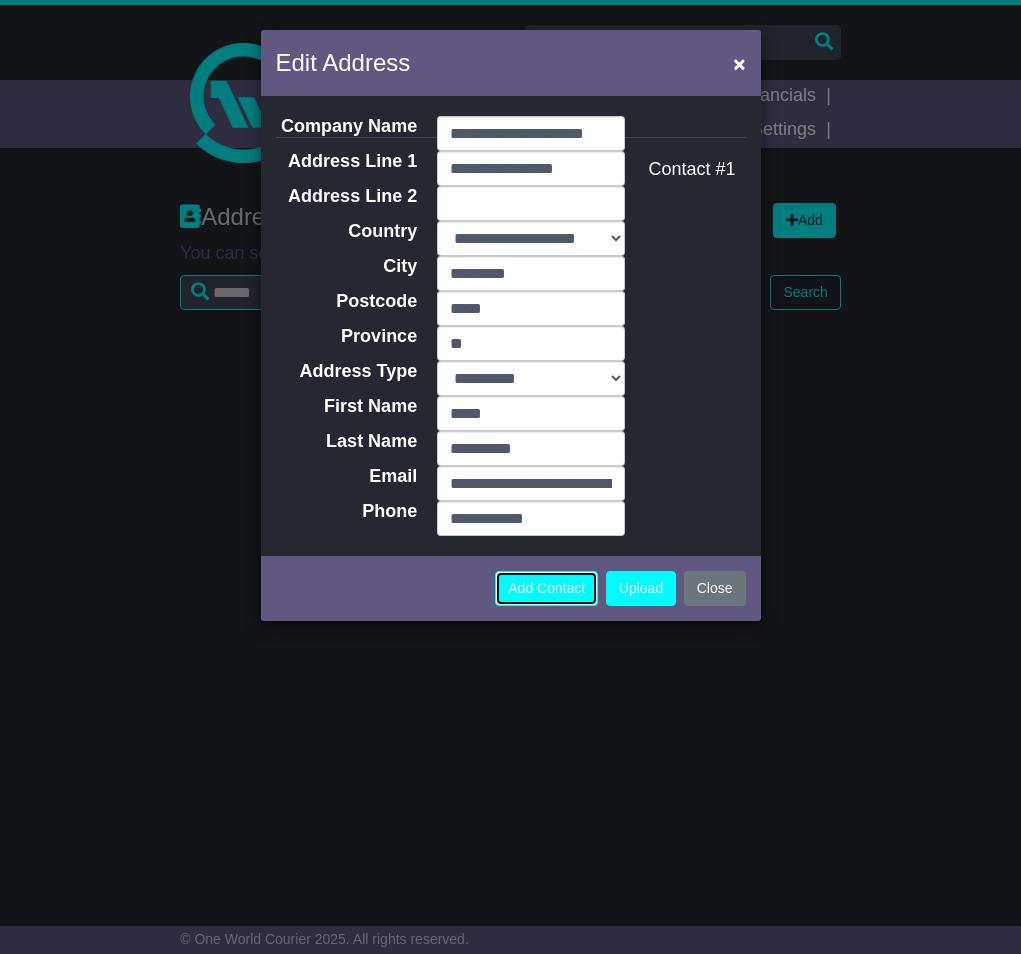 click on "Add Contact" at bounding box center [546, 588] 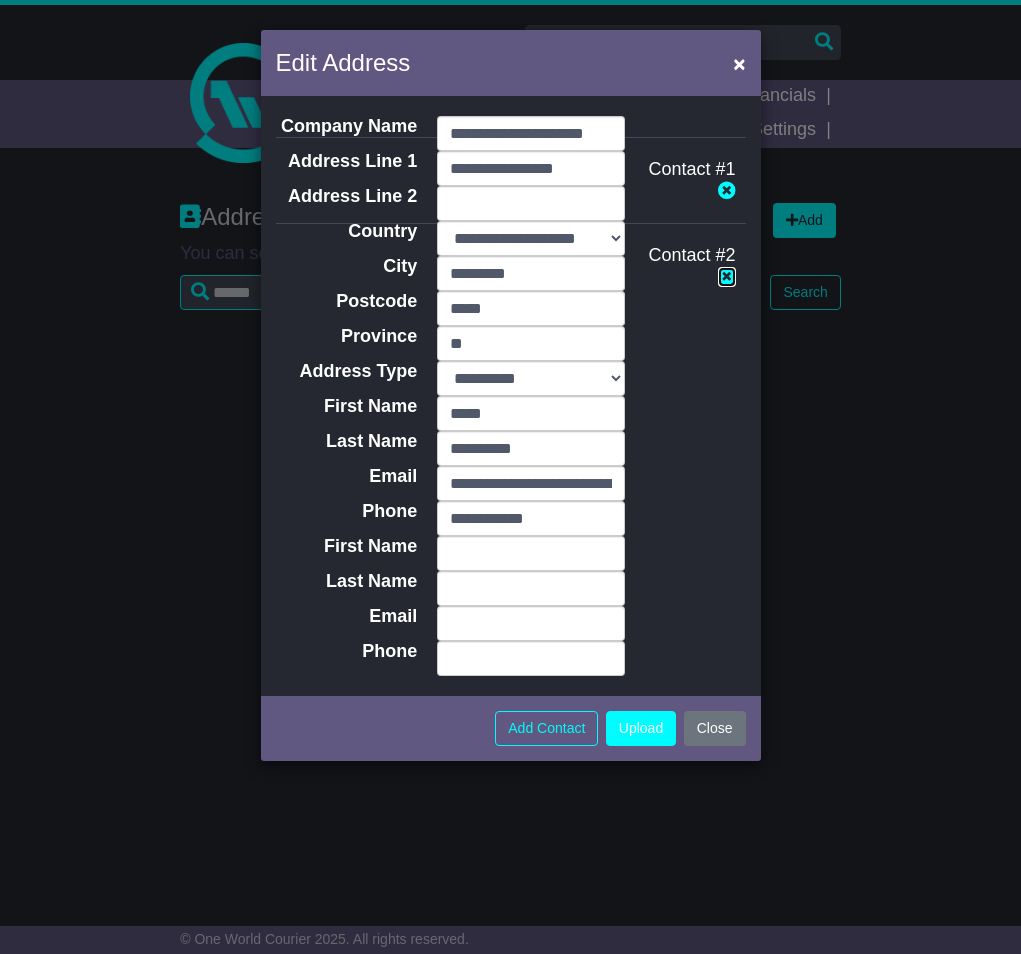 click at bounding box center [727, 276] 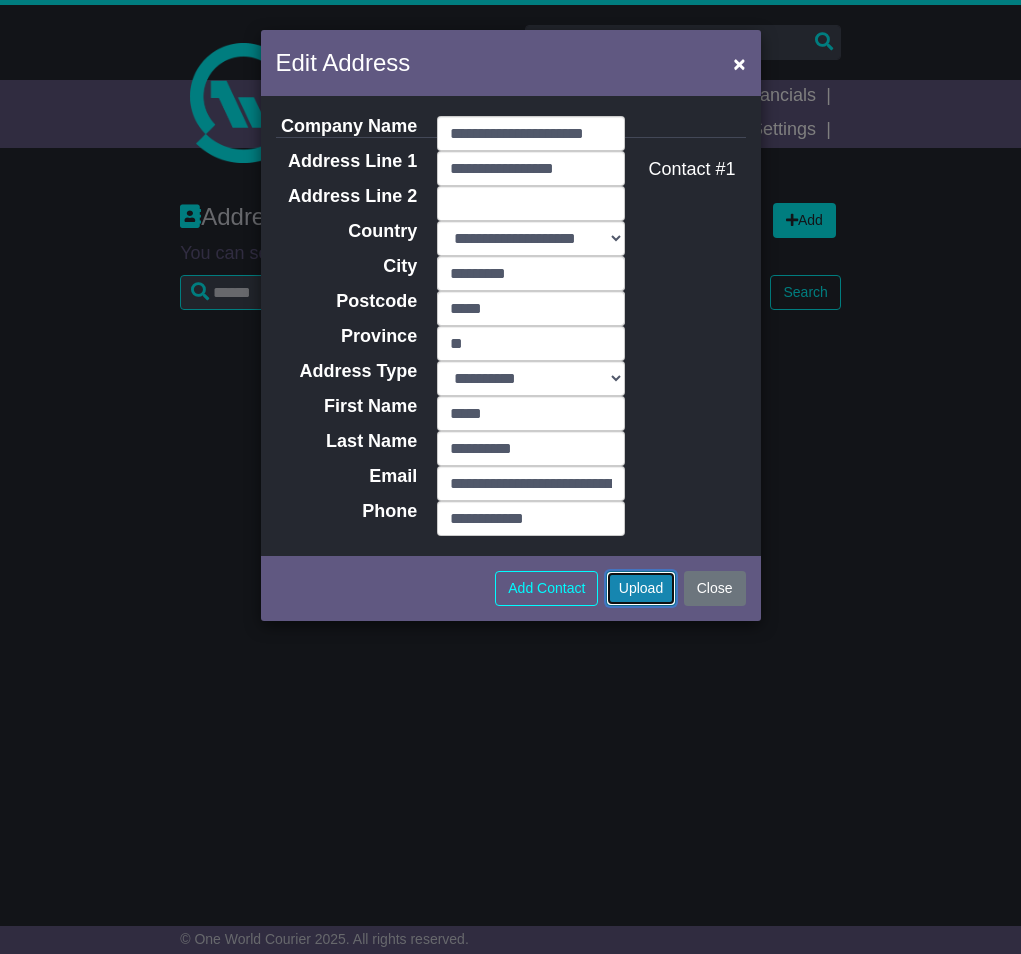 click on "Upload" at bounding box center [641, 588] 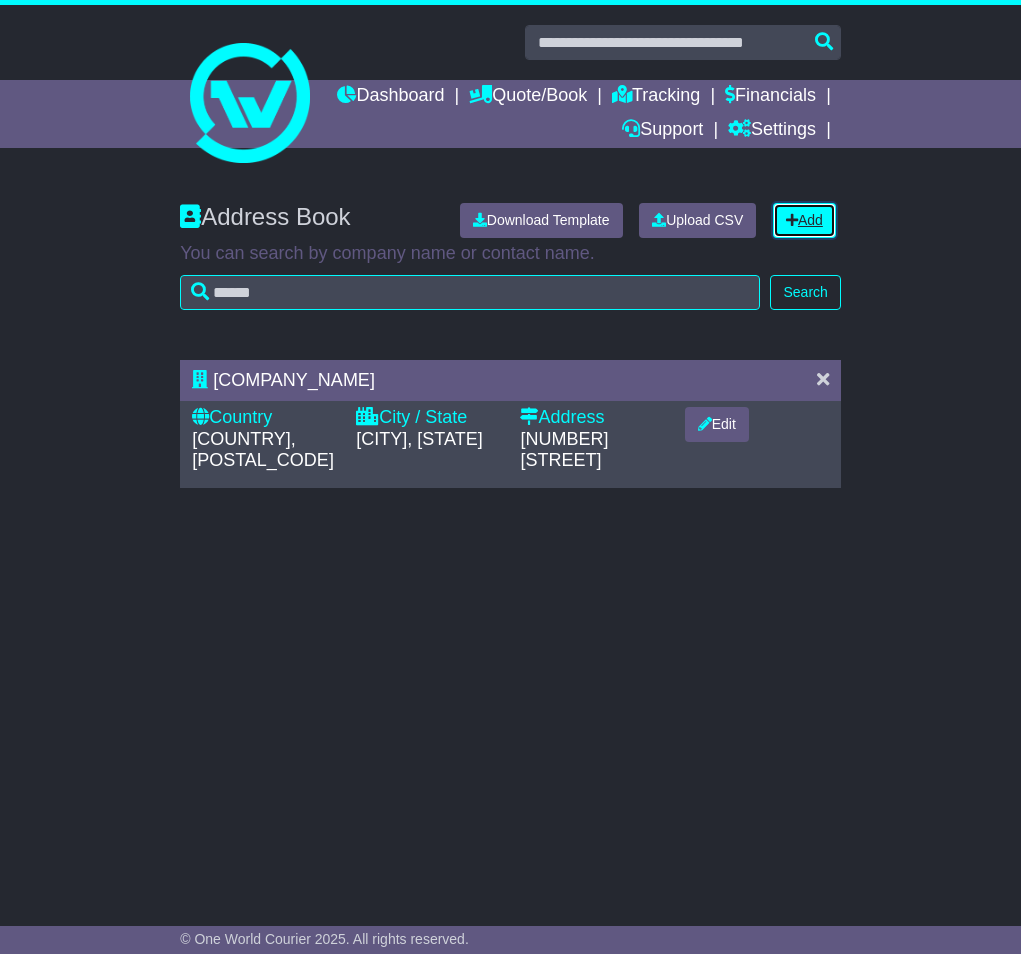 click on "Add" at bounding box center (804, 220) 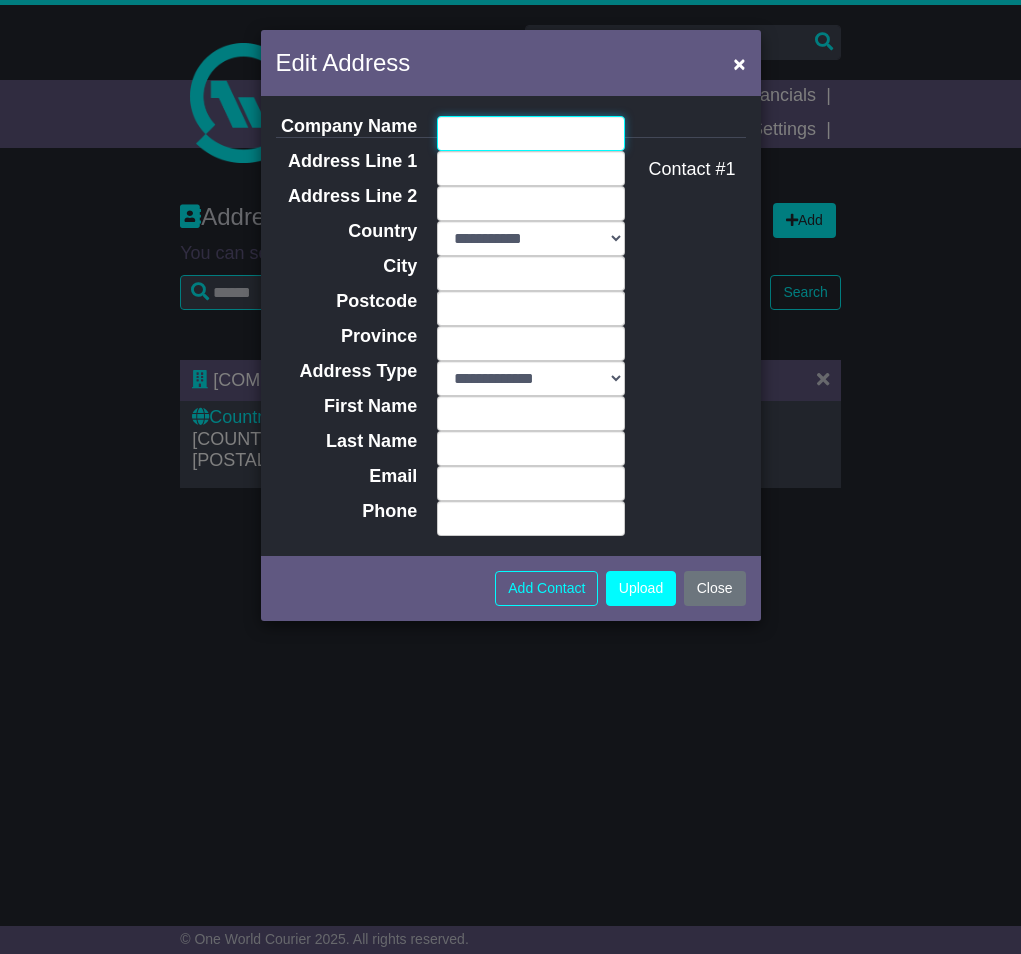 click on "Company Name" at bounding box center [531, 133] 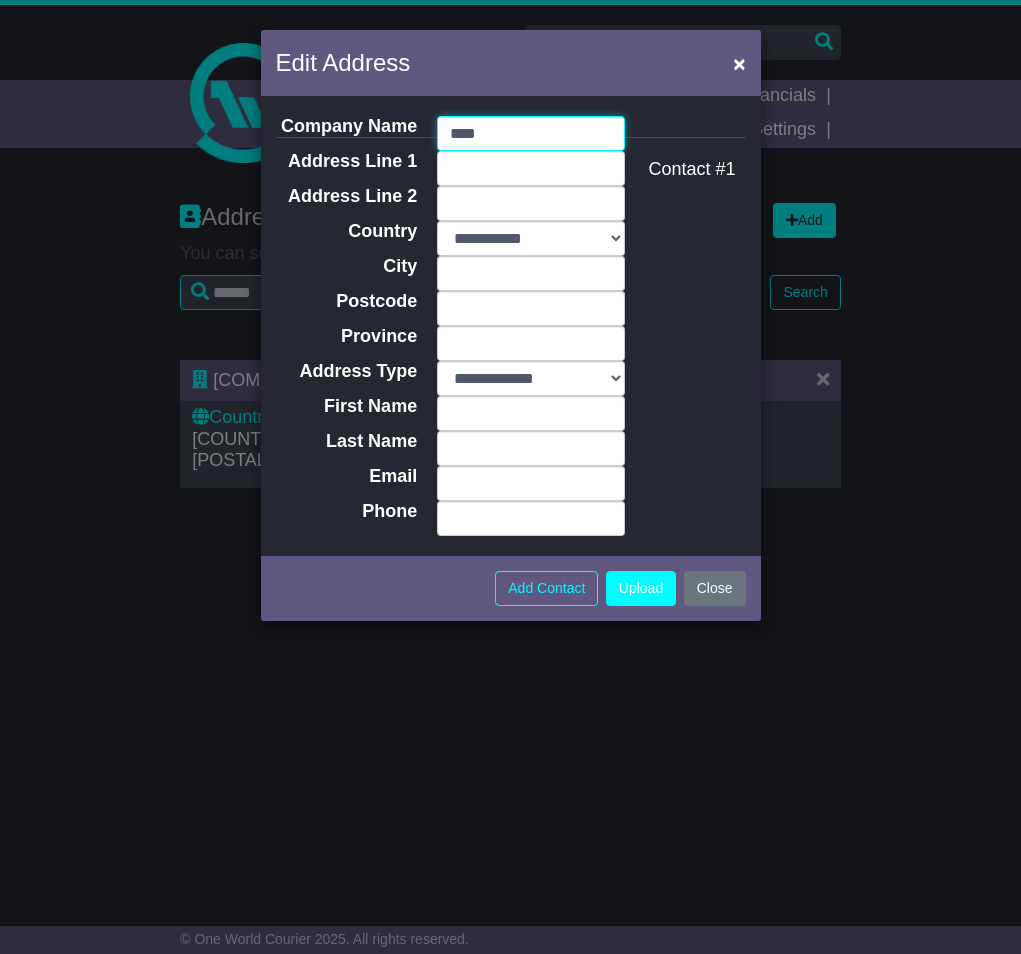 type on "**********" 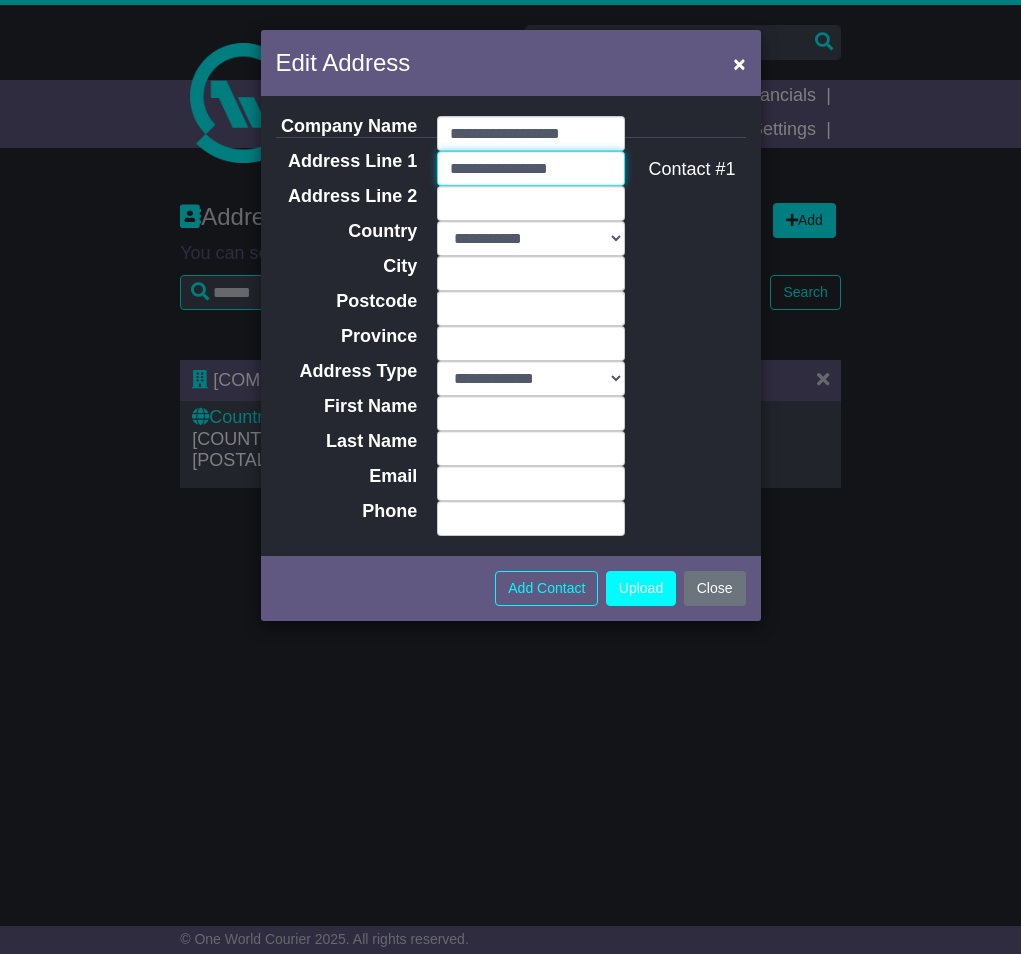 type on "**********" 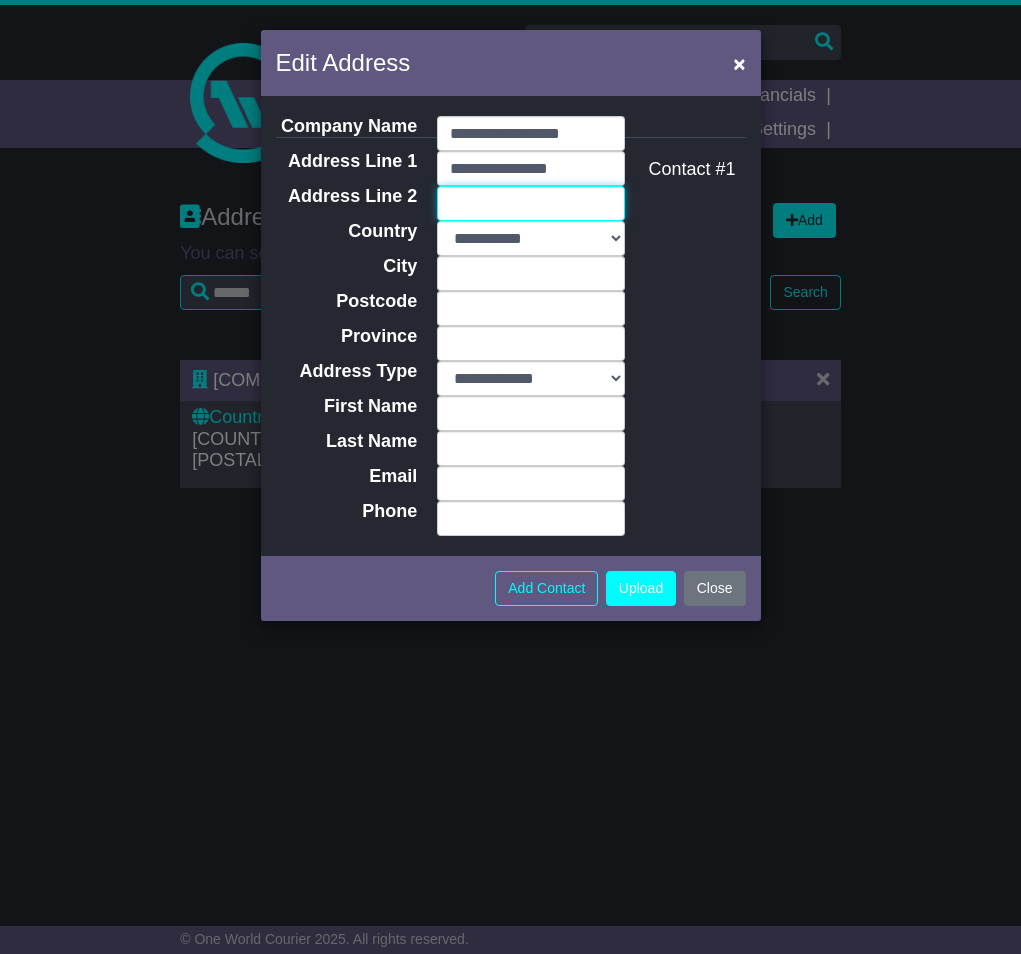 click on "Address Line 2" at bounding box center [531, 203] 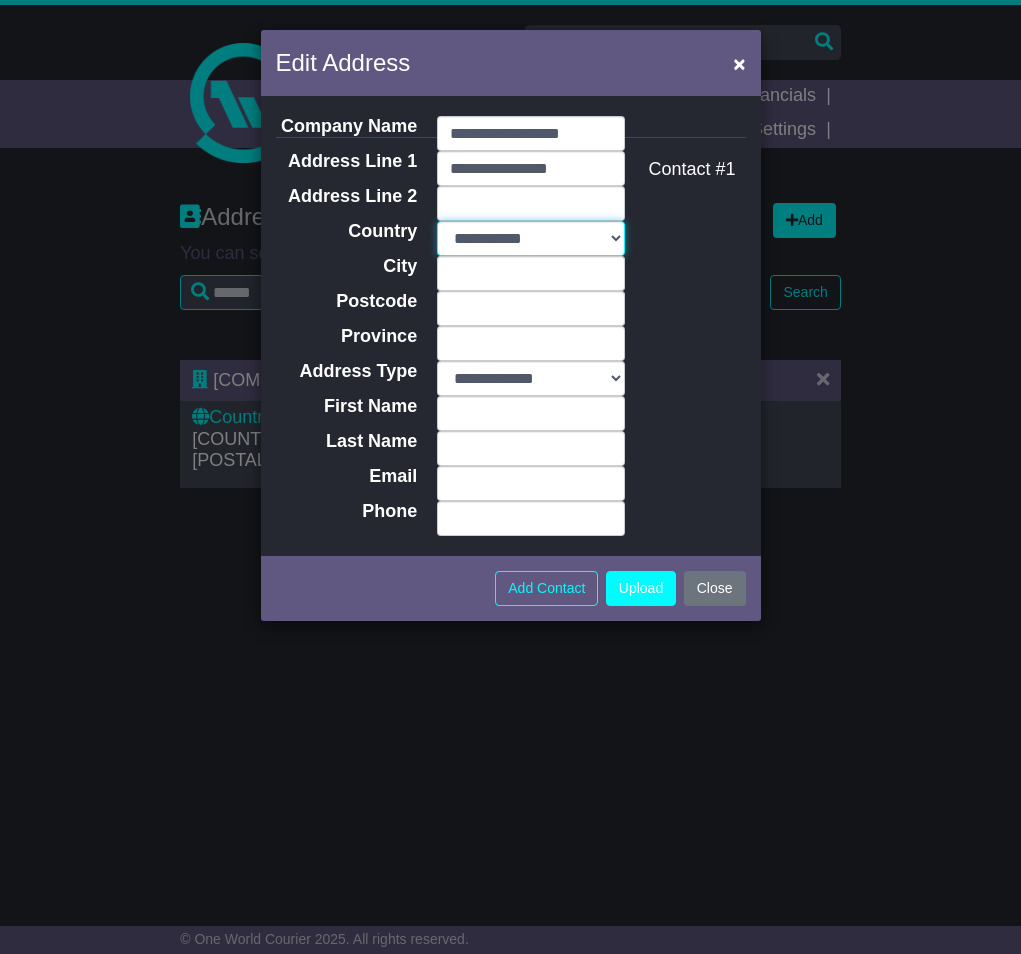 click on "**********" at bounding box center [531, 238] 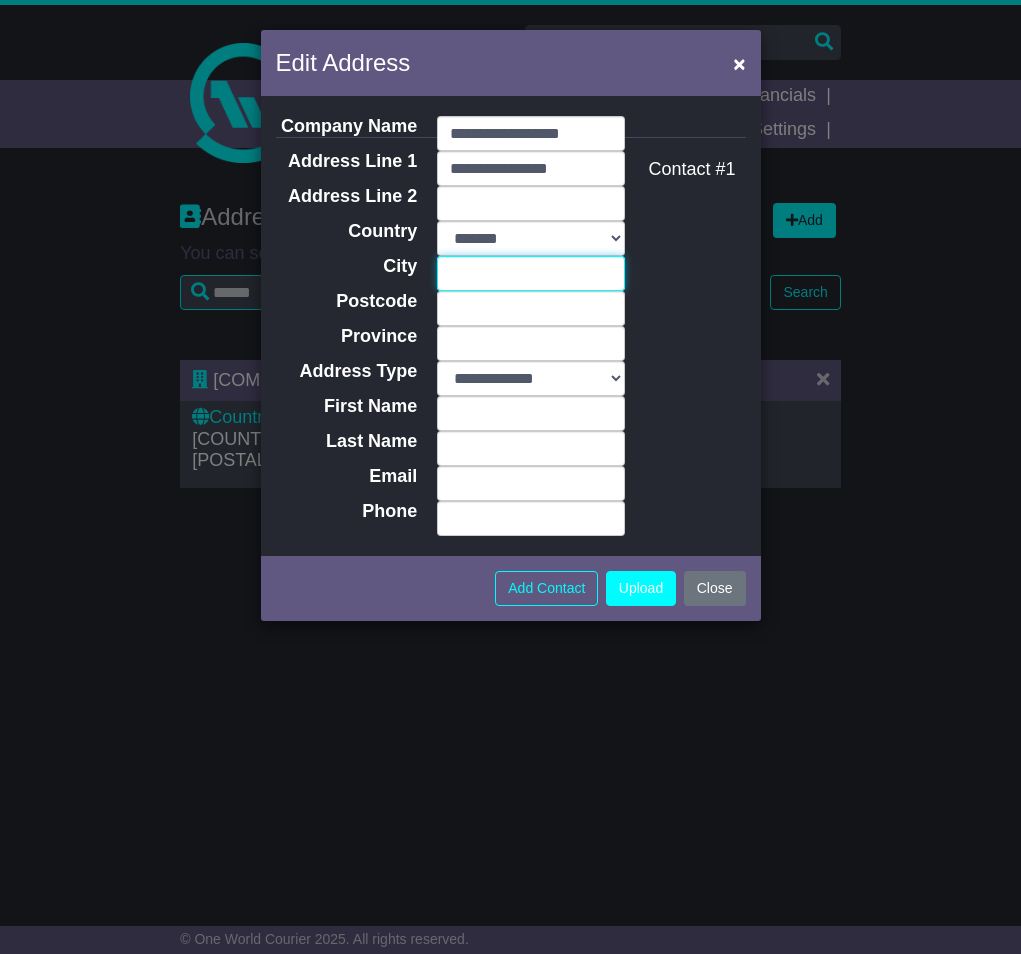 click on "City" at bounding box center [531, 273] 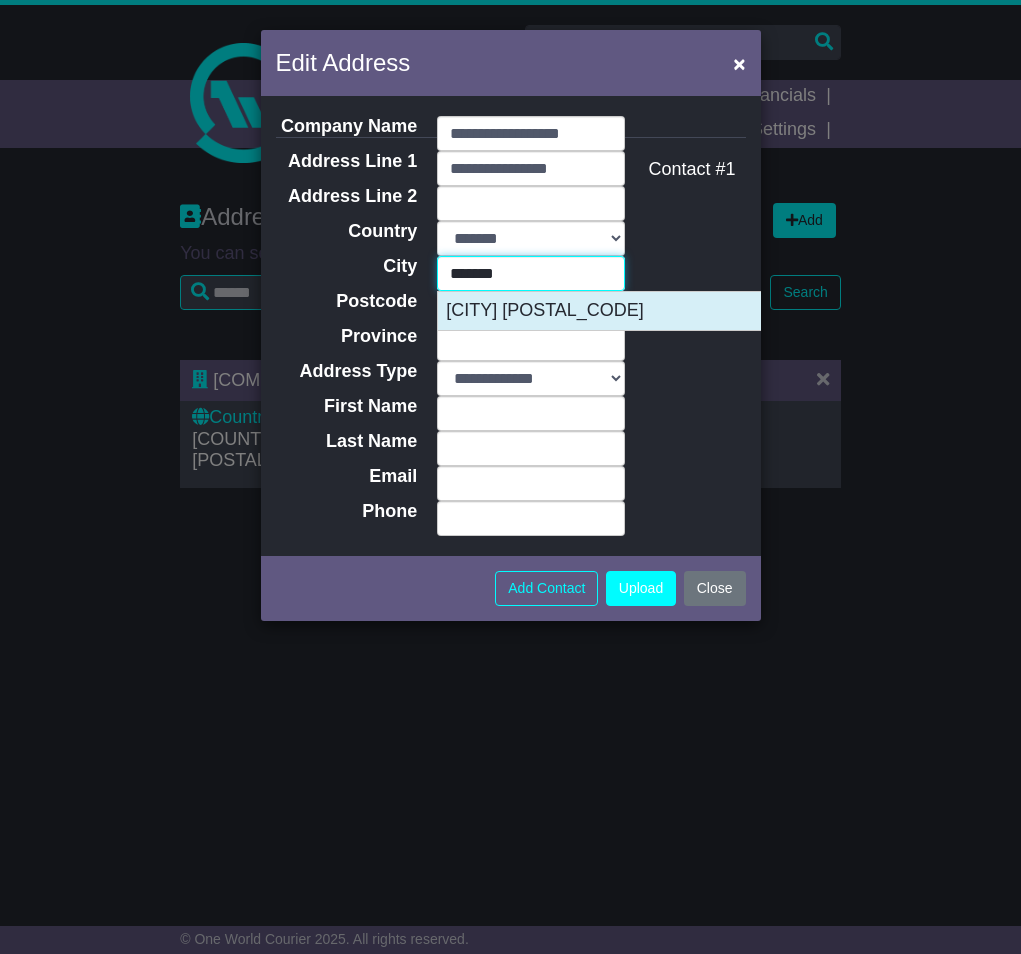 click on "BURDELL 4818" at bounding box center (637, 311) 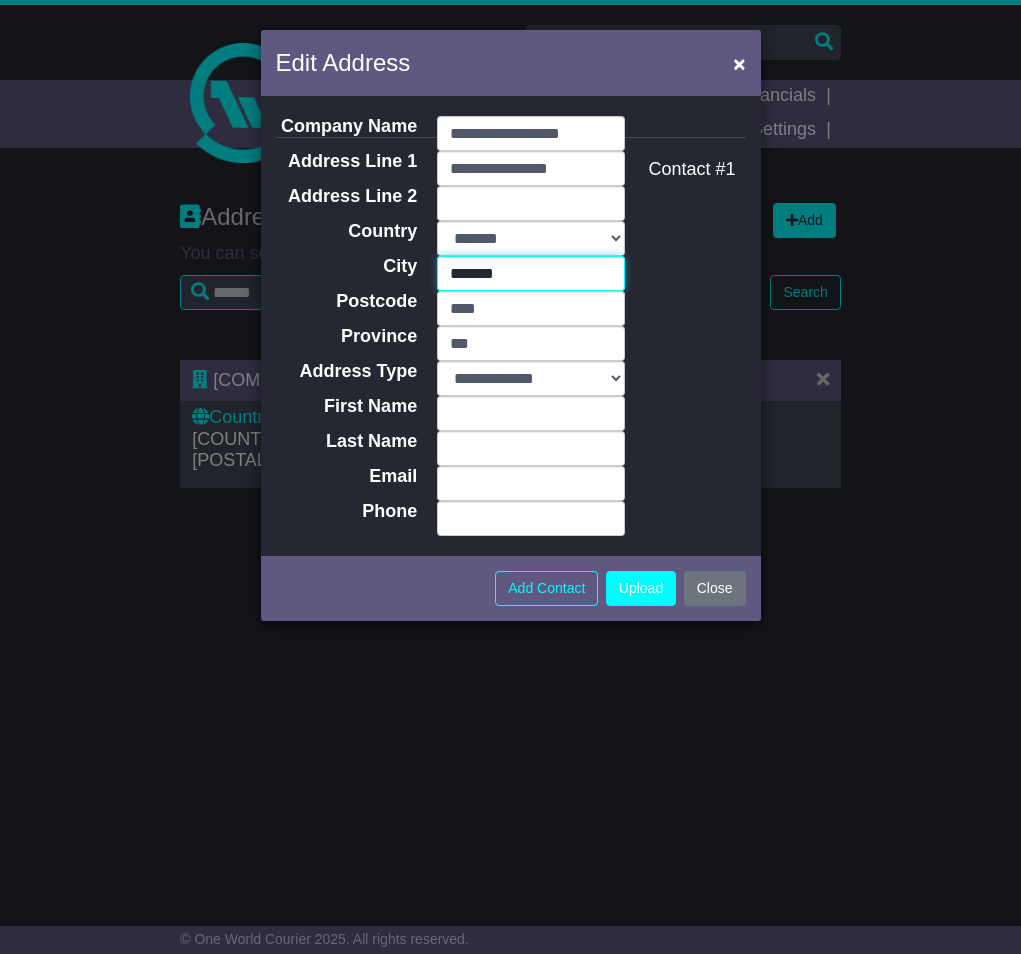type on "*******" 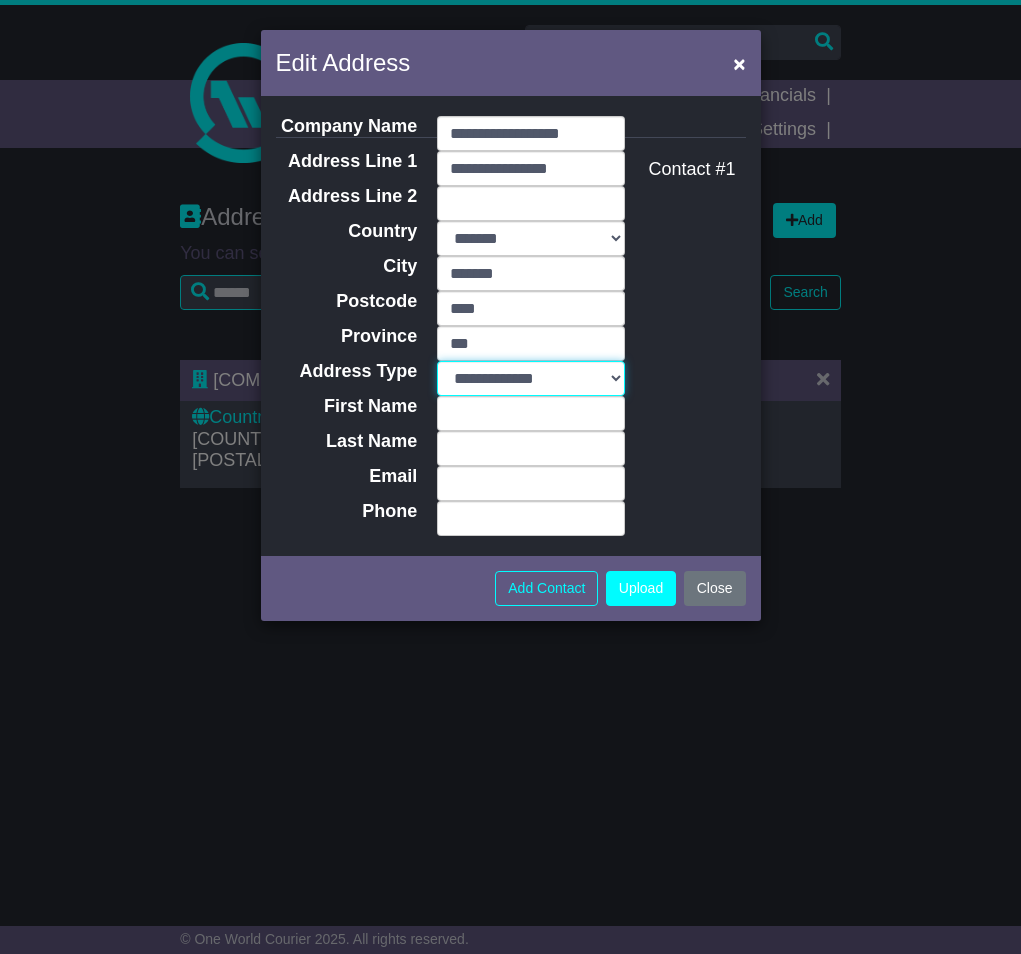 click on "**********" at bounding box center (531, 378) 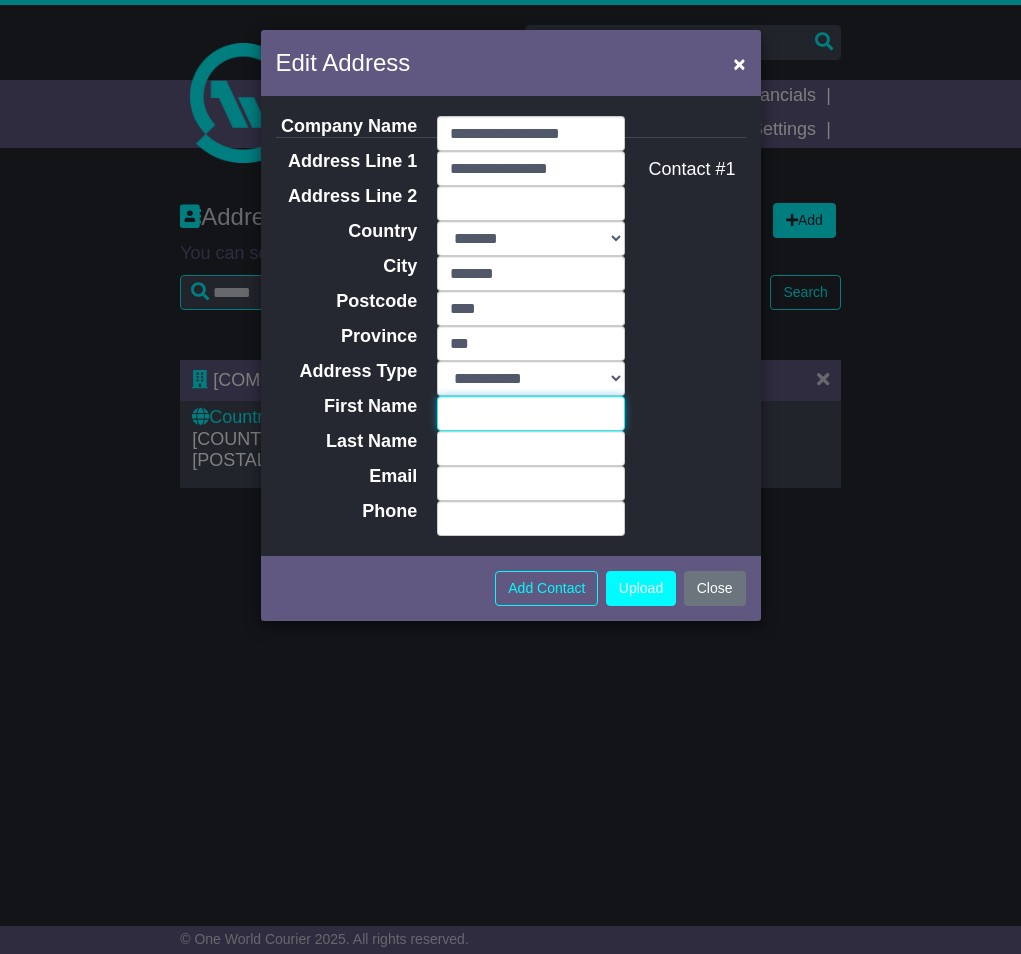 click on "First Name" at bounding box center [531, 413] 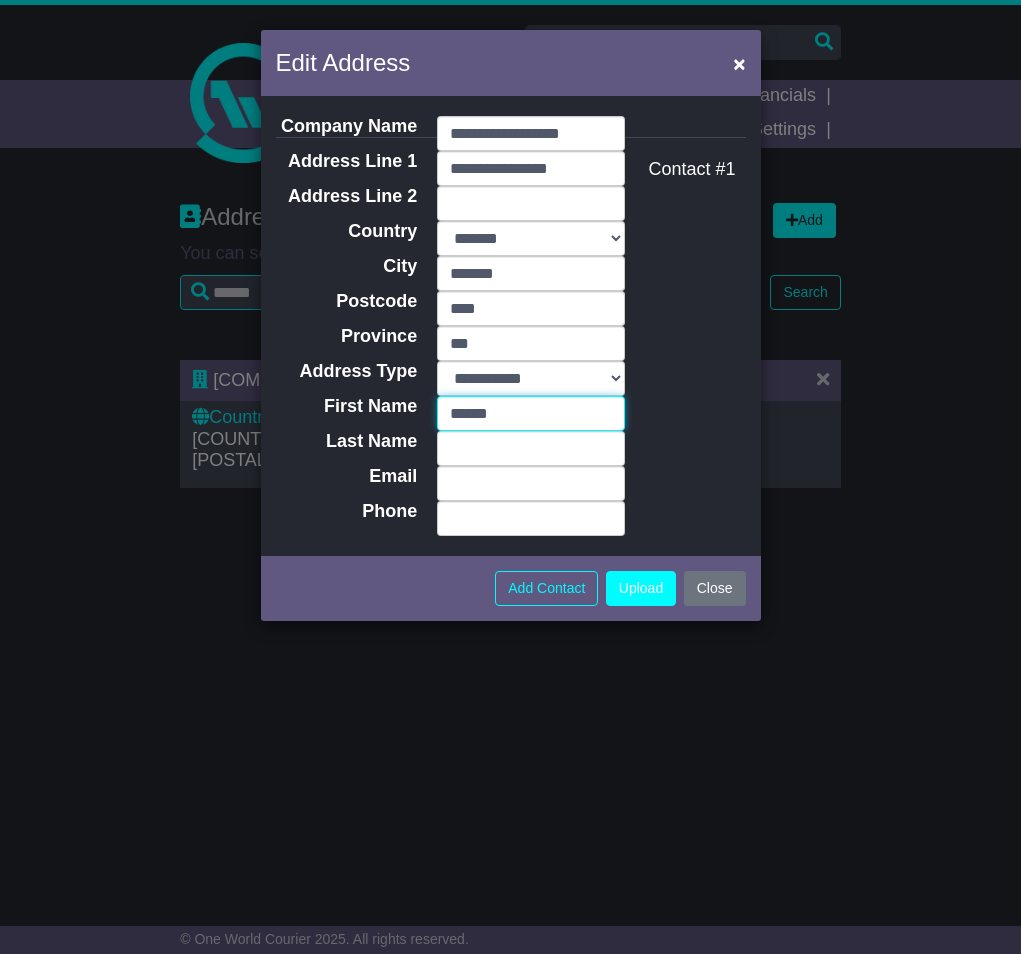 type on "******" 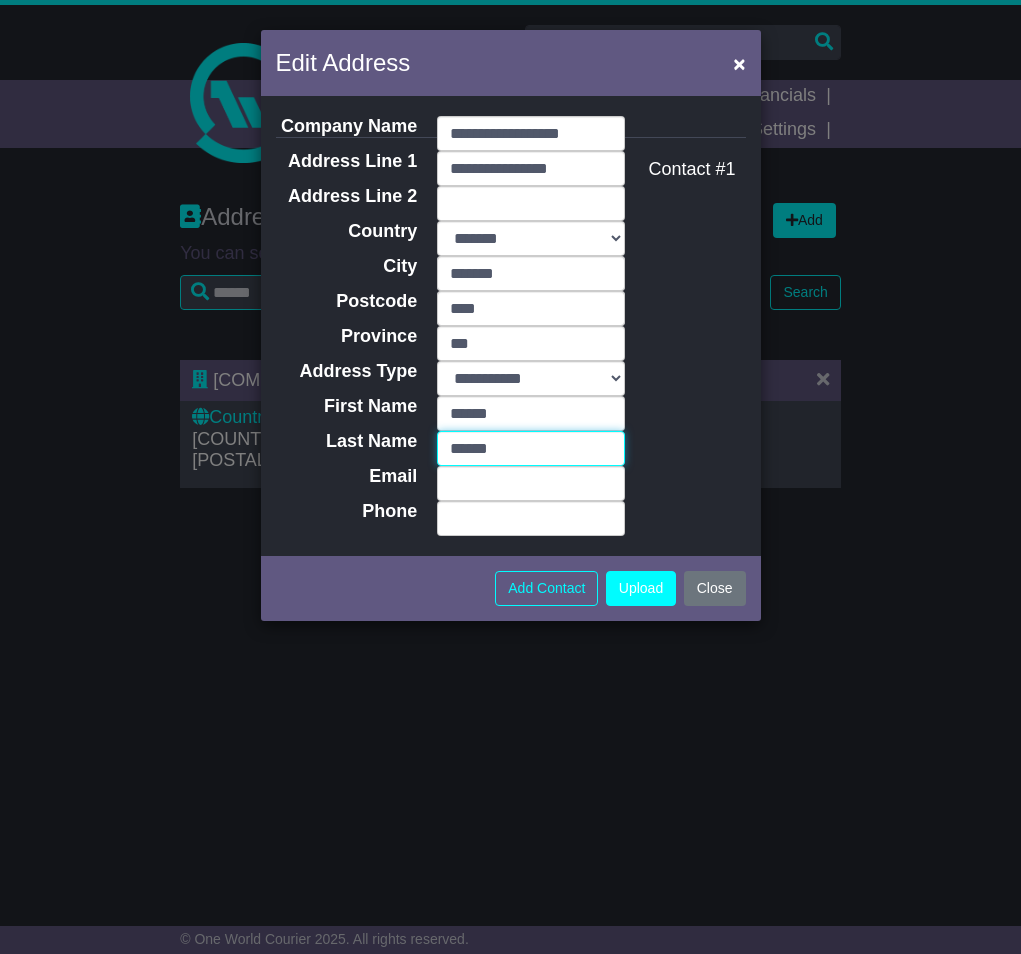 type on "******" 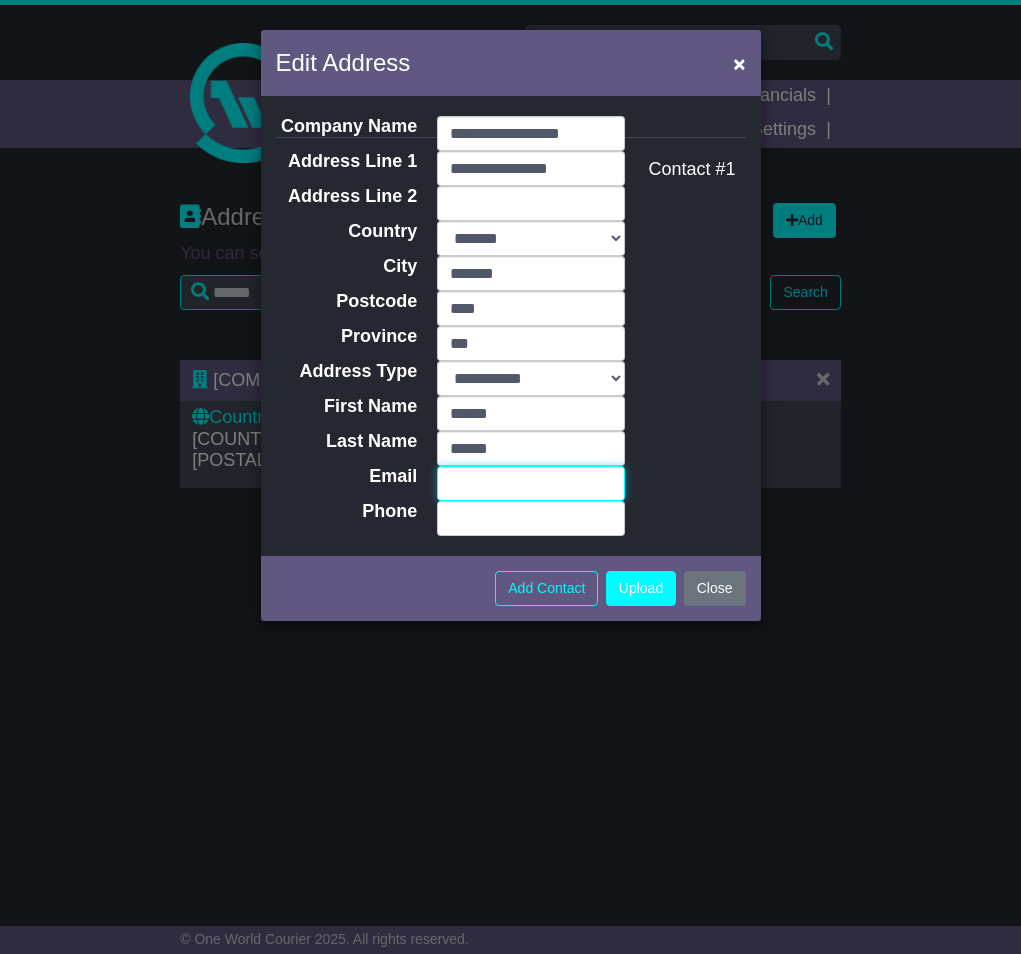 click on "Email" at bounding box center [531, 483] 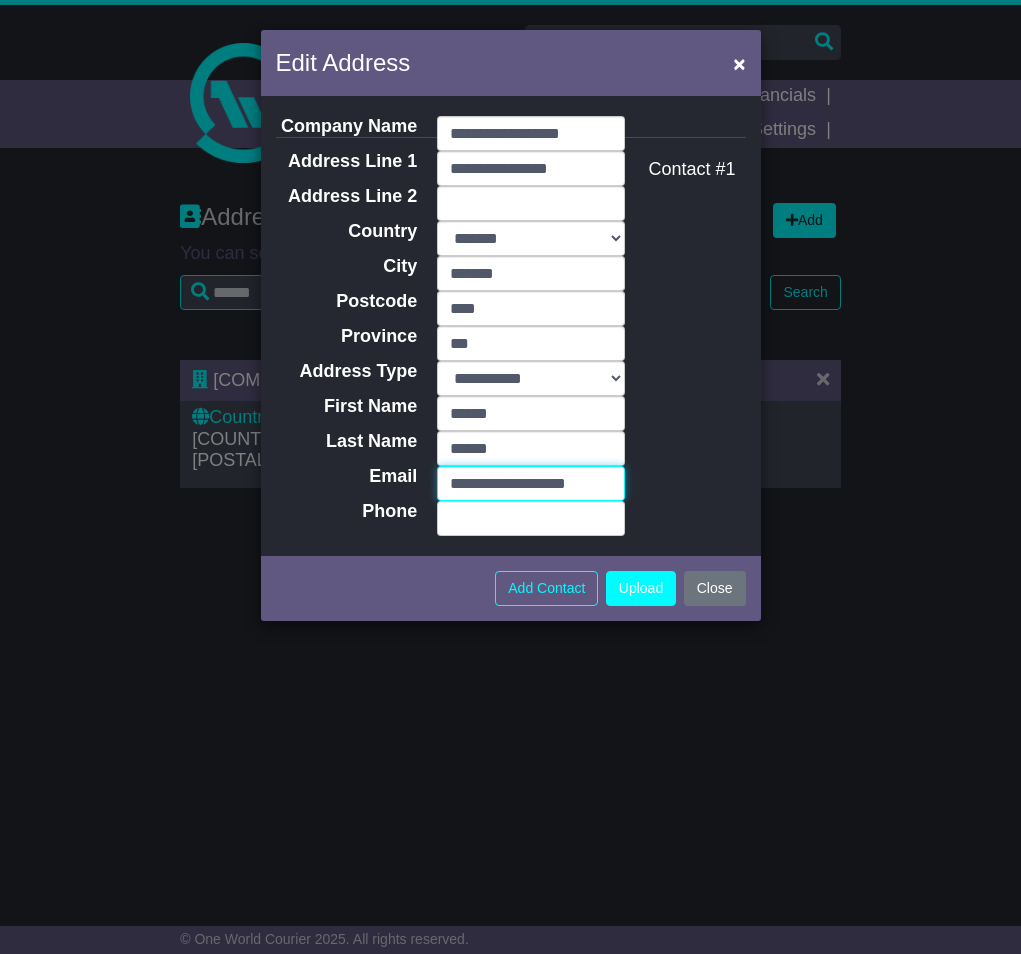 type on "**********" 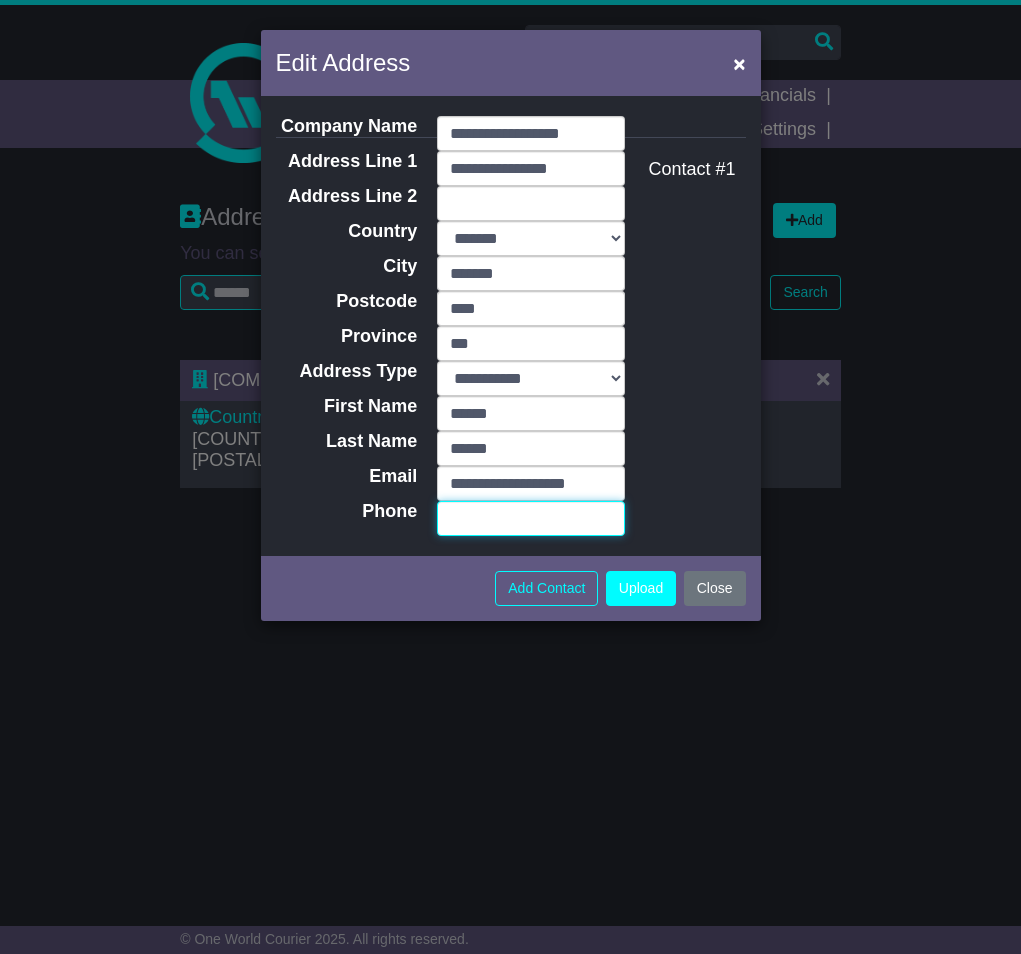 click on "Phone" at bounding box center [531, 518] 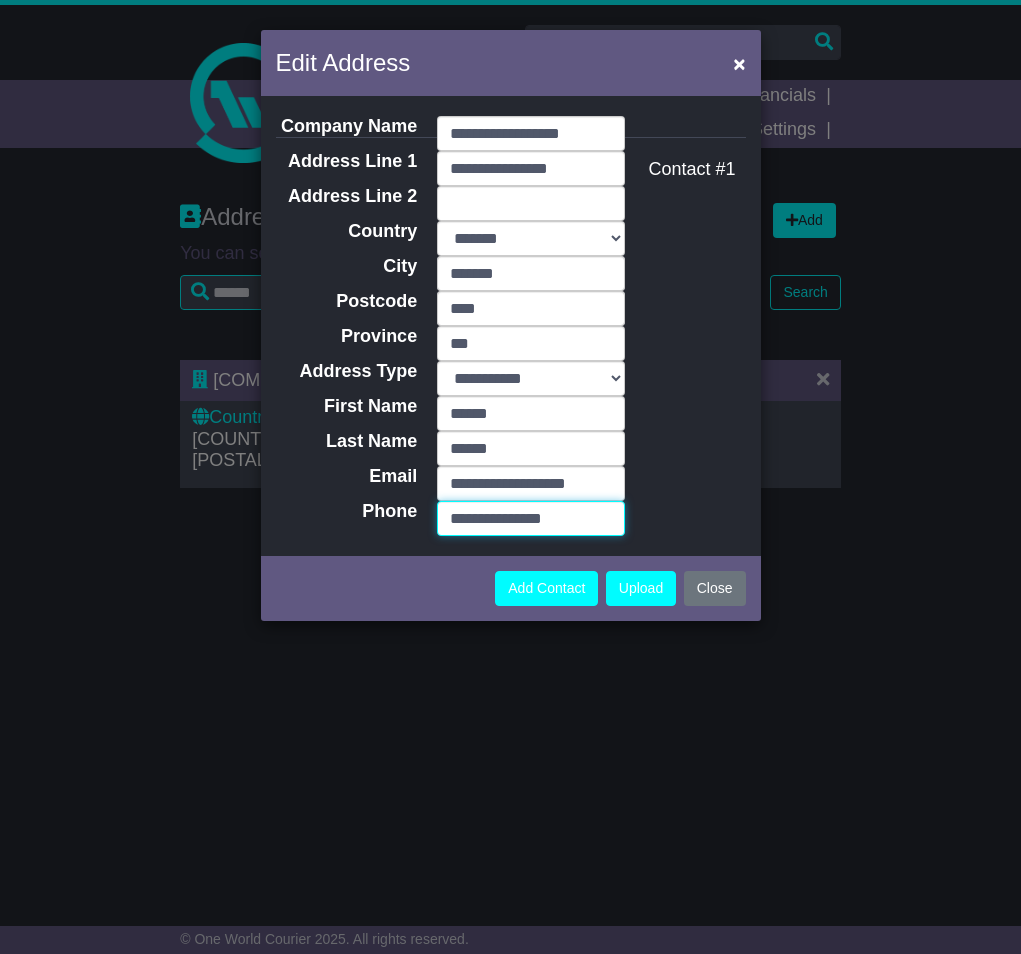 type on "**********" 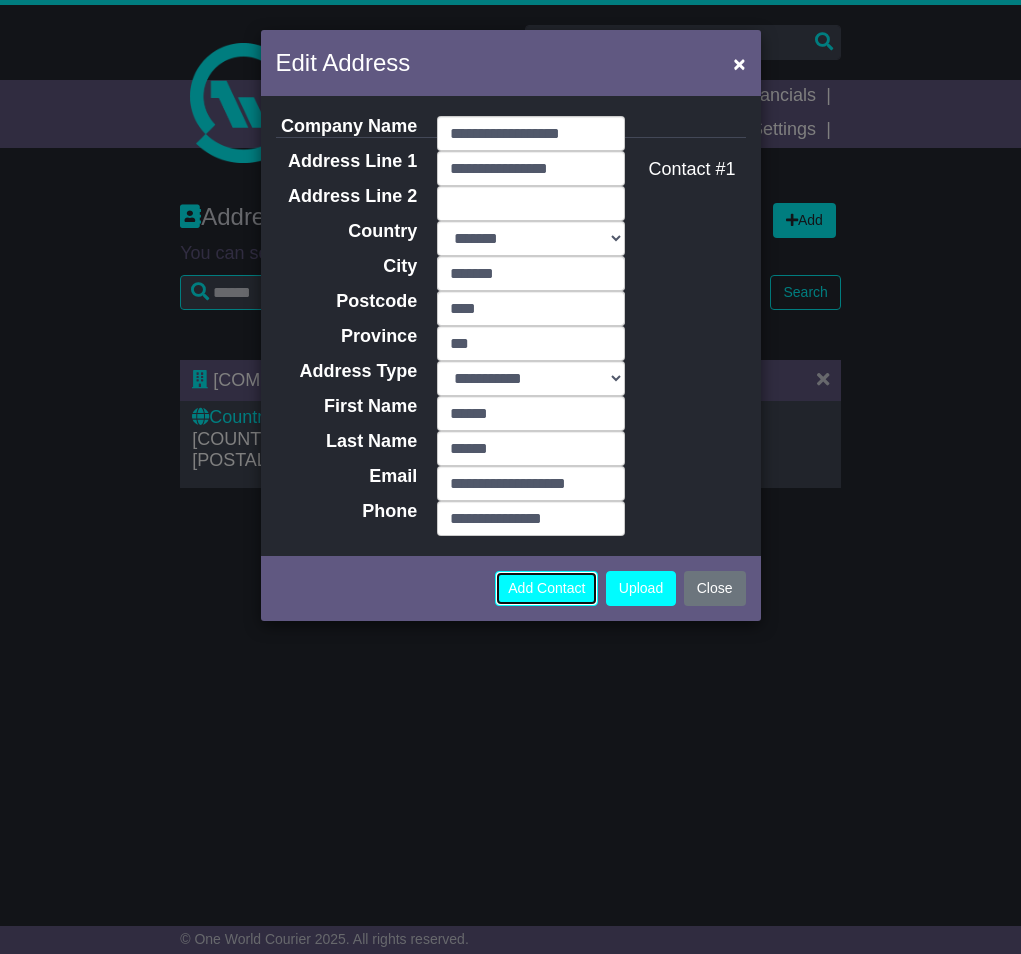 click on "Add Contact" at bounding box center [546, 588] 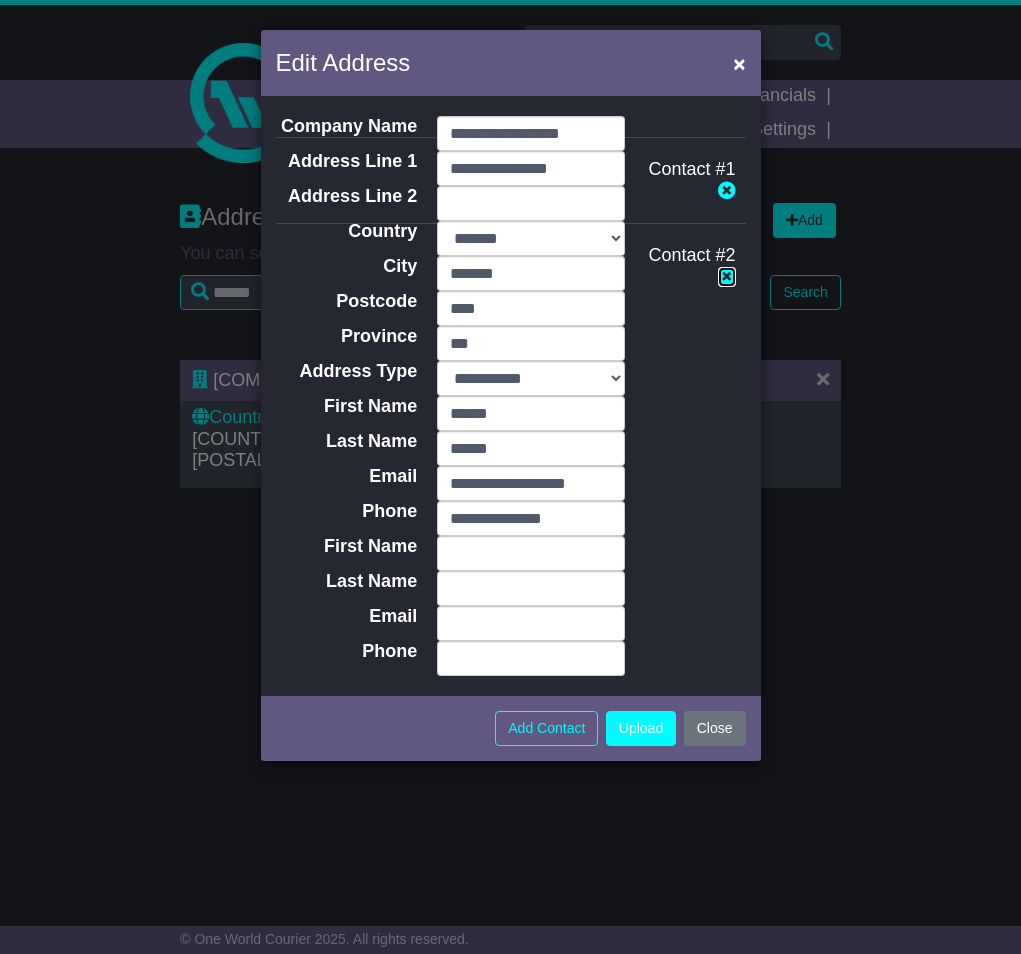 click at bounding box center (727, 276) 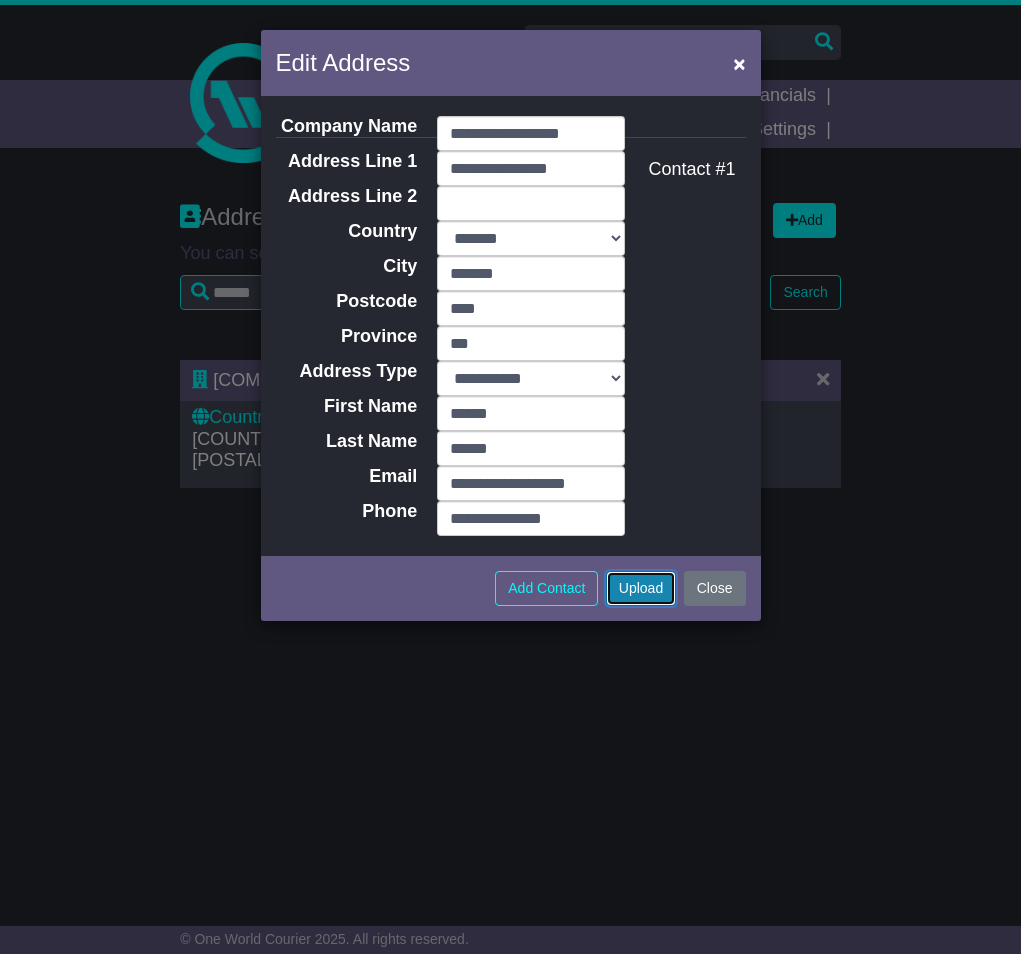 click on "Upload" at bounding box center (641, 588) 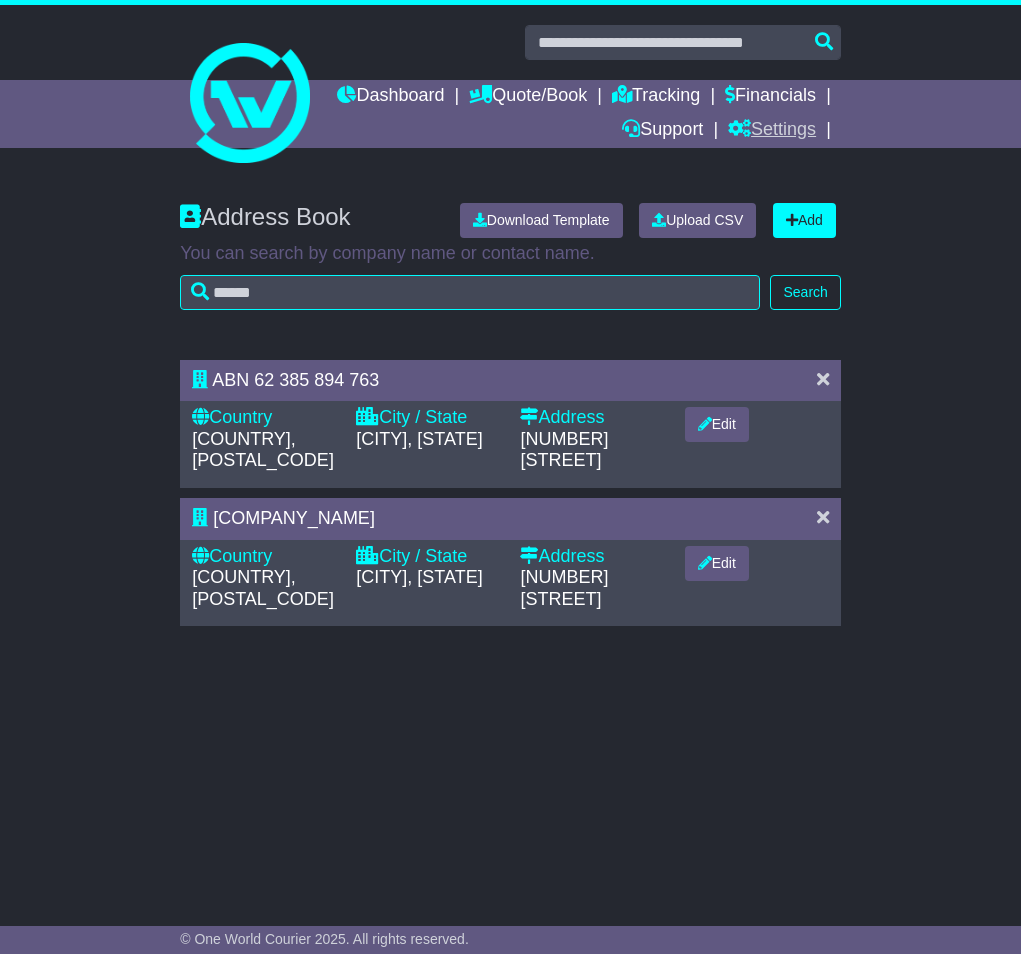click on "Settings" at bounding box center (772, 131) 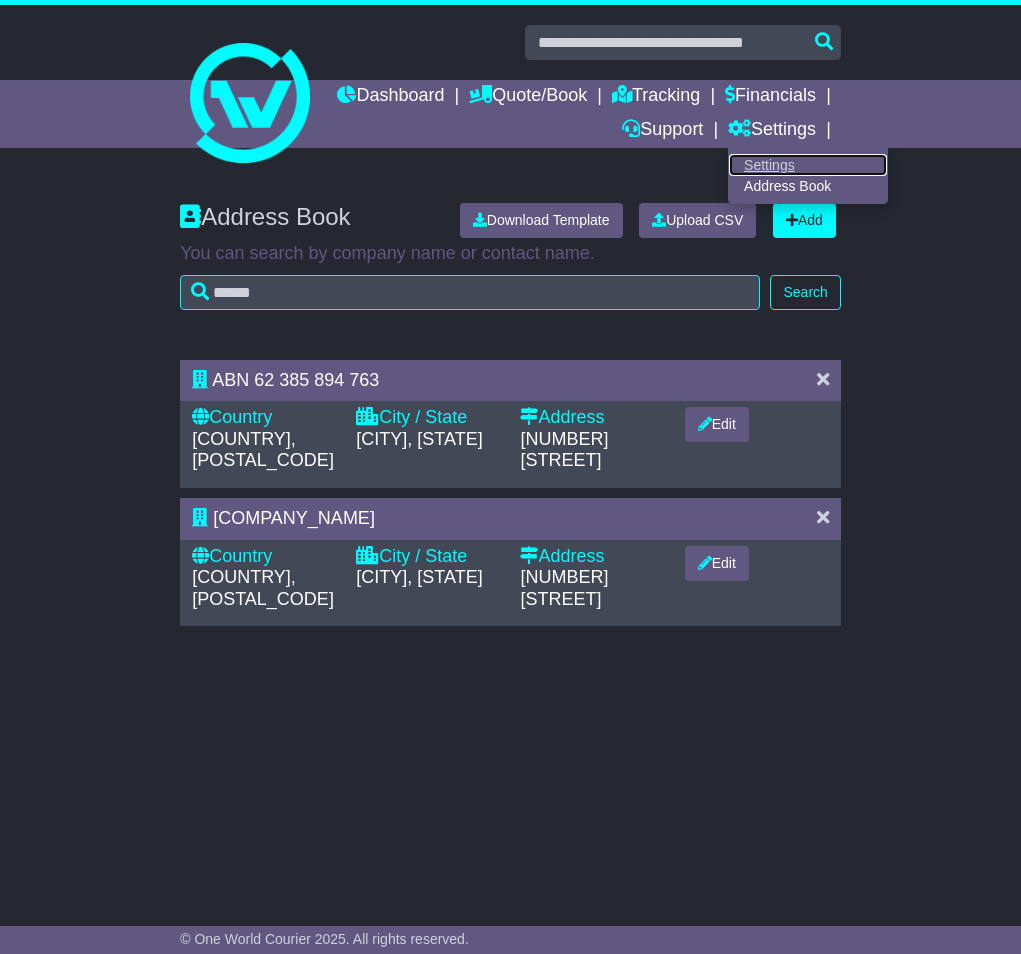 click on "Settings" at bounding box center (808, 165) 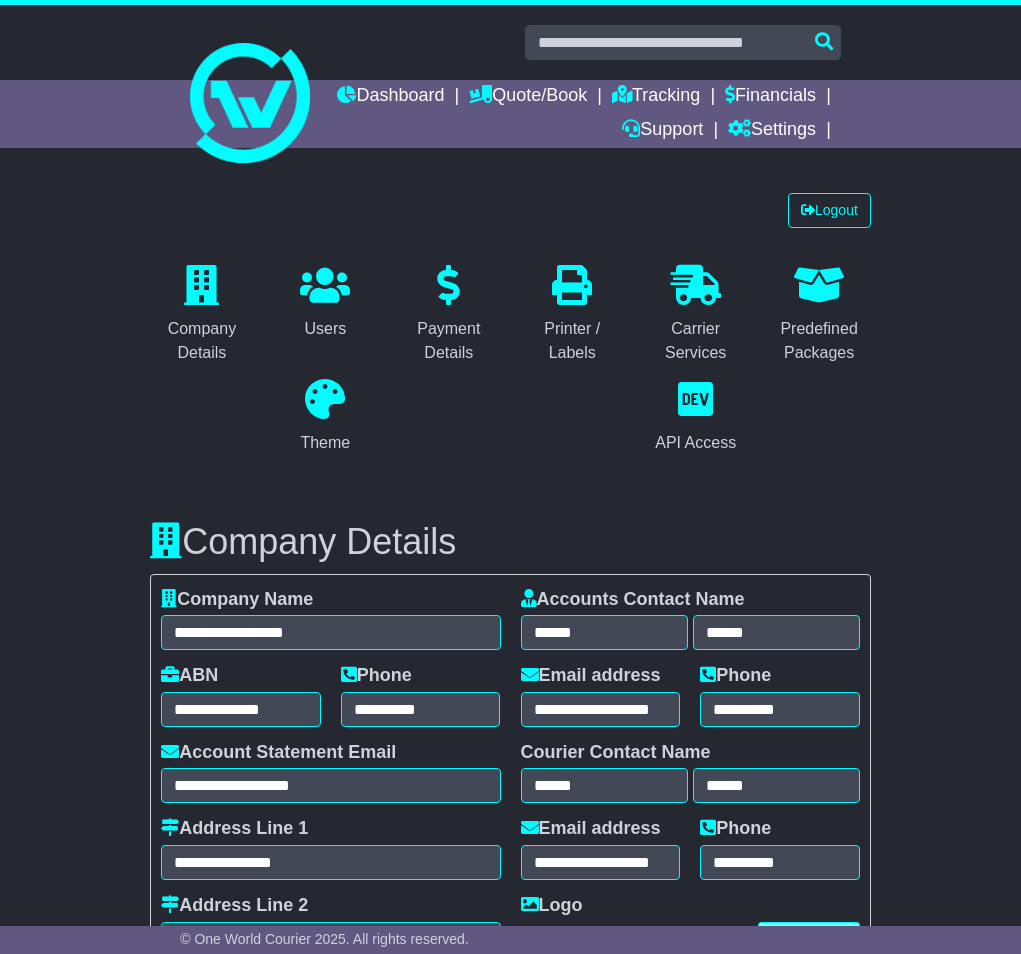 select on "**********" 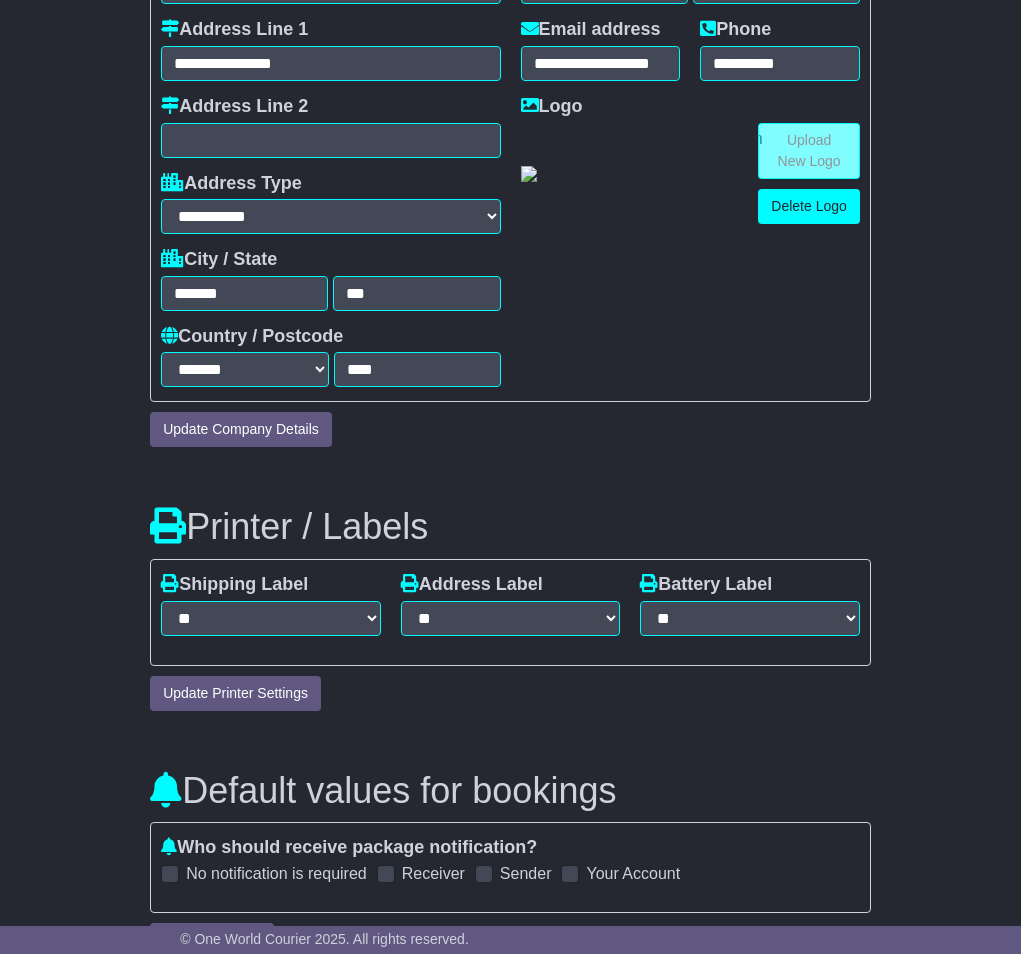 scroll, scrollTop: 0, scrollLeft: 0, axis: both 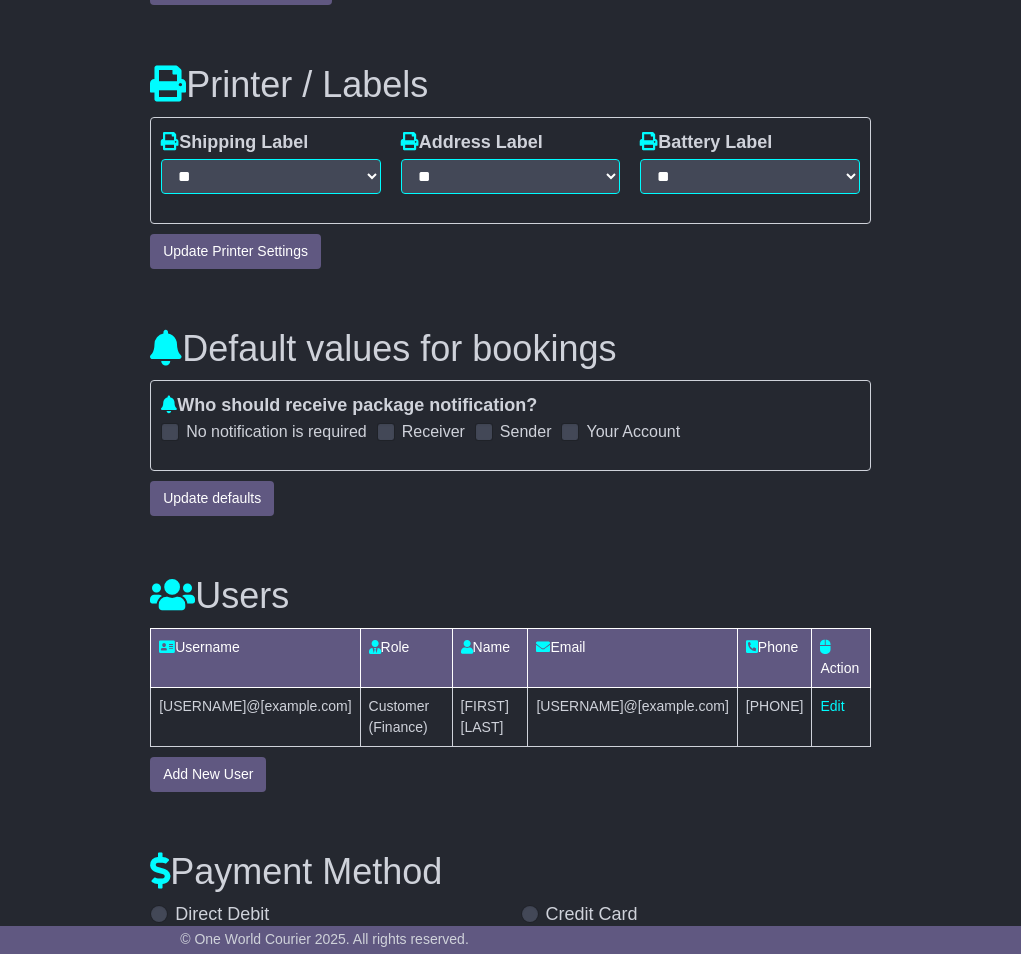 click on "Receiver" at bounding box center [433, 431] 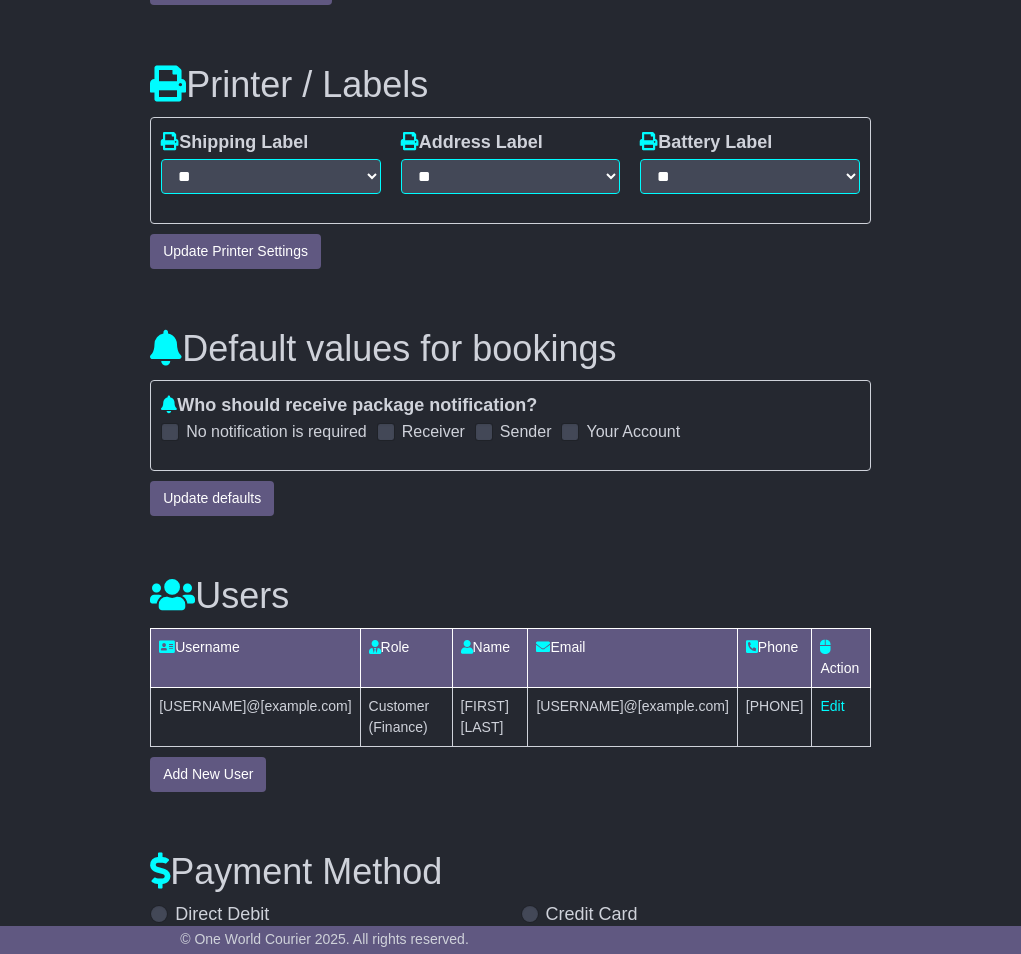 click at bounding box center (484, 432) 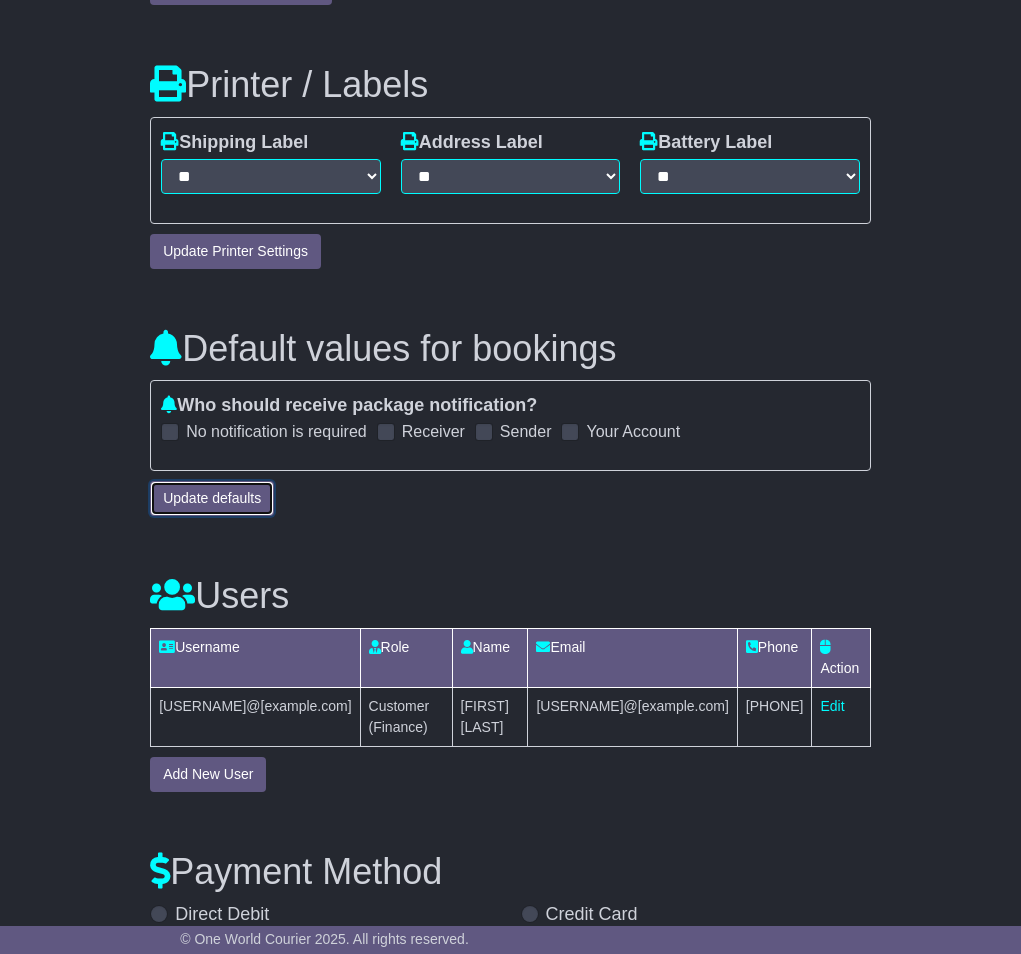 click on "Update defaults" at bounding box center [212, 498] 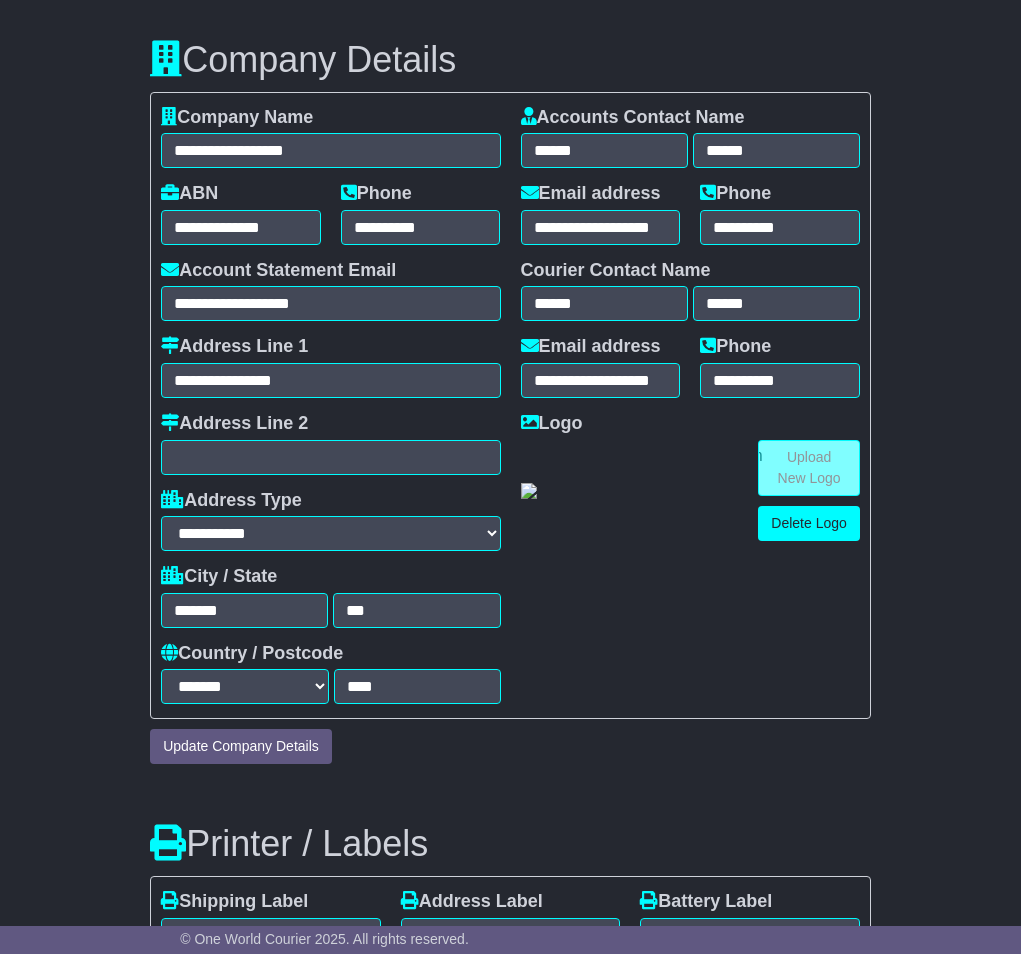scroll, scrollTop: 0, scrollLeft: 0, axis: both 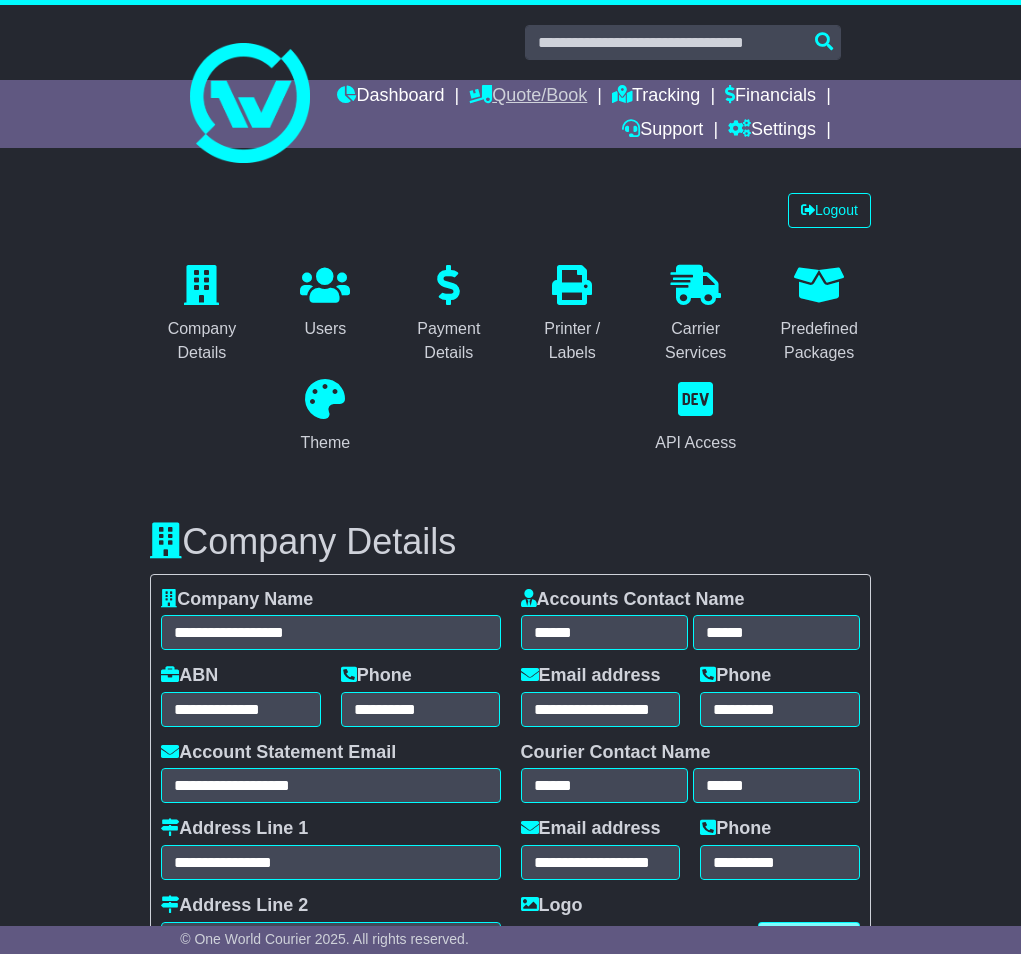 click on "Quote/Book" at bounding box center (528, 97) 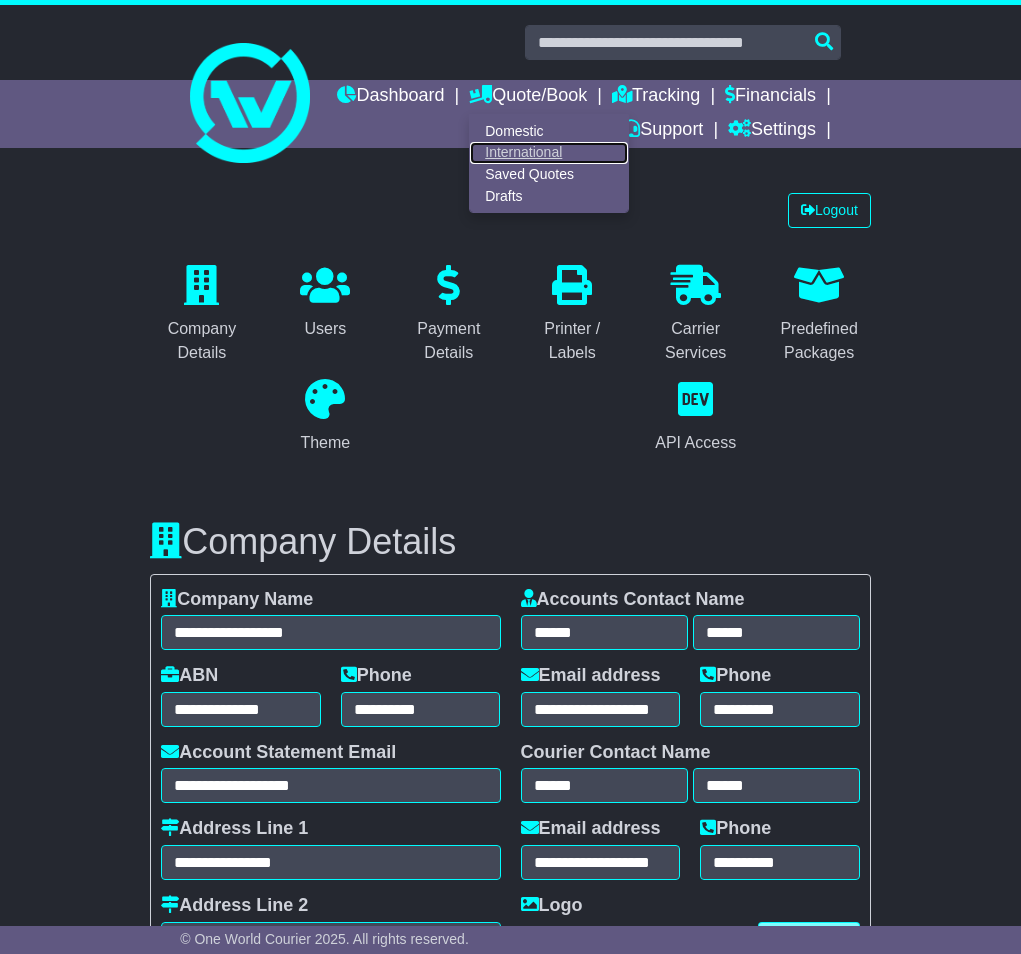 click on "International" at bounding box center [549, 153] 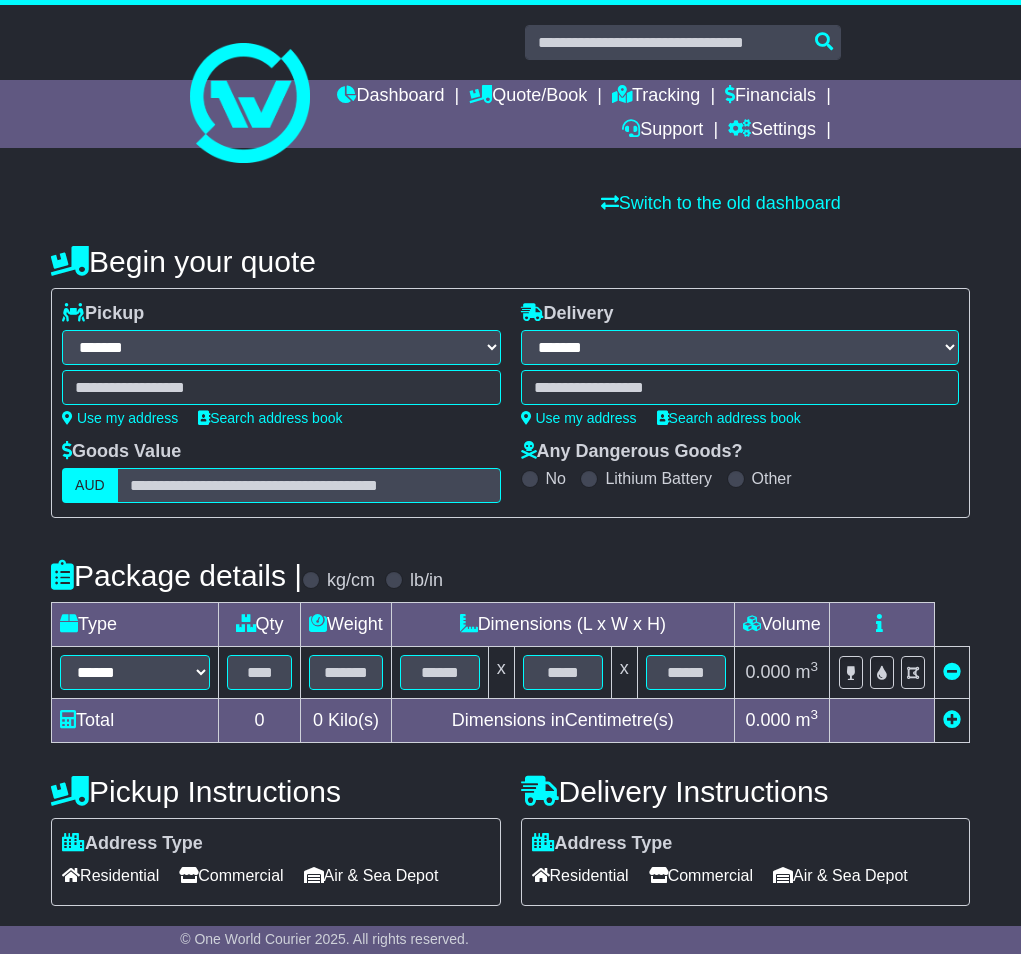 select on "**" 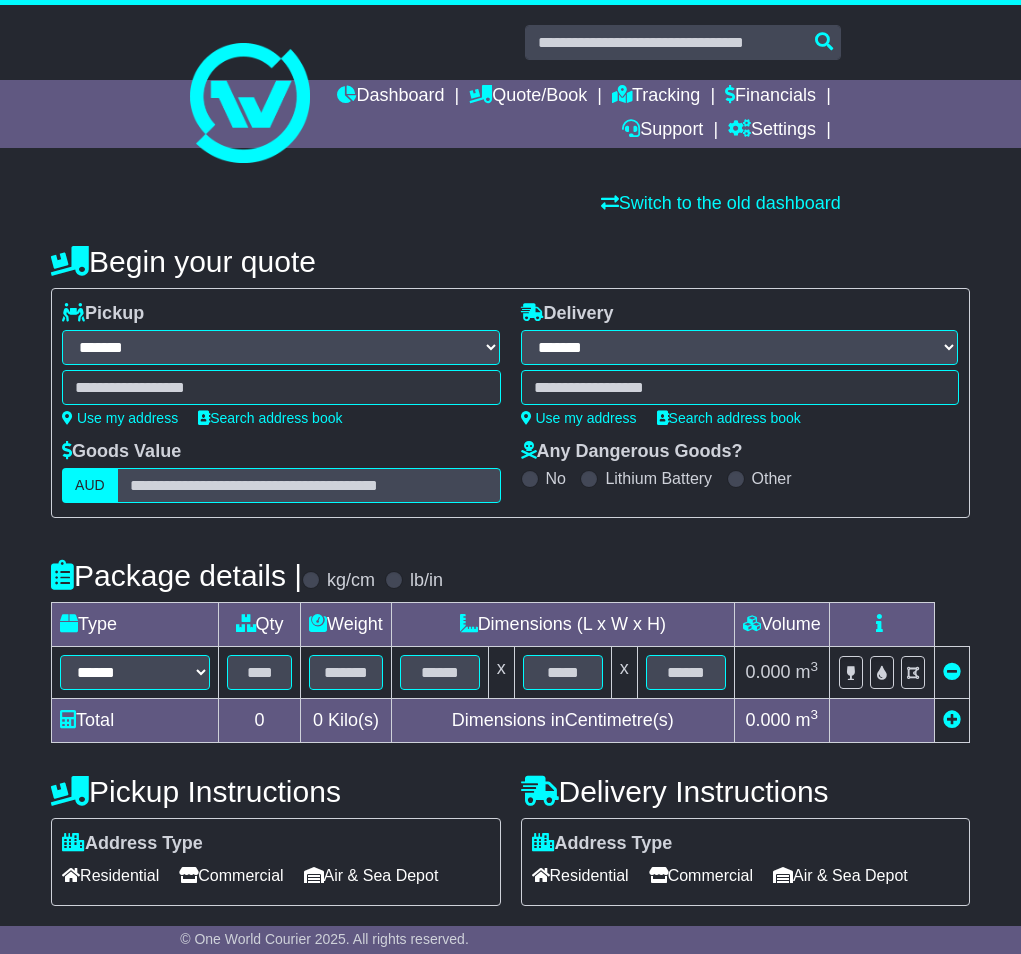 scroll, scrollTop: 0, scrollLeft: 0, axis: both 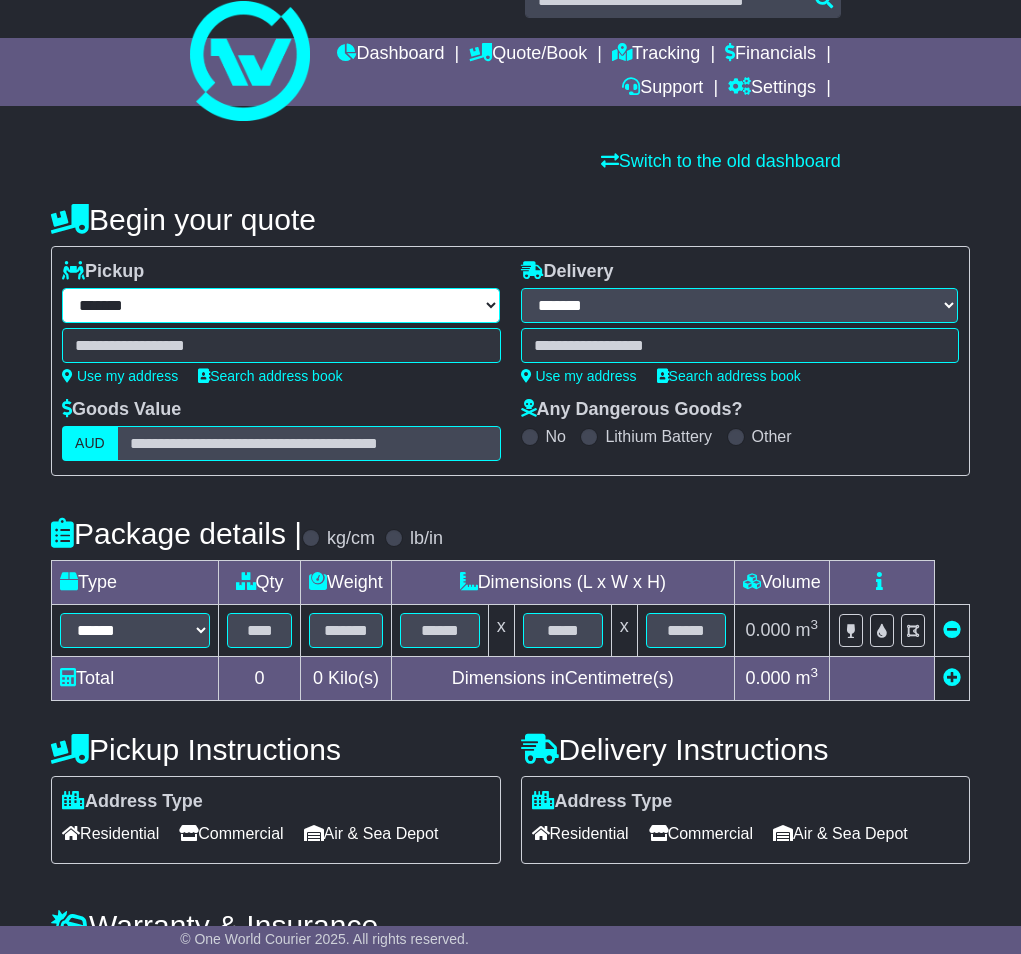 click on "**********" at bounding box center (281, 305) 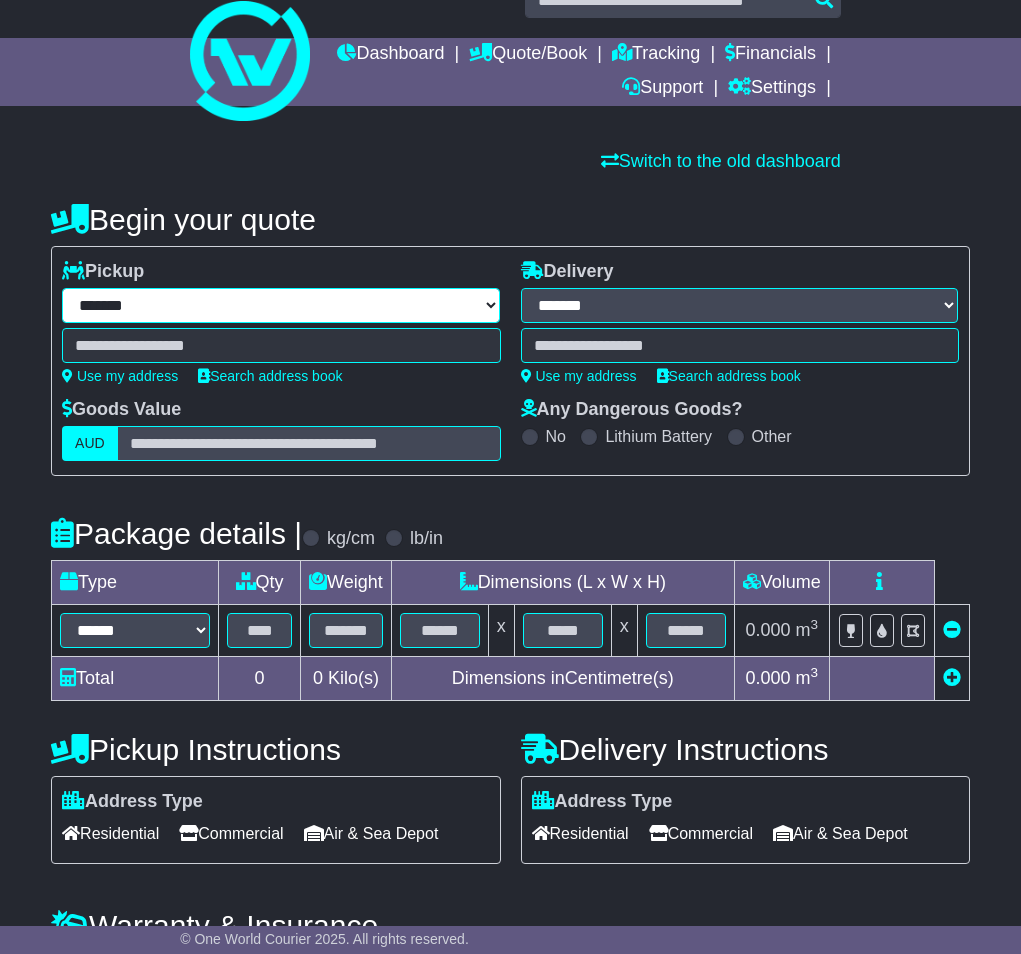 scroll, scrollTop: 177, scrollLeft: 0, axis: vertical 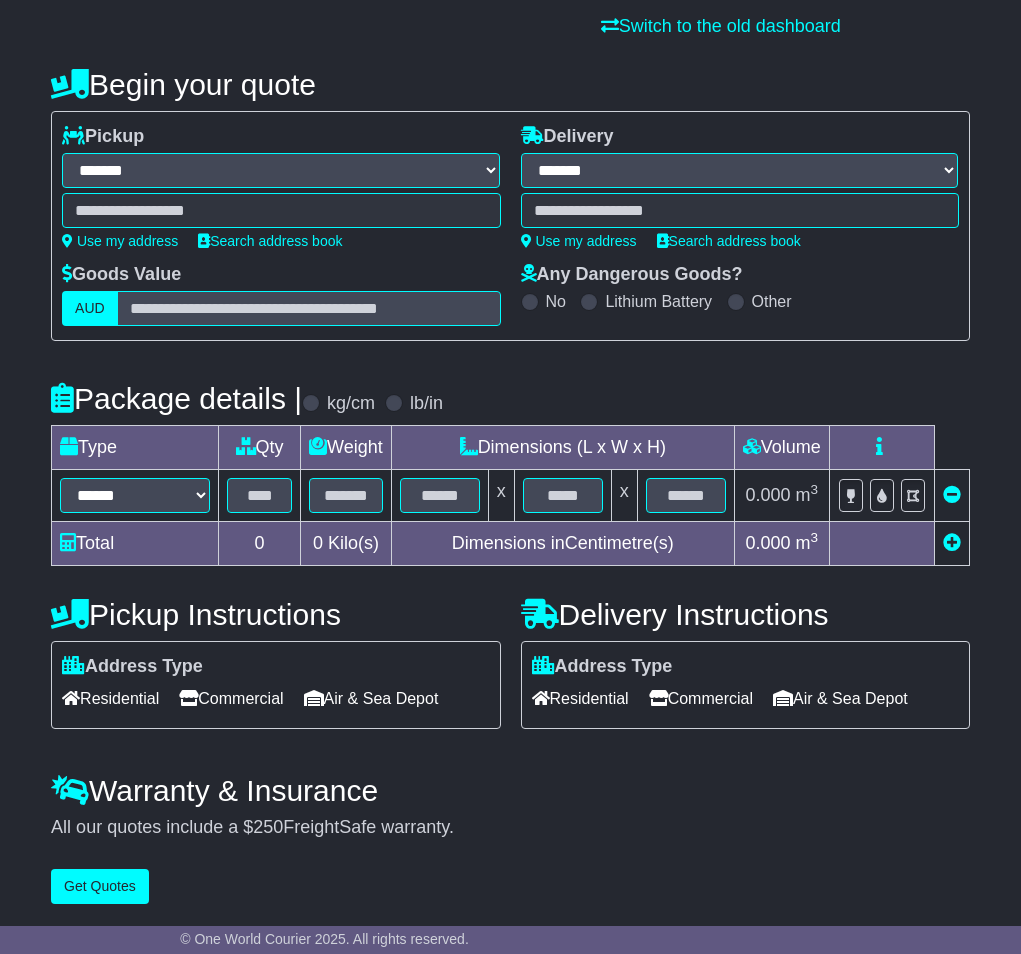 click on "**********" at bounding box center [281, 170] 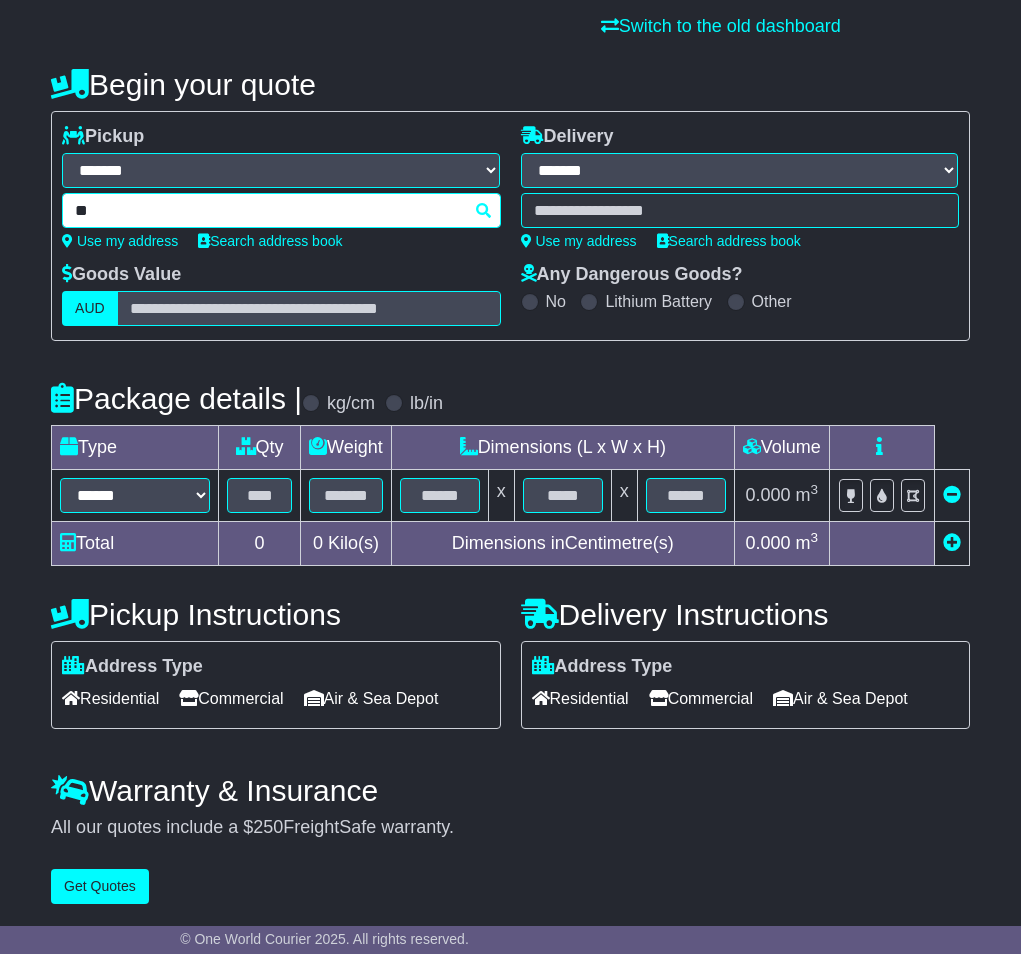type on "*" 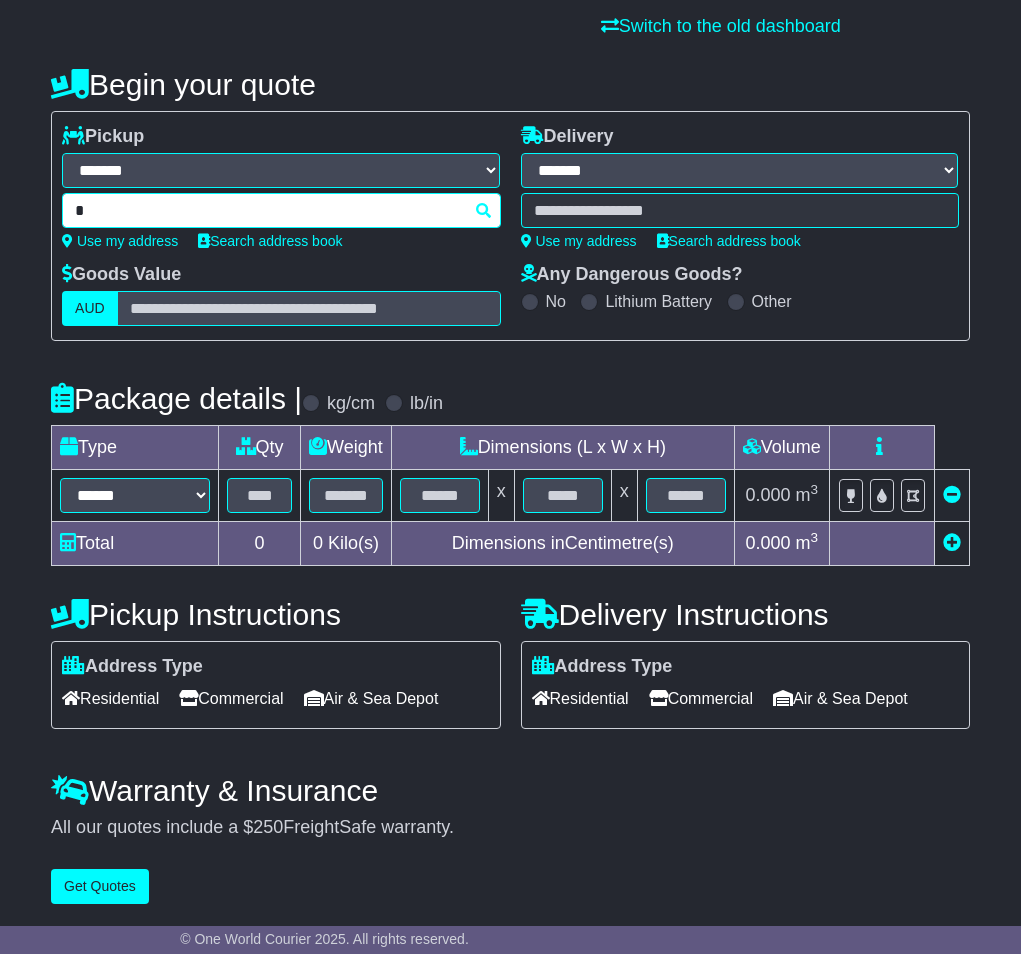 type 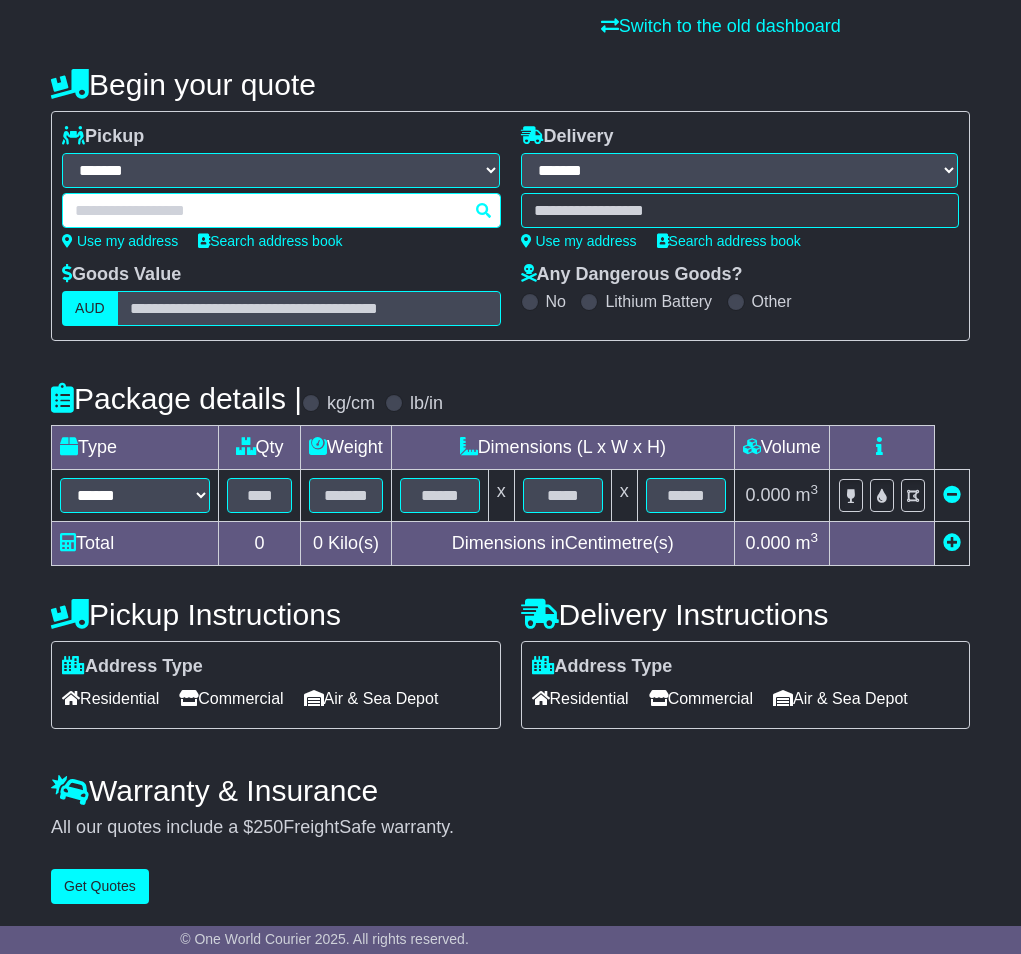 click on "**********" at bounding box center (281, 170) 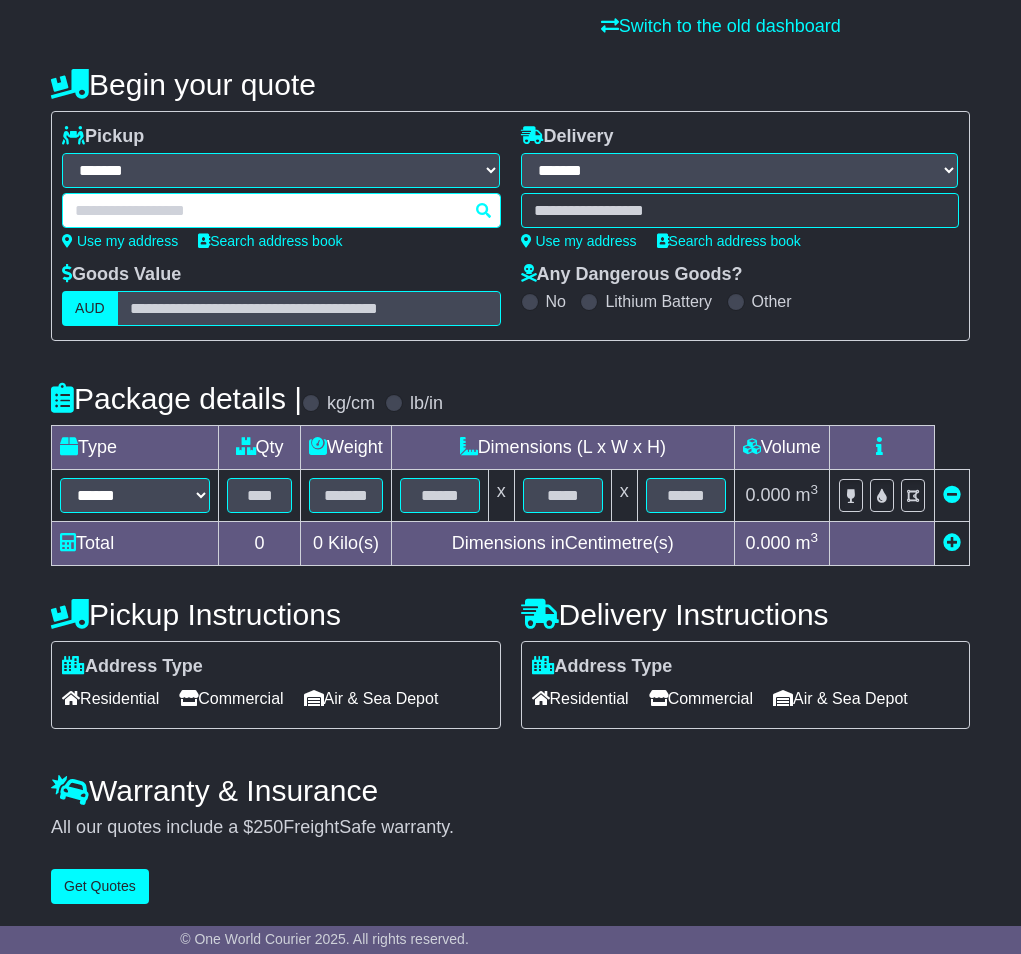 click on "**********" at bounding box center [281, 170] 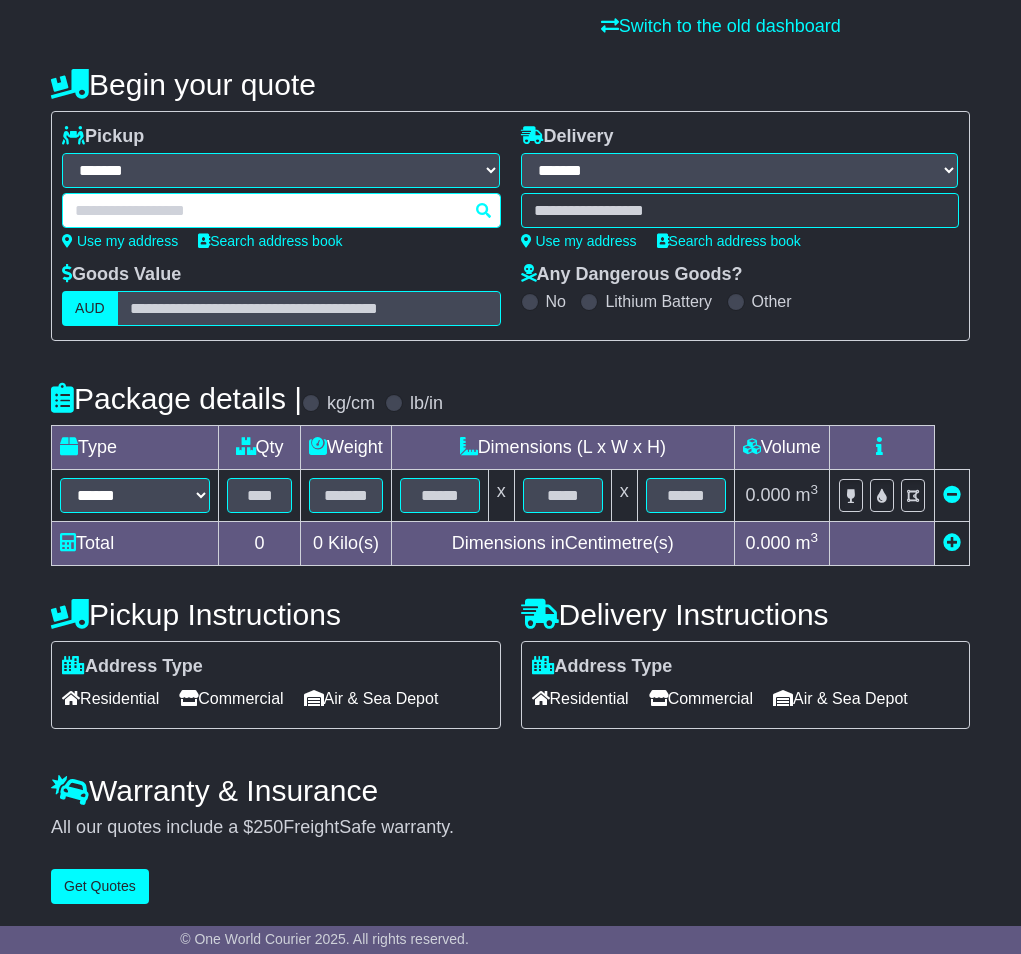 click on "**********" at bounding box center (281, 170) 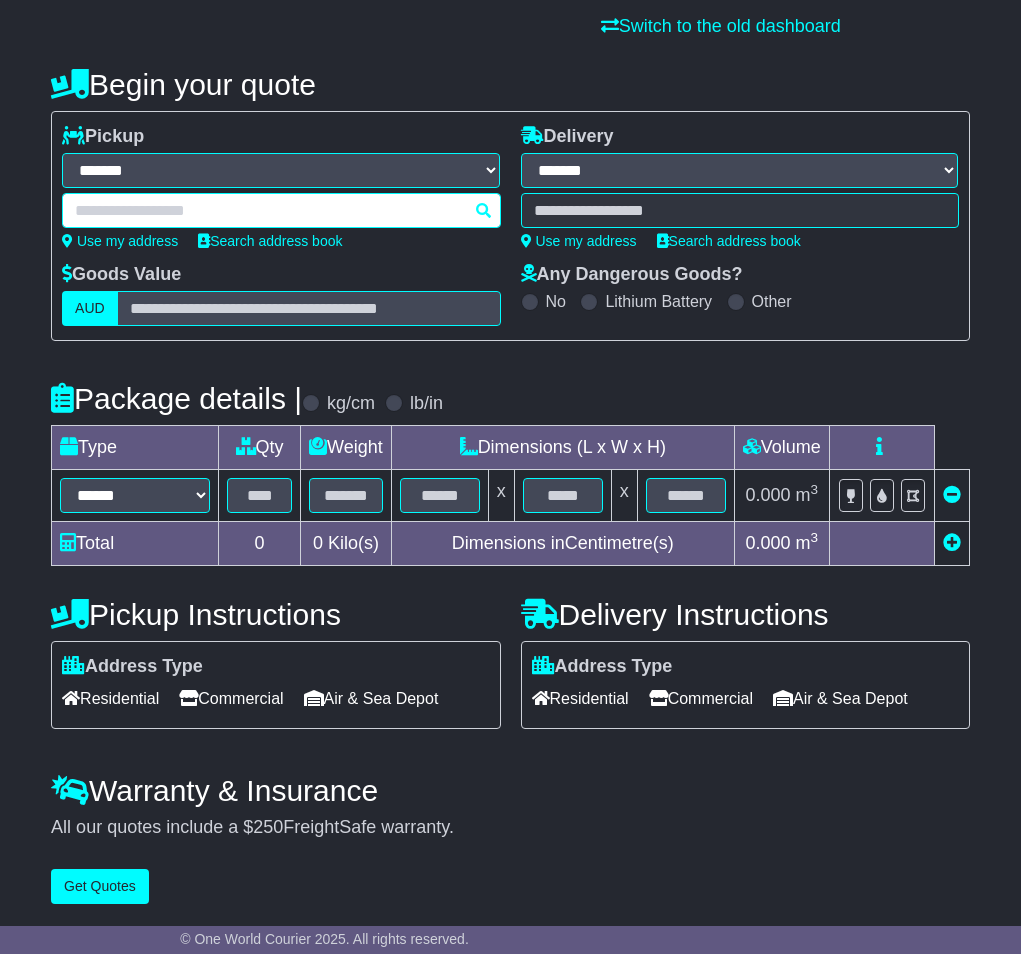 click on "**********" at bounding box center [281, 170] 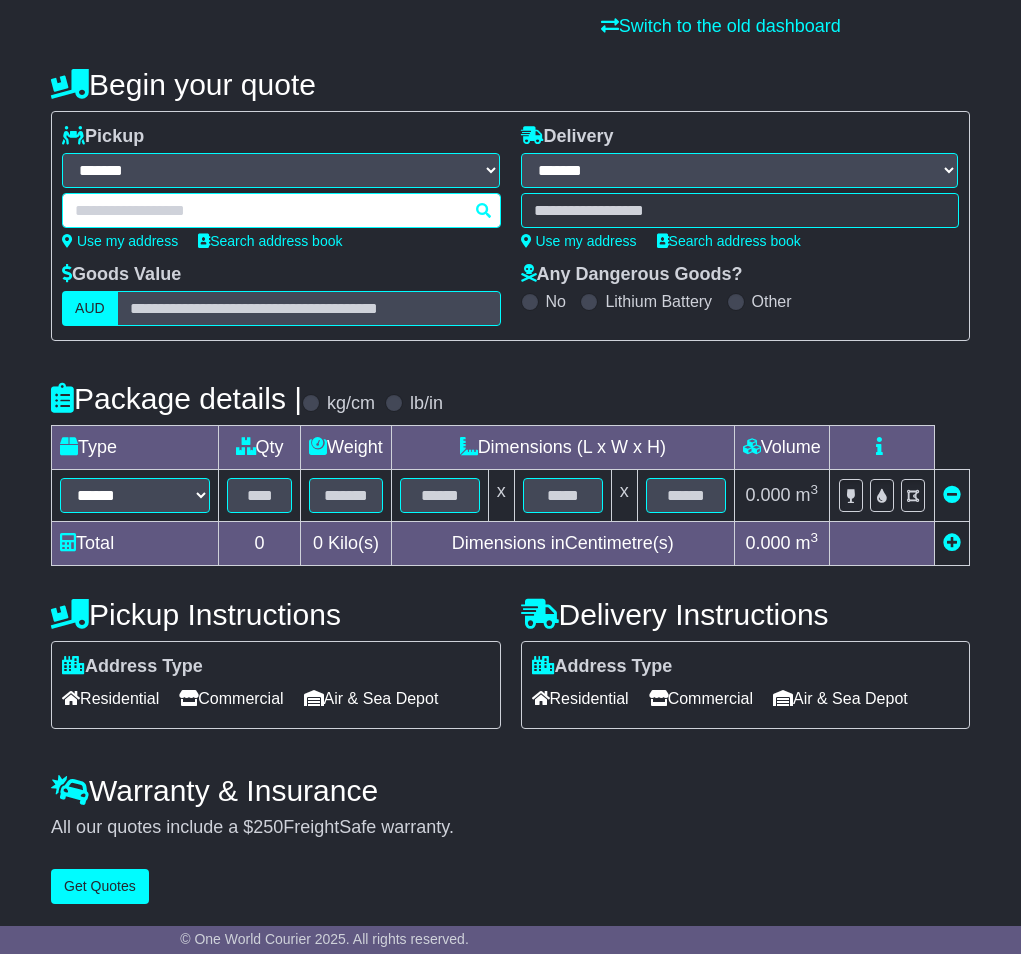 click on "**********" at bounding box center (281, 170) 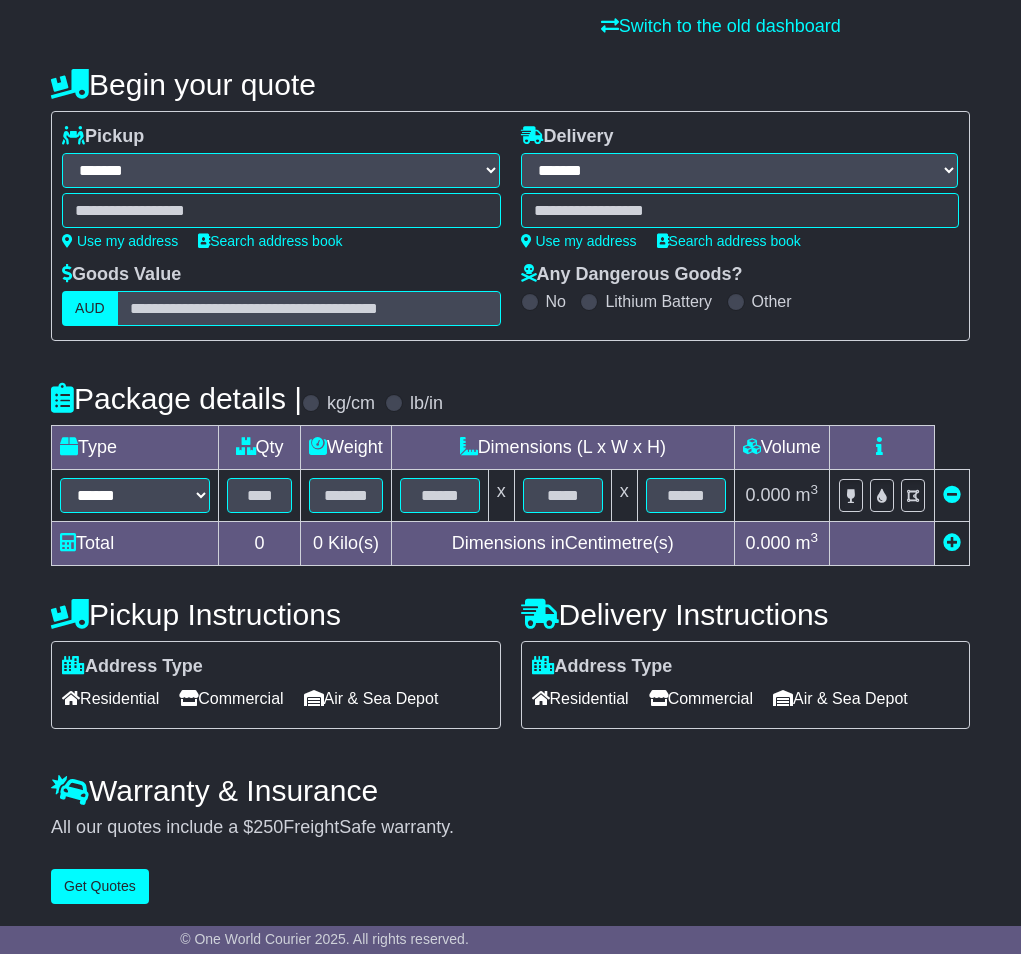 click on "**********" at bounding box center [281, 170] 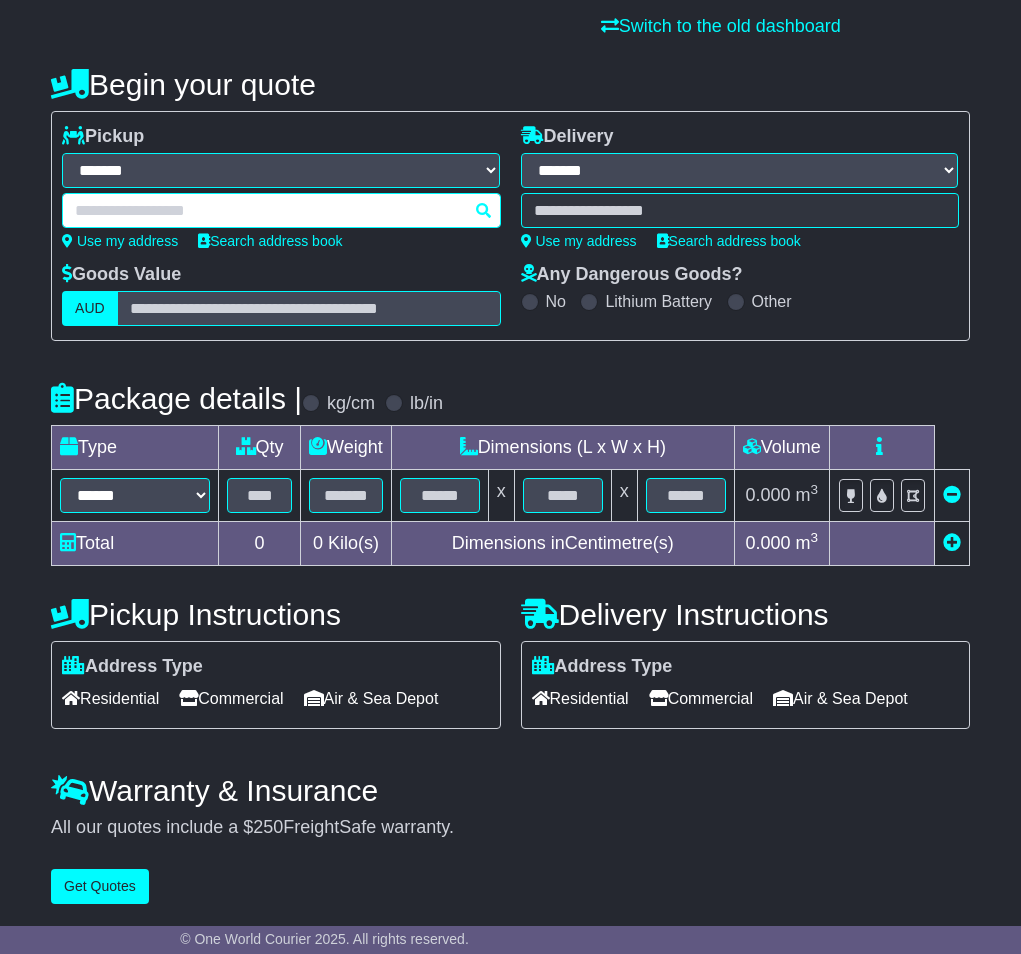 click on "**********" at bounding box center (281, 170) 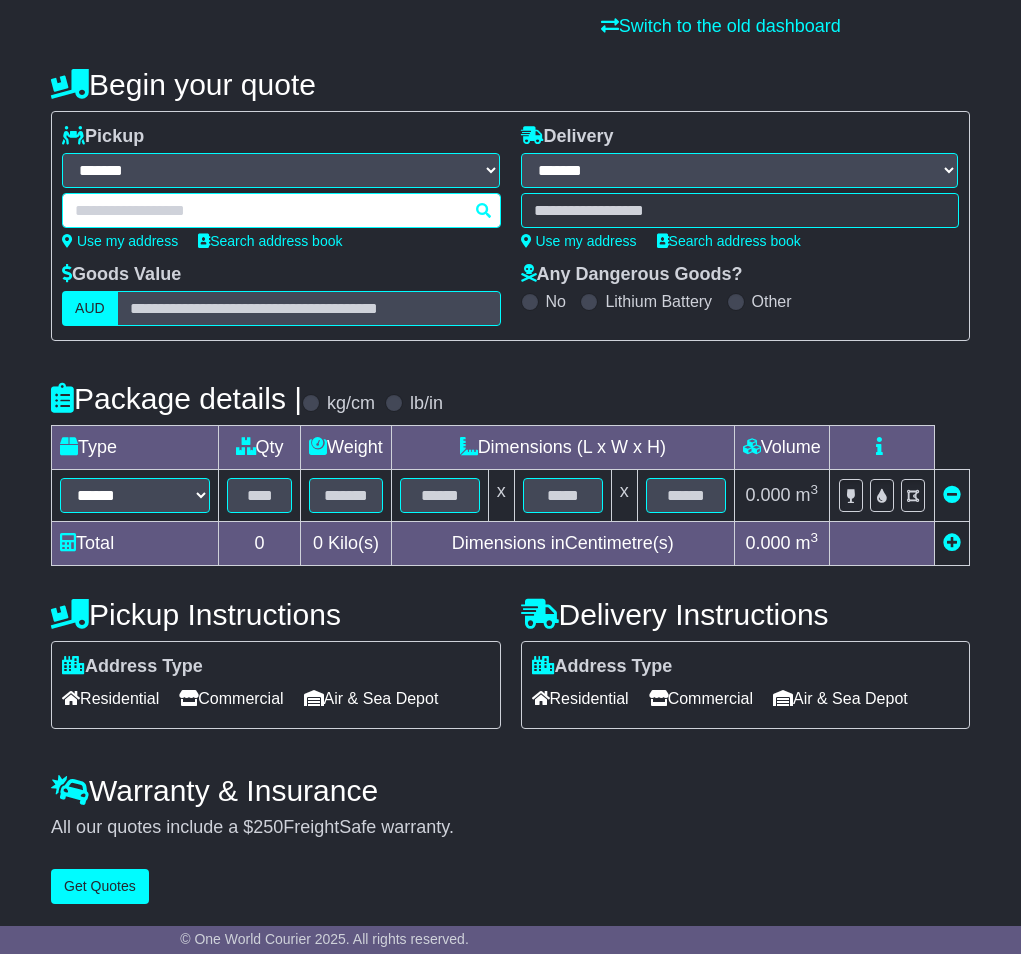 click on "**********" at bounding box center [281, 170] 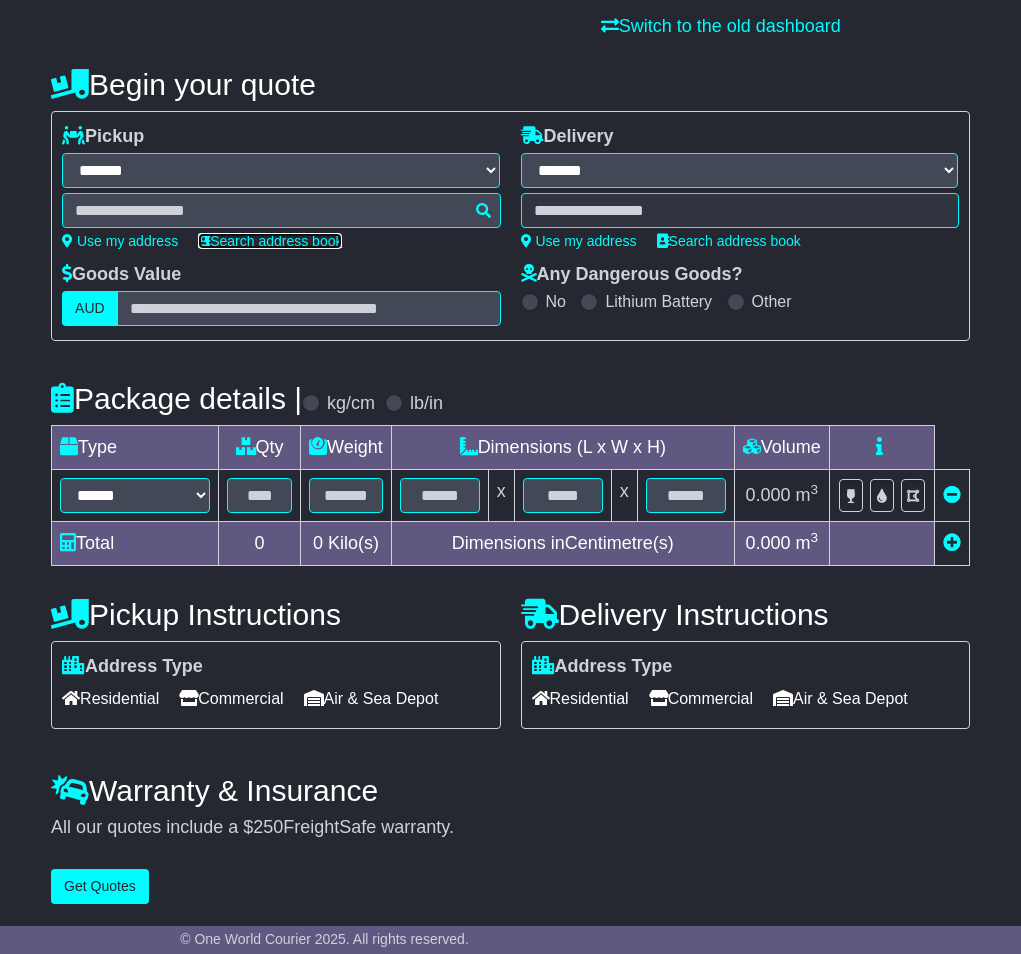 click on "Search address book" at bounding box center [270, 241] 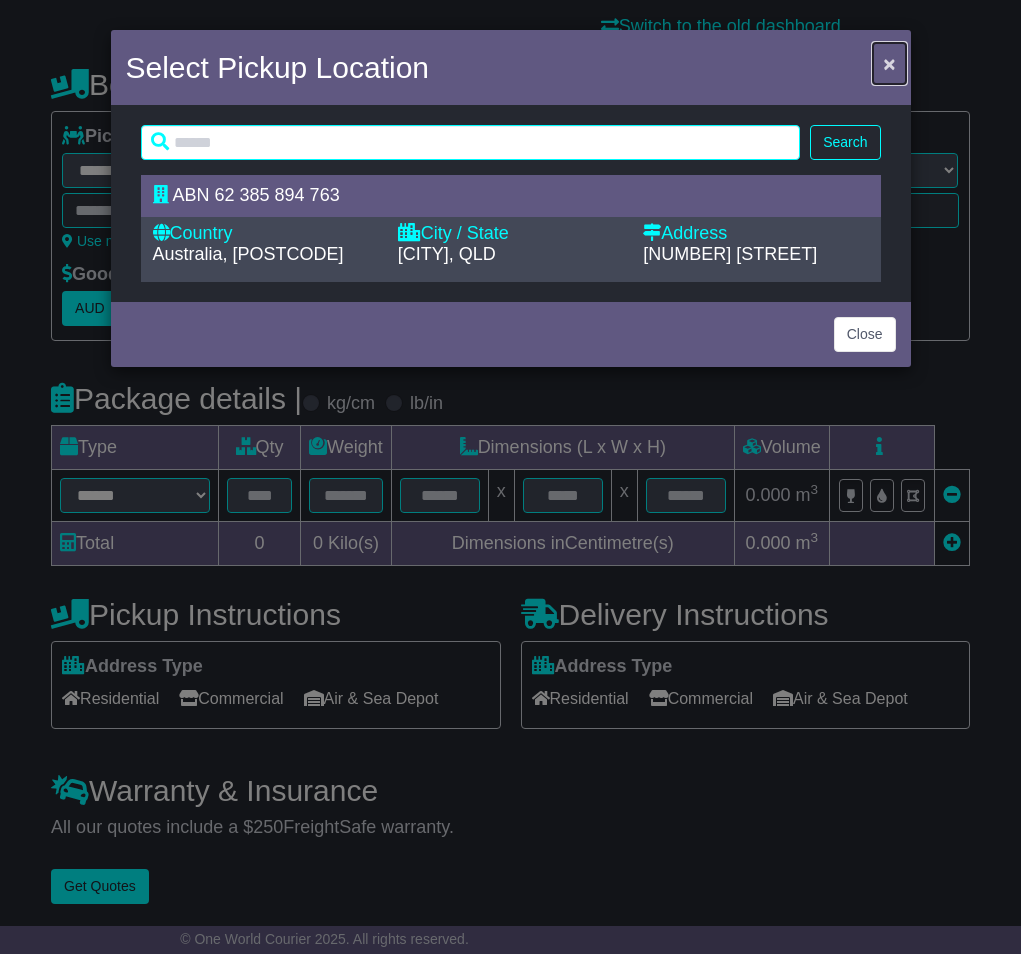 click on "×" at bounding box center [889, 63] 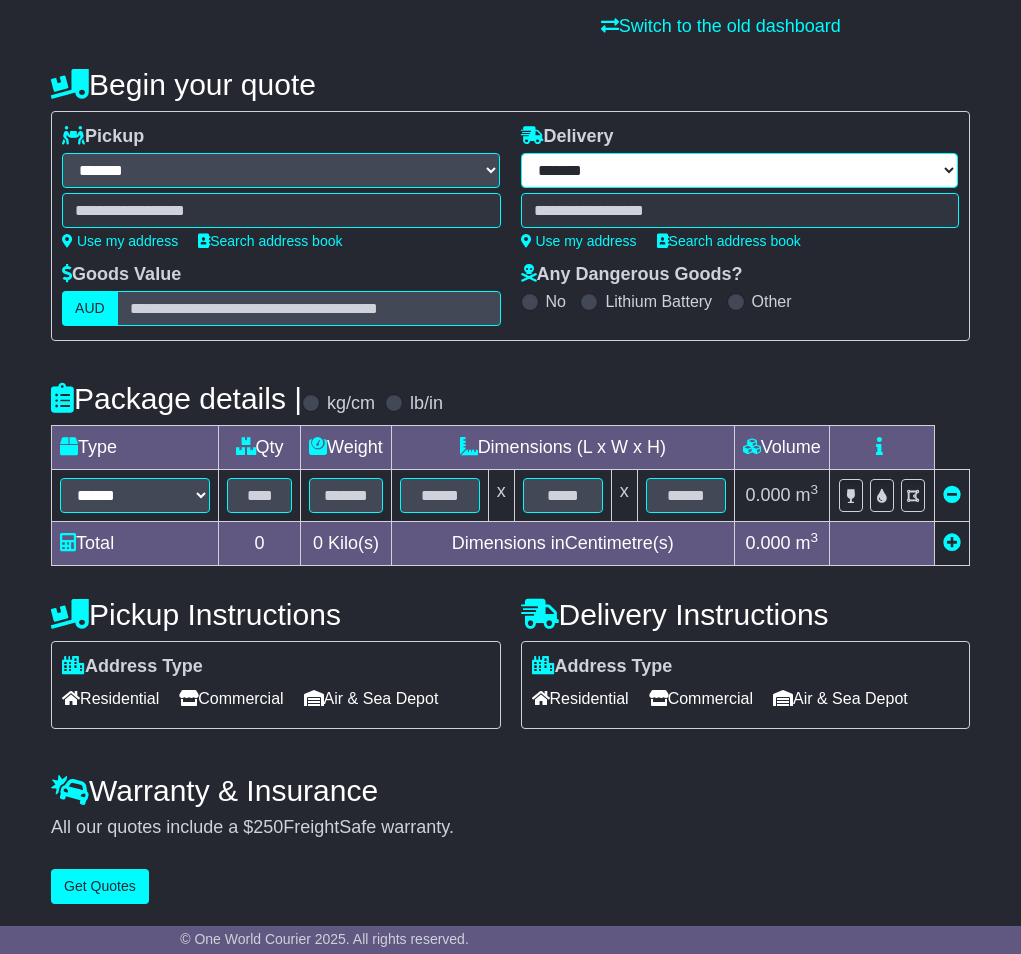 click on "**********" at bounding box center [740, 170] 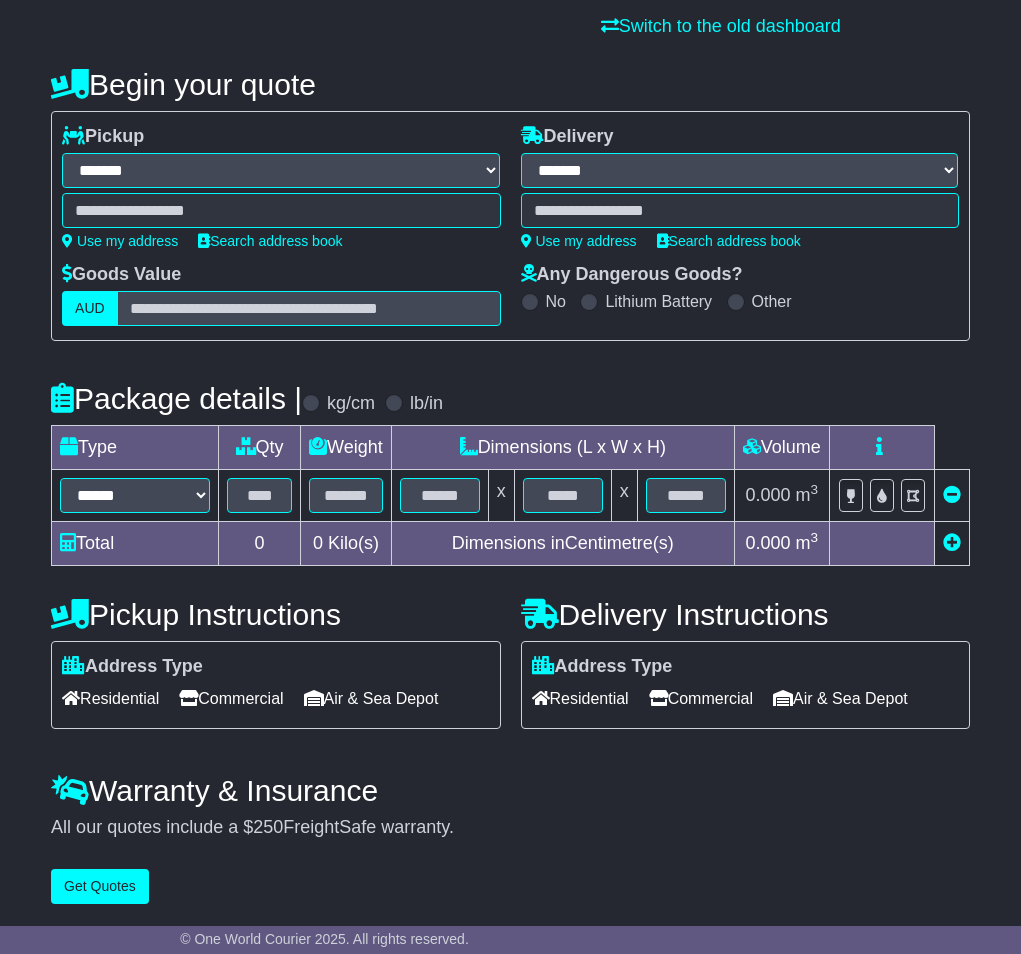 click on "**********" at bounding box center (281, 170) 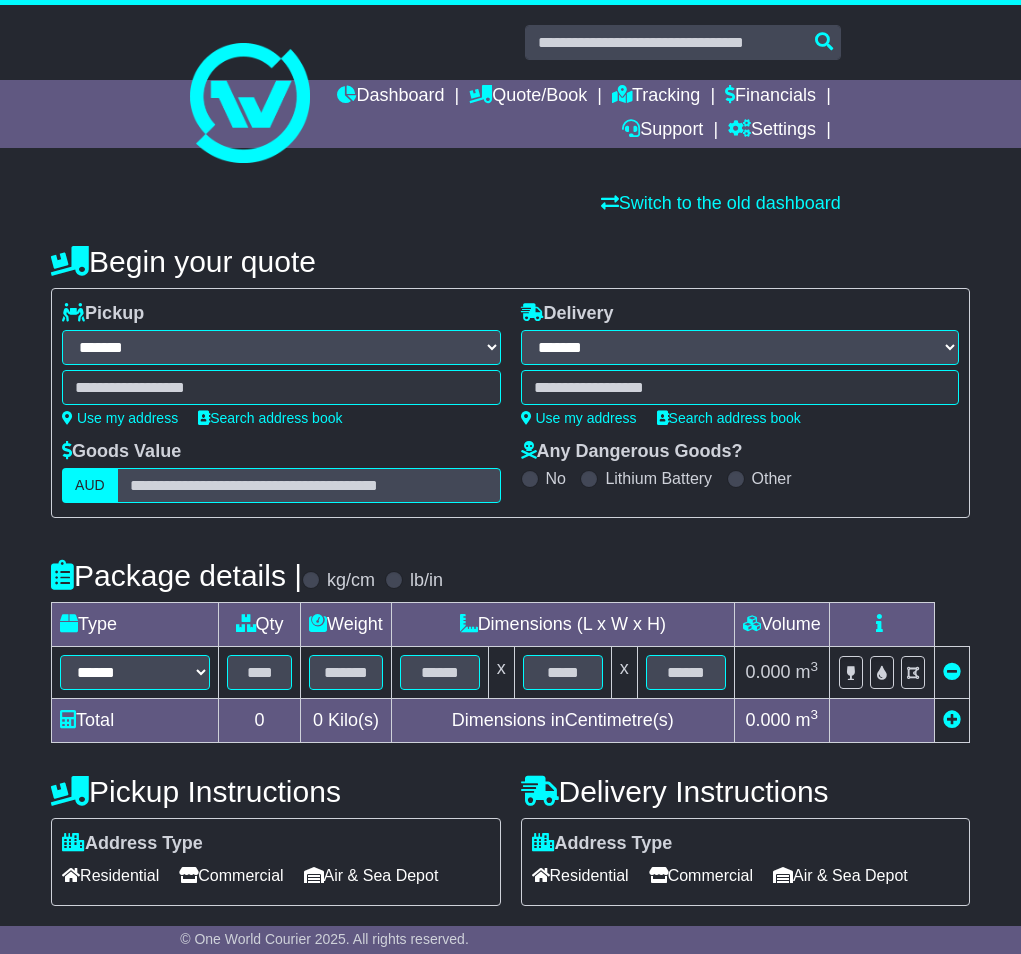 select on "**" 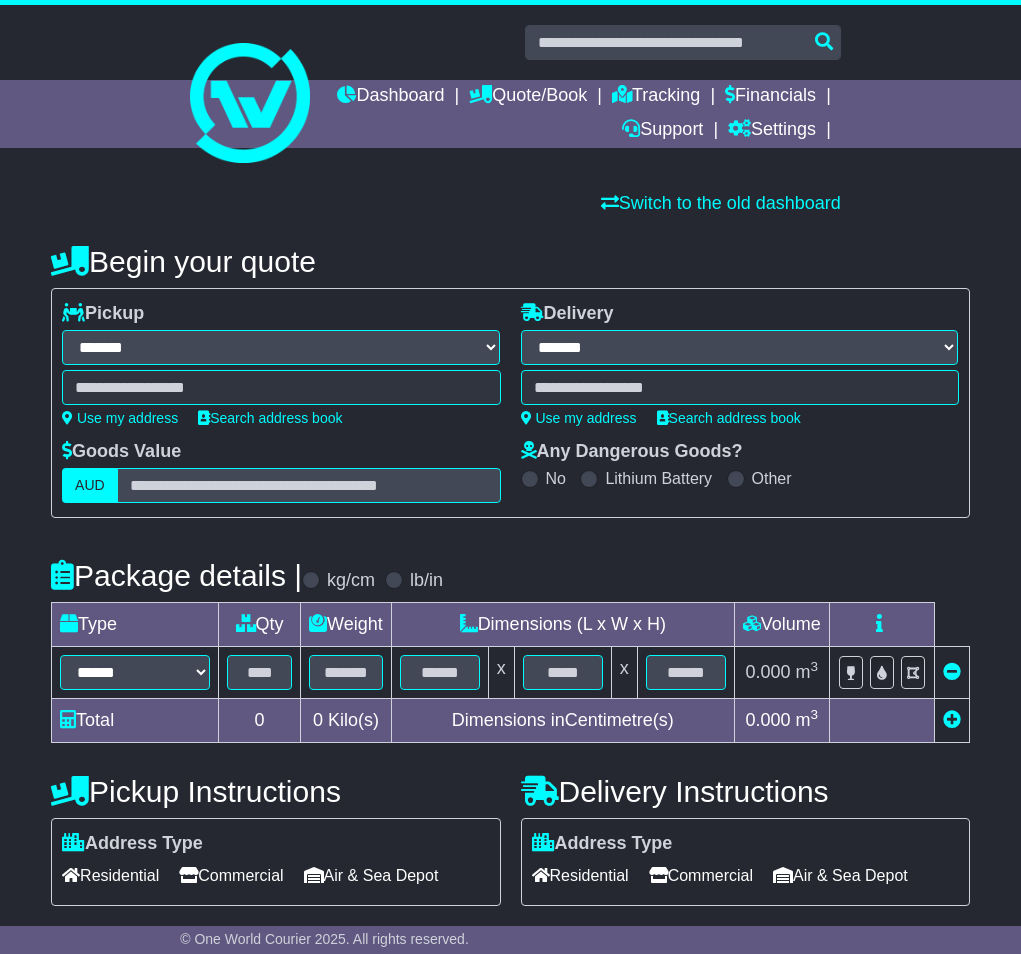 scroll, scrollTop: 177, scrollLeft: 0, axis: vertical 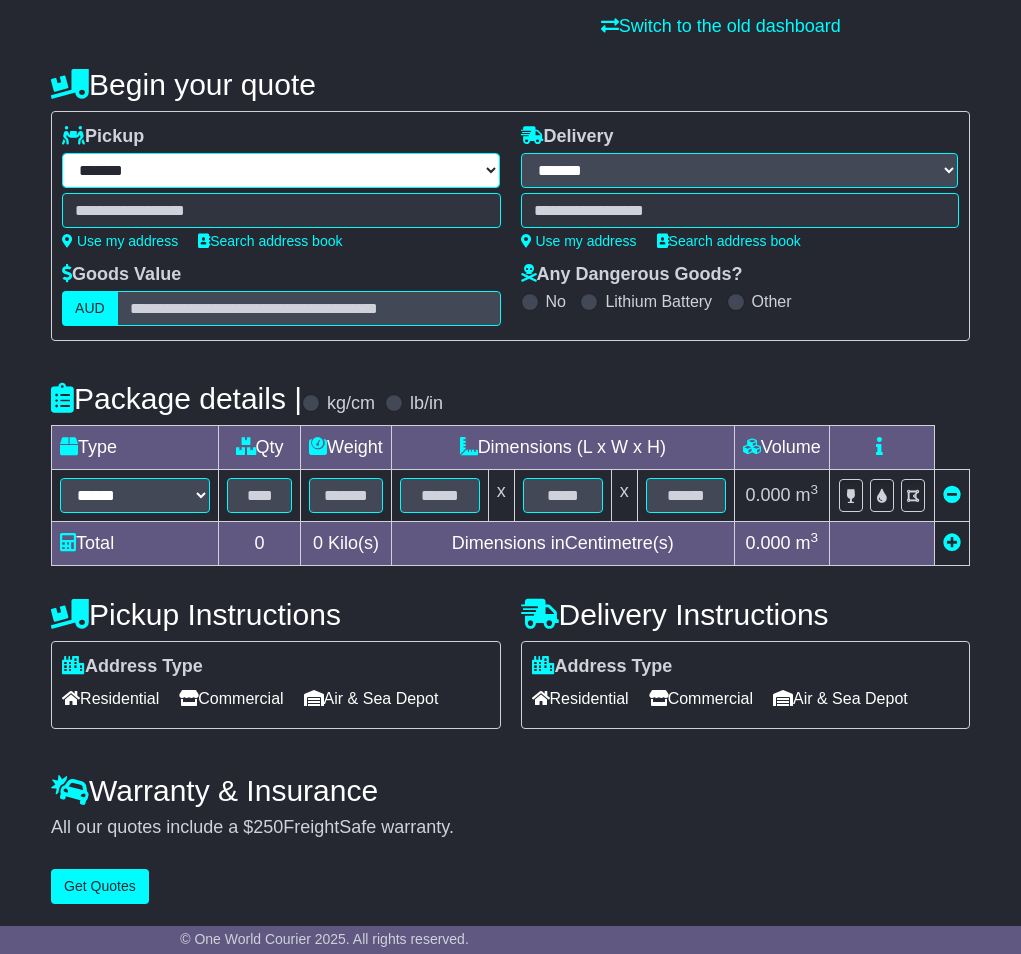 click on "**********" at bounding box center (281, 170) 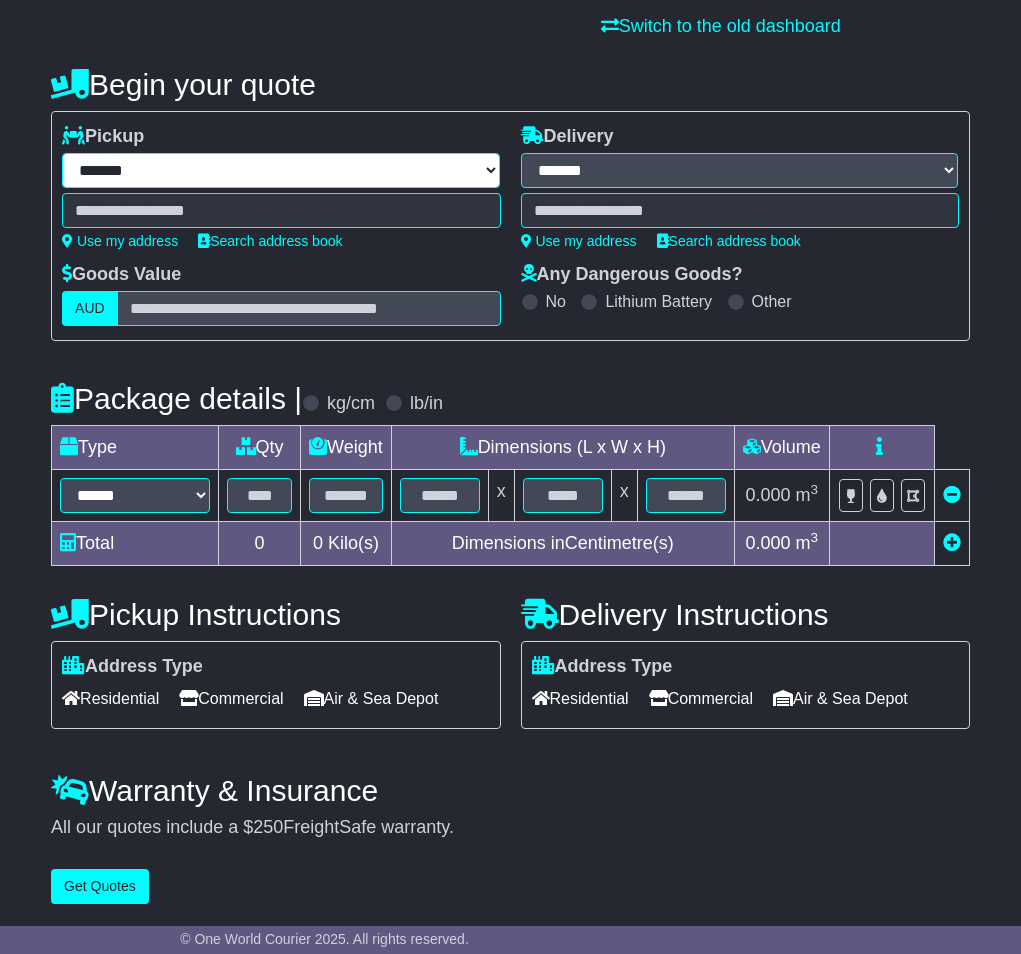 select on "***" 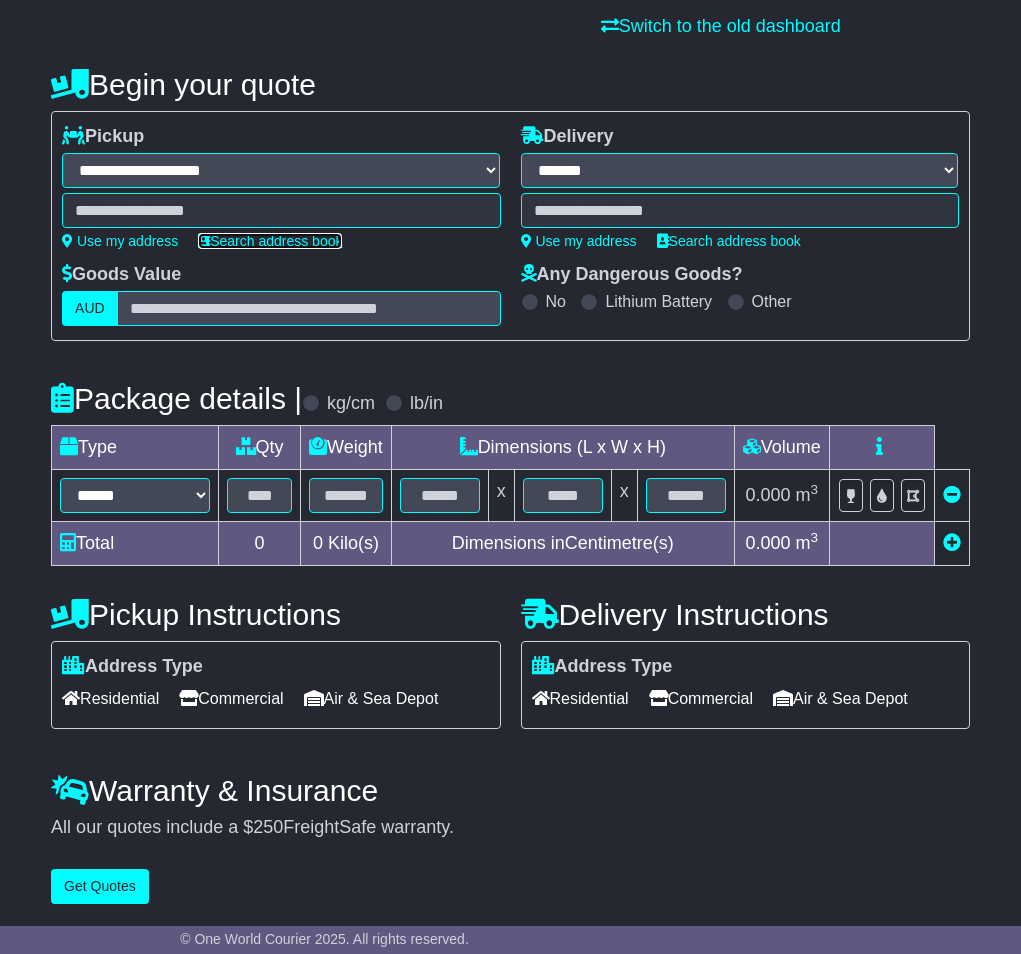 click on "Search address book" at bounding box center [270, 241] 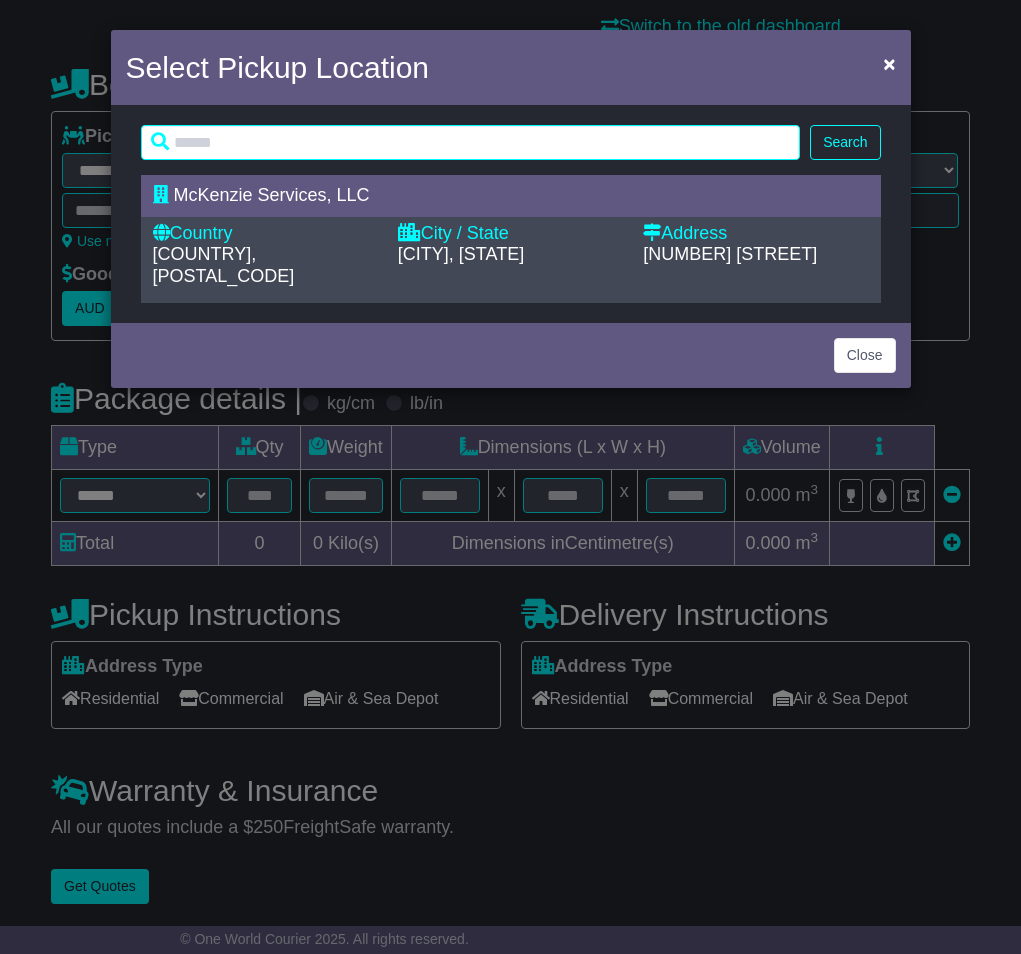 click on "[COUNTRY], [POSTAL_CODE]" at bounding box center [224, 265] 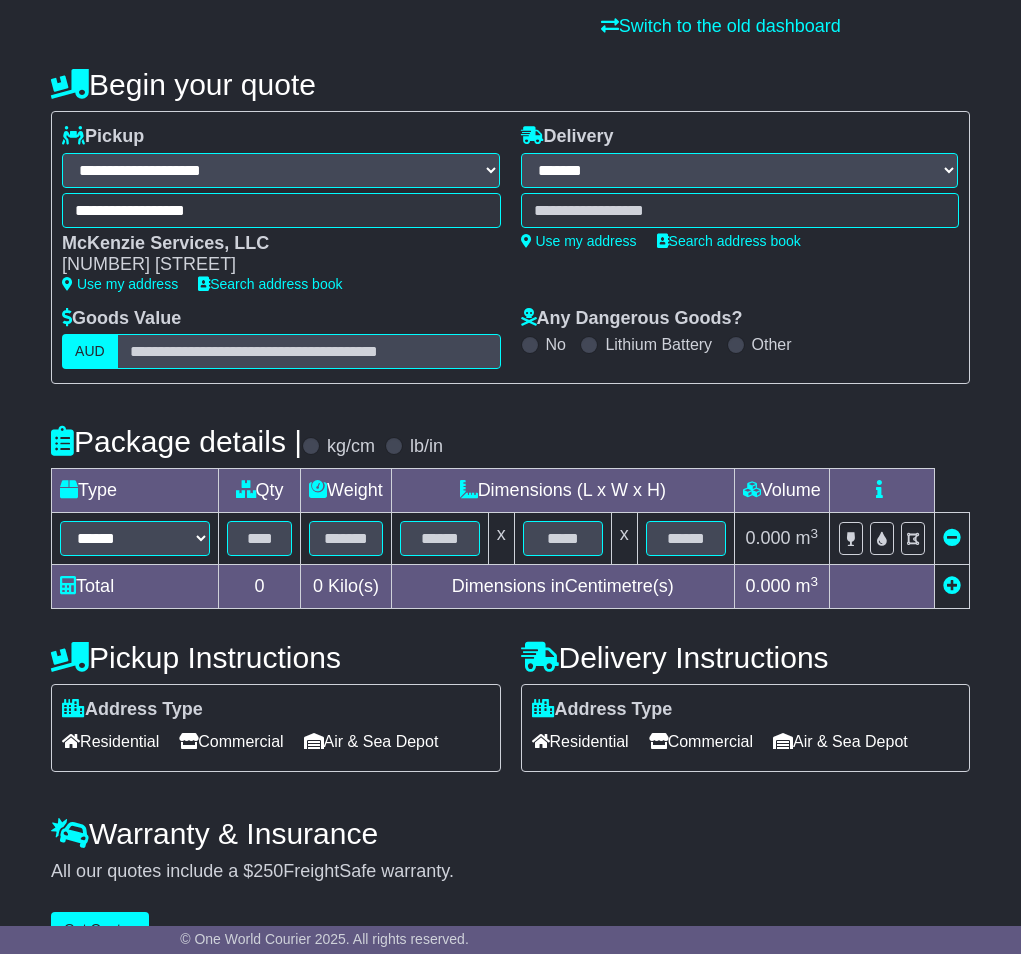 click at bounding box center (740, 210) 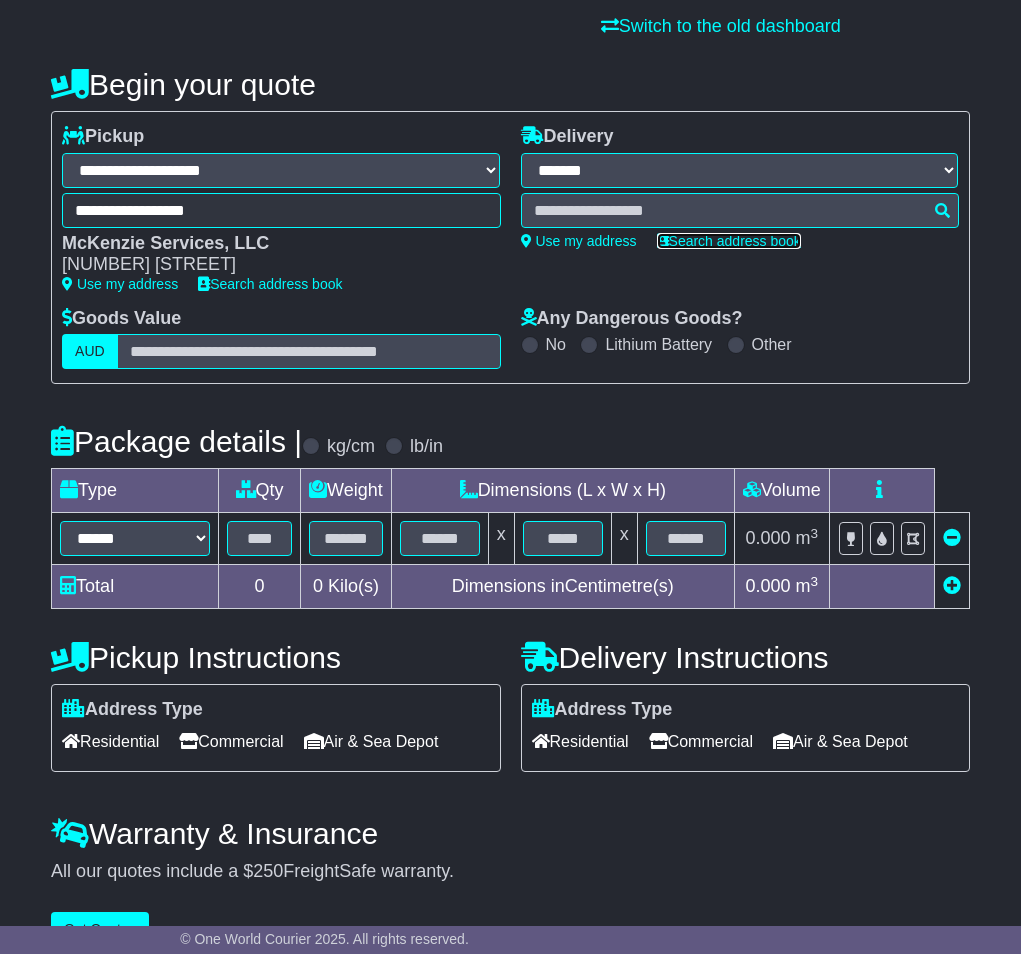 click on "Search address book" at bounding box center (729, 241) 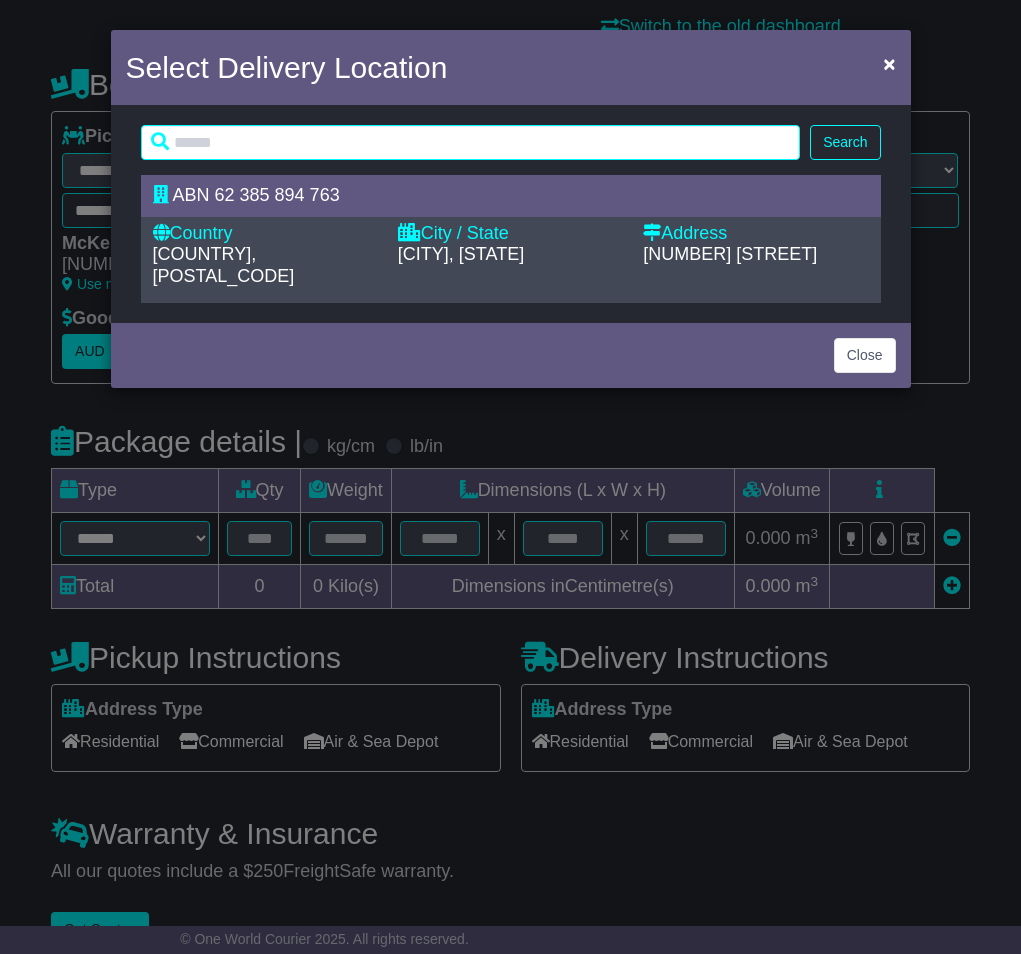click on "City / State" at bounding box center [510, 234] 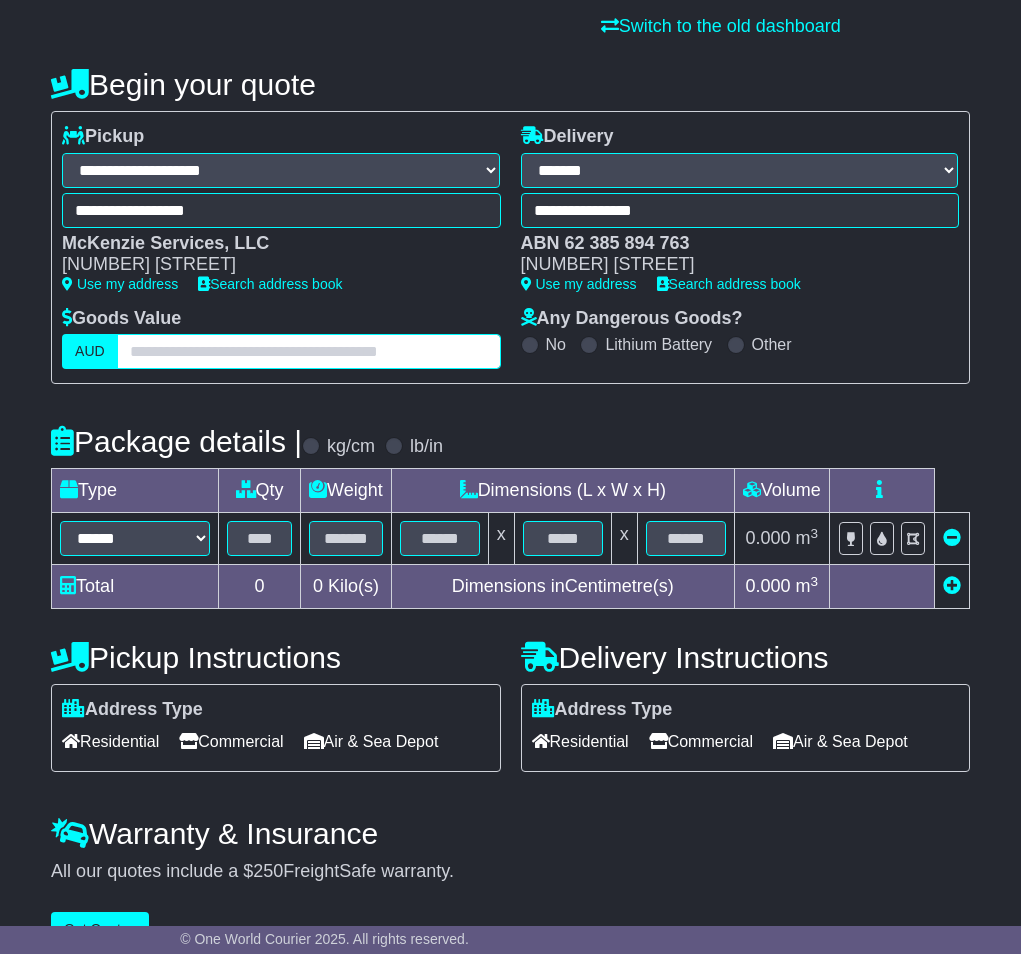click at bounding box center [309, 351] 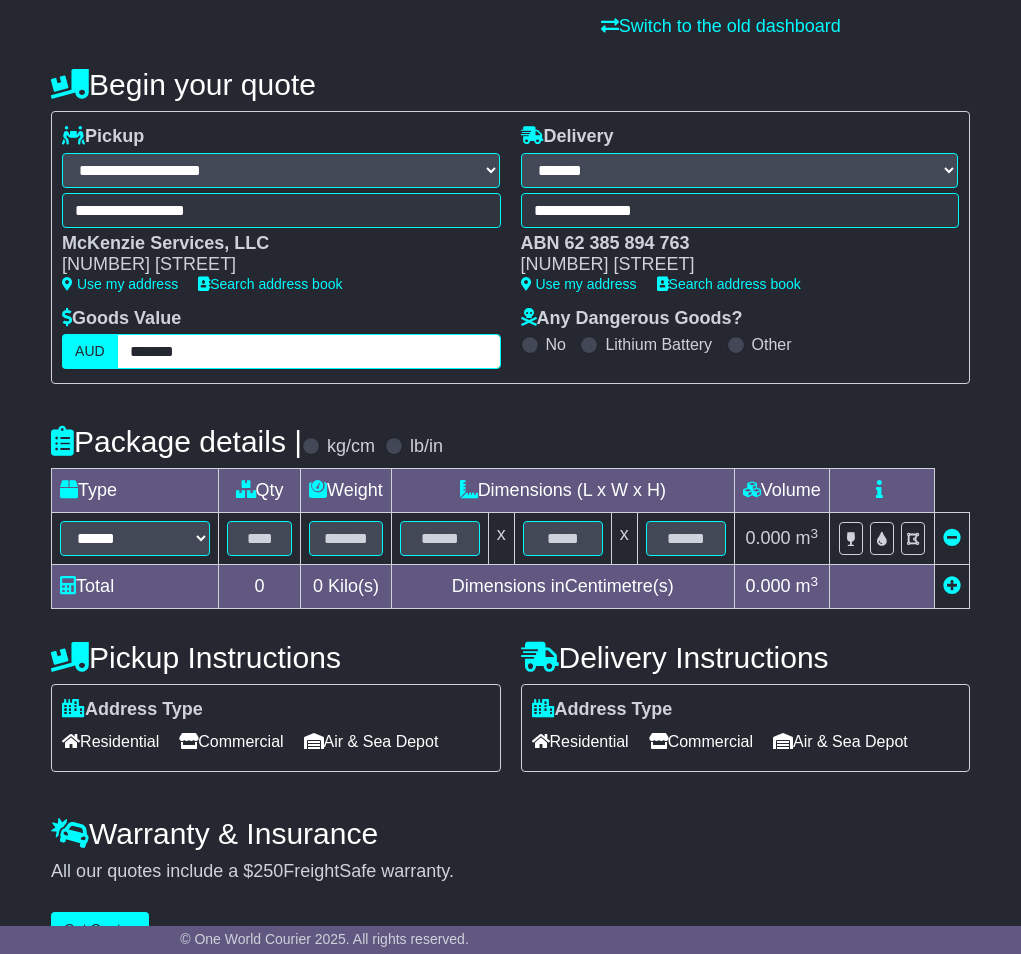 click on "*******" at bounding box center [309, 351] 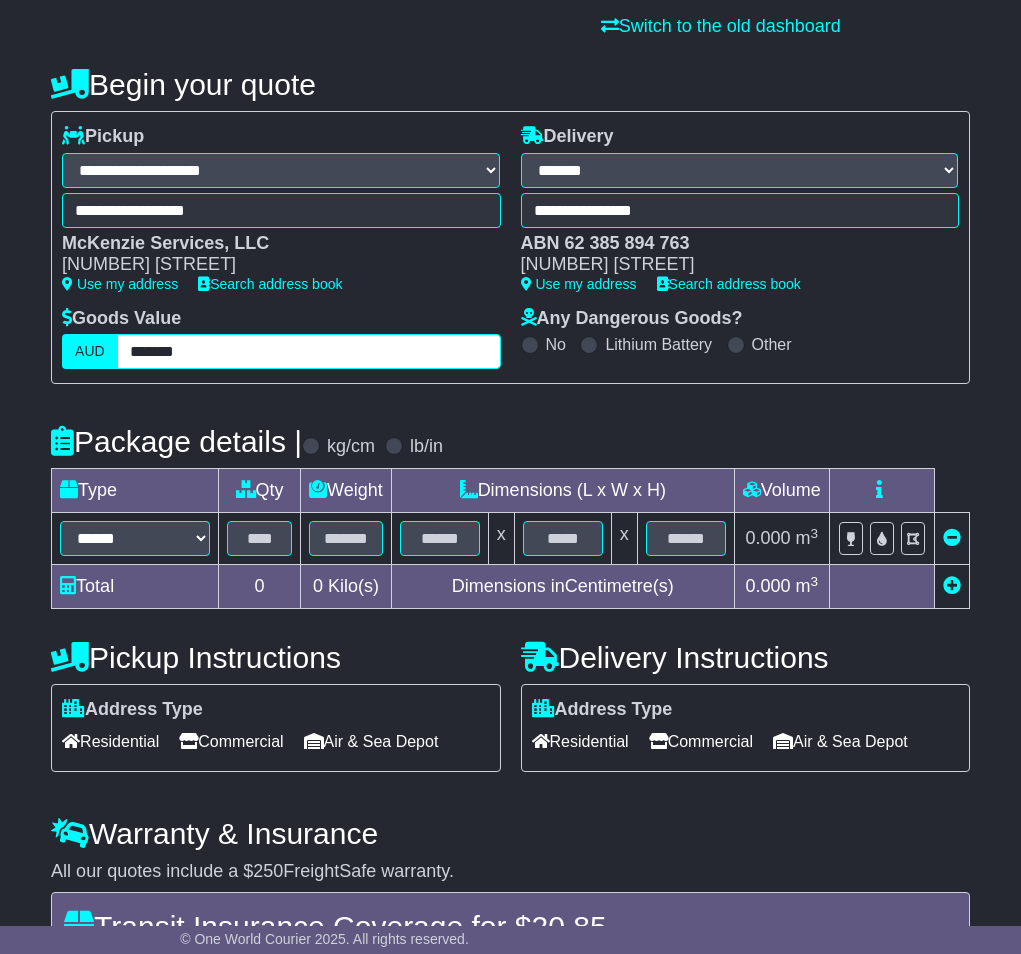type on "*******" 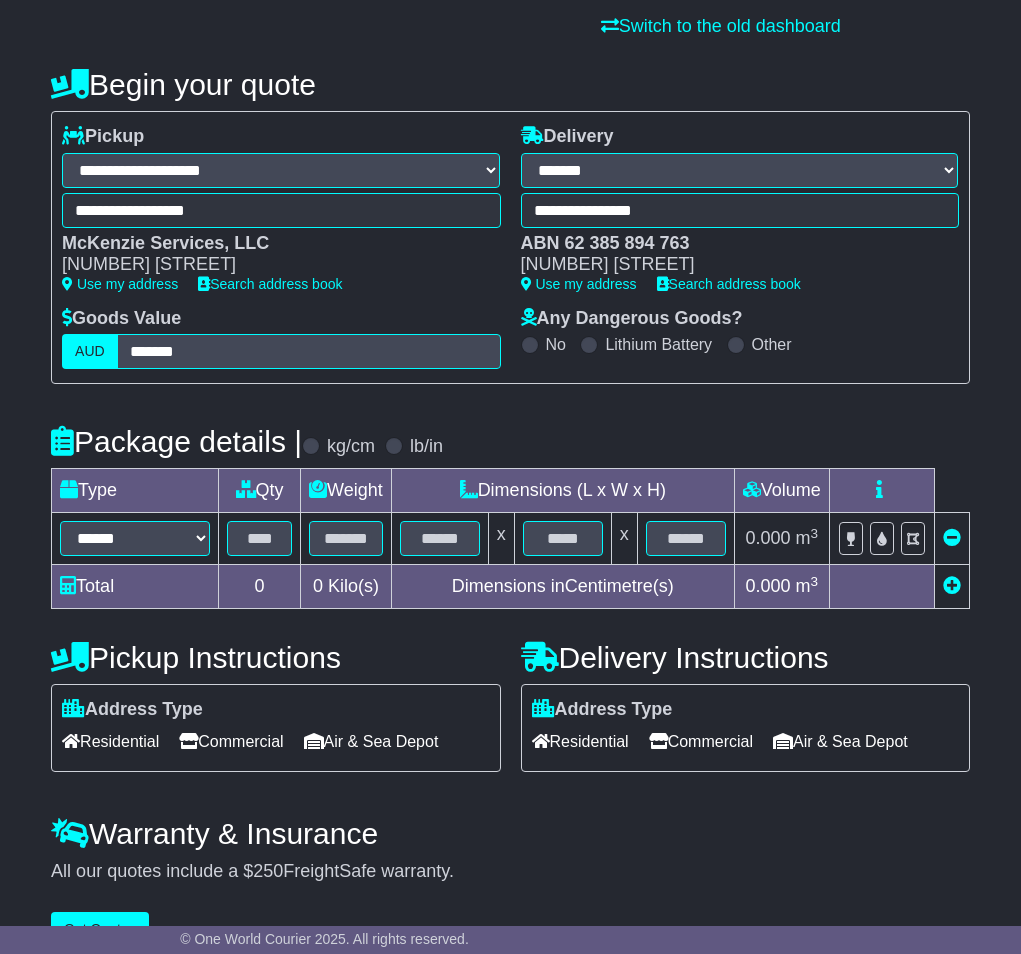 click on "Lithium Battery" at bounding box center (658, 344) 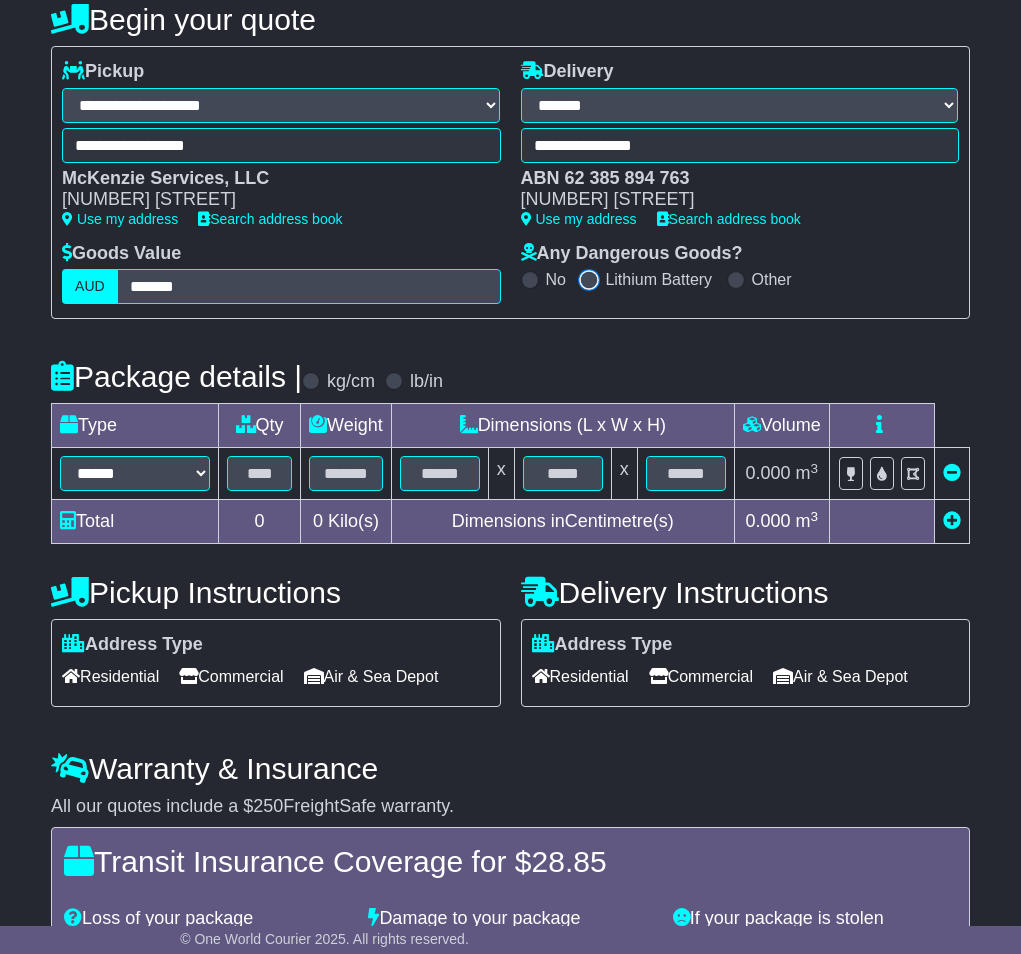 scroll, scrollTop: 241, scrollLeft: 0, axis: vertical 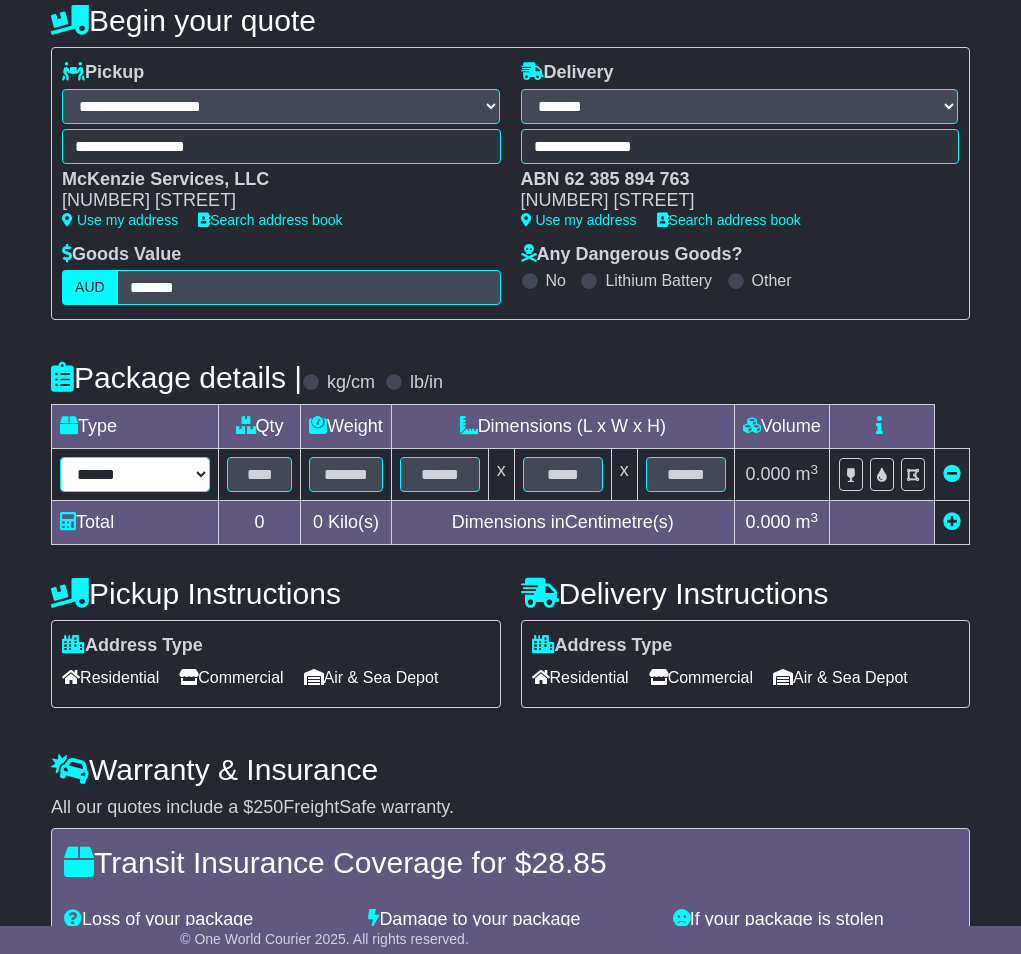 click on "****** ****** *** ******** ***** **** **** ****** *** *******" at bounding box center (135, 474) 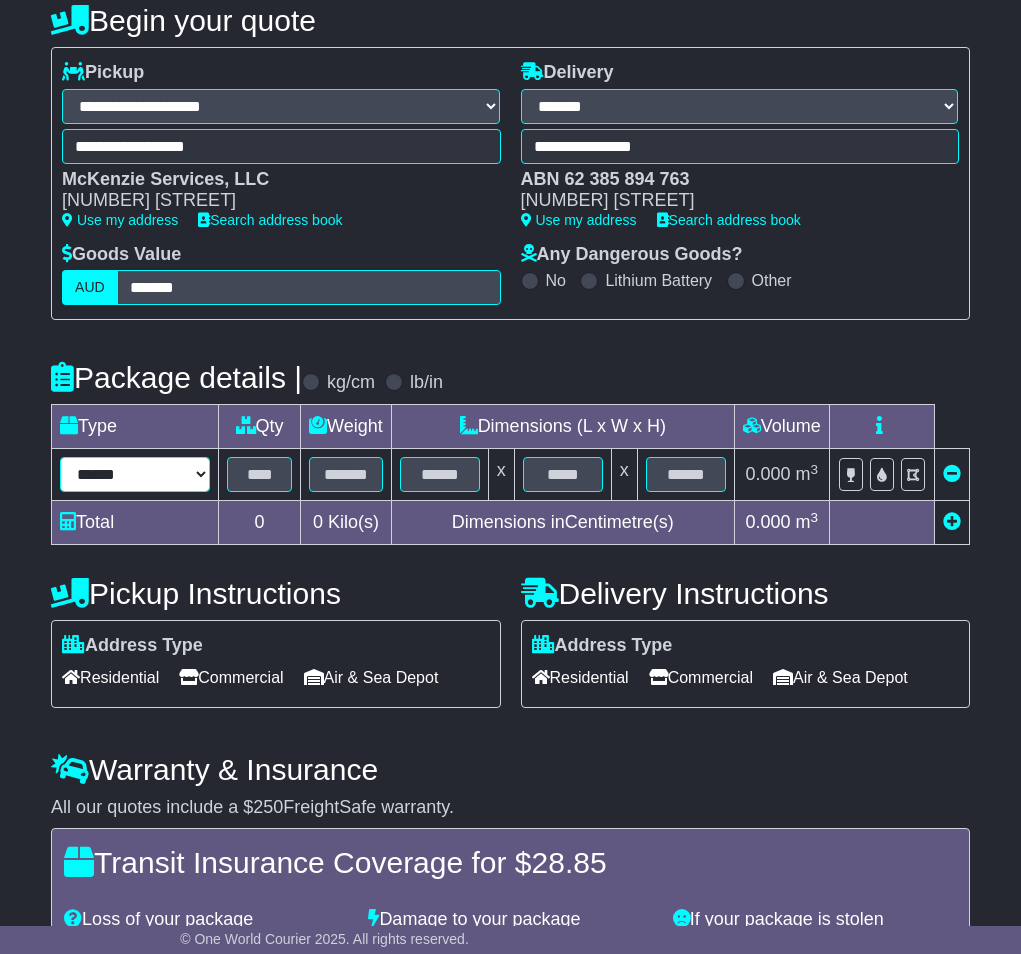 select on "*****" 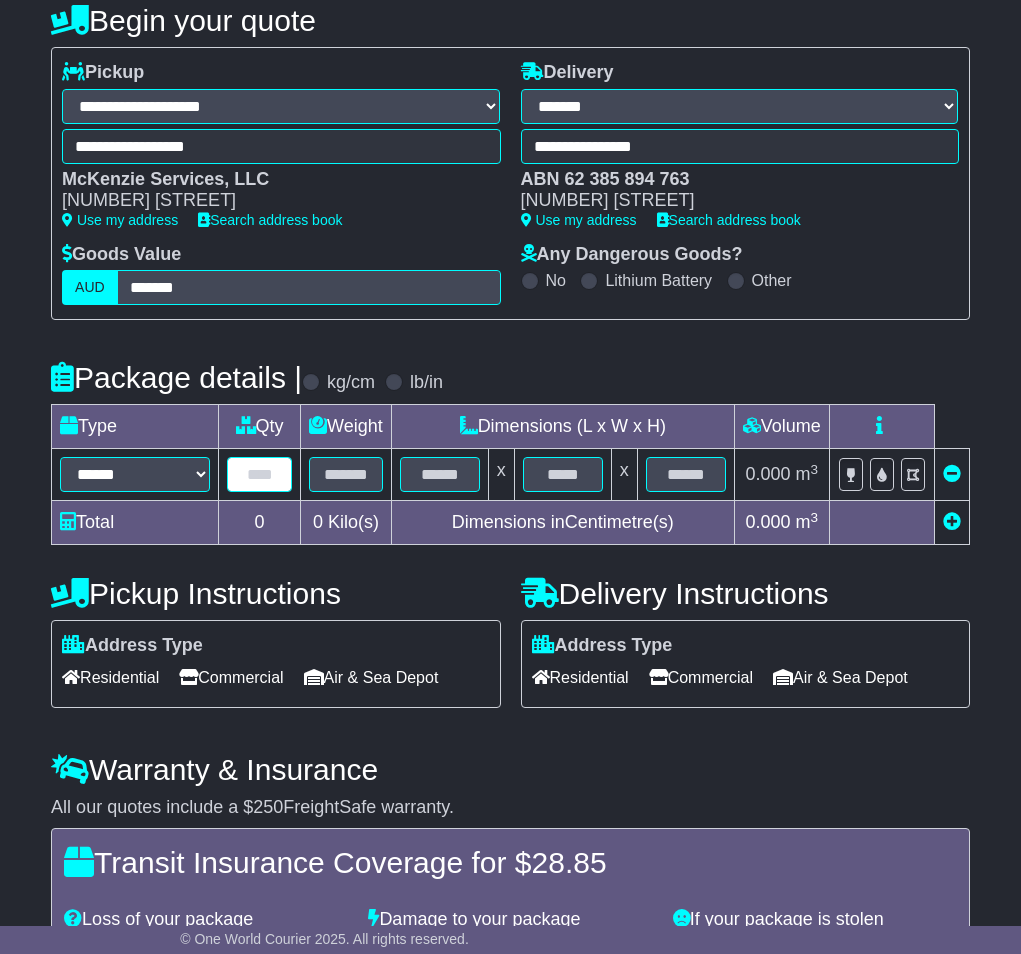 click at bounding box center (259, 474) 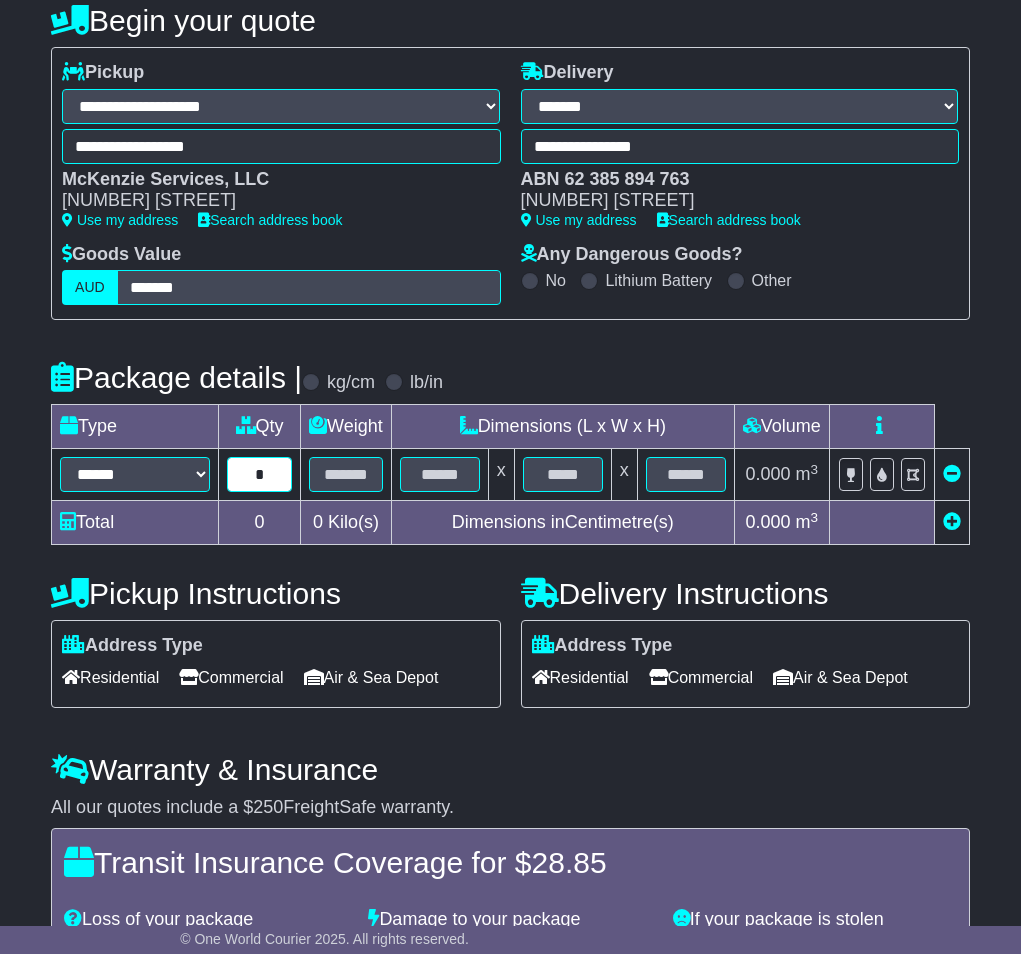 type on "*" 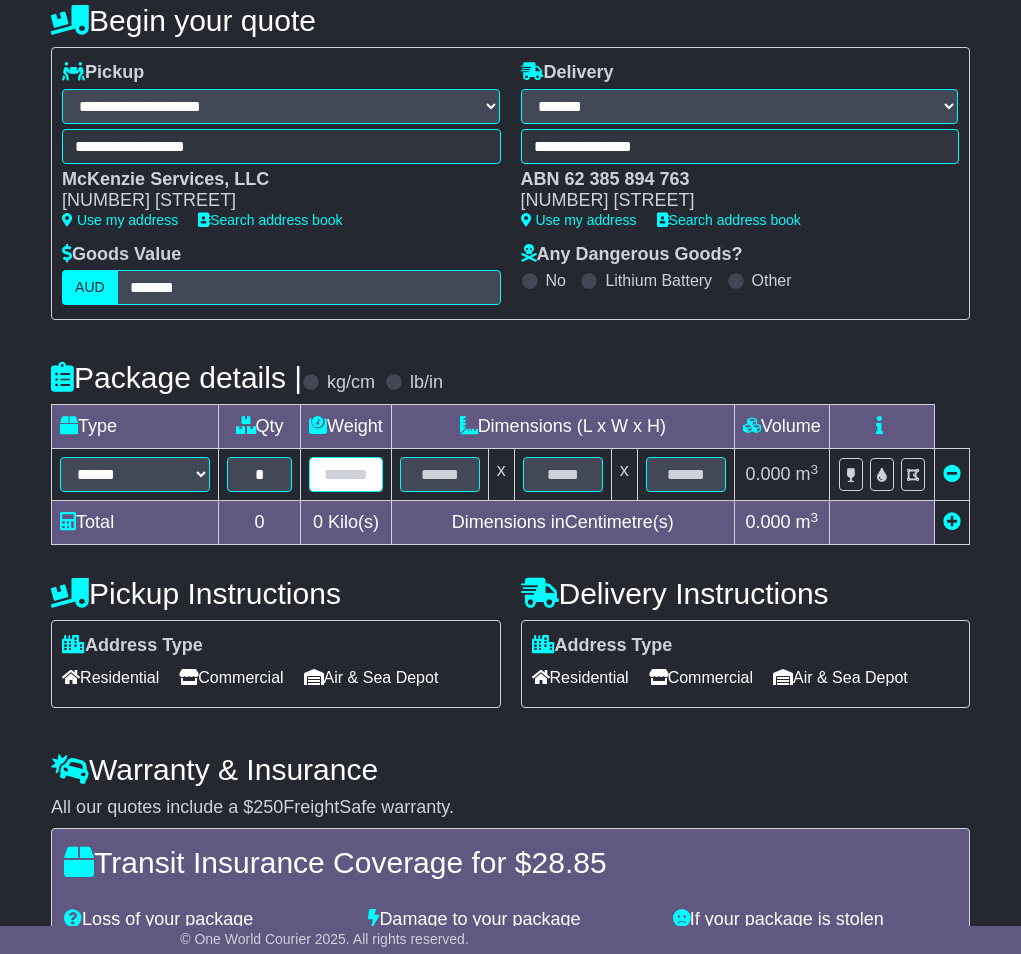 click at bounding box center [346, 474] 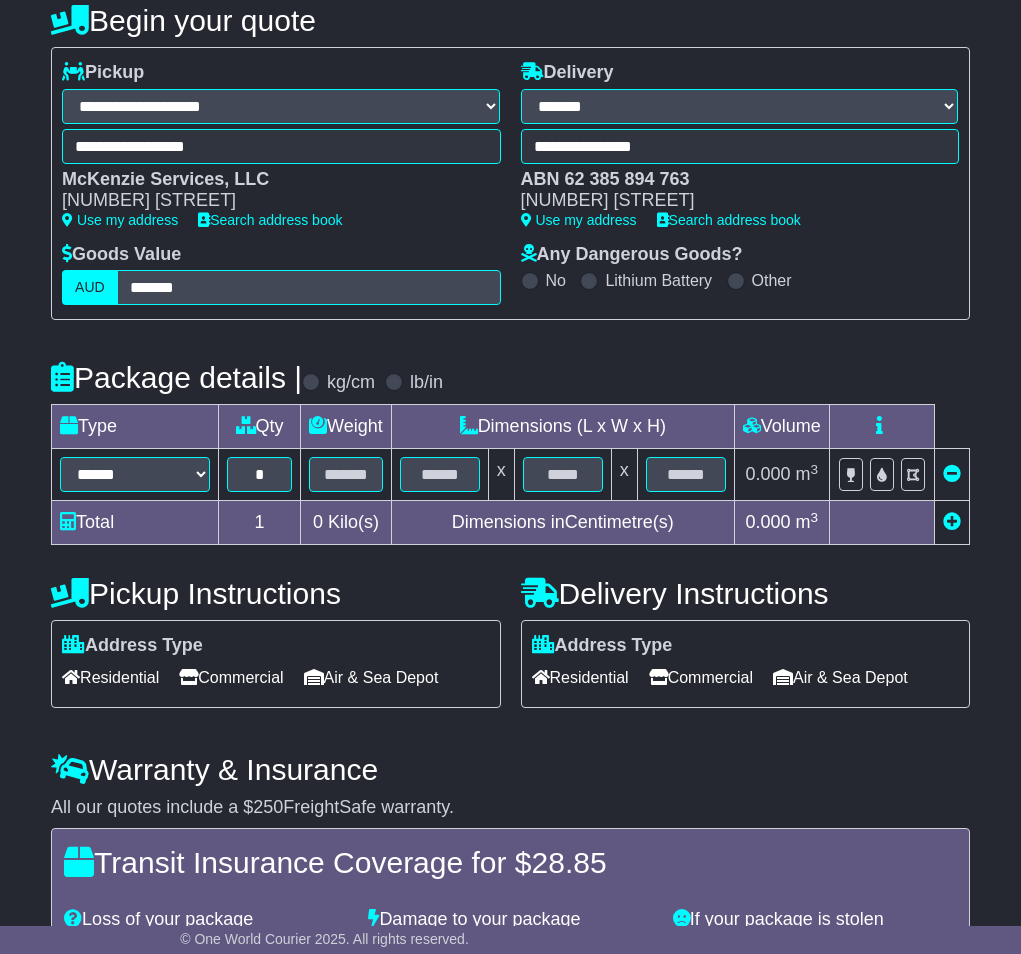 click at bounding box center [394, 382] 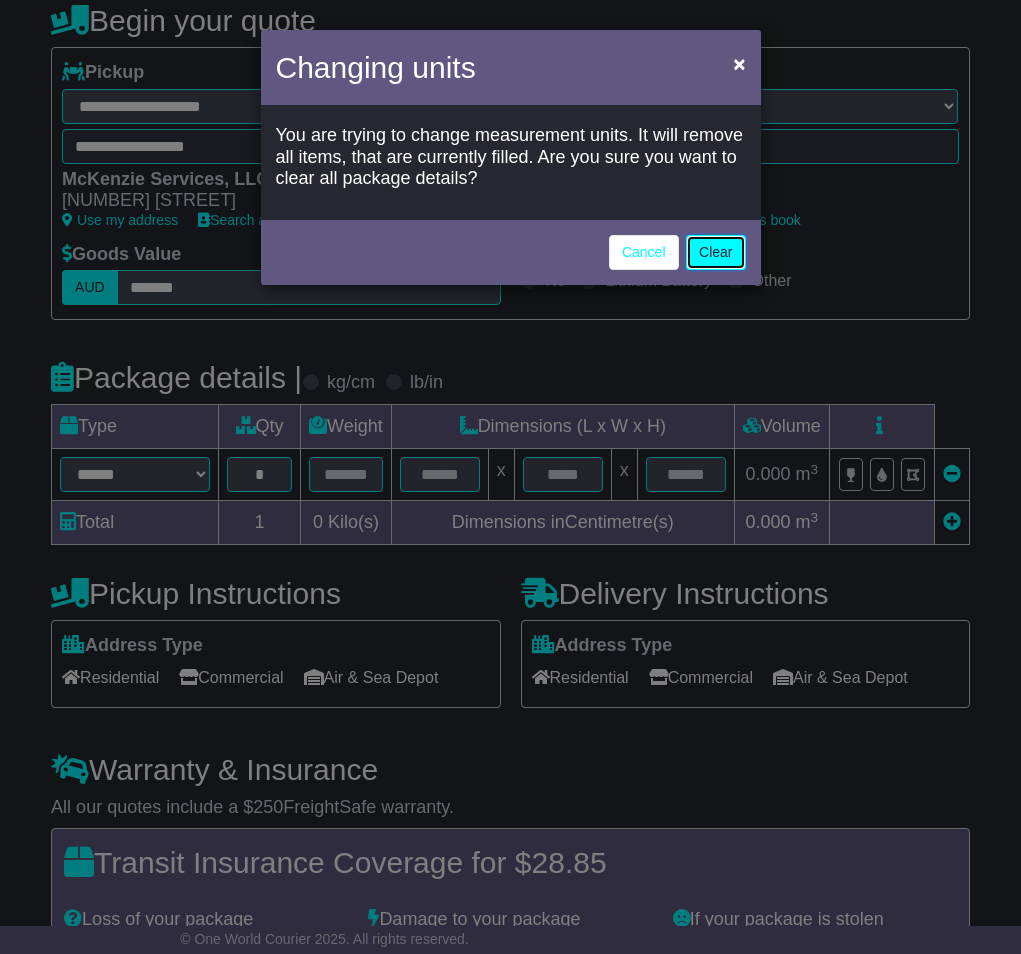 click on "Clear" at bounding box center (715, 252) 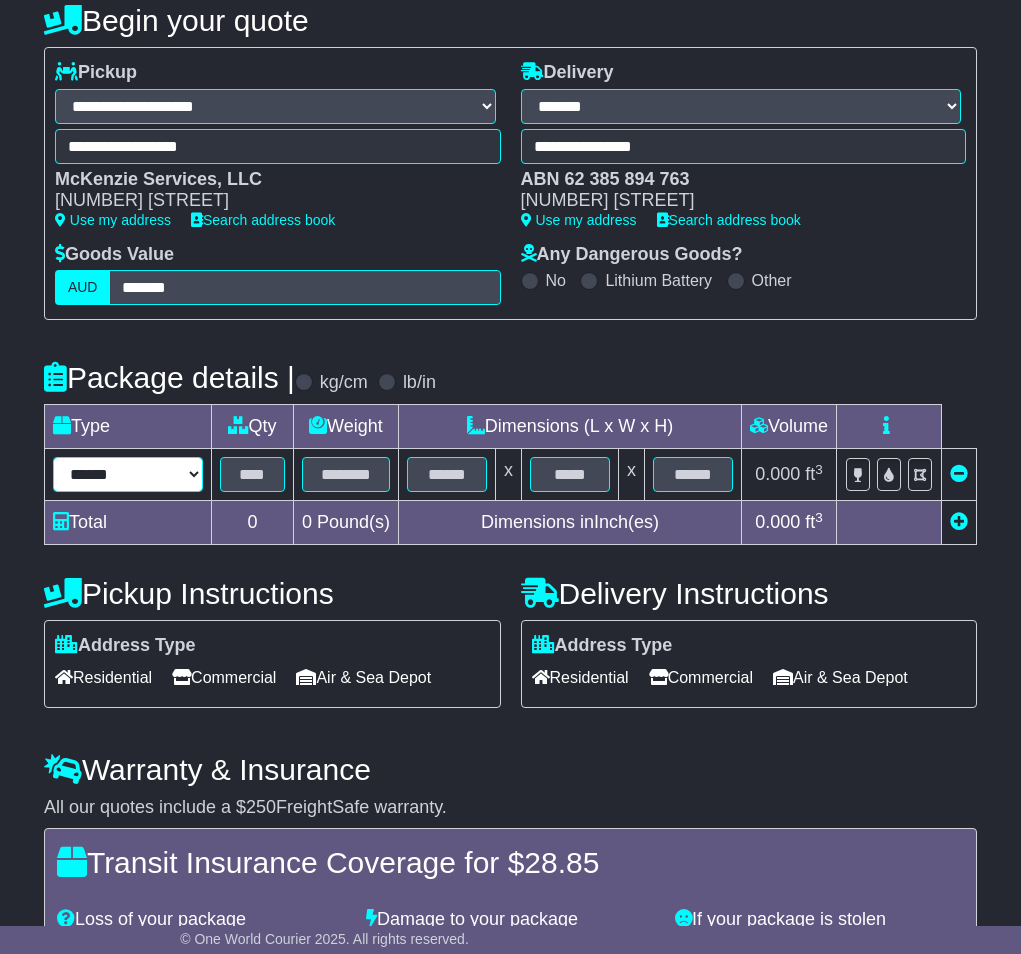 click on "****** ****** *** ******** ***** **** **** ****** *** *******" at bounding box center (128, 474) 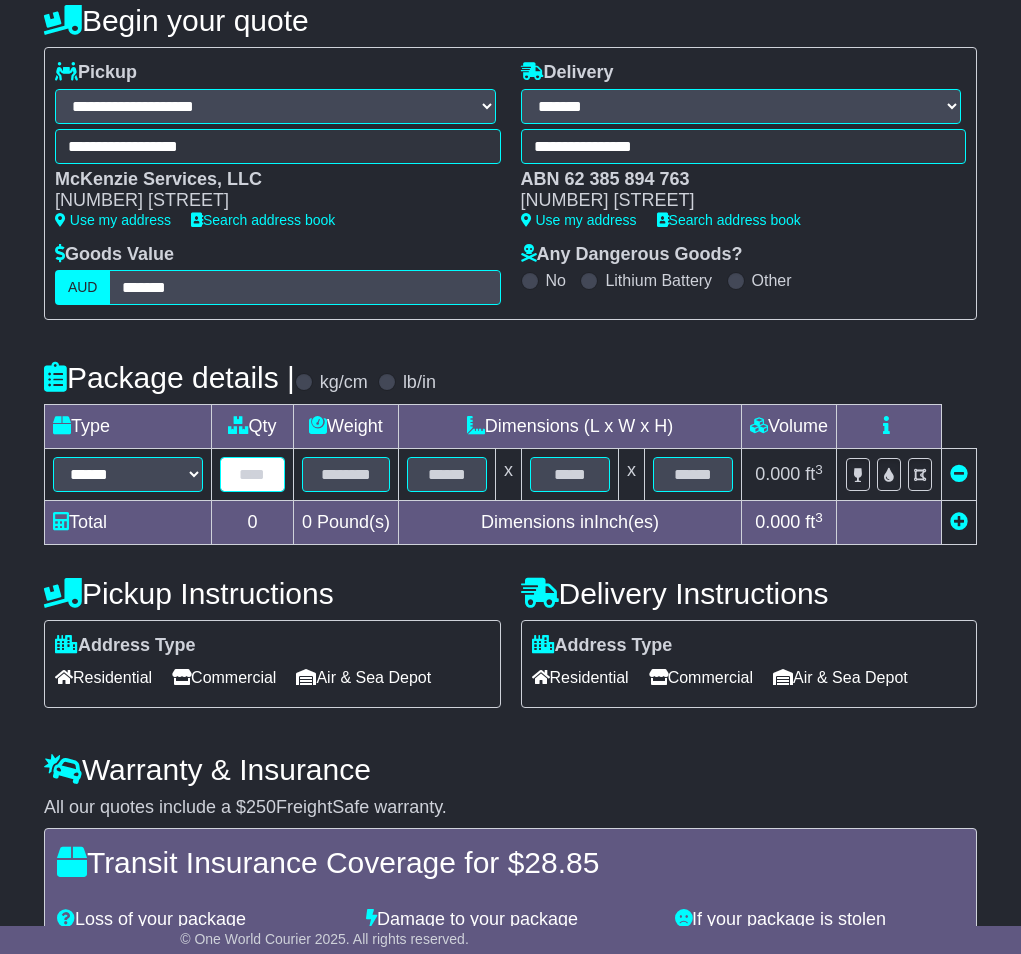 click at bounding box center [252, 474] 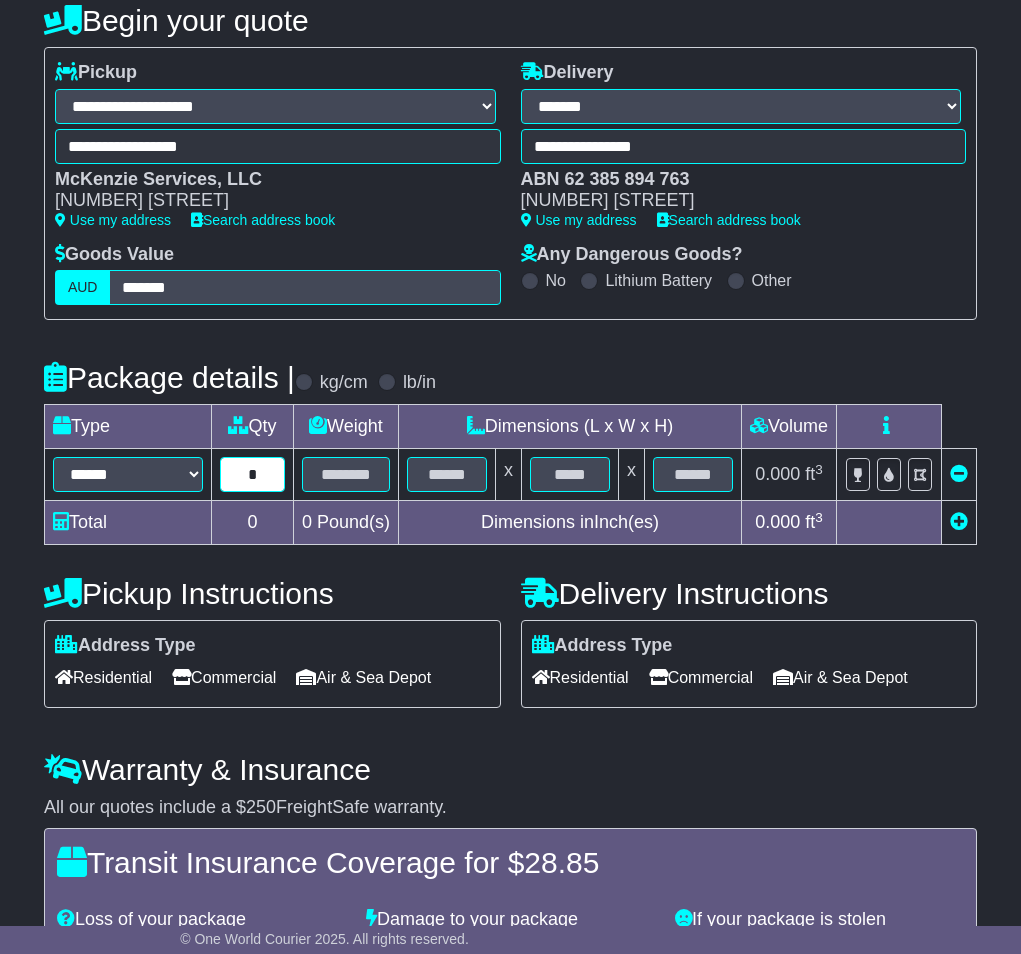 type on "*" 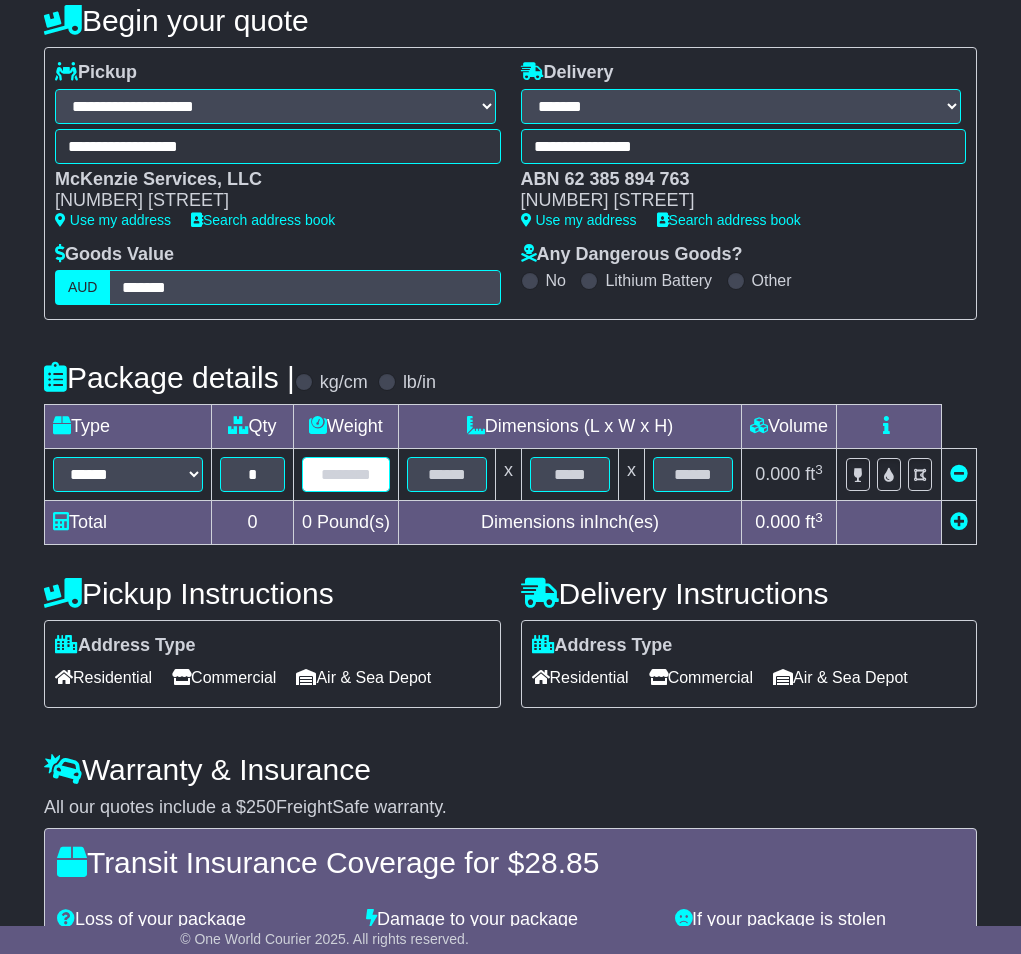 click at bounding box center (346, 474) 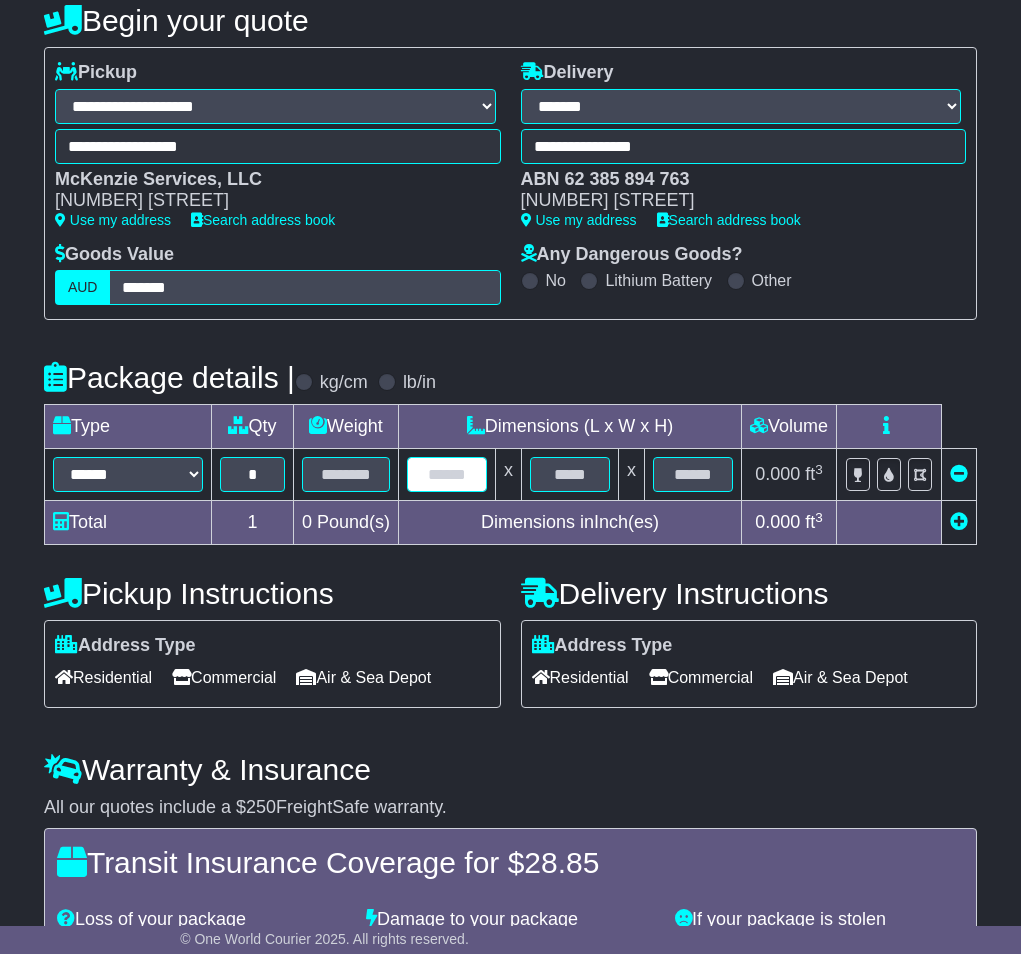 click at bounding box center (447, 474) 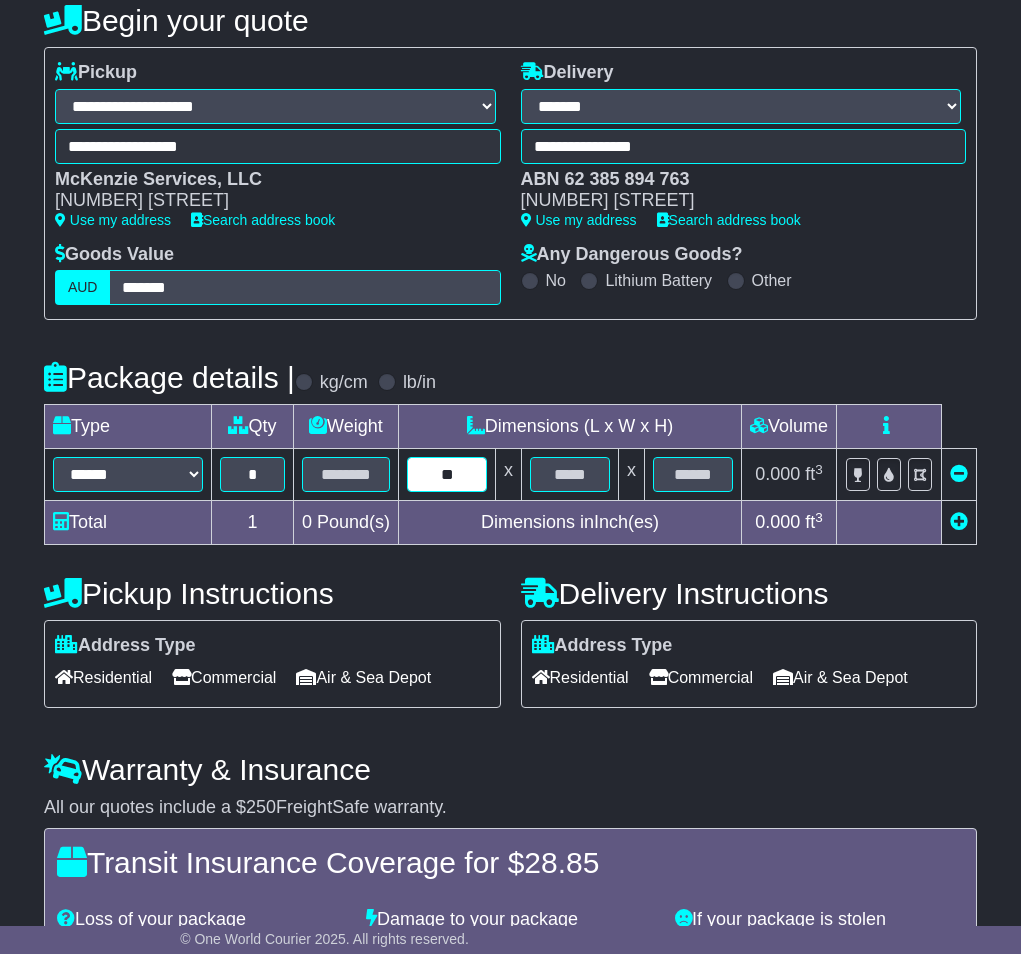 type on "**" 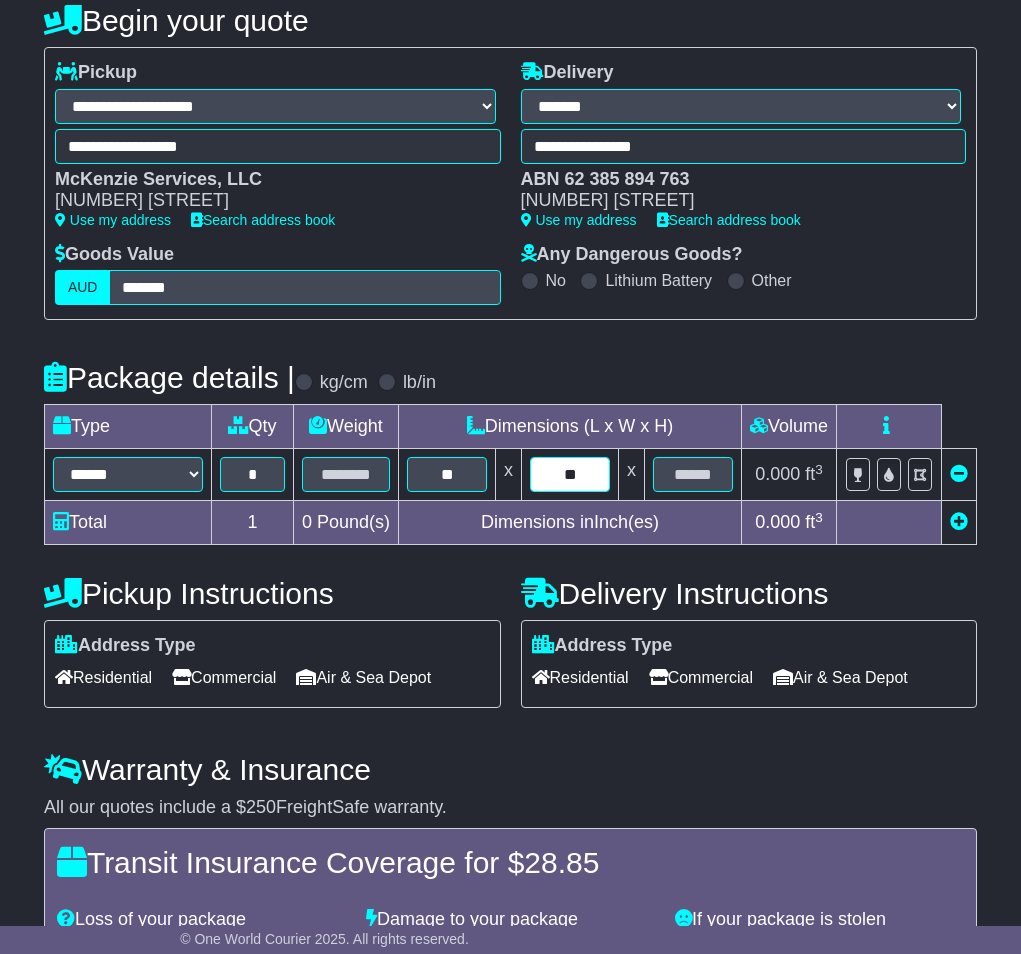 type on "**" 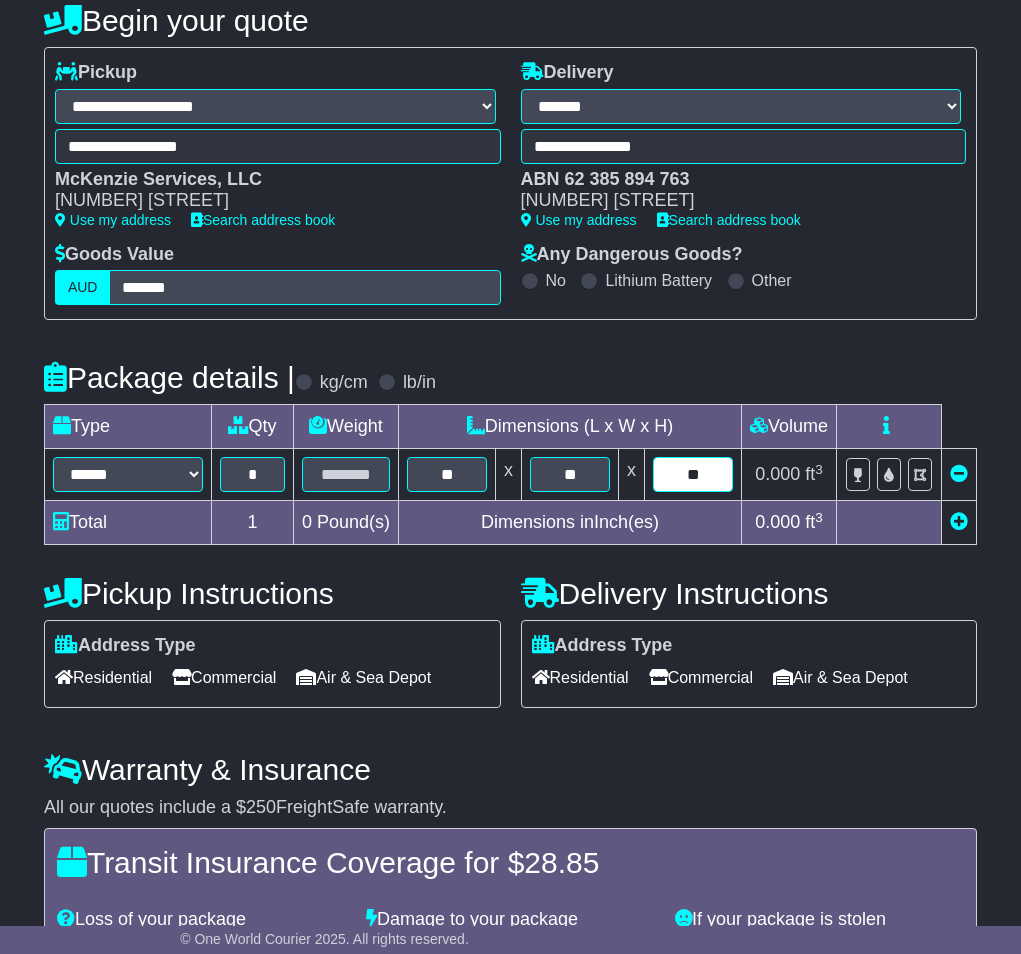 type on "**" 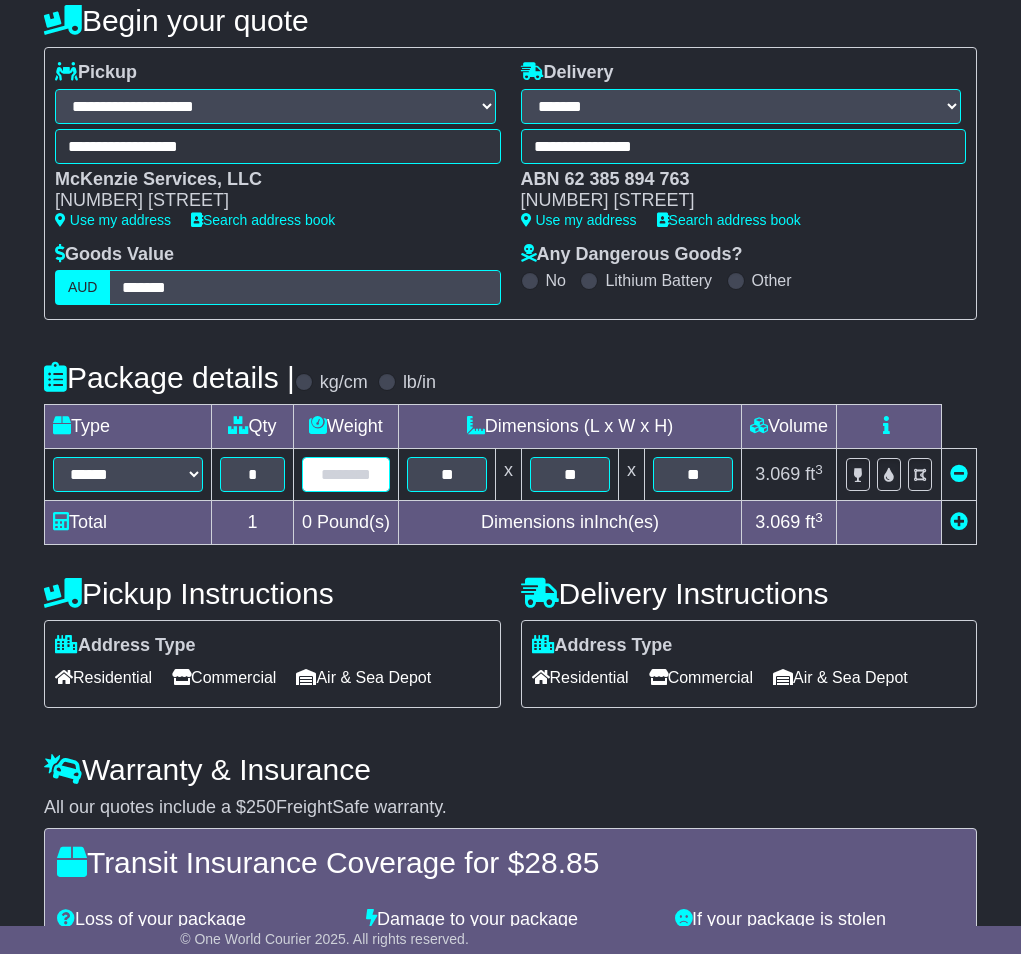 click at bounding box center [346, 474] 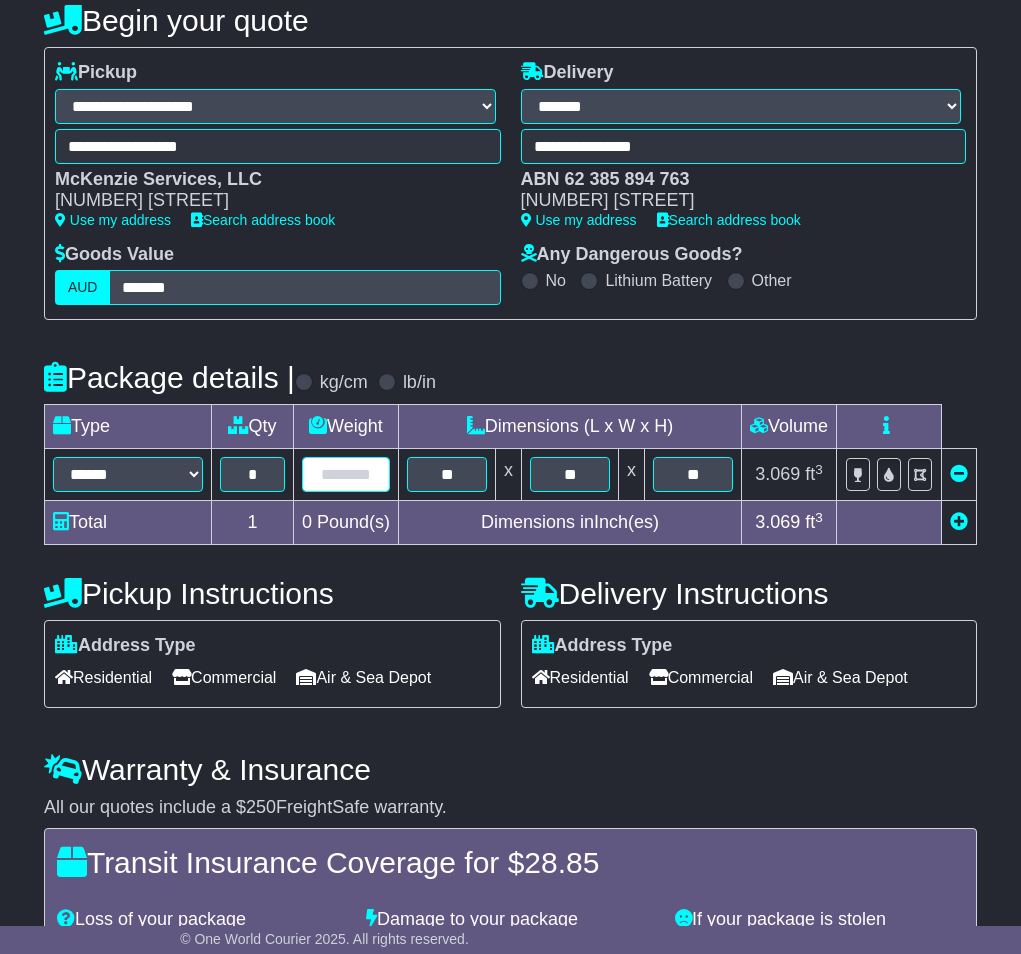 click at bounding box center [346, 474] 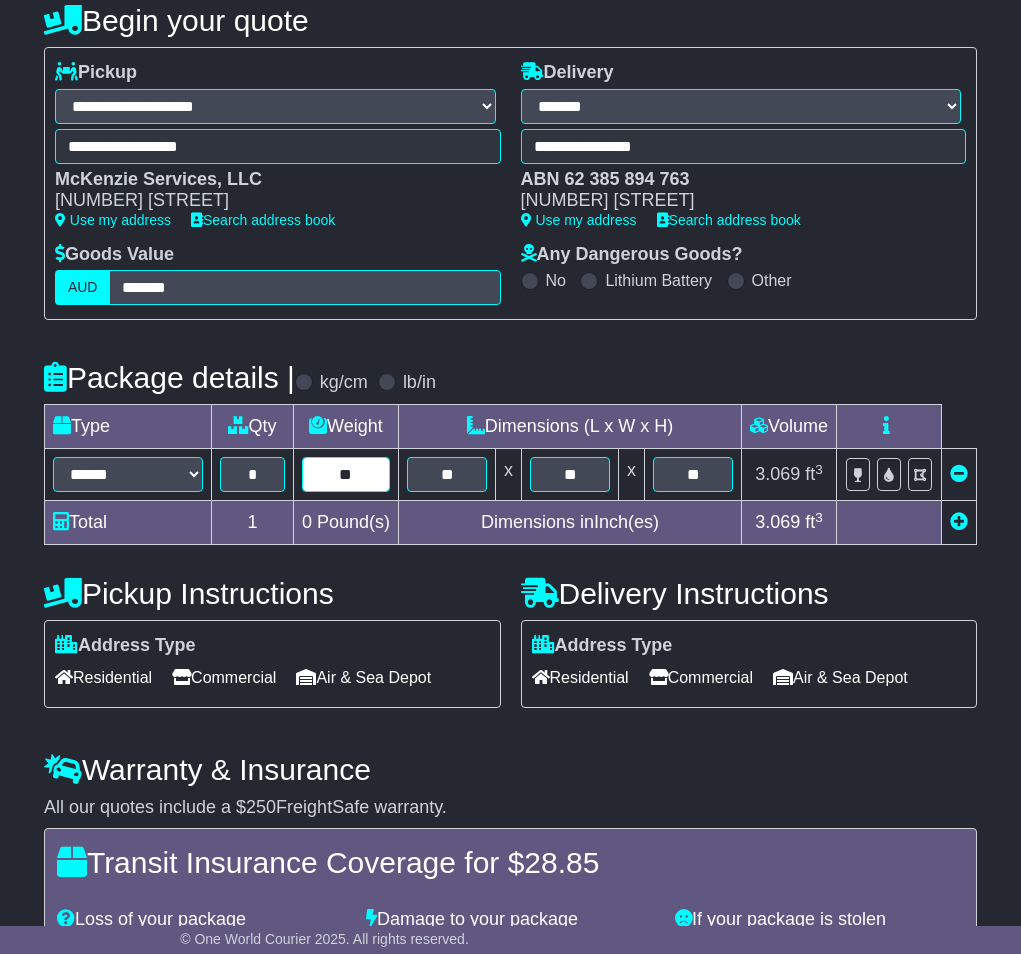 type on "**" 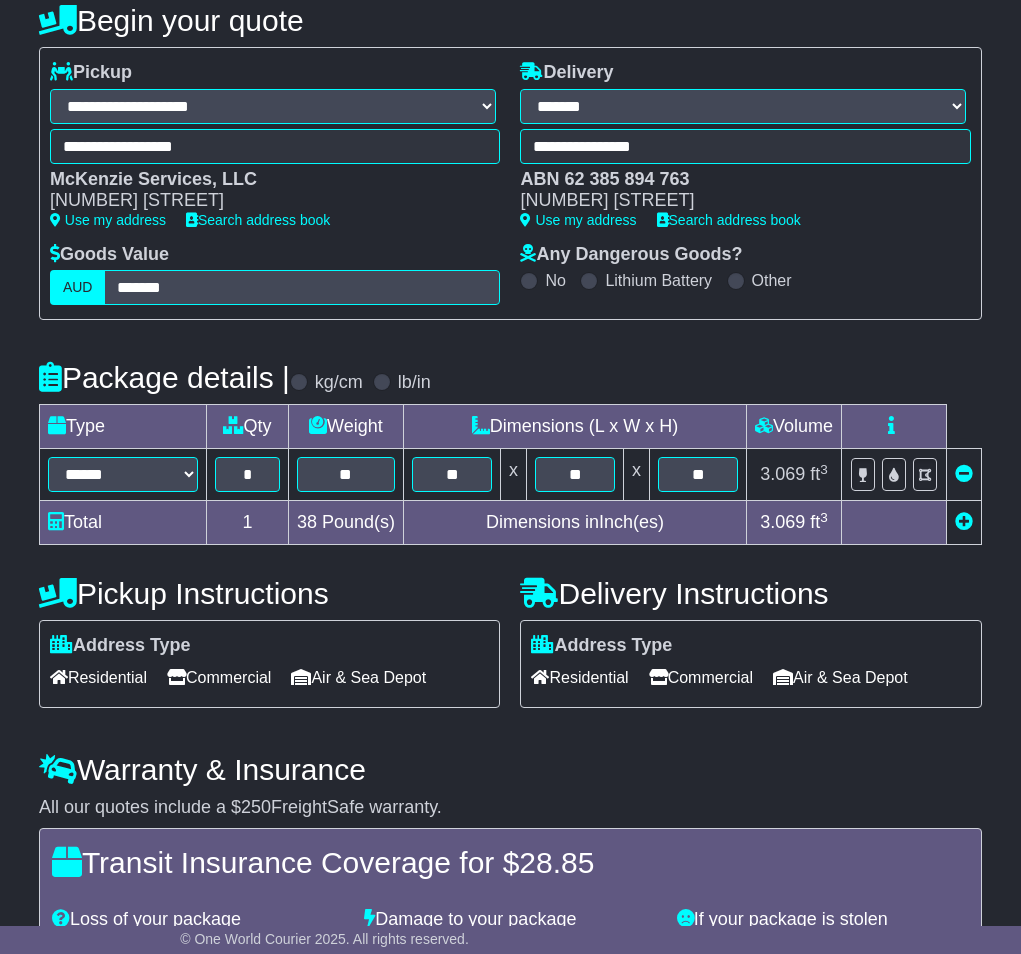 click on "3.069" at bounding box center (782, 474) 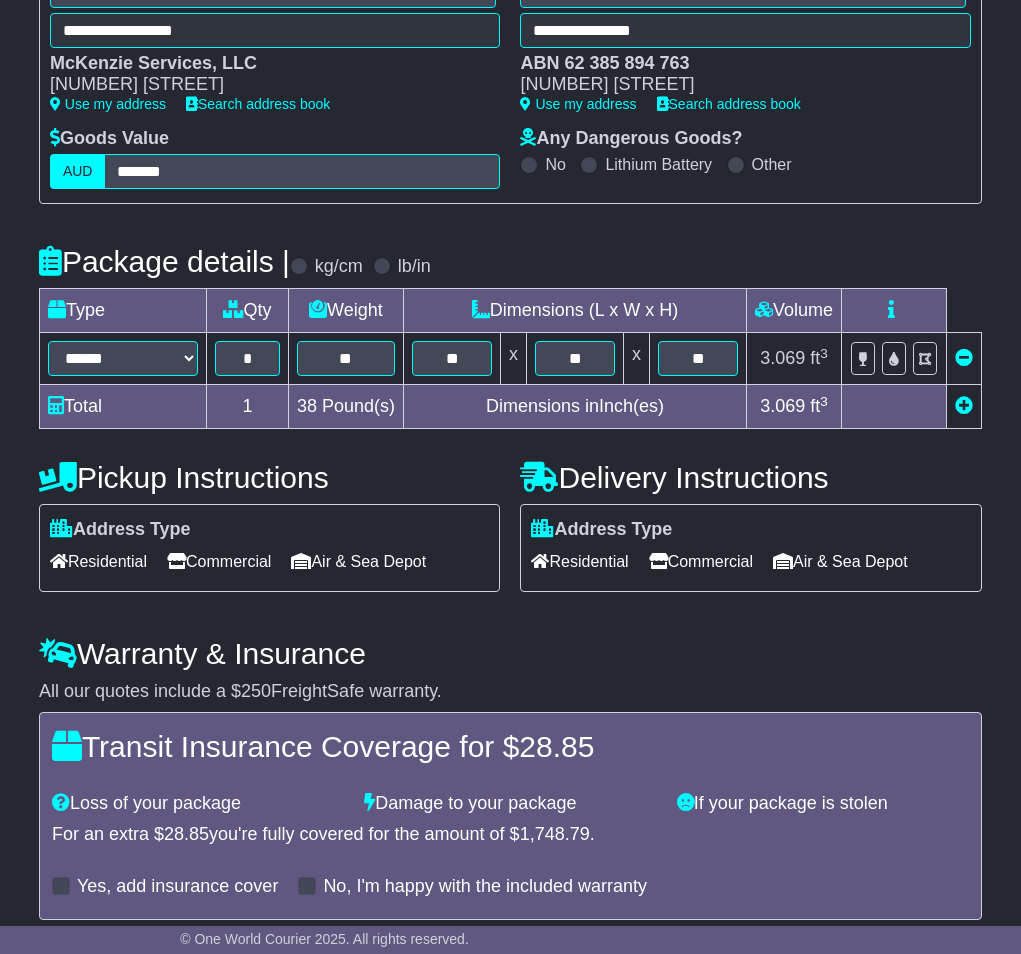 scroll, scrollTop: 441, scrollLeft: 0, axis: vertical 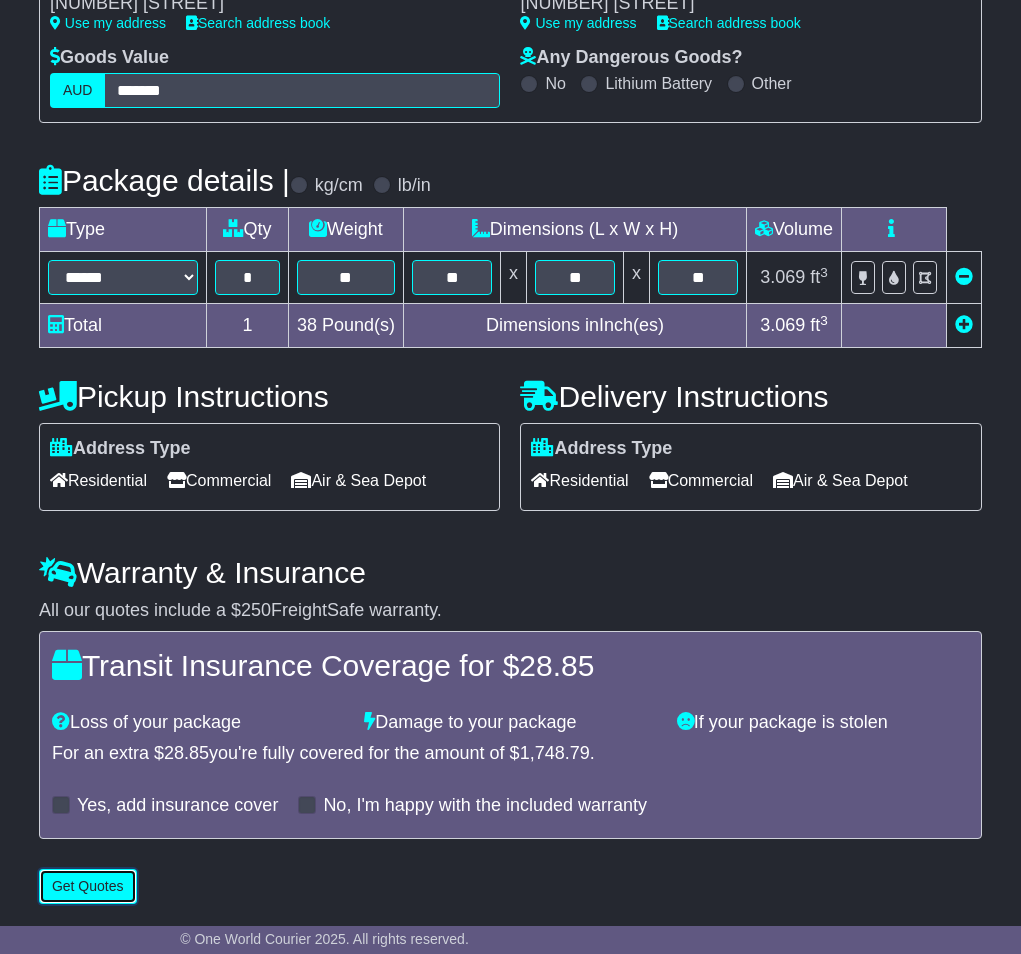 click on "Get Quotes" at bounding box center (88, 886) 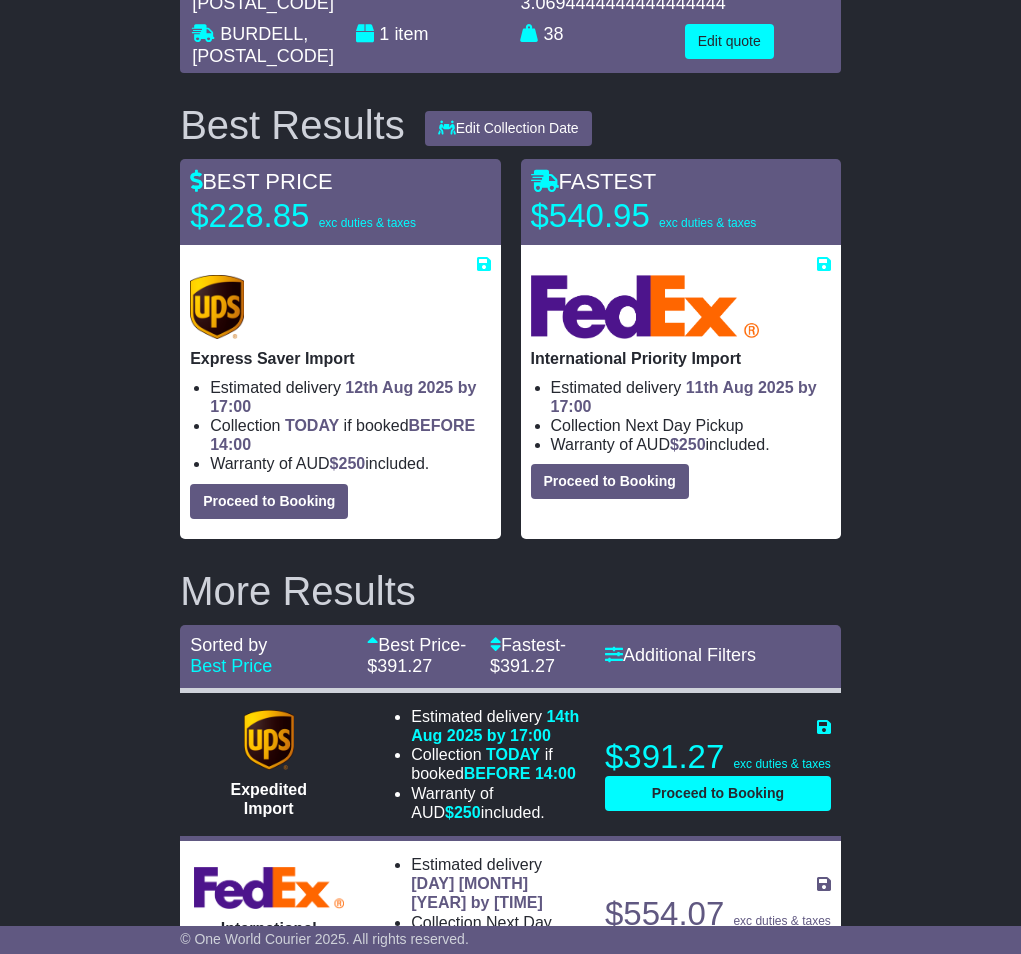 scroll, scrollTop: 321, scrollLeft: 0, axis: vertical 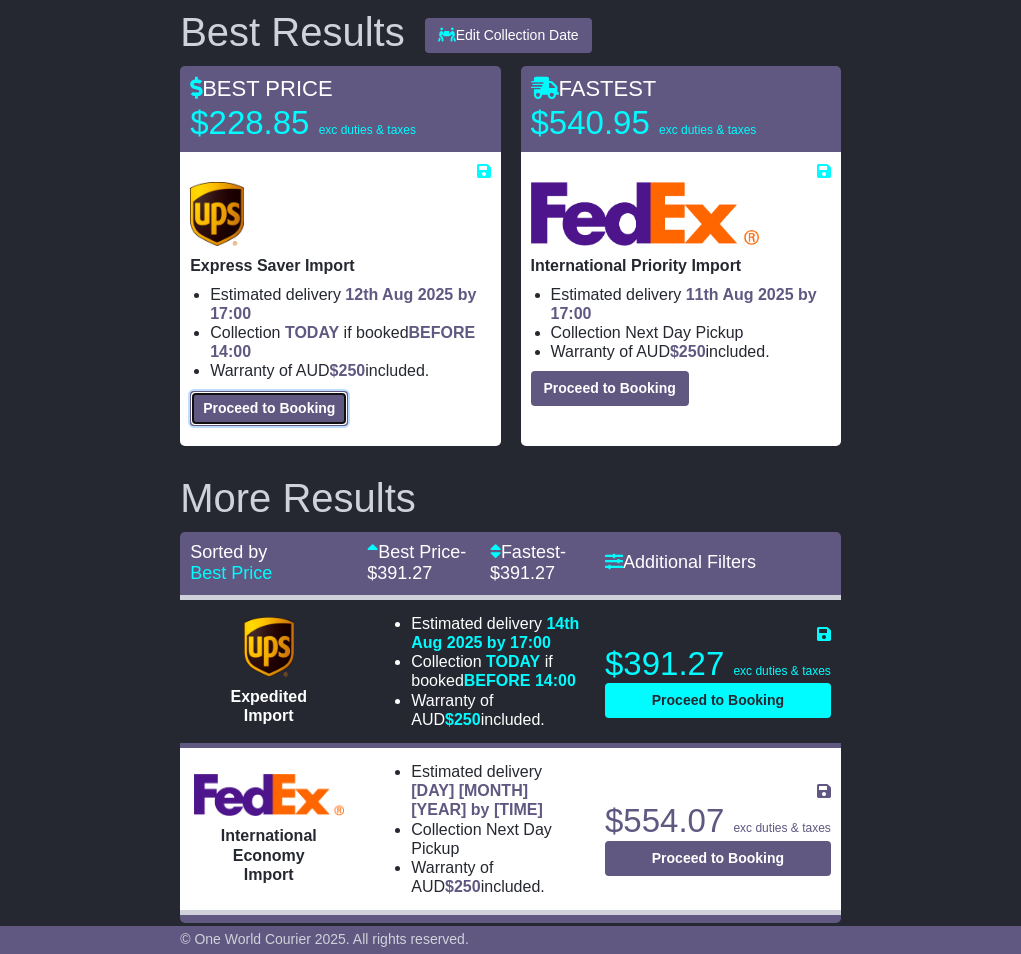click on "Proceed to Booking" at bounding box center [269, 408] 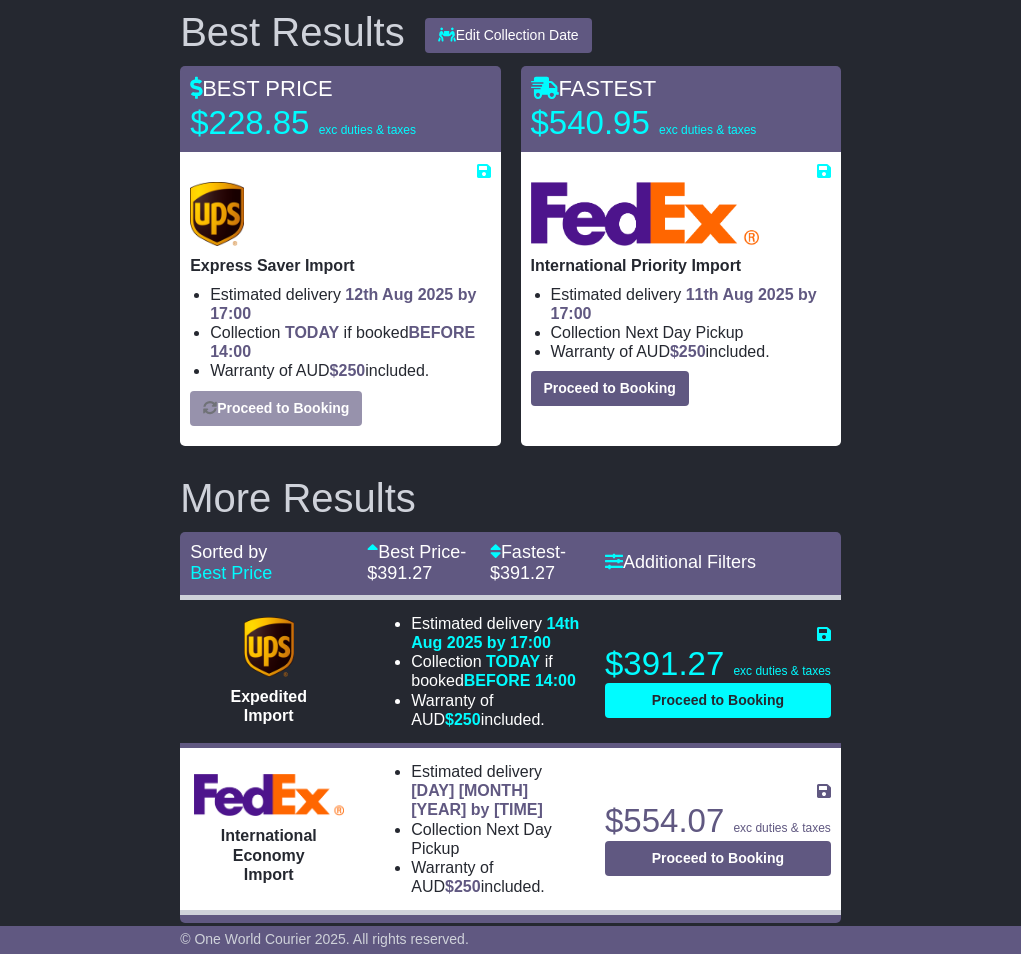 select on "**********" 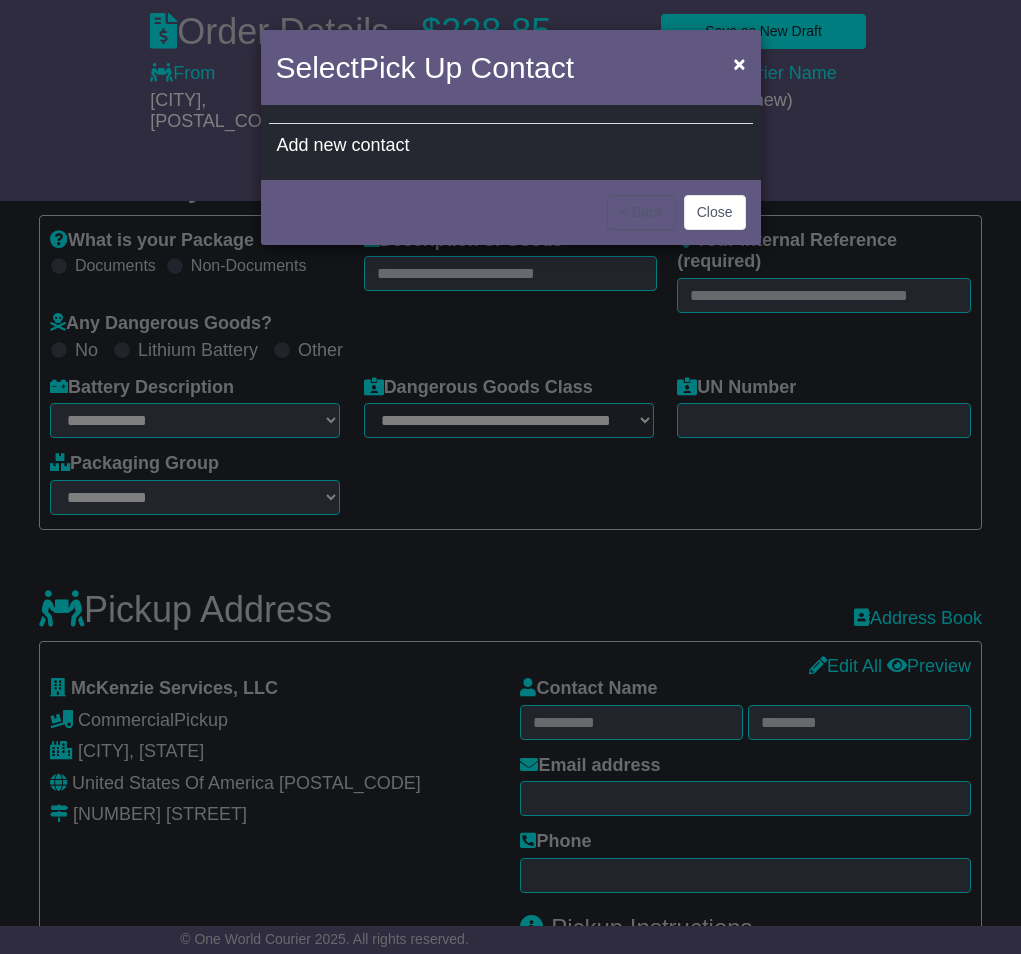 scroll, scrollTop: 0, scrollLeft: 0, axis: both 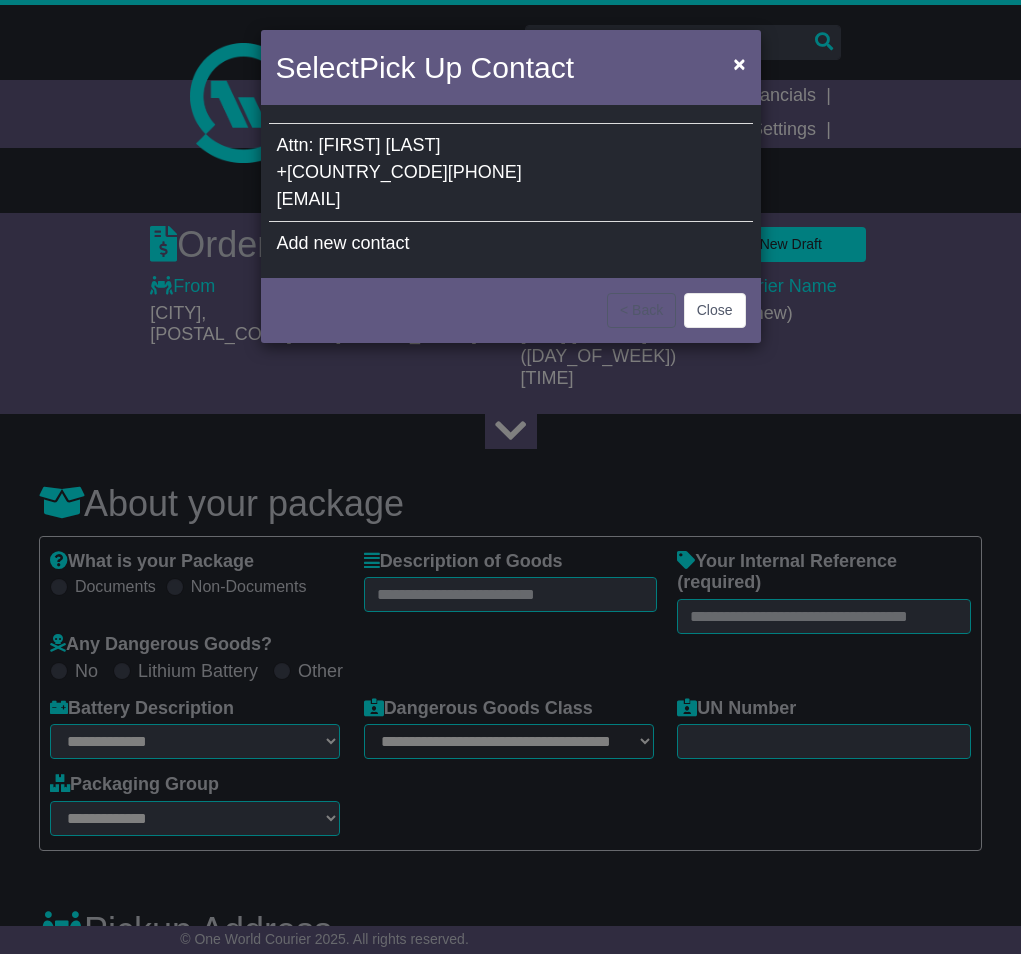 click on "+[COUNTRY_CODE][PHONE]" at bounding box center [399, 172] 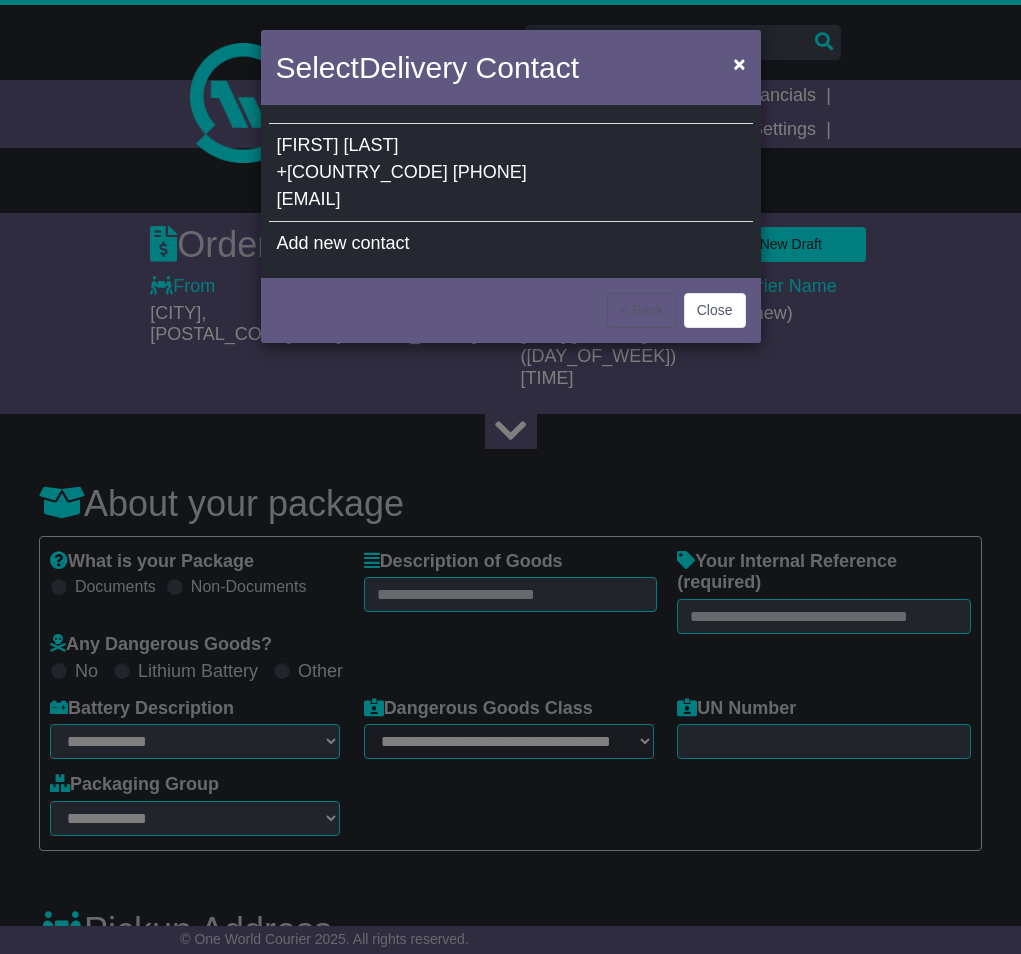 click on "+[COUNTRY_CODE] [PHONE]" at bounding box center (402, 172) 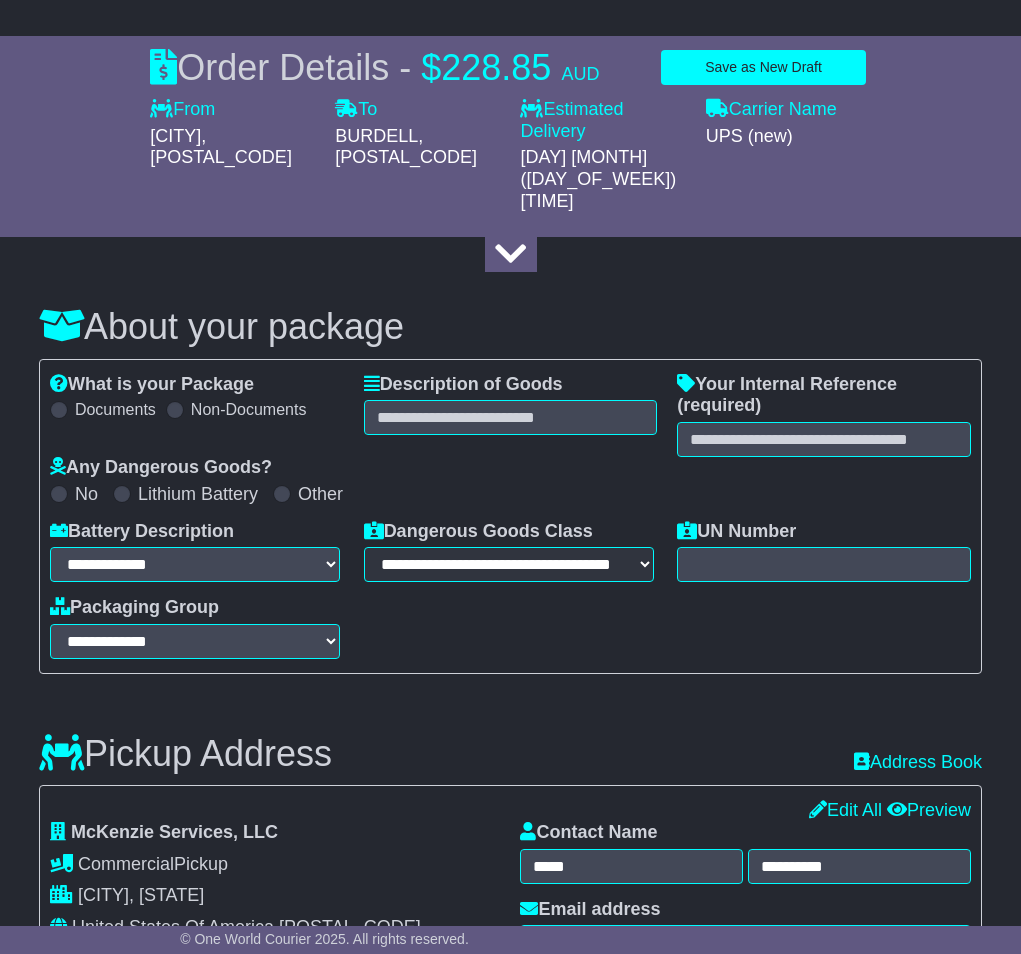 scroll, scrollTop: 178, scrollLeft: 0, axis: vertical 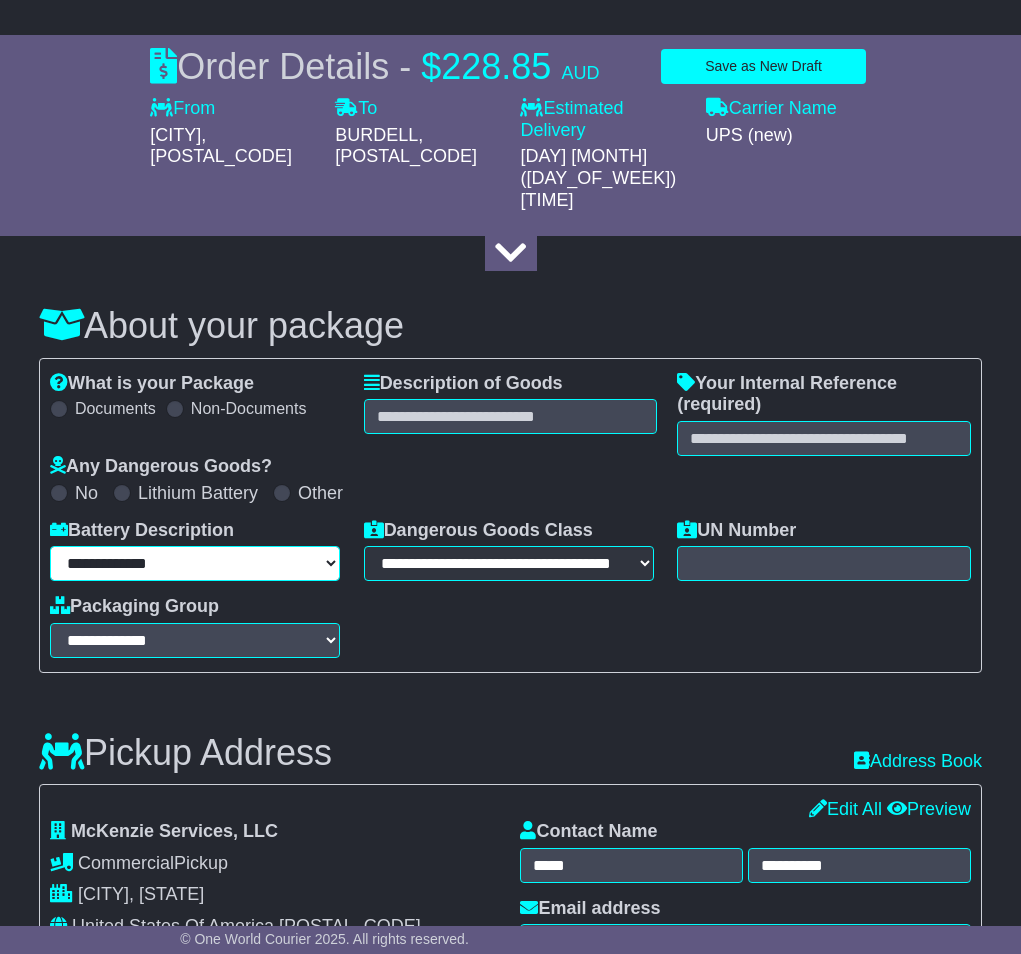 click on "**********" at bounding box center (195, 563) 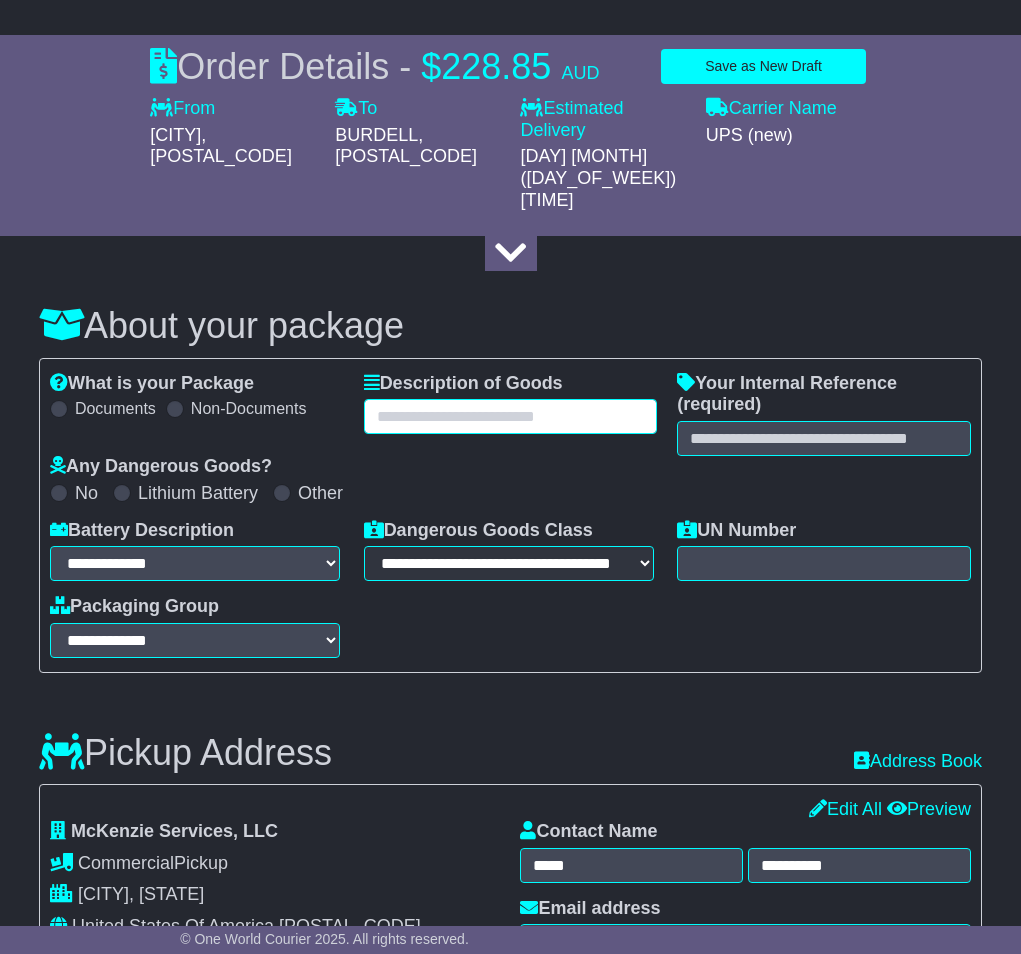 click at bounding box center [511, 416] 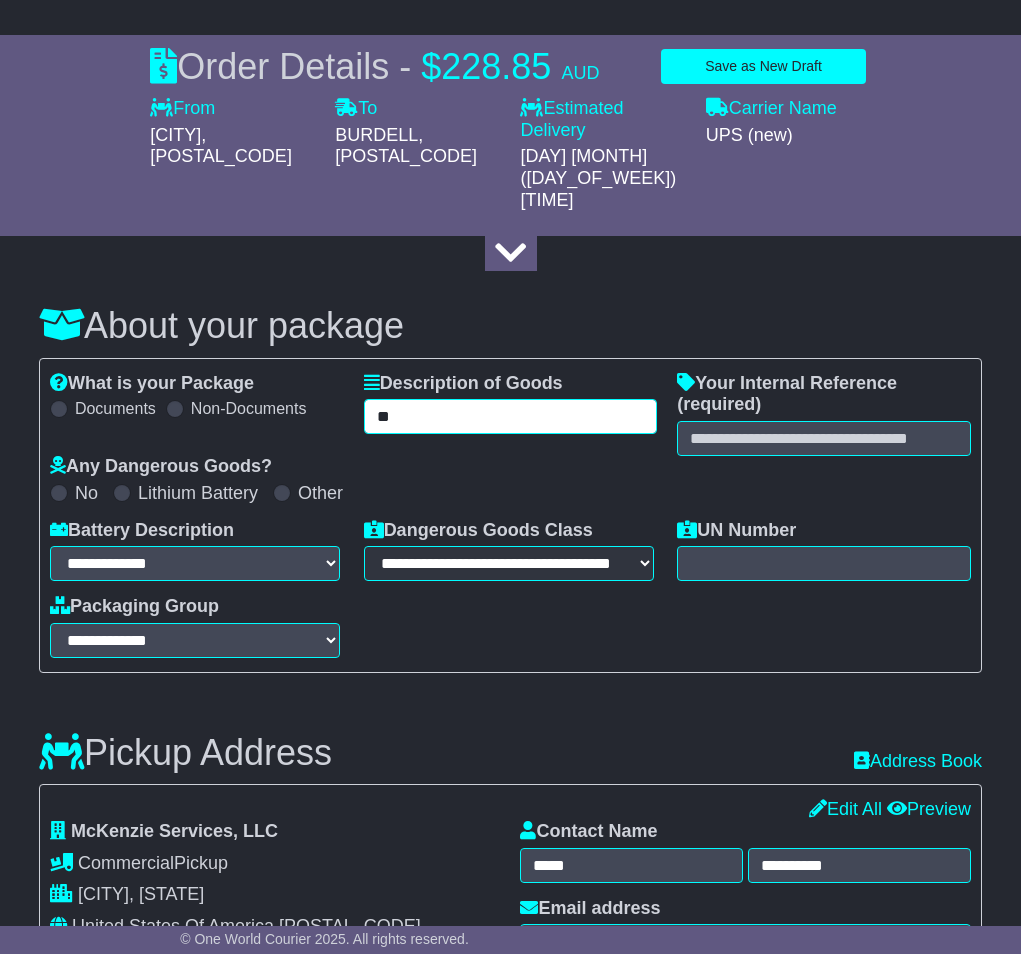type on "*" 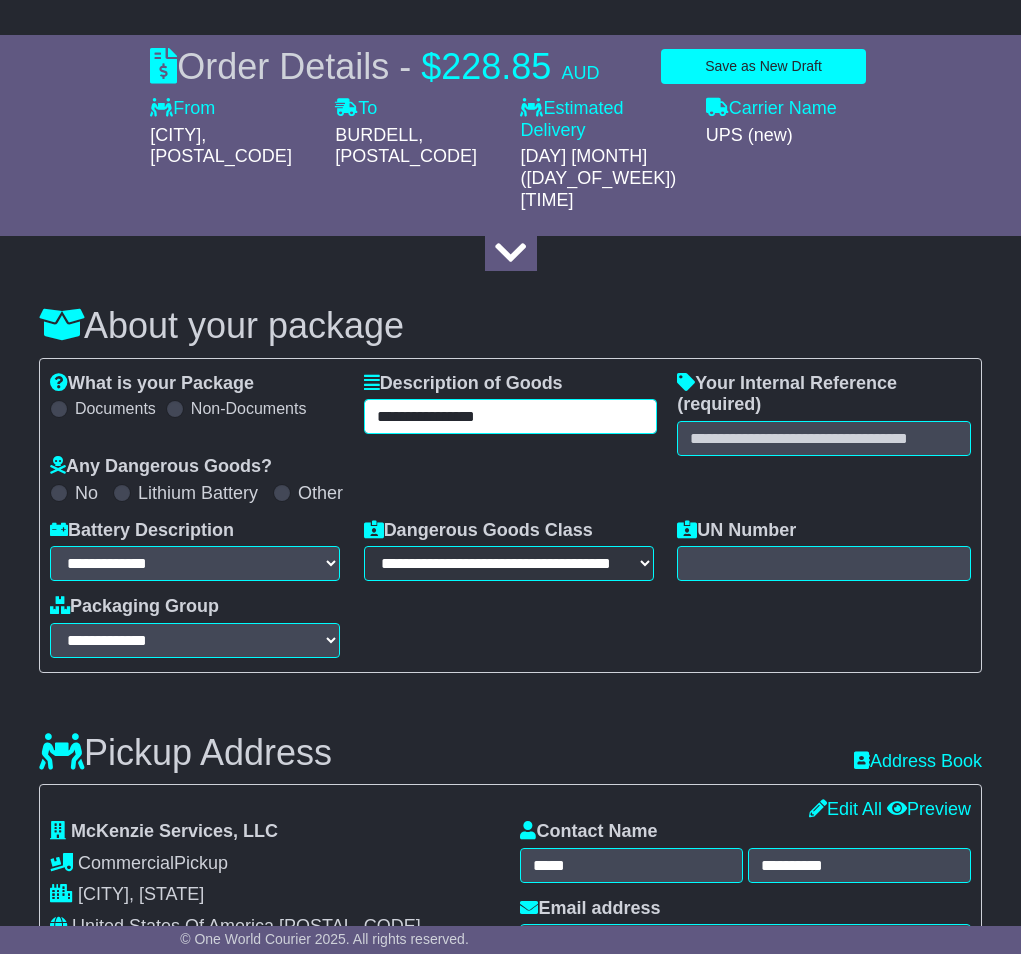 click on "**********" at bounding box center [511, 416] 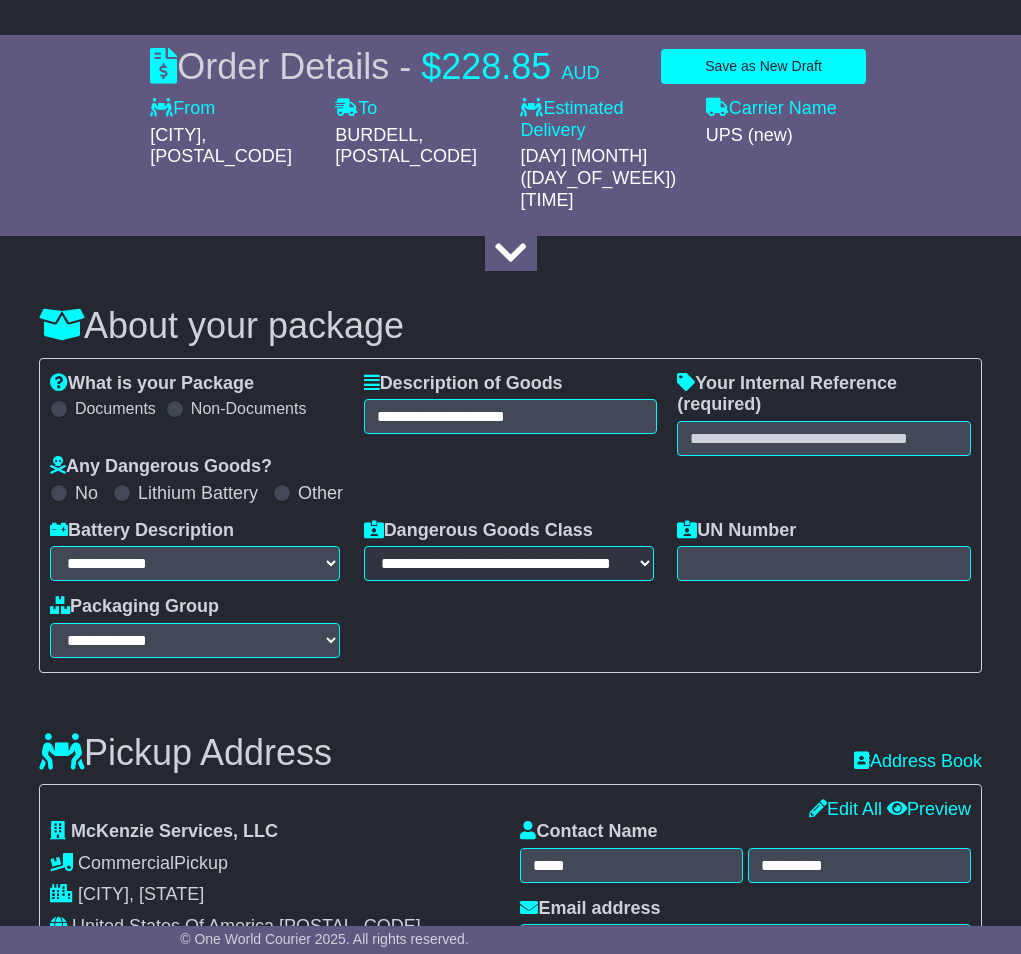 click on "**********" at bounding box center [511, 414] 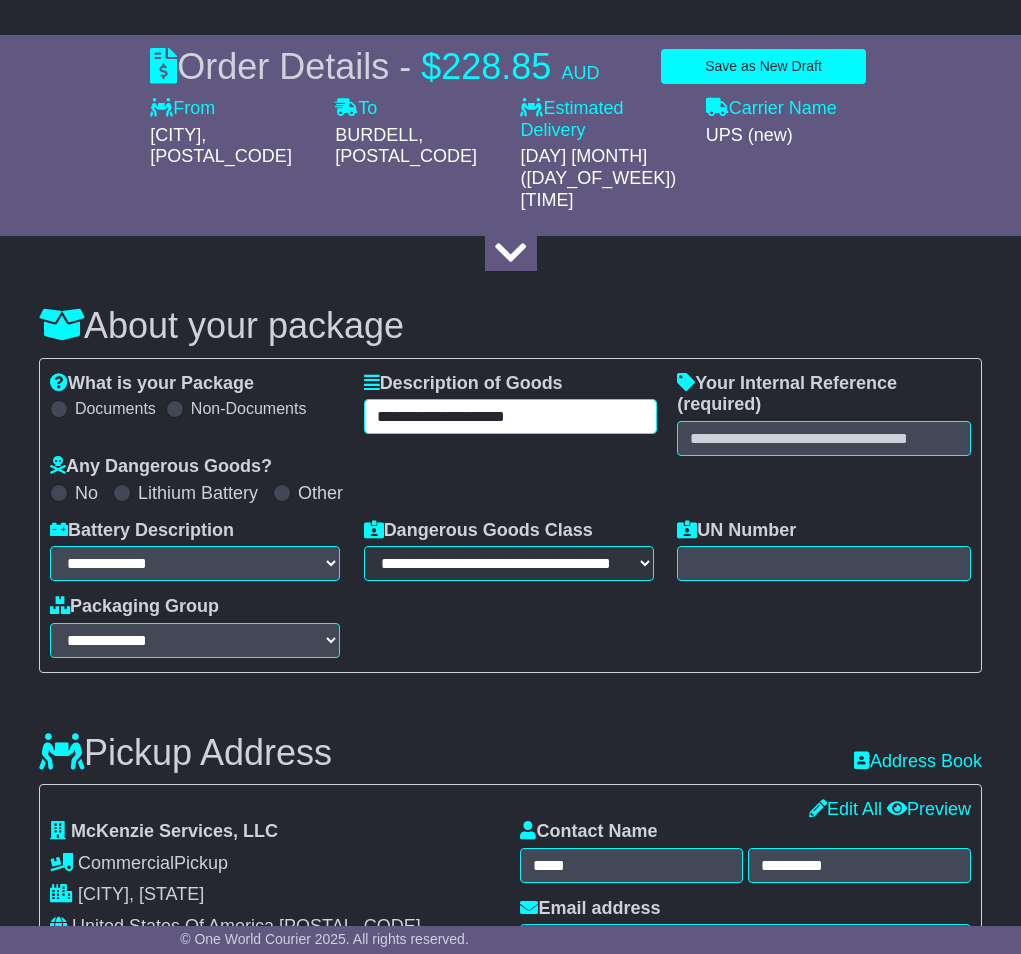 click on "**********" at bounding box center [511, 416] 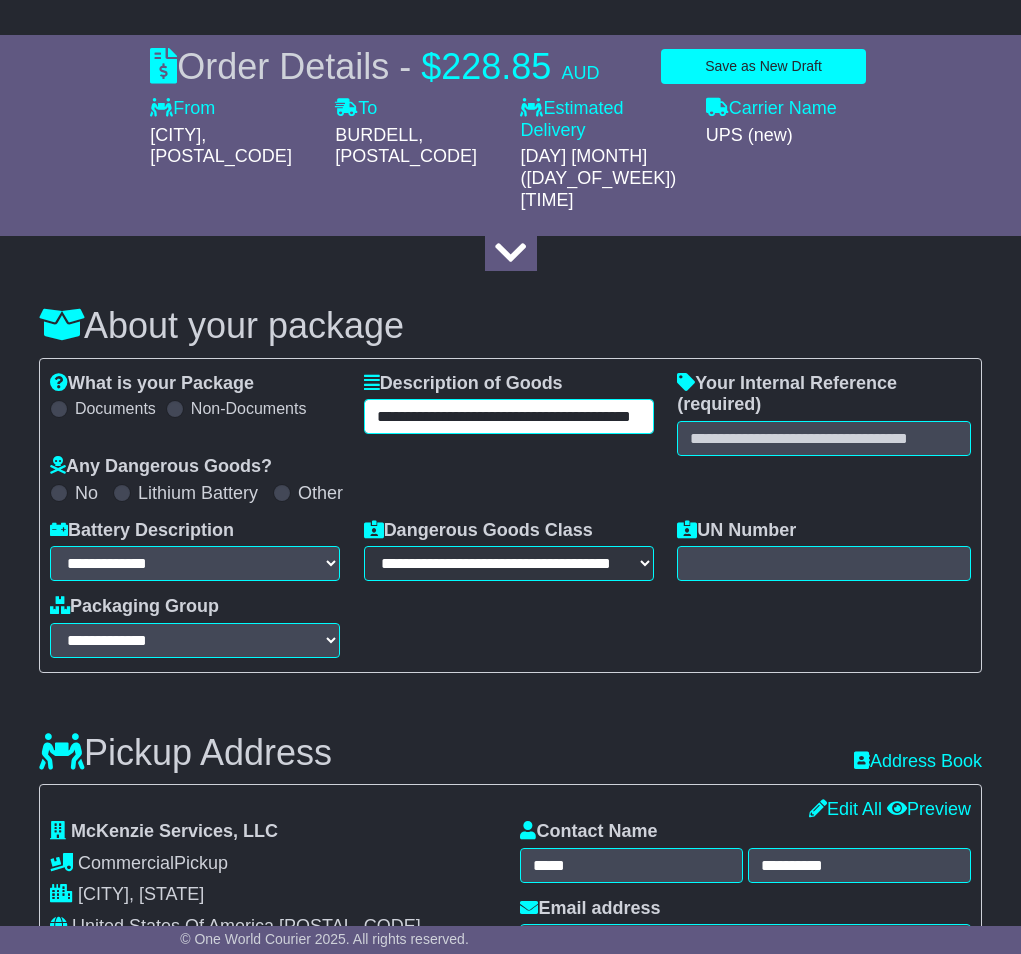 scroll, scrollTop: 0, scrollLeft: 58, axis: horizontal 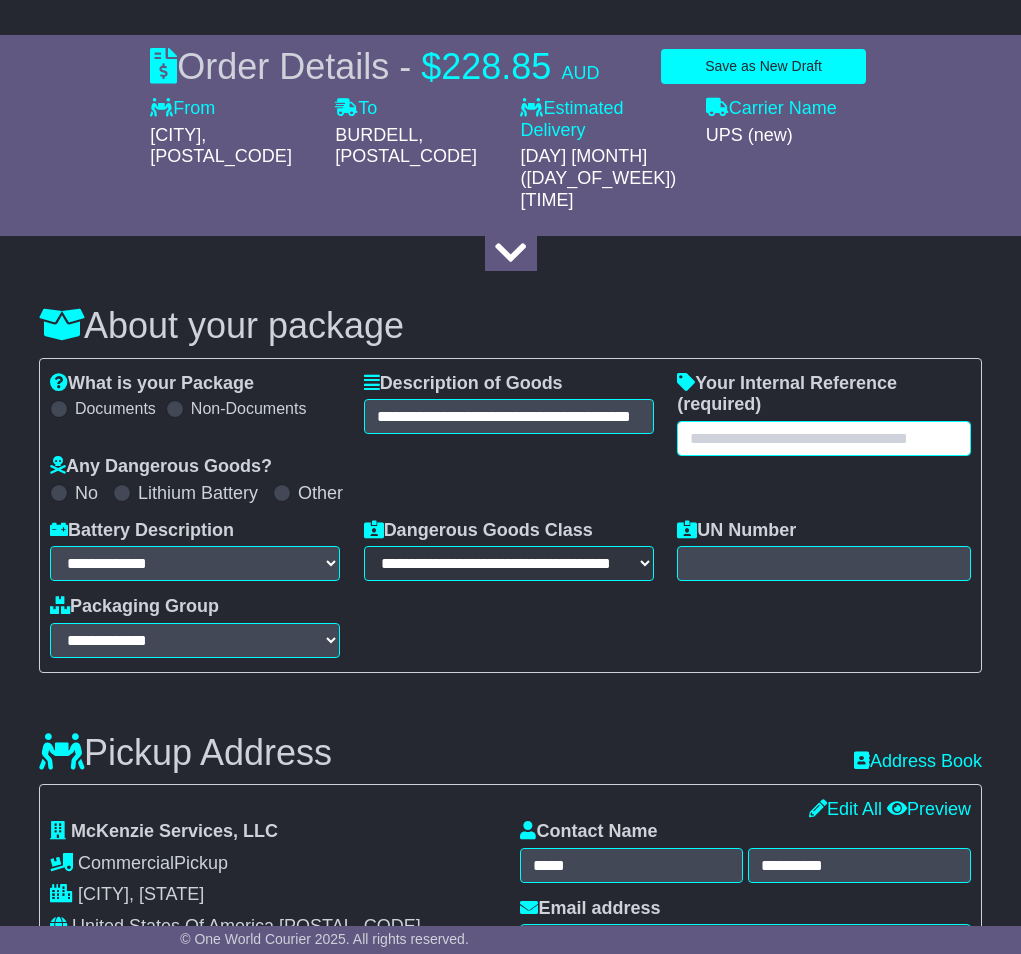 click at bounding box center (824, 438) 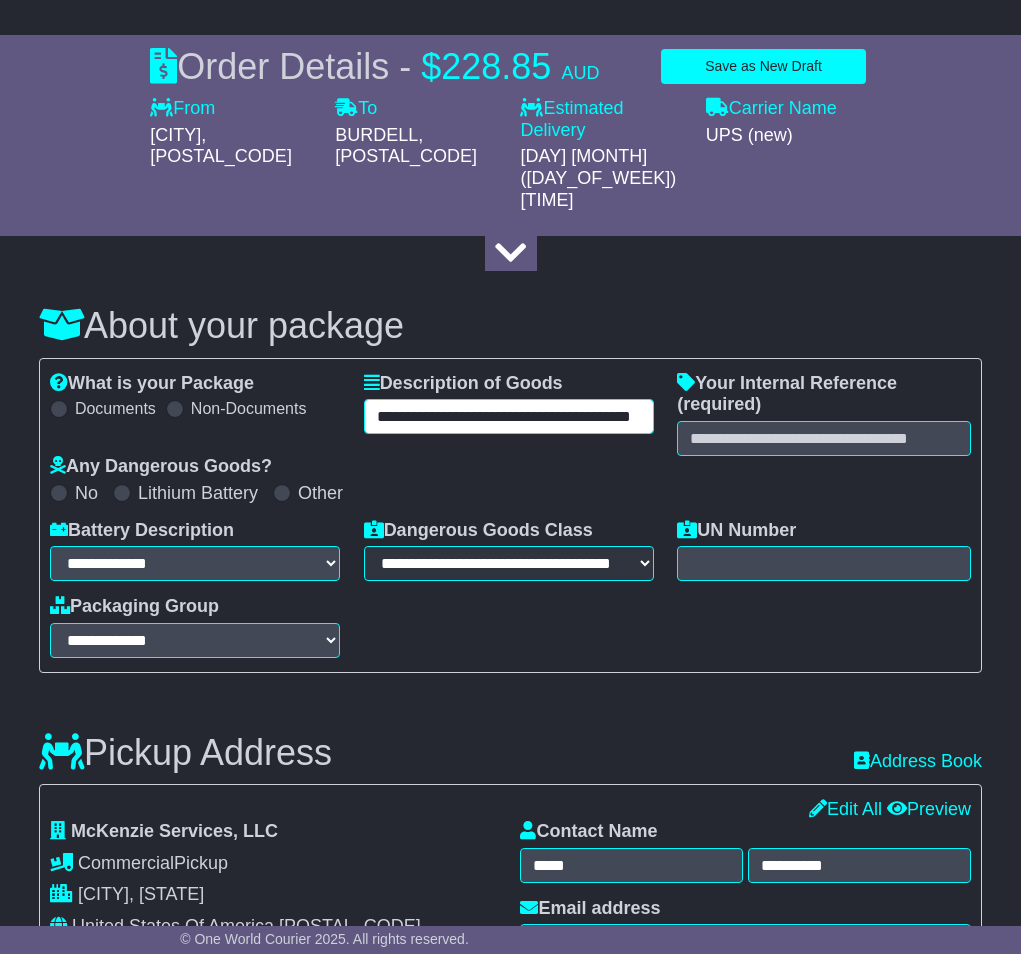 click on "**********" at bounding box center [509, 416] 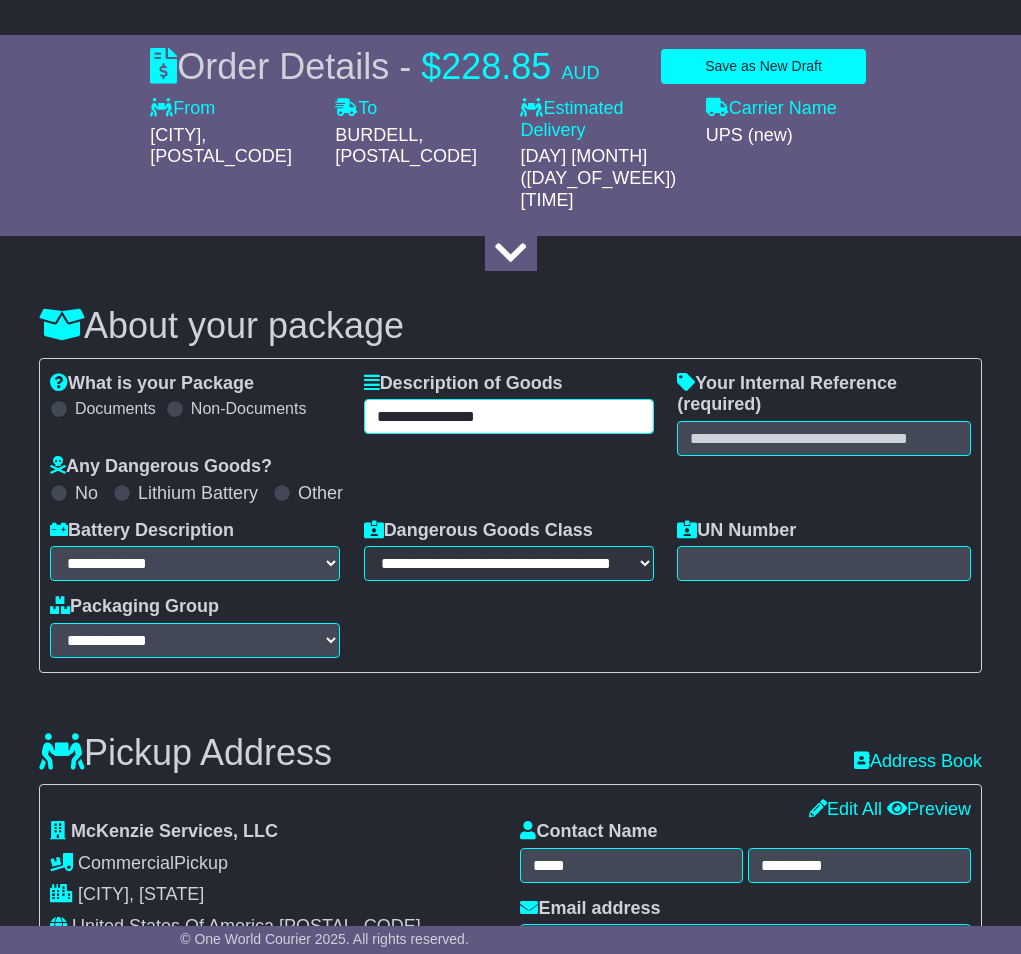 type on "**********" 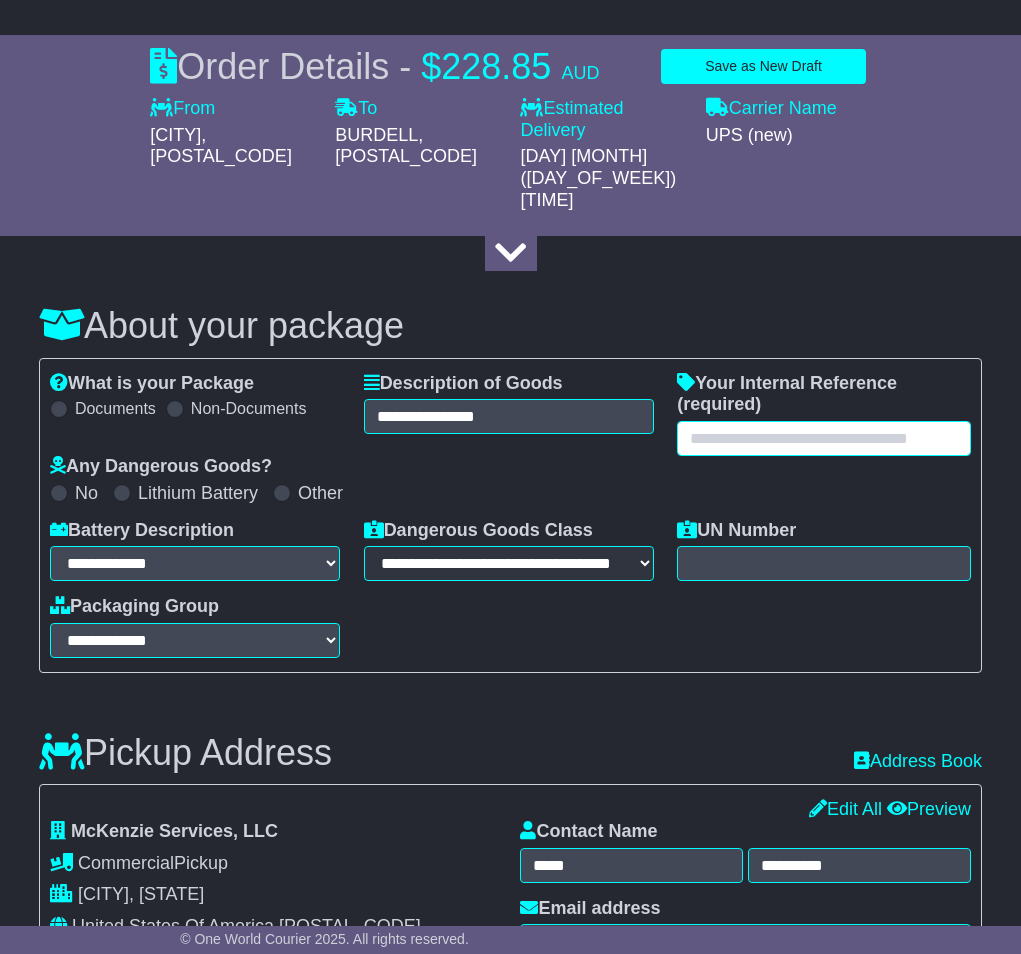 click at bounding box center [824, 438] 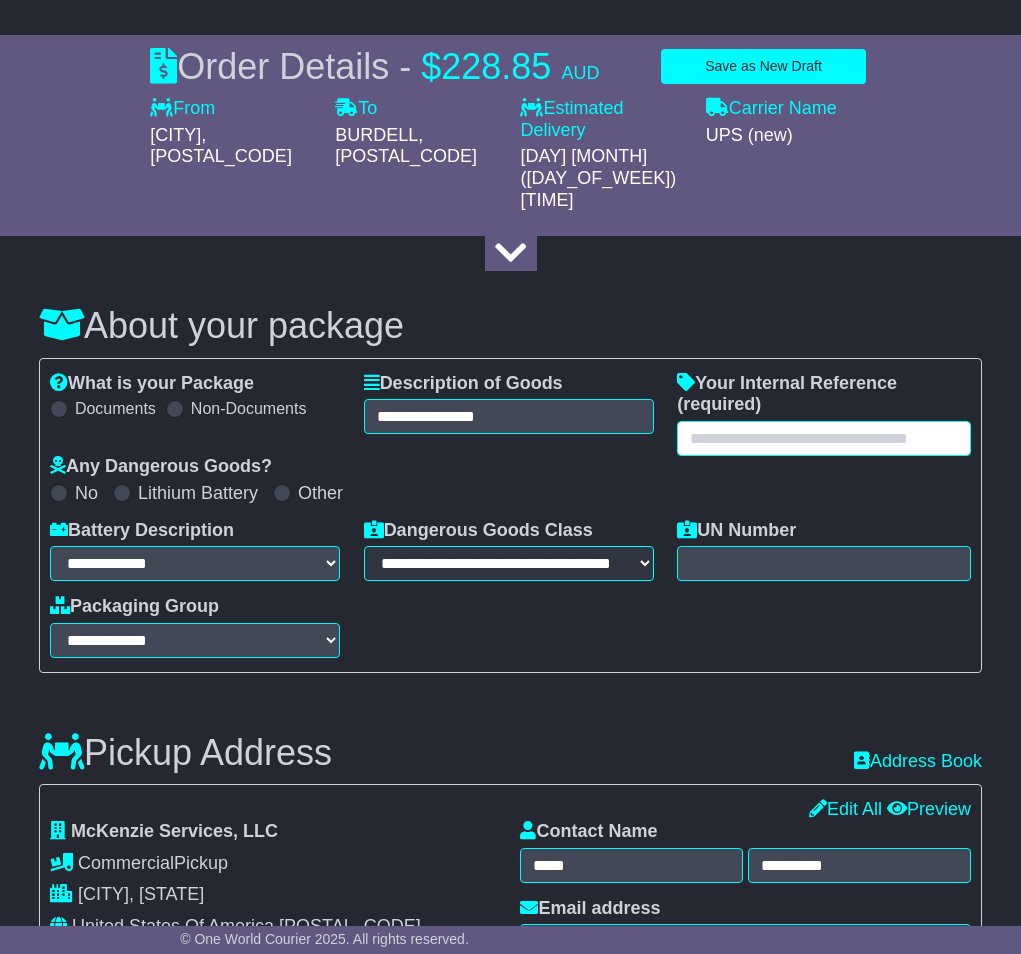 paste on "**********" 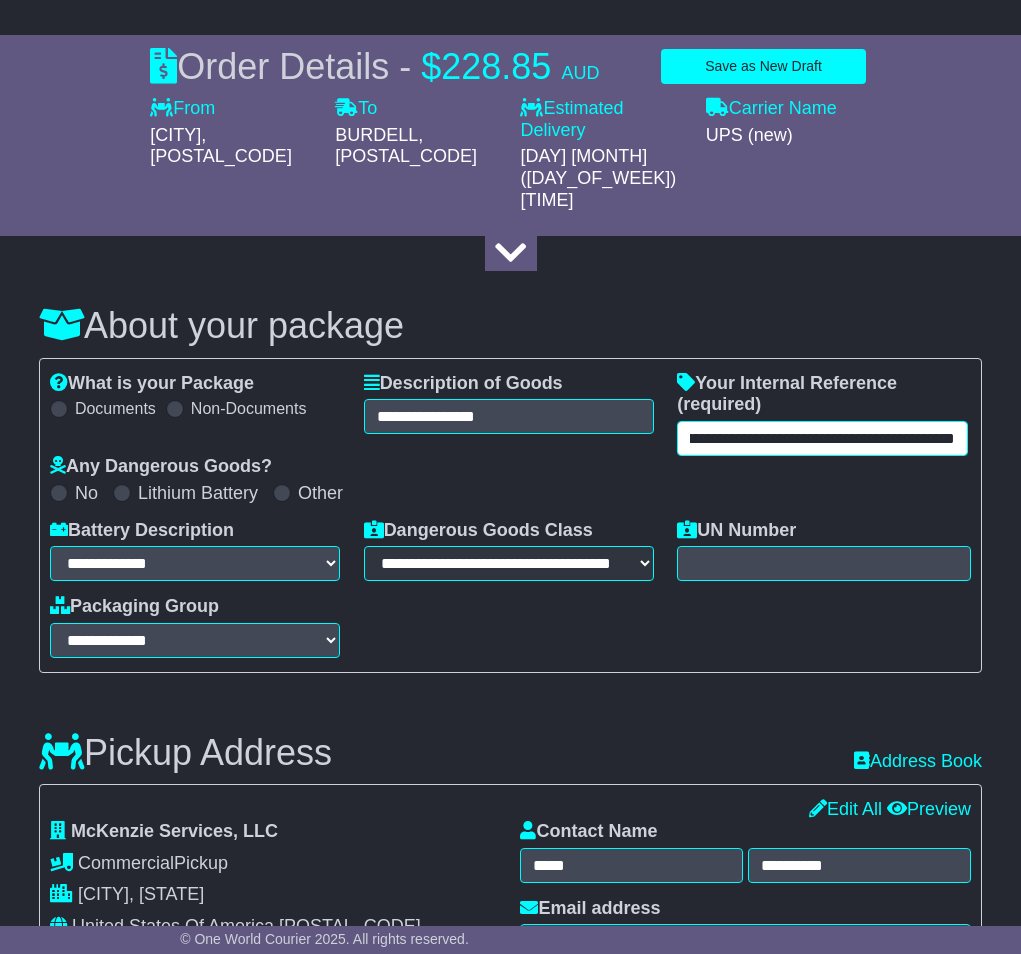 scroll, scrollTop: 0, scrollLeft: 329, axis: horizontal 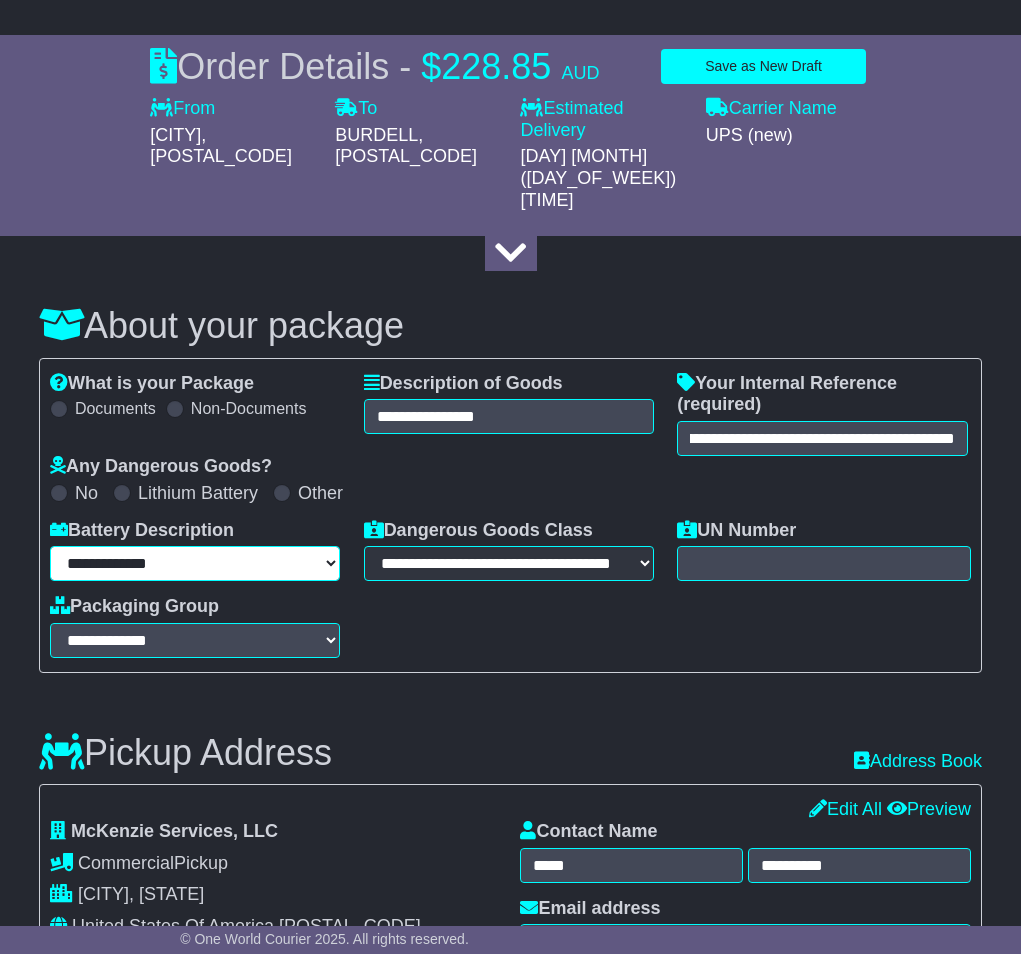 click on "**********" at bounding box center (195, 563) 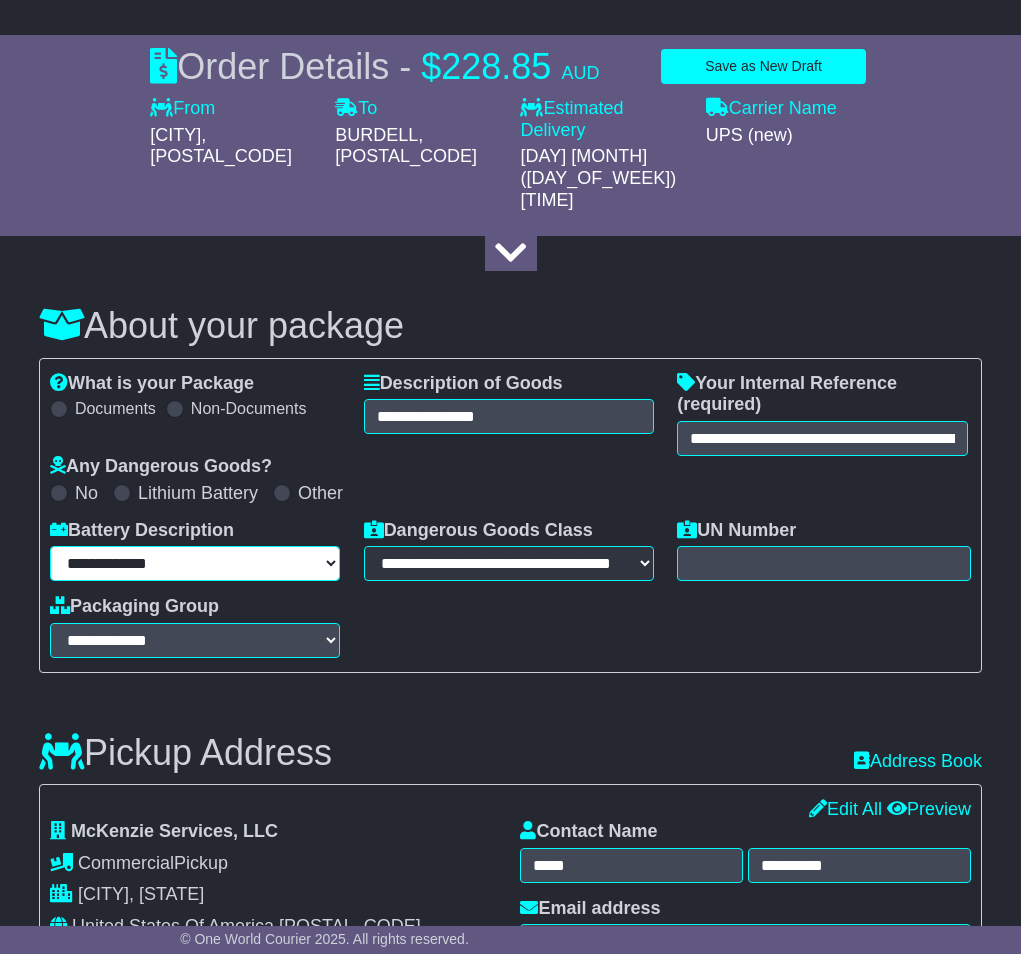 select on "*******" 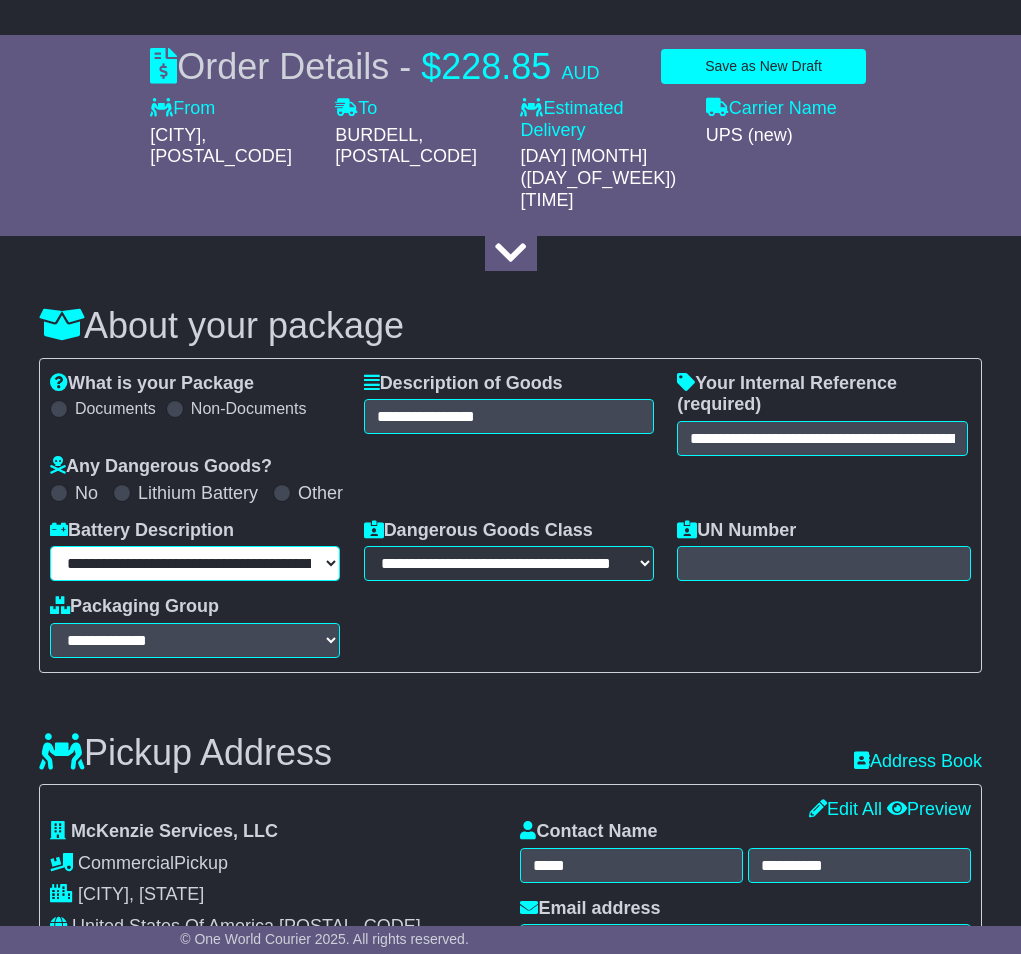 type on "******" 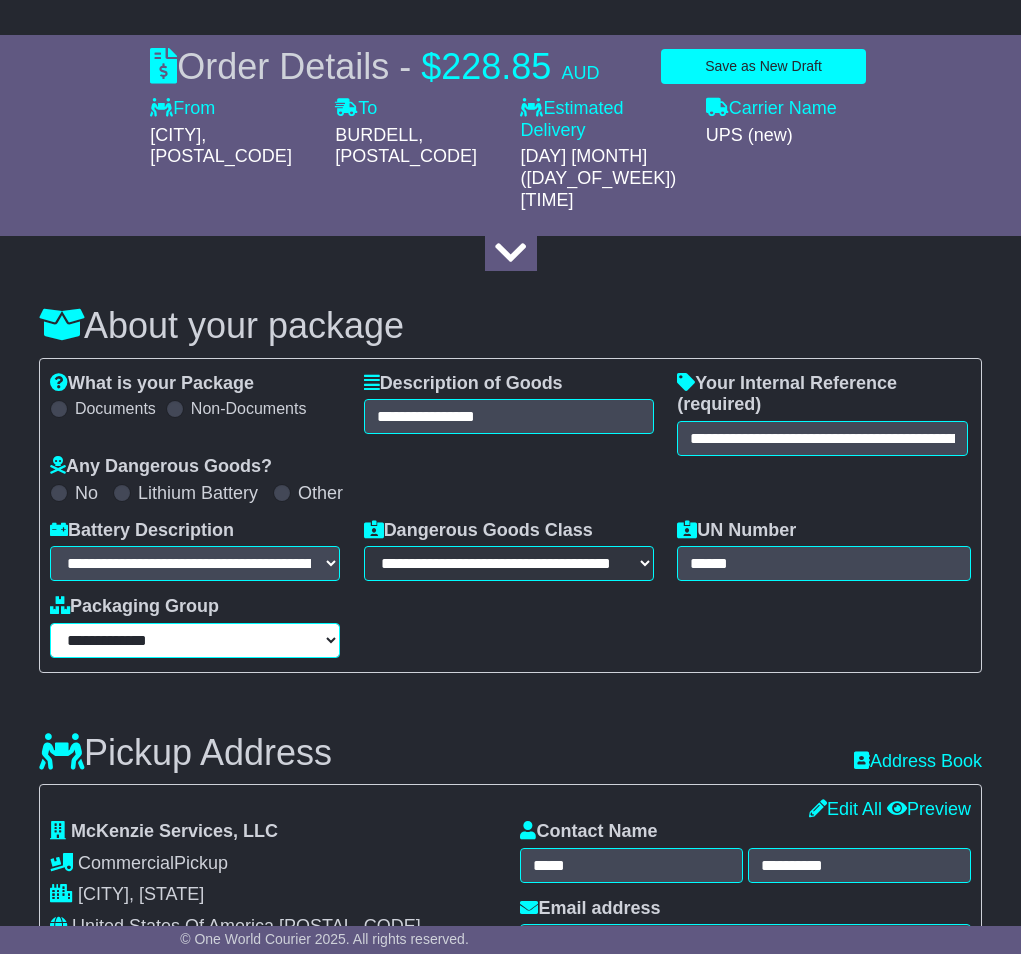 click on "**********" at bounding box center (195, 640) 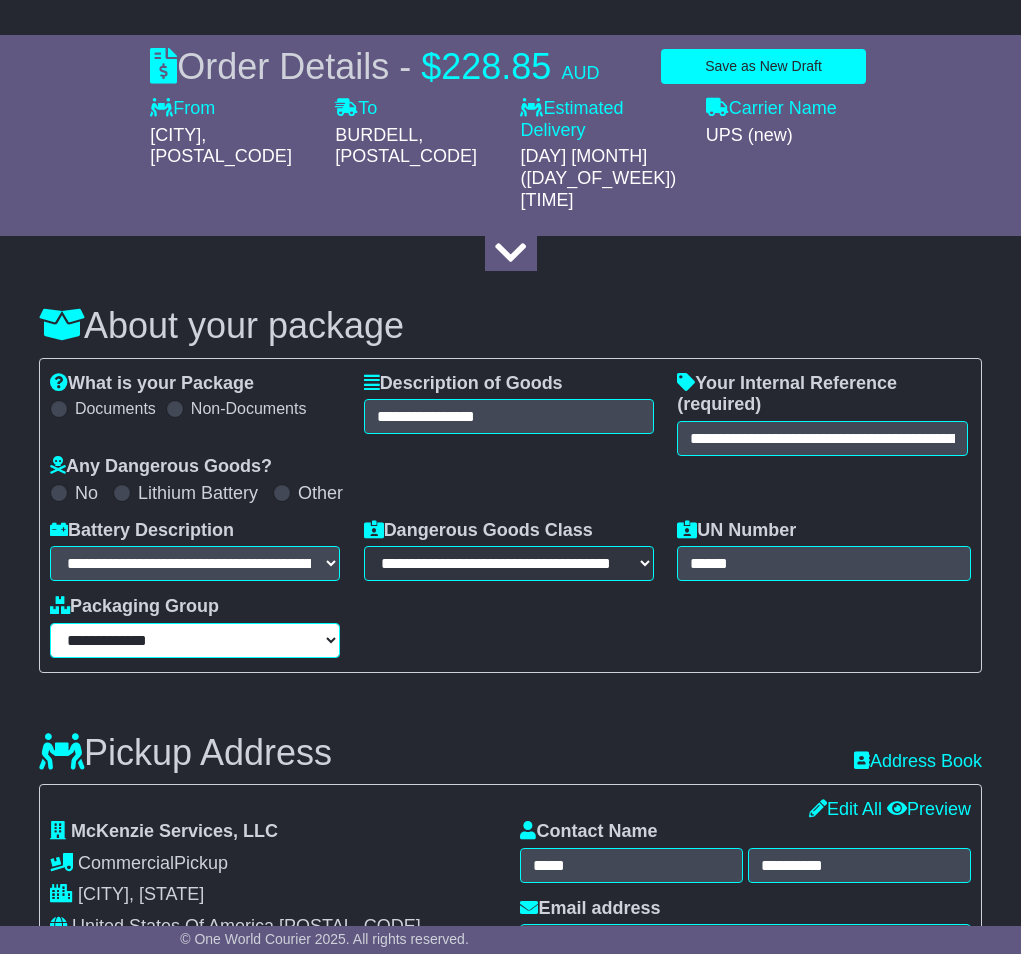 select on "**" 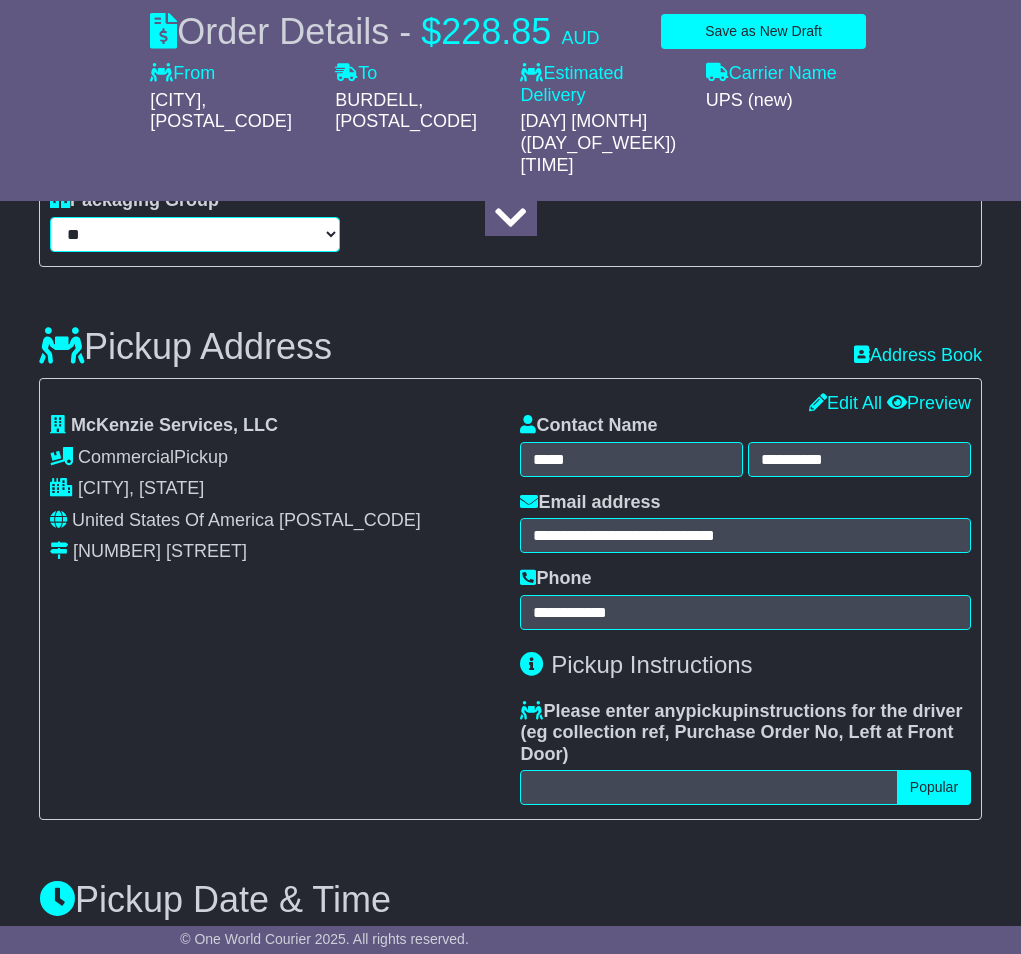 scroll, scrollTop: 655, scrollLeft: 0, axis: vertical 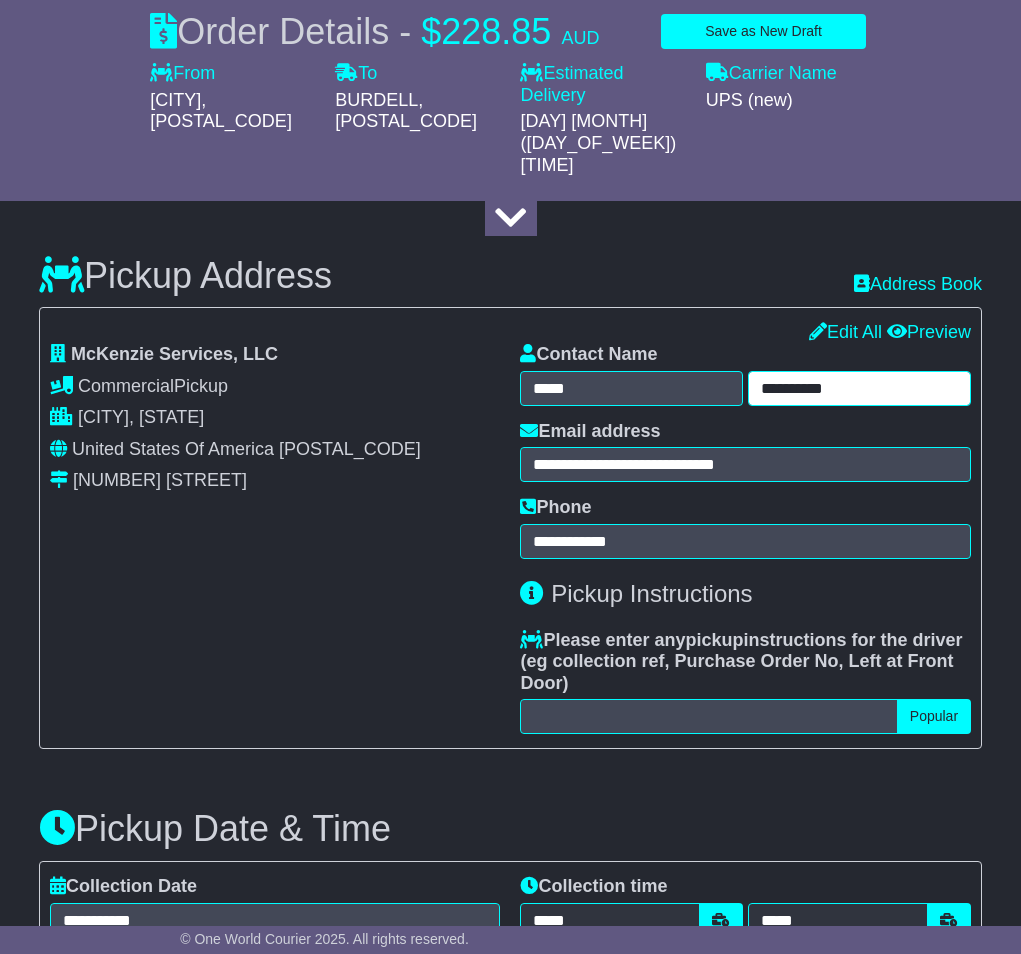 click on "**********" at bounding box center (859, 388) 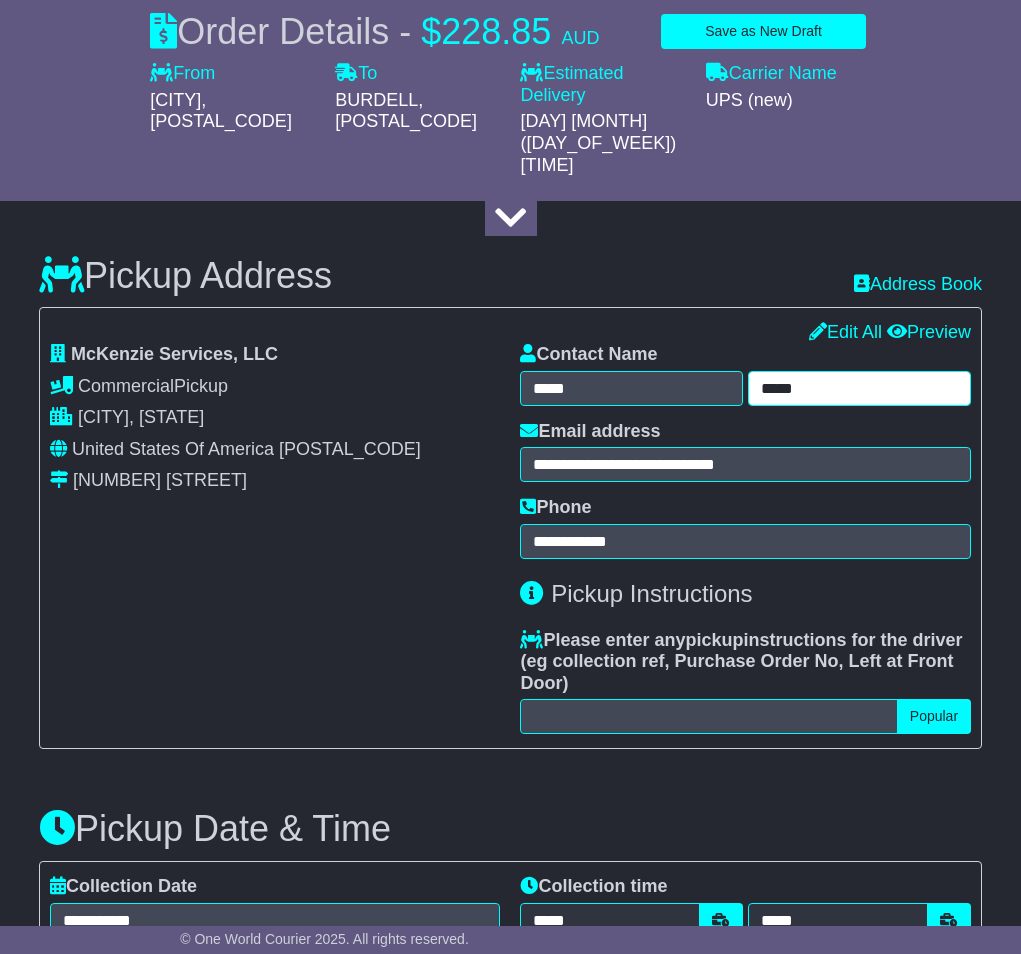 type on "*****" 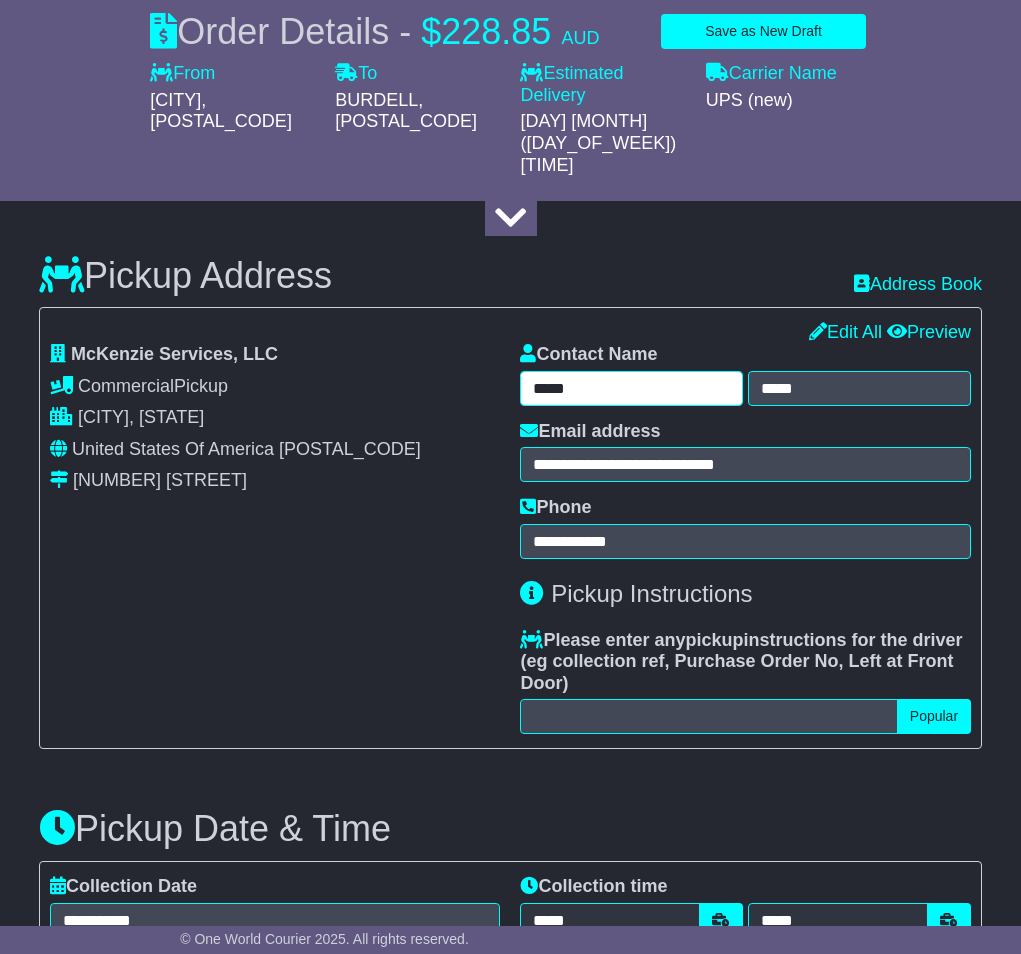 click on "*****" at bounding box center (631, 388) 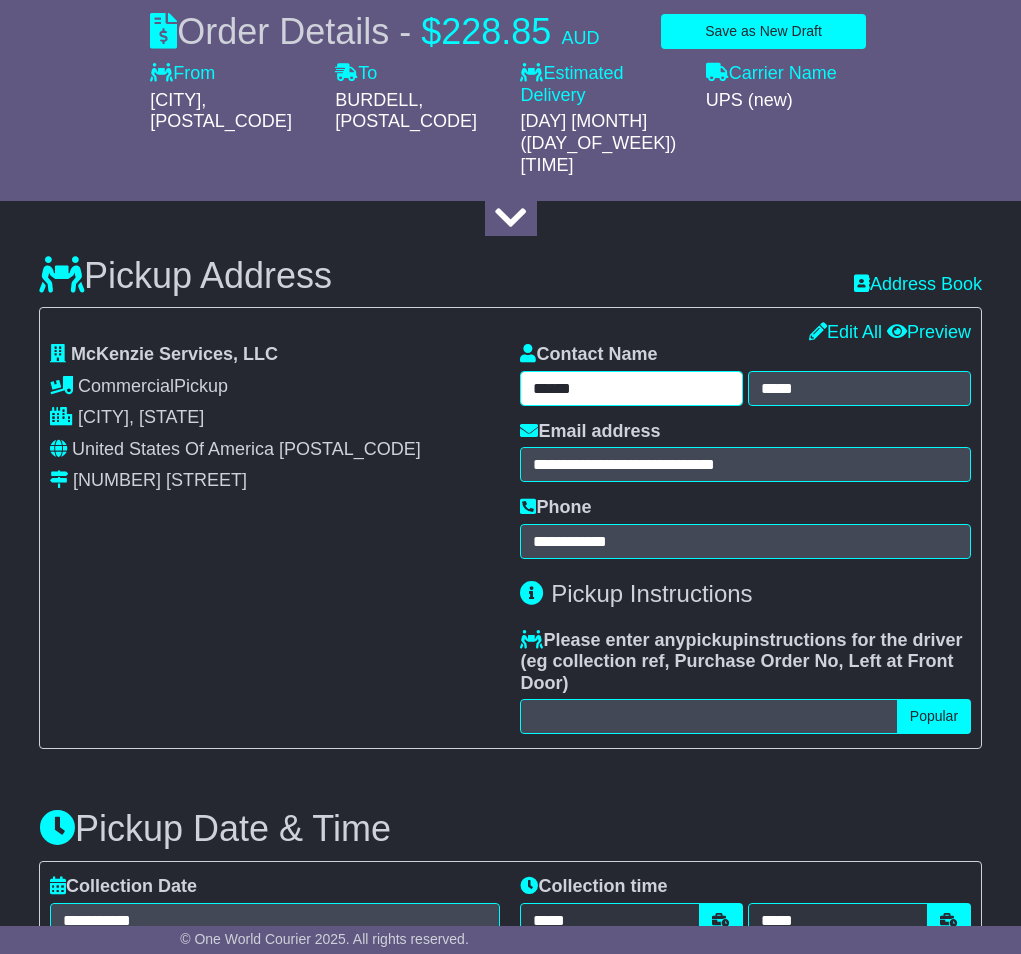 paste on "*****" 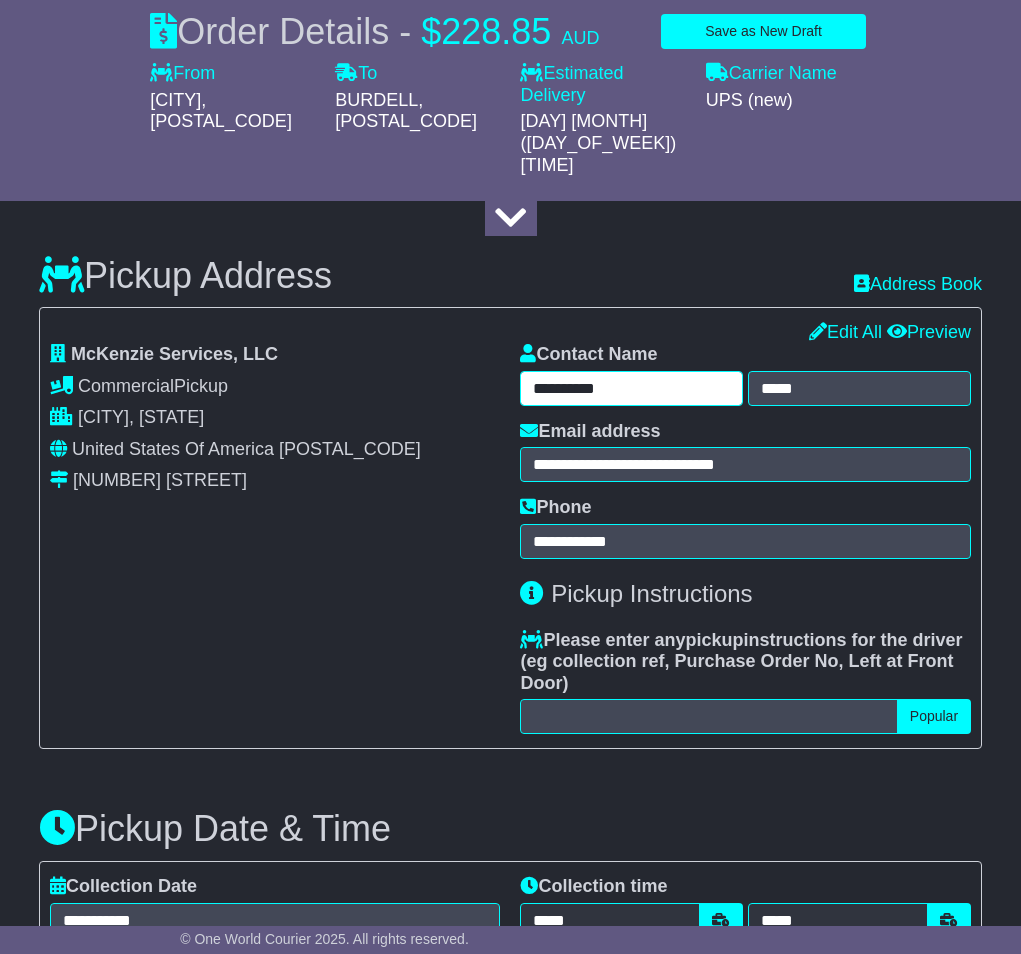 type on "**********" 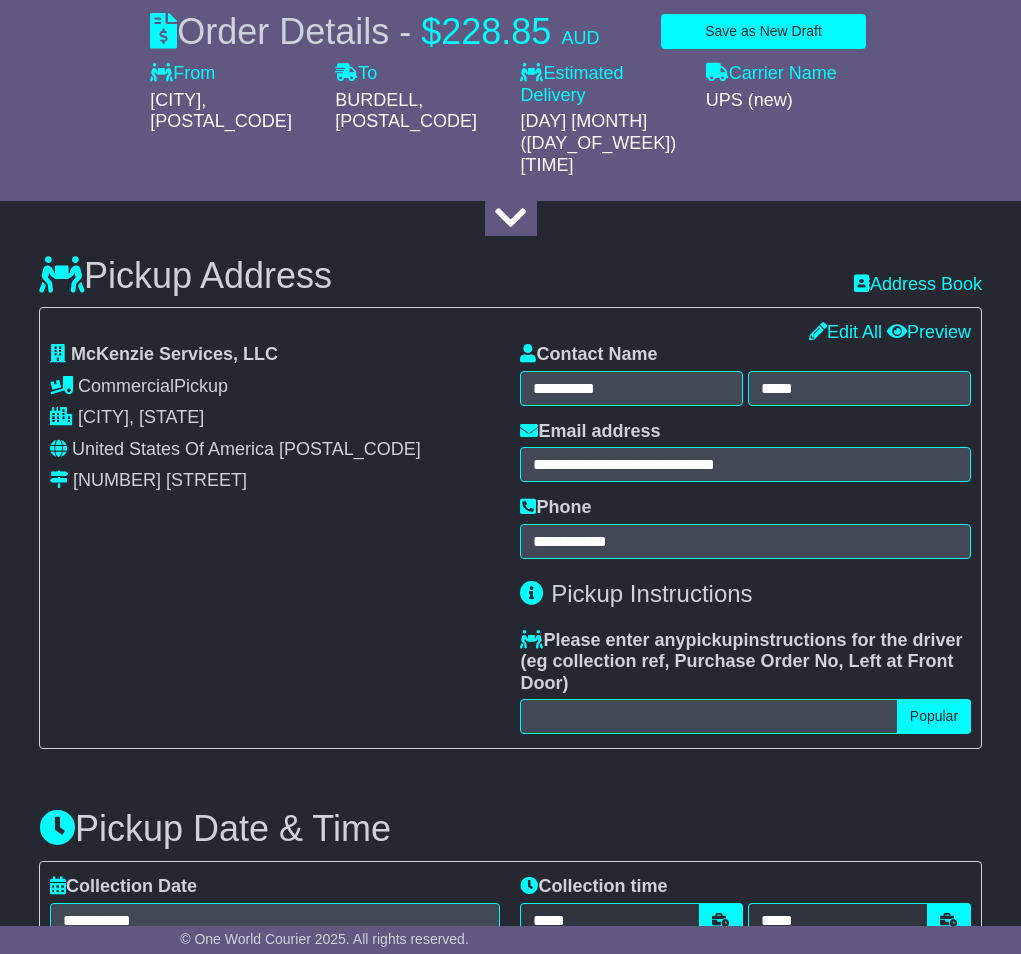 click on "McKenzie Services, LLC
Commercial  Pickup
Commercial  Delivery
[CITY], [STATE]
Afghanistan
Albania
Algeria
American Samoa
Andorra
Angola
Anguilla
Antigua
Argentina
Armenia
Aruba
Australia
Austria
Azerbaijan
Bahamas
Bahrain
Bangladesh
Barbados
Belarus
Belgium Belize Benin" at bounding box center [275, 418] 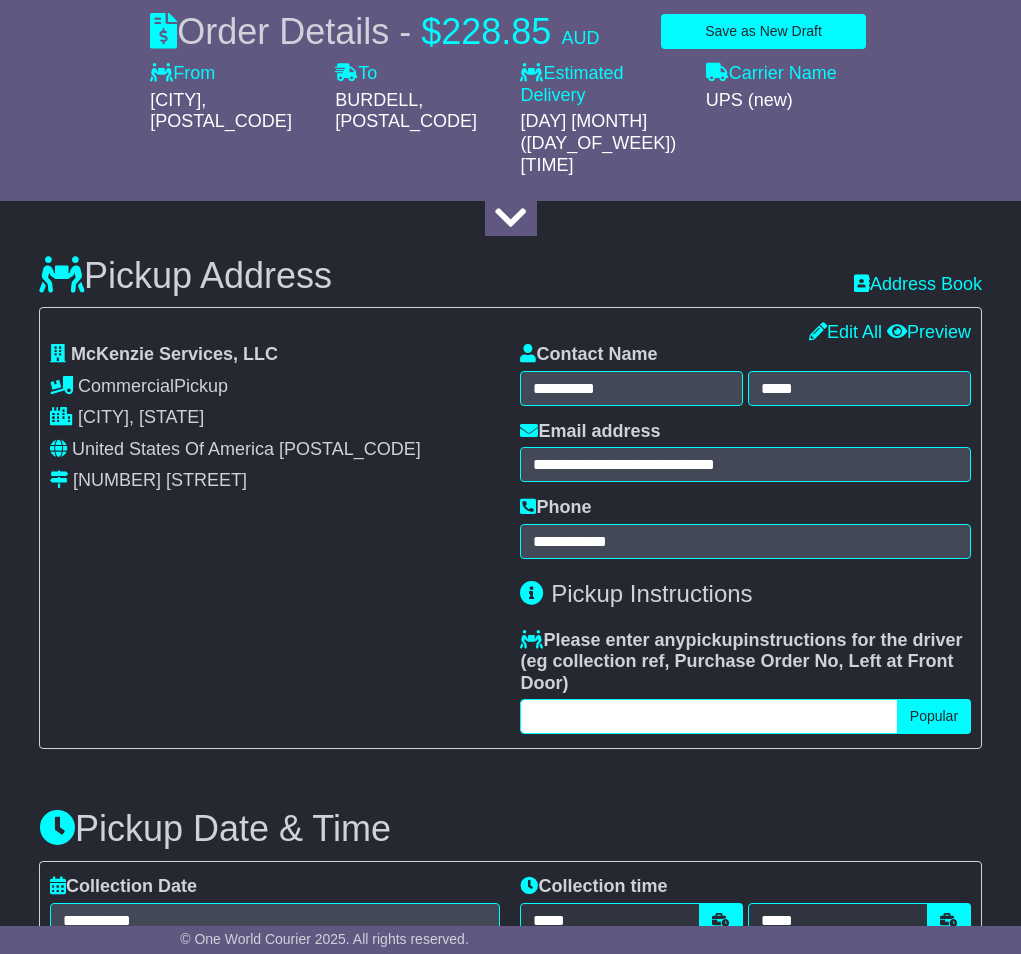 click at bounding box center (708, 716) 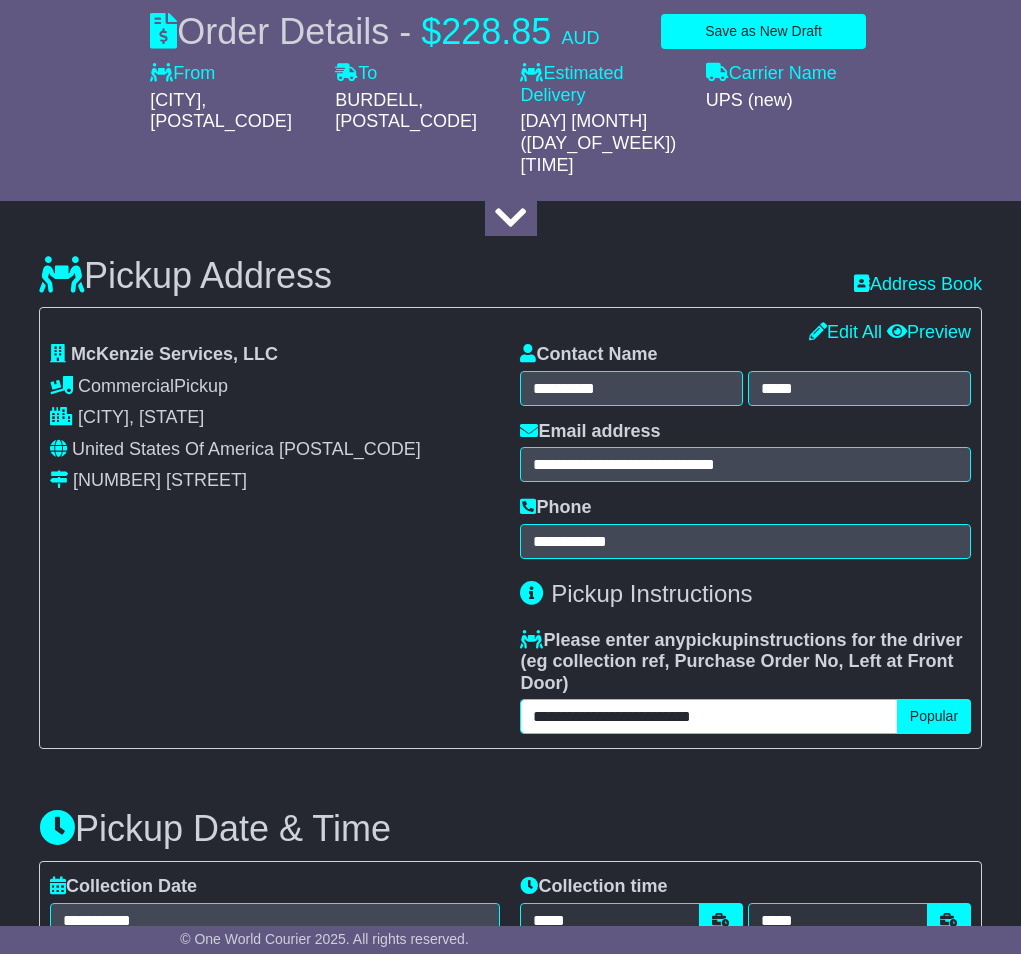 paste on "**********" 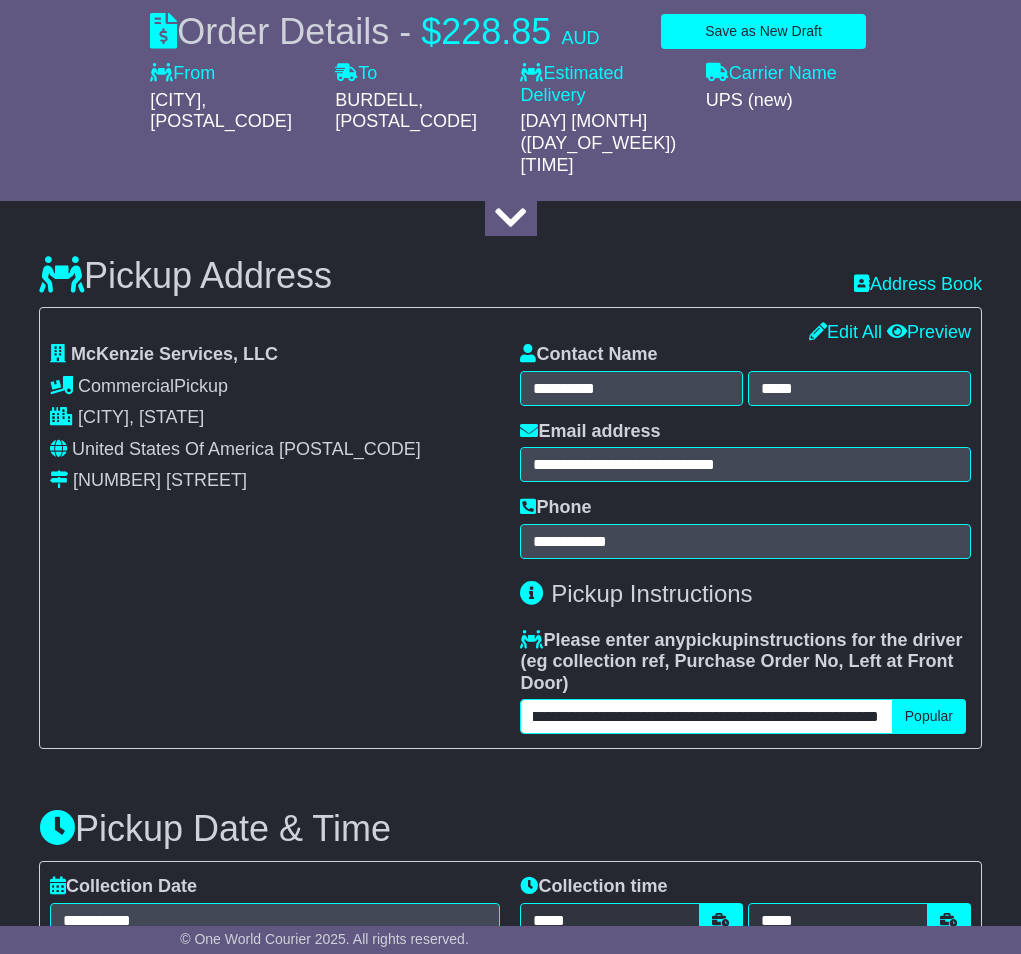 scroll, scrollTop: 0, scrollLeft: 170, axis: horizontal 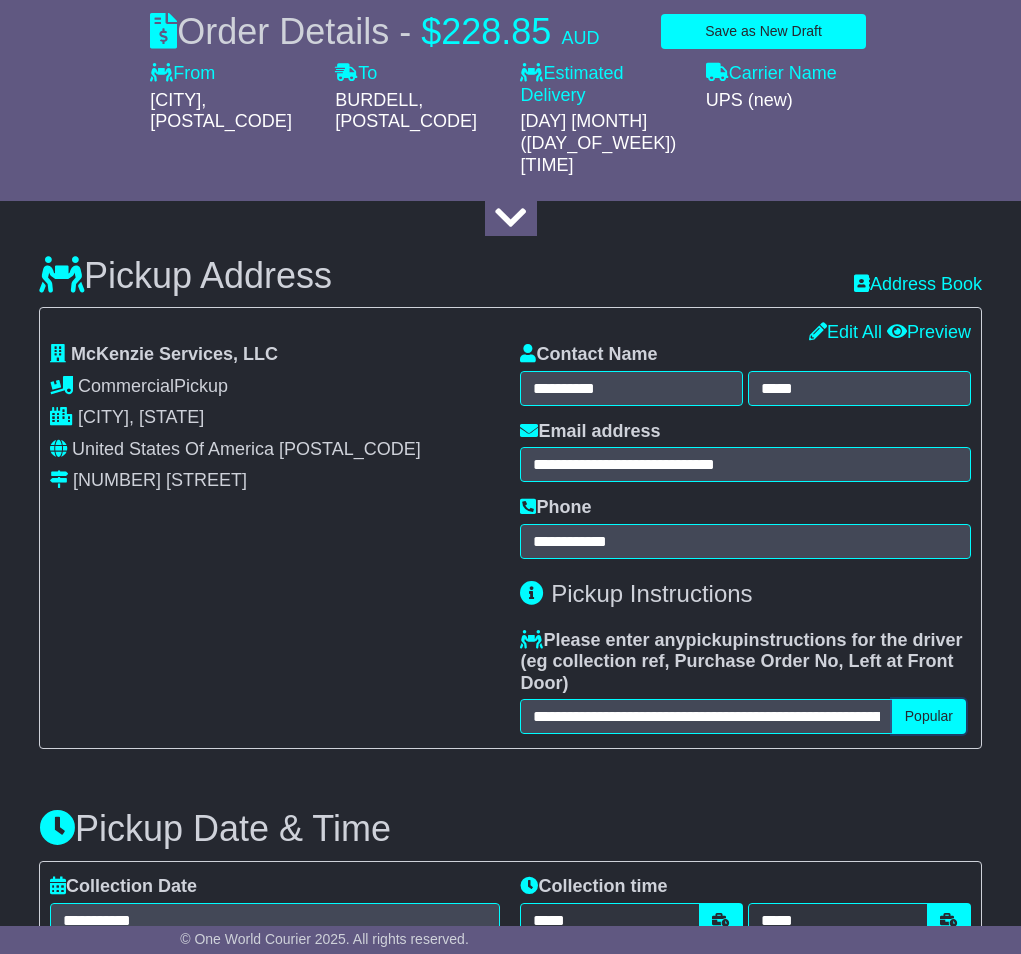 click on "Popular" at bounding box center [929, 716] 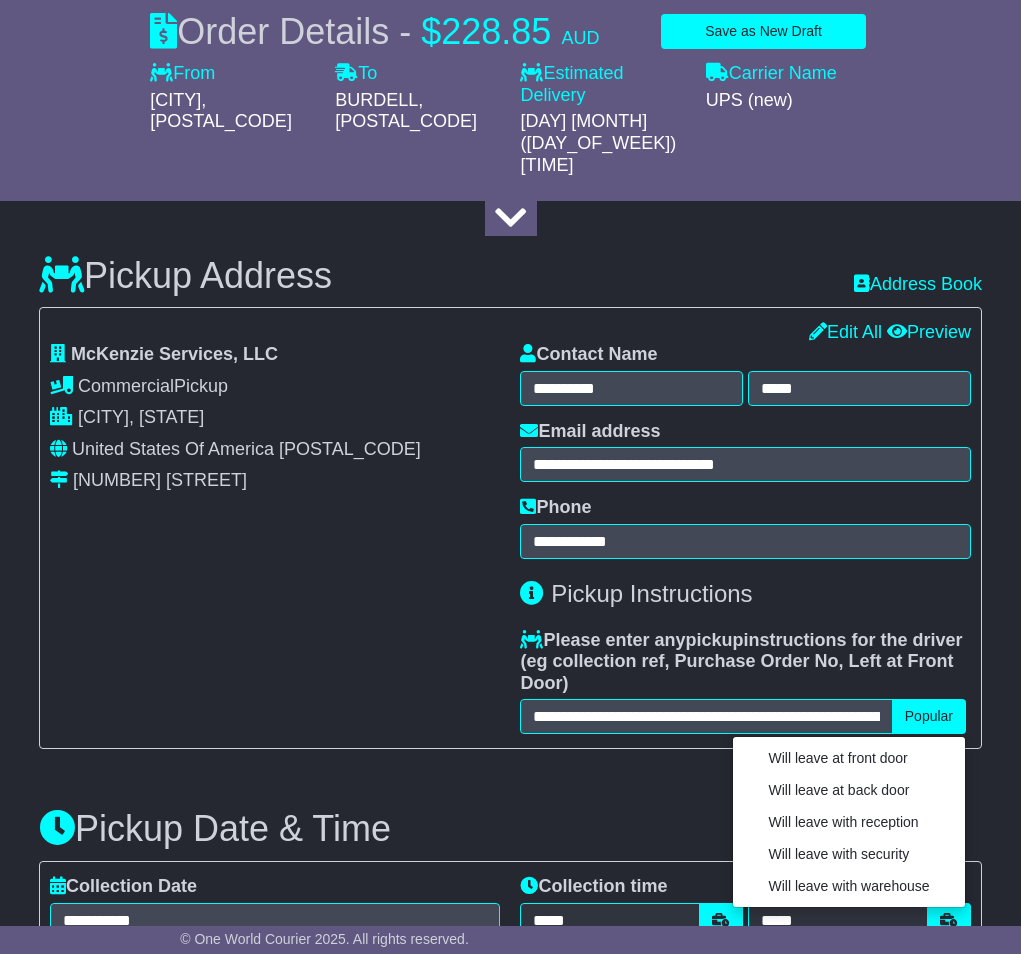 click on "Please enter any  pickup  instructions for the driver ( eg collection ref, Purchase Order No, Left at Front Door )" at bounding box center [745, 662] 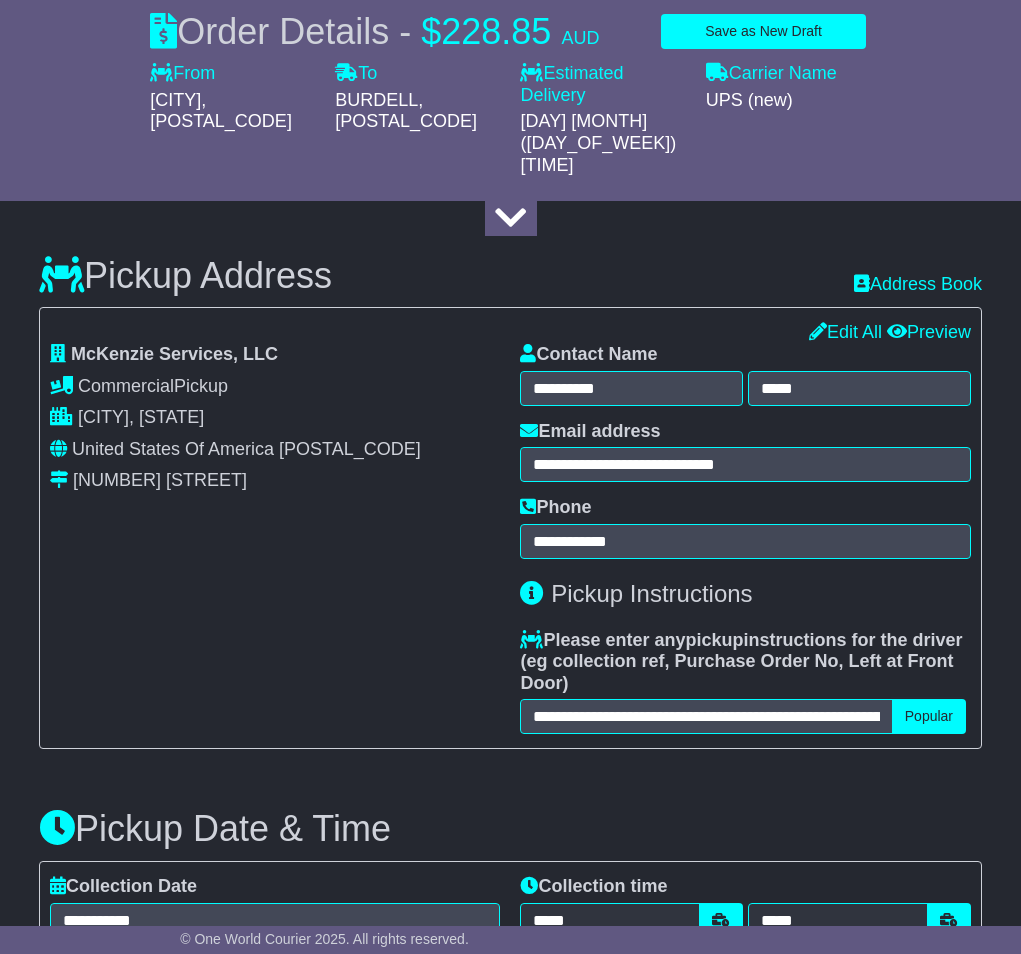 click on "**********" at bounding box center [510, 1622] 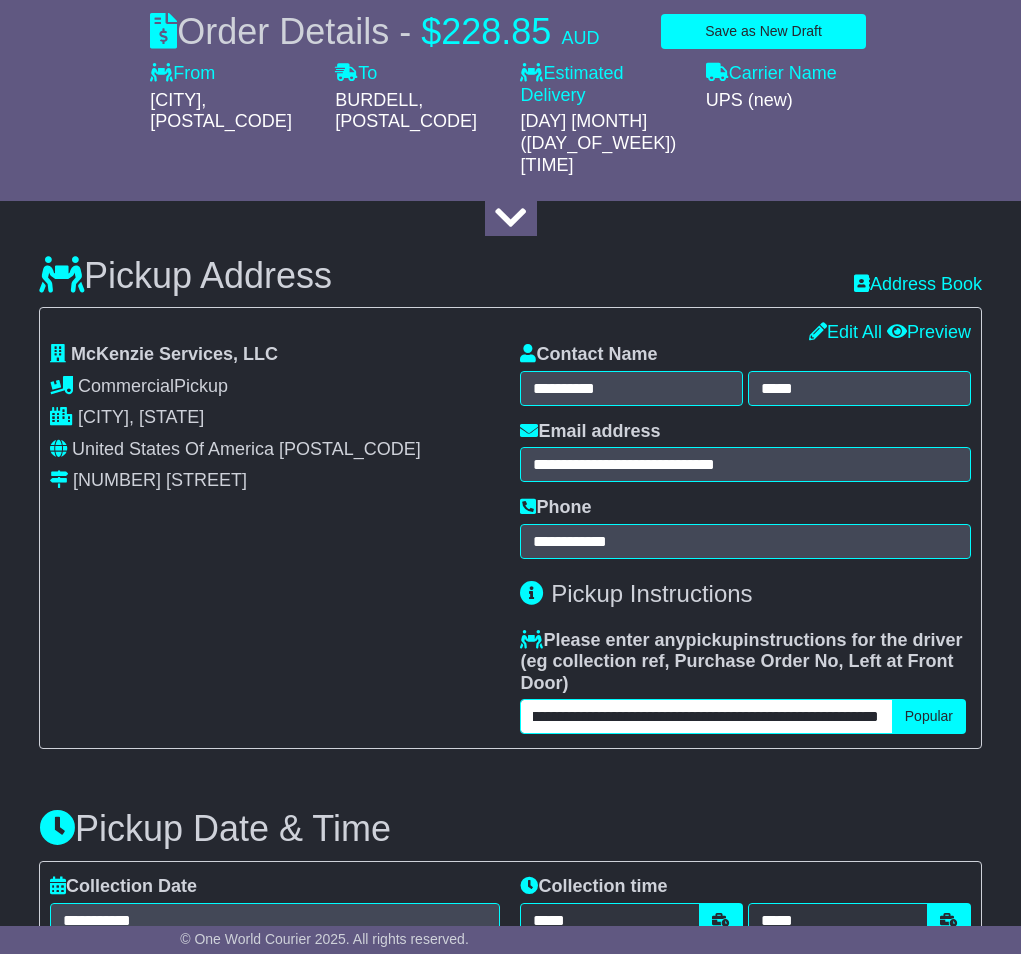 scroll, scrollTop: 0, scrollLeft: 170, axis: horizontal 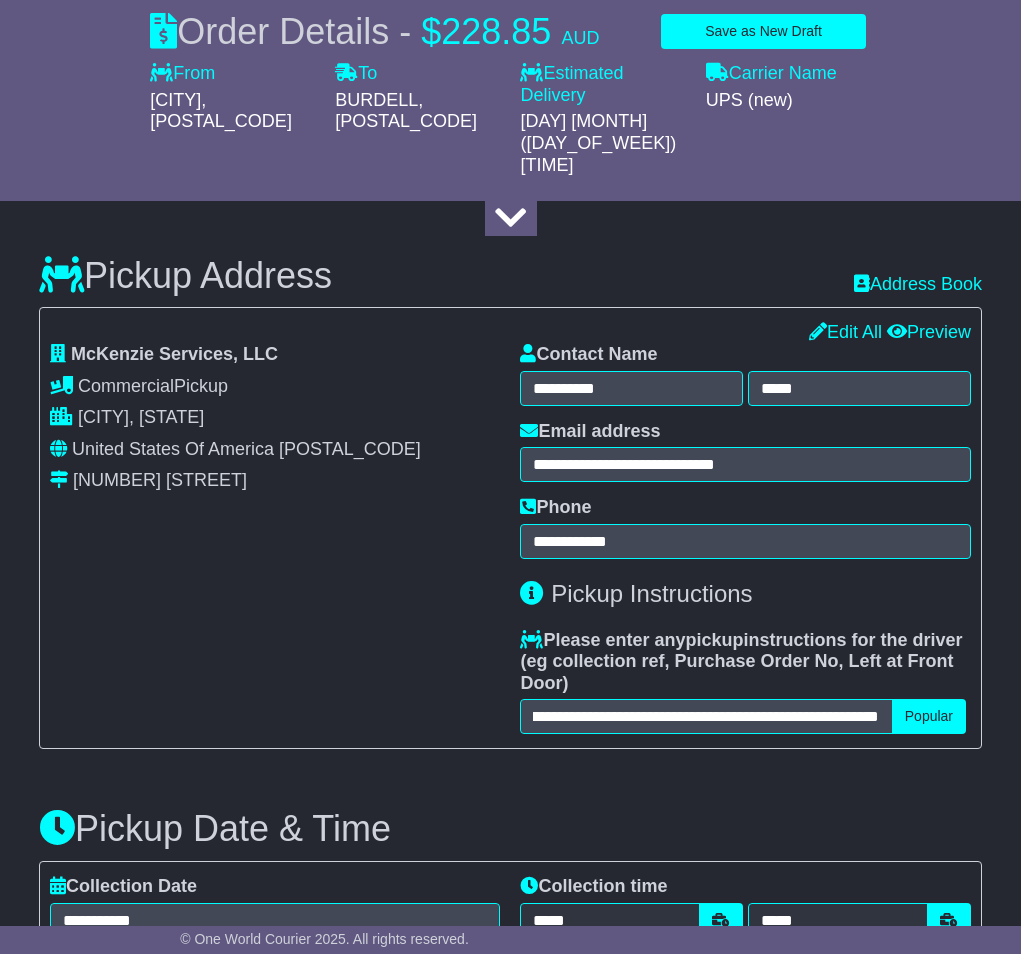 click on "**********" at bounding box center (510, 1622) 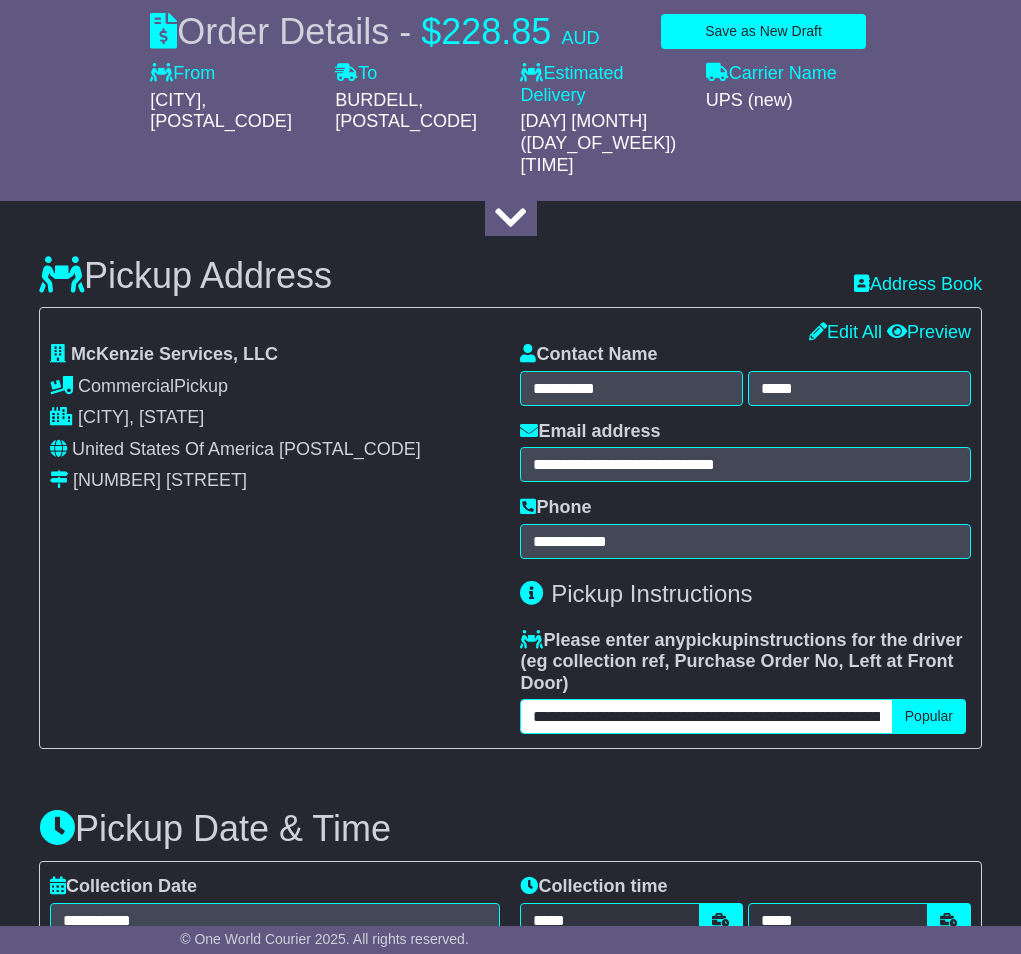 click on "**********" at bounding box center (706, 716) 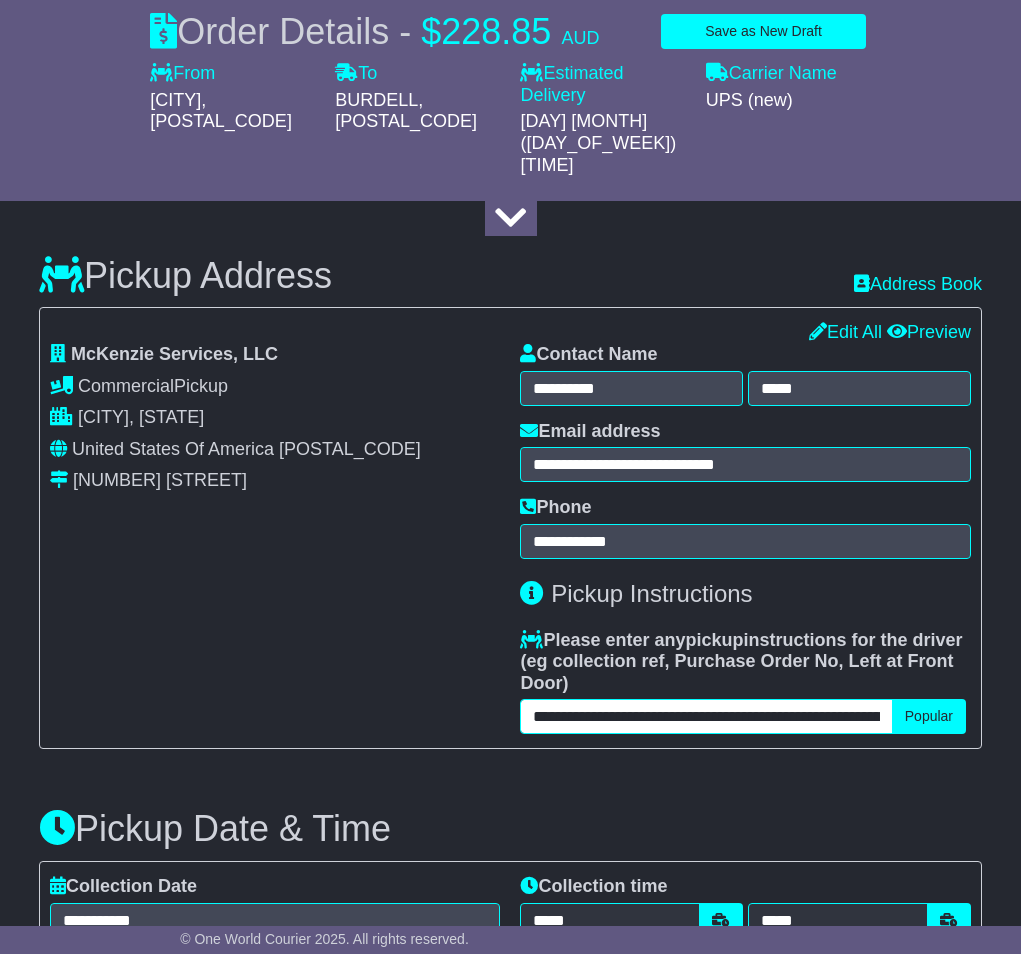 scroll, scrollTop: 0, scrollLeft: 170, axis: horizontal 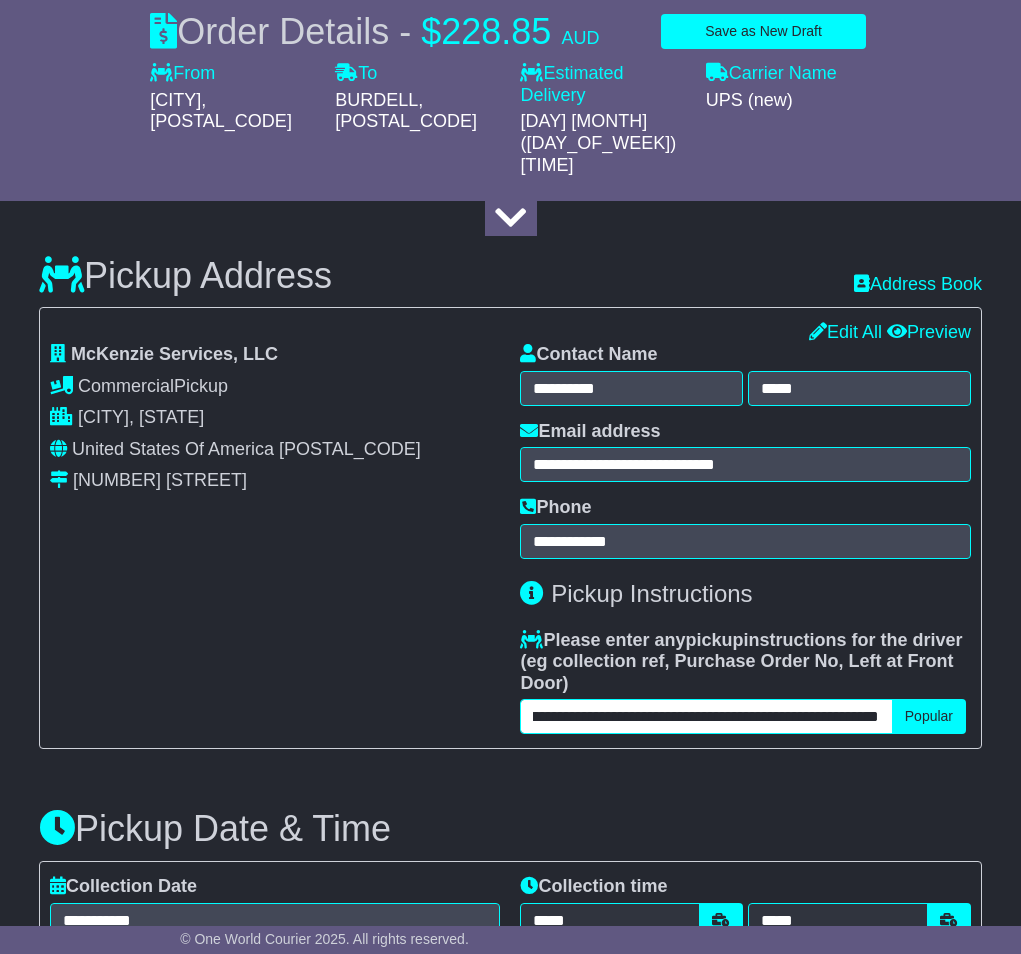 drag, startPoint x: 785, startPoint y: 702, endPoint x: 927, endPoint y: 716, distance: 142.68848 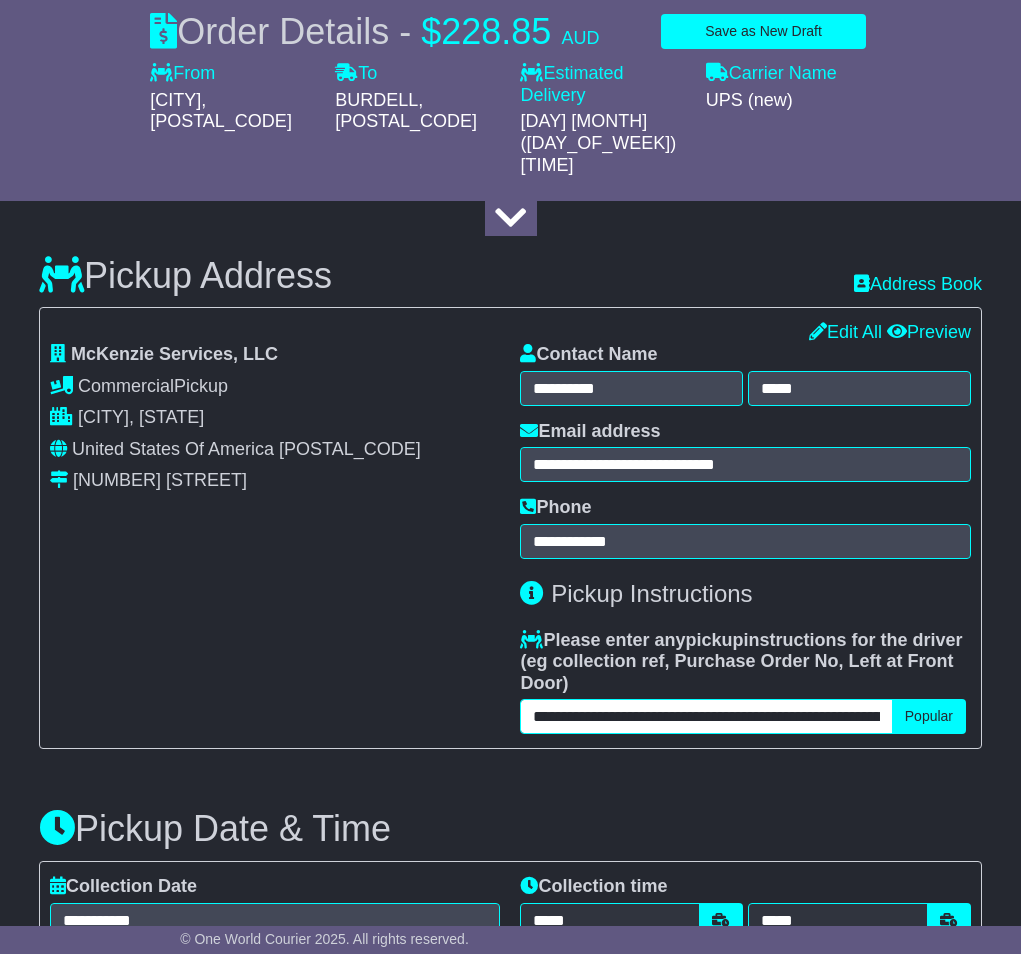 drag, startPoint x: 772, startPoint y: 698, endPoint x: 403, endPoint y: 689, distance: 369.10974 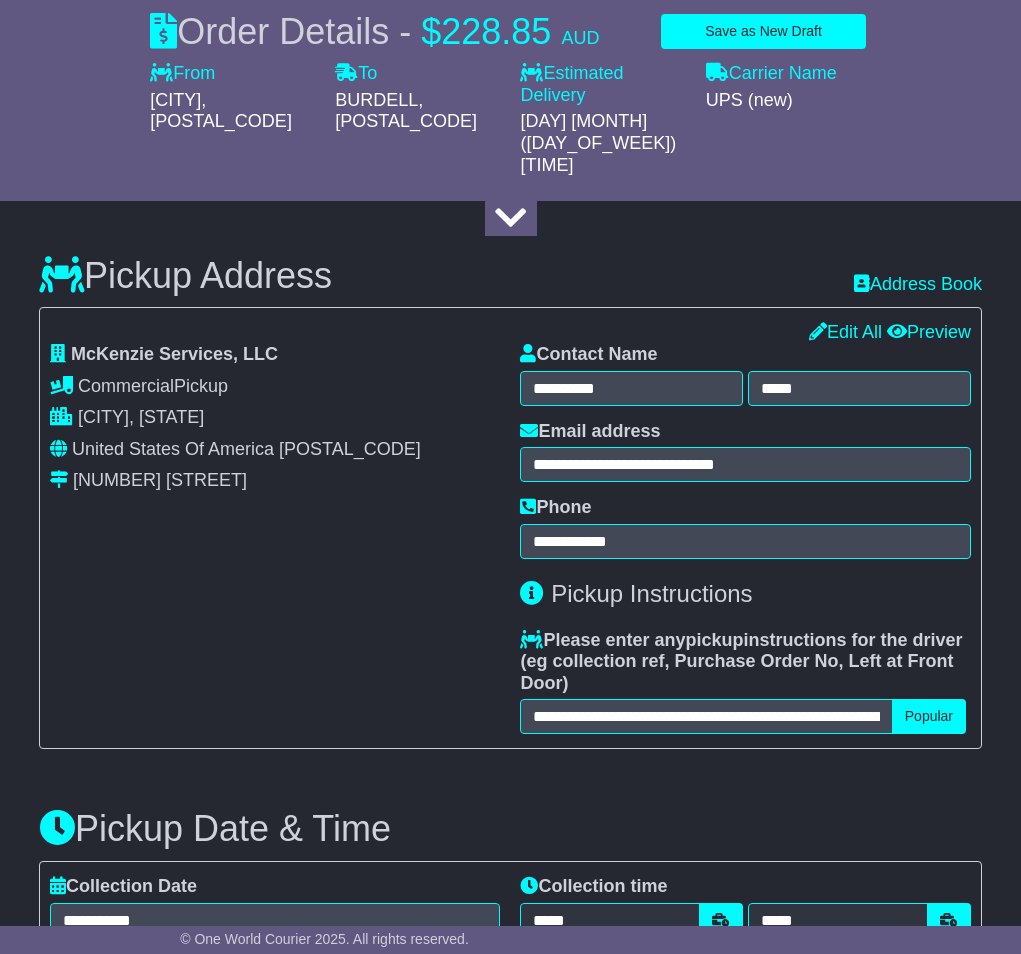 click on "**********" at bounding box center (275, 539) 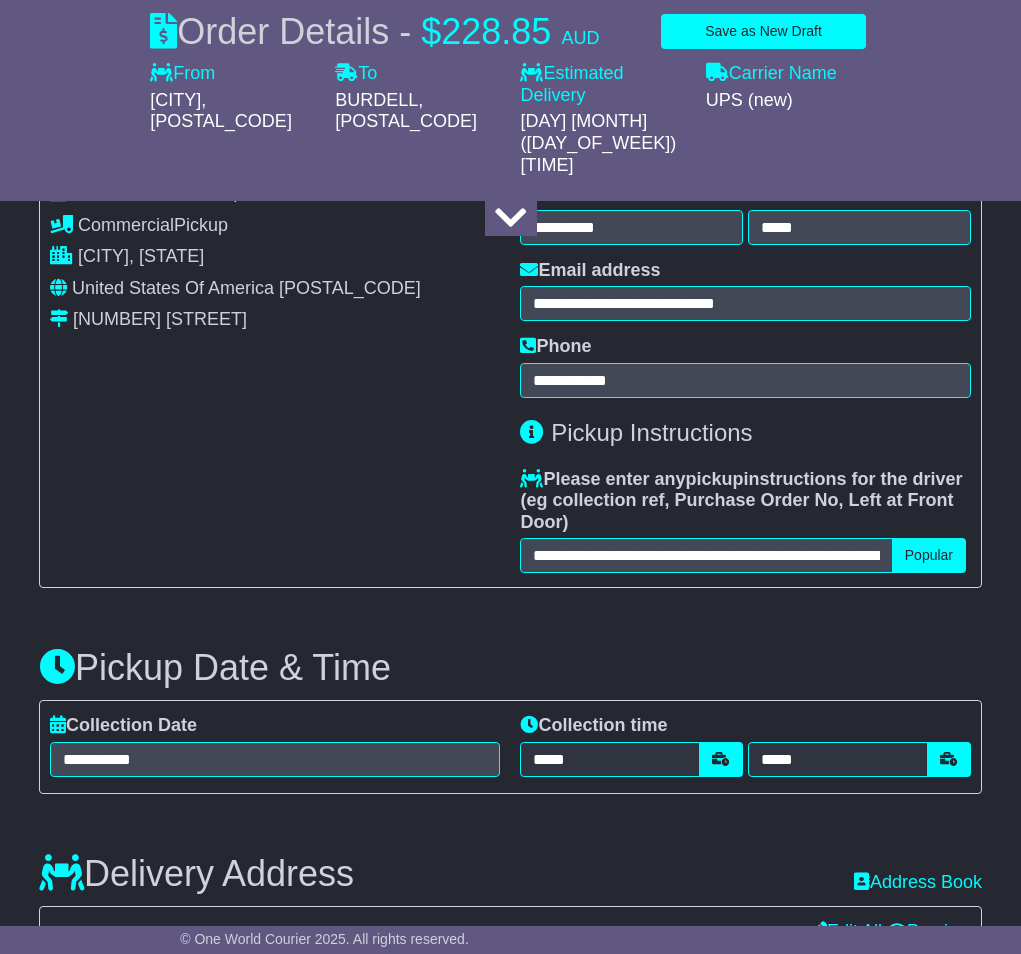 scroll, scrollTop: 903, scrollLeft: 0, axis: vertical 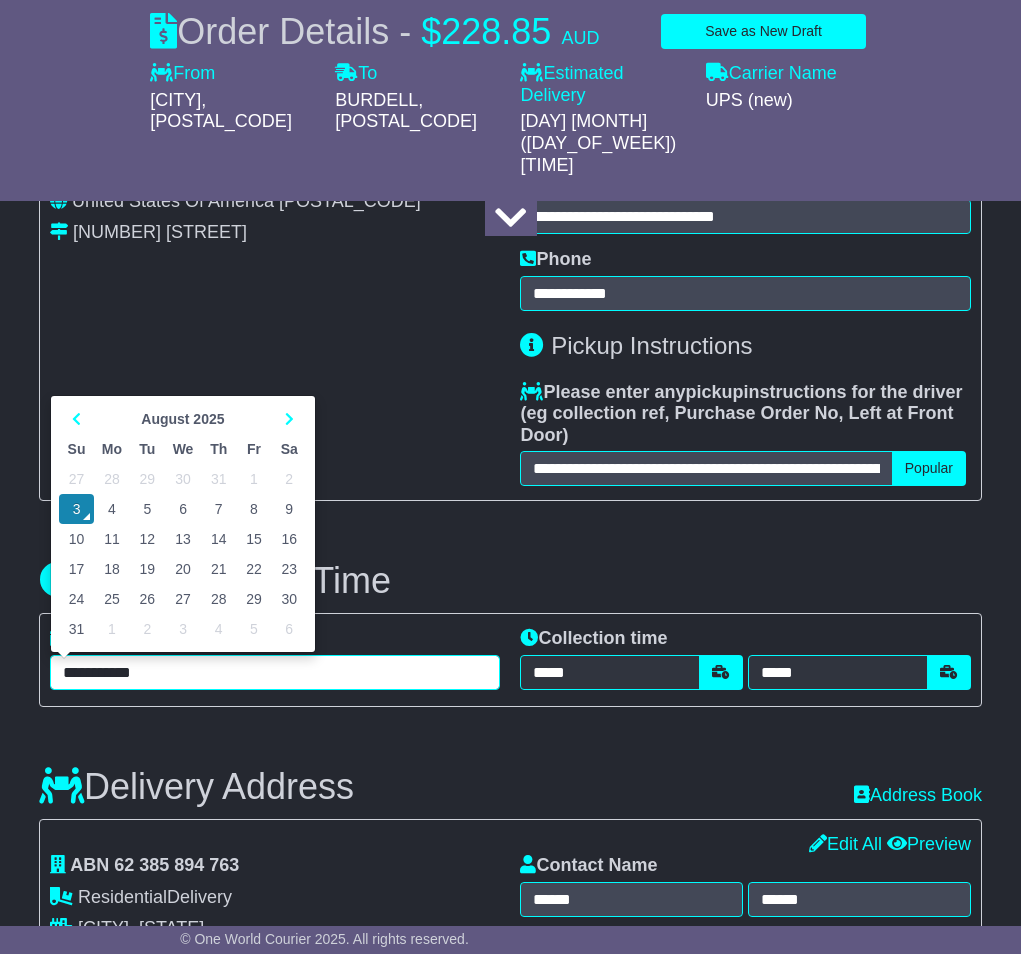 click on "**********" at bounding box center (275, 672) 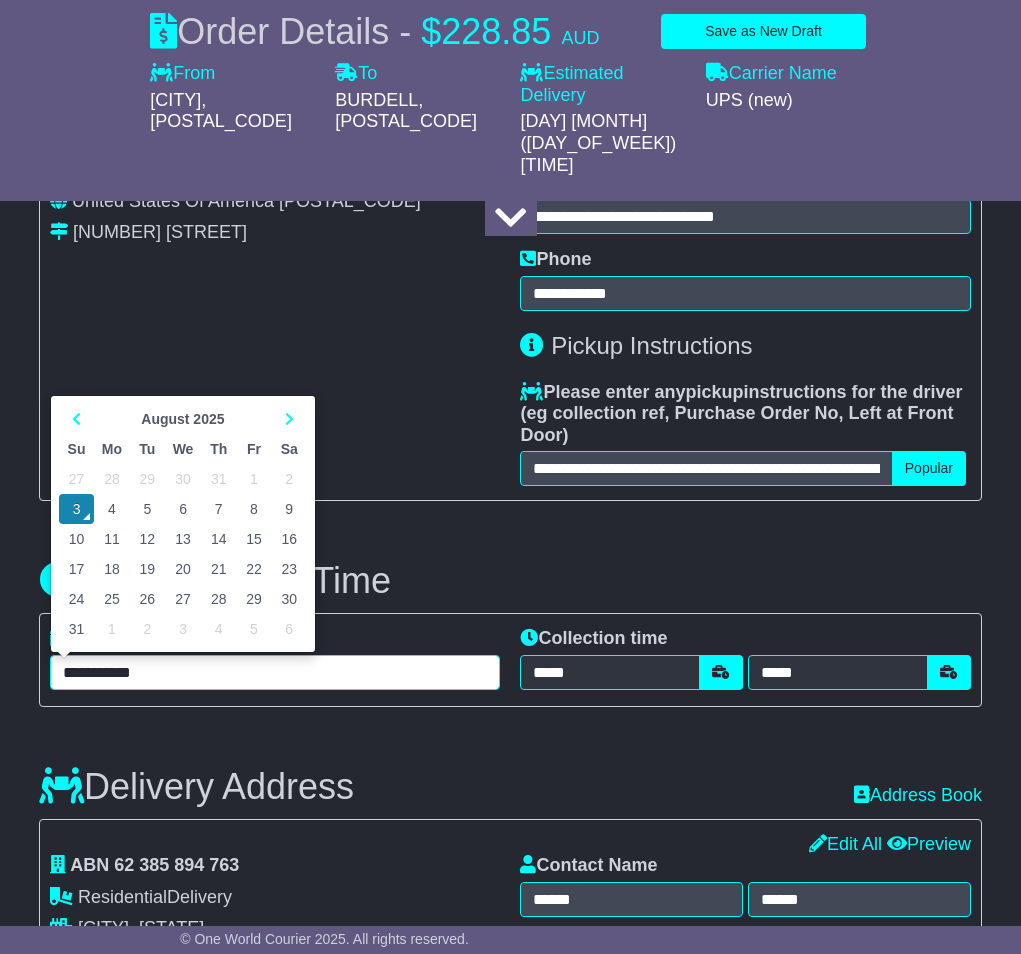 click on "4" at bounding box center [112, 509] 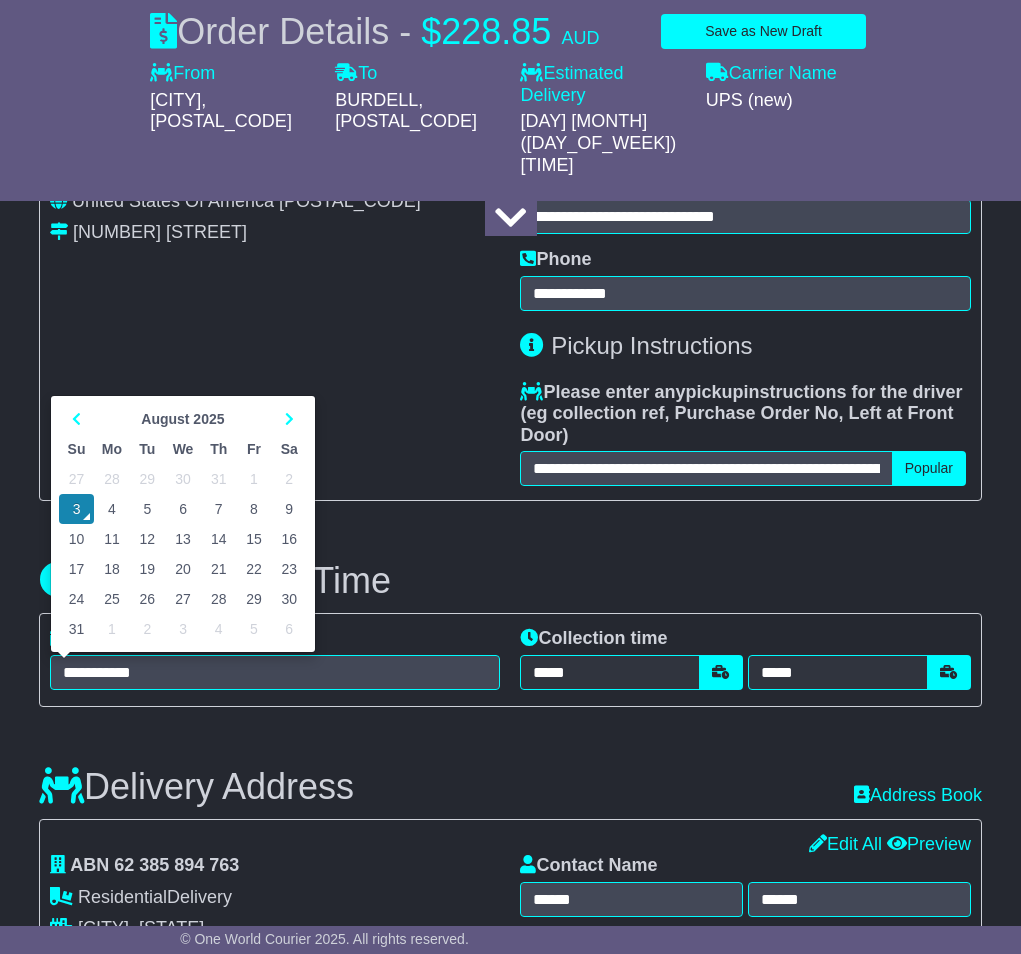 type on "**********" 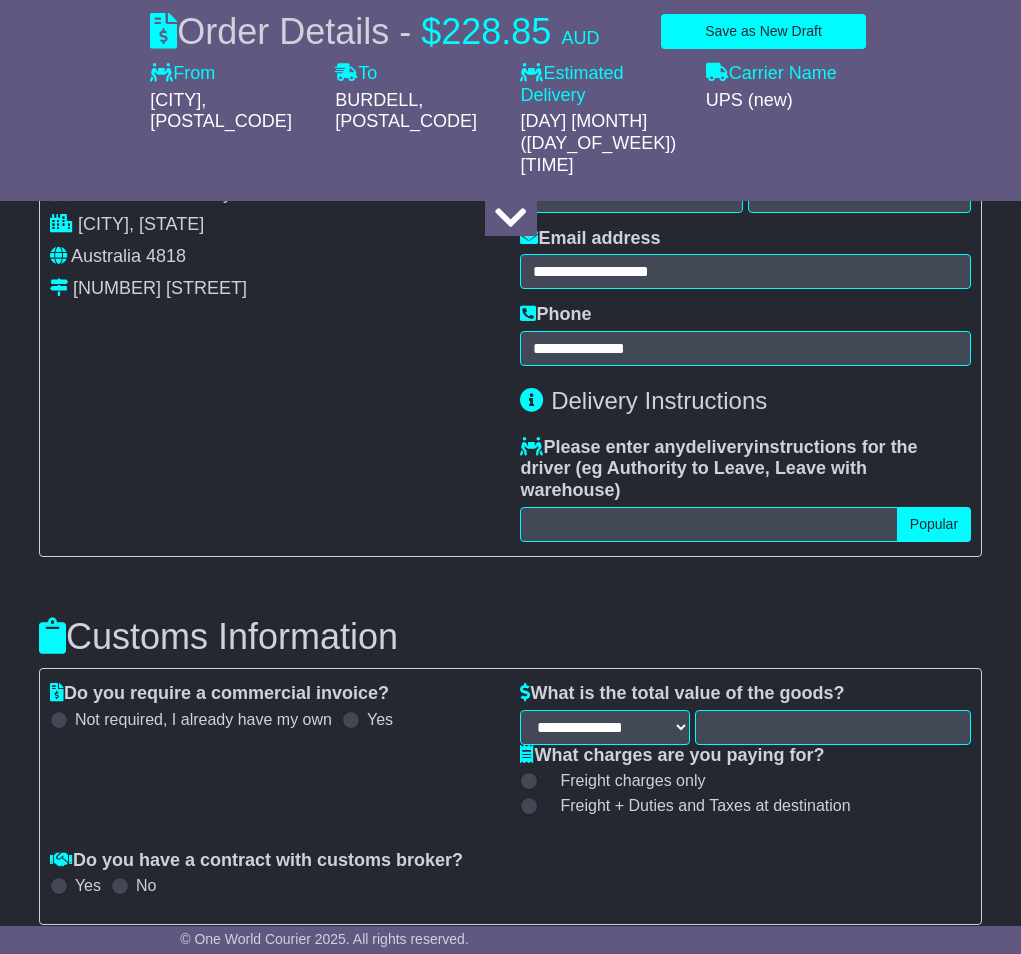 scroll, scrollTop: 1612, scrollLeft: 0, axis: vertical 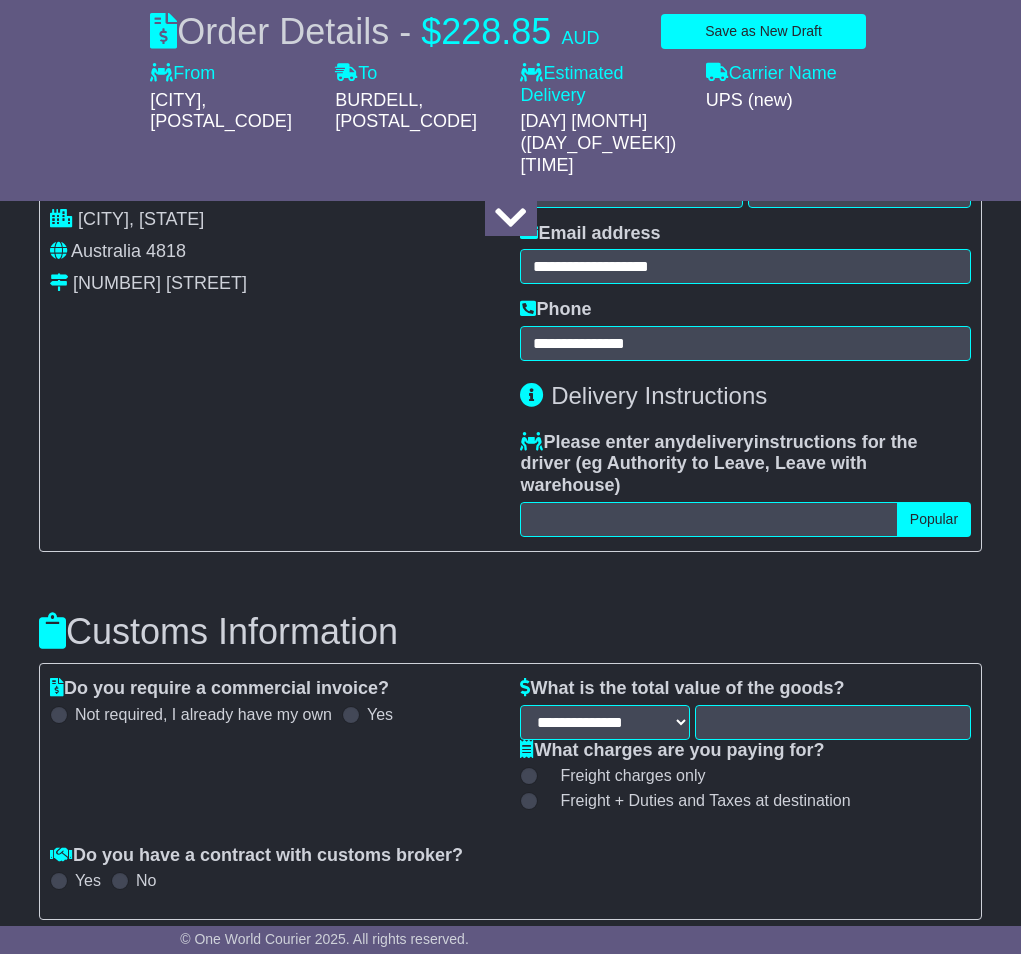 click on "Yes" at bounding box center (380, 714) 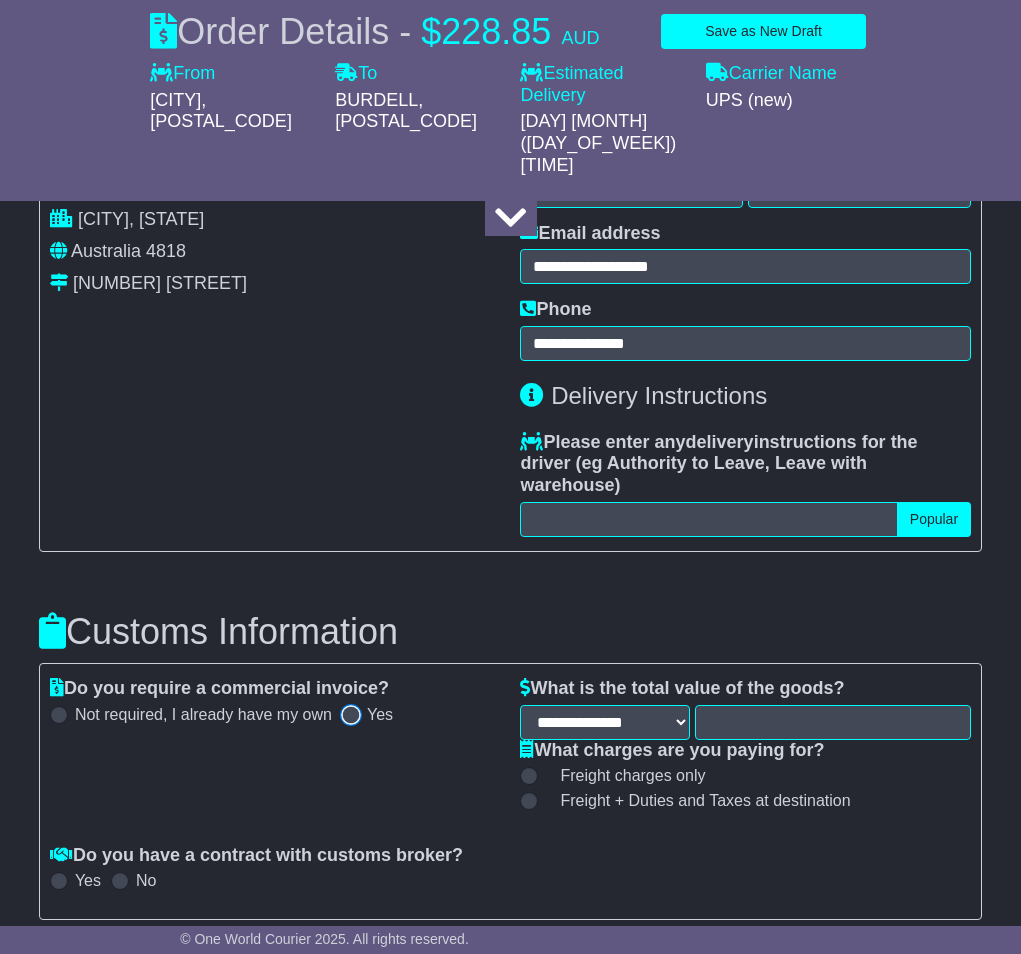 select on "***" 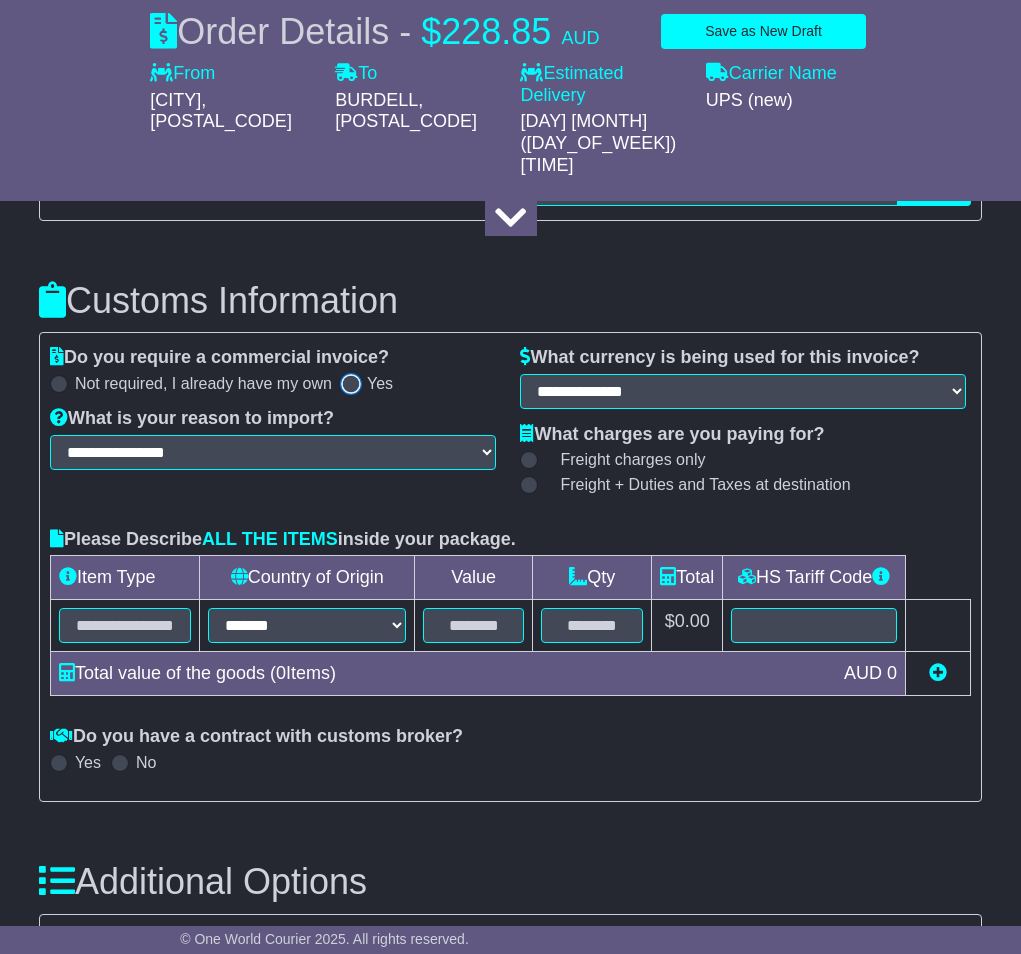 scroll, scrollTop: 1942, scrollLeft: 0, axis: vertical 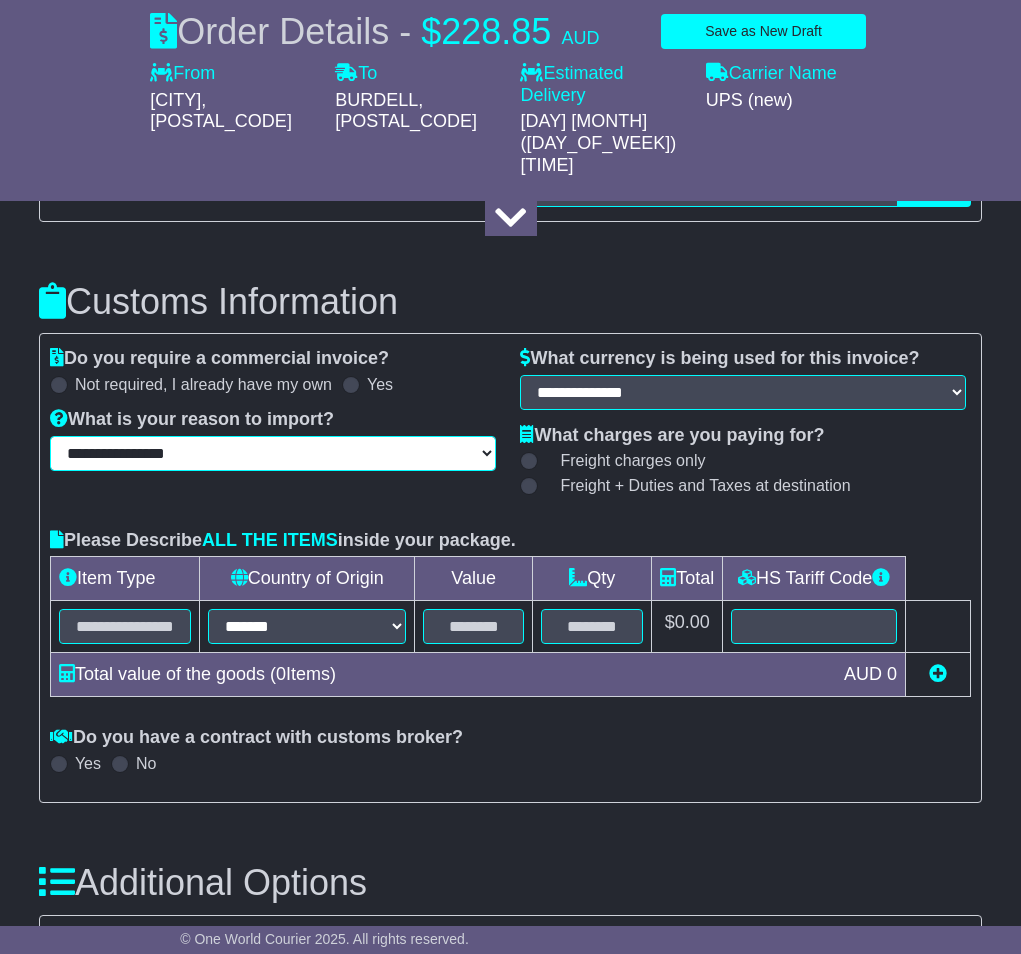 click on "**********" at bounding box center (273, 453) 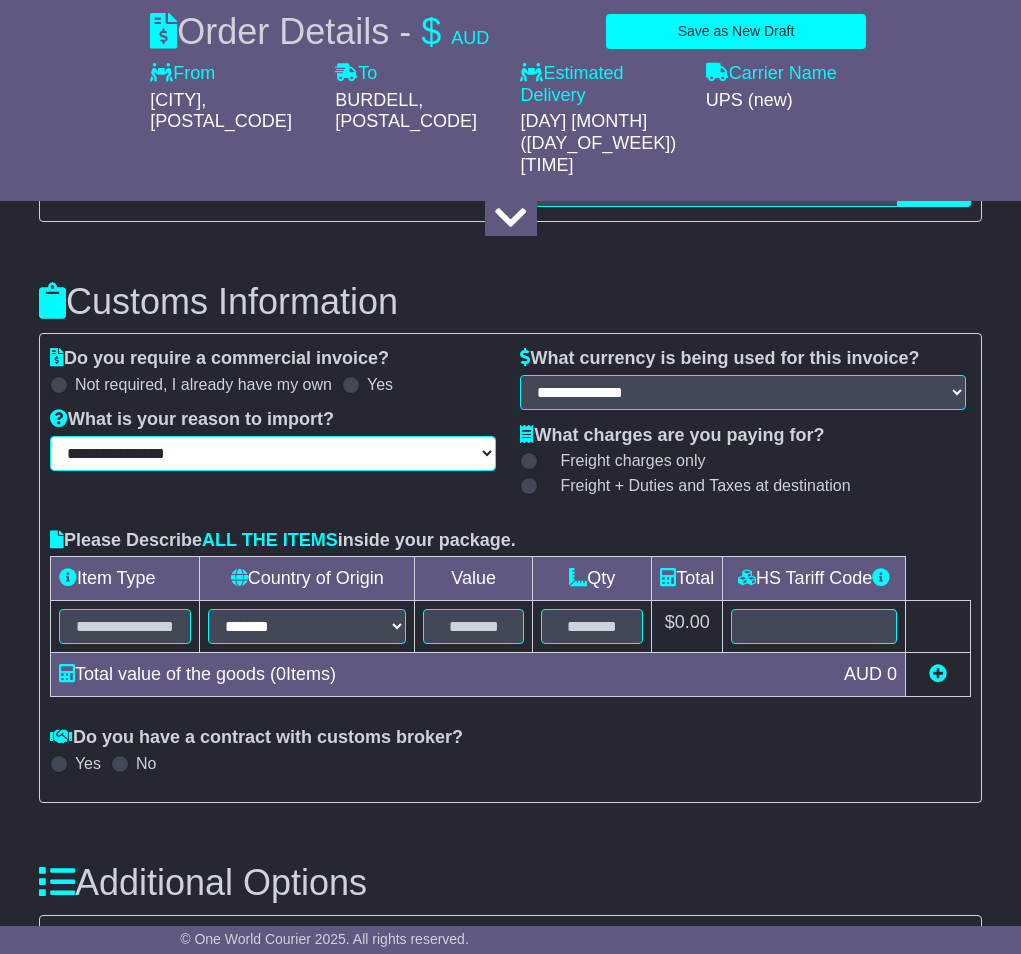 select on "****" 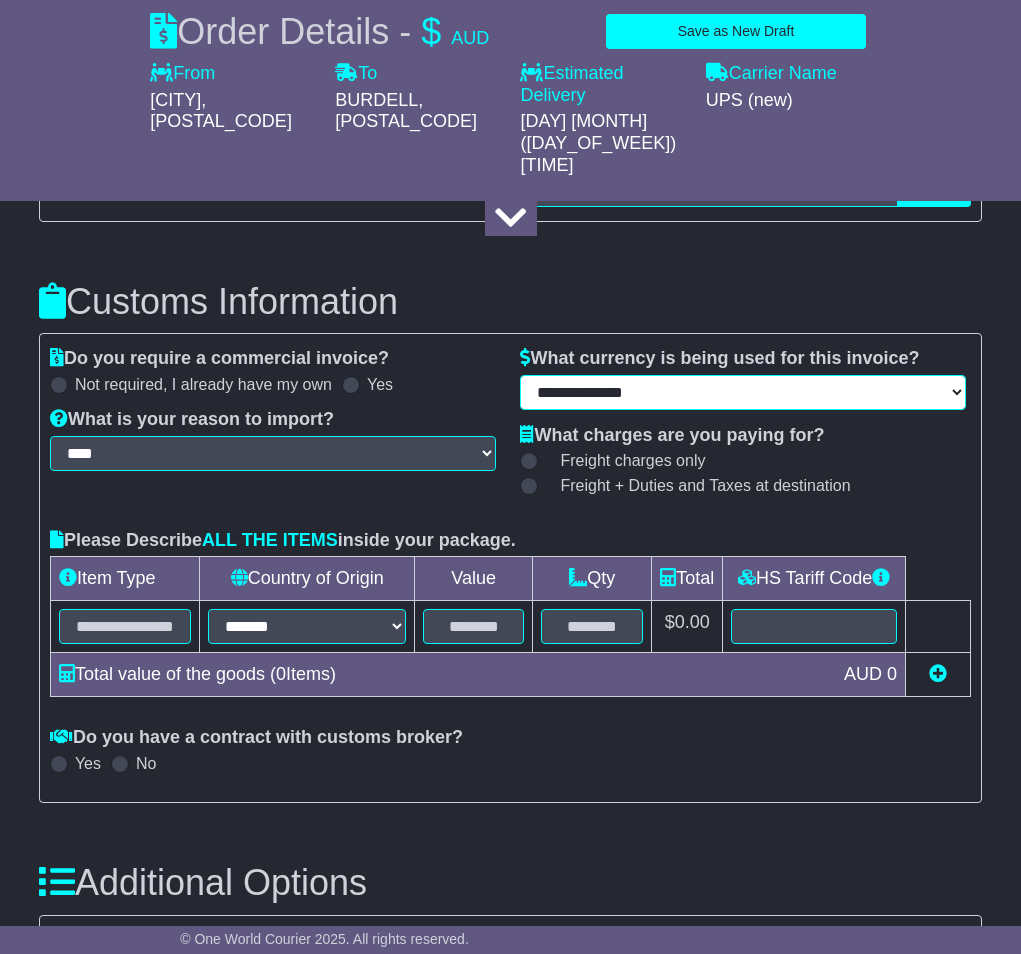 click on "**********" at bounding box center (743, 392) 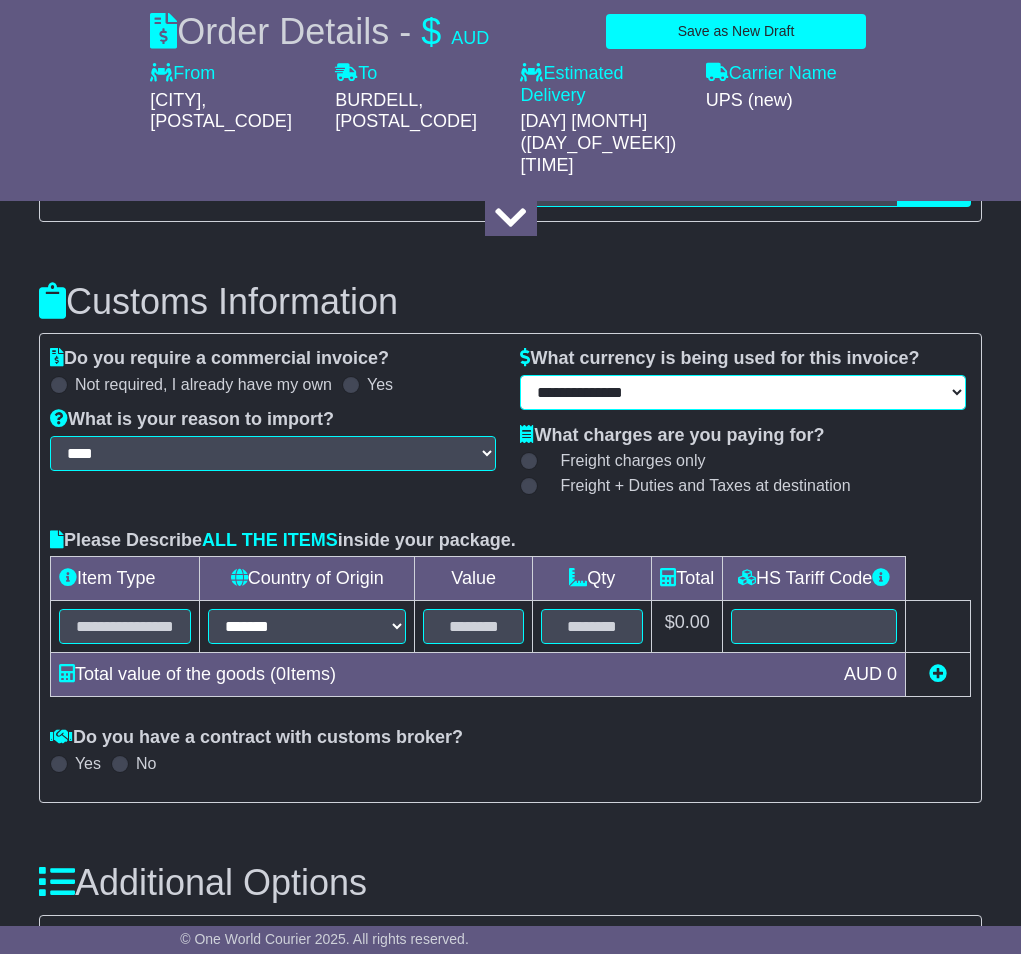 select on "***" 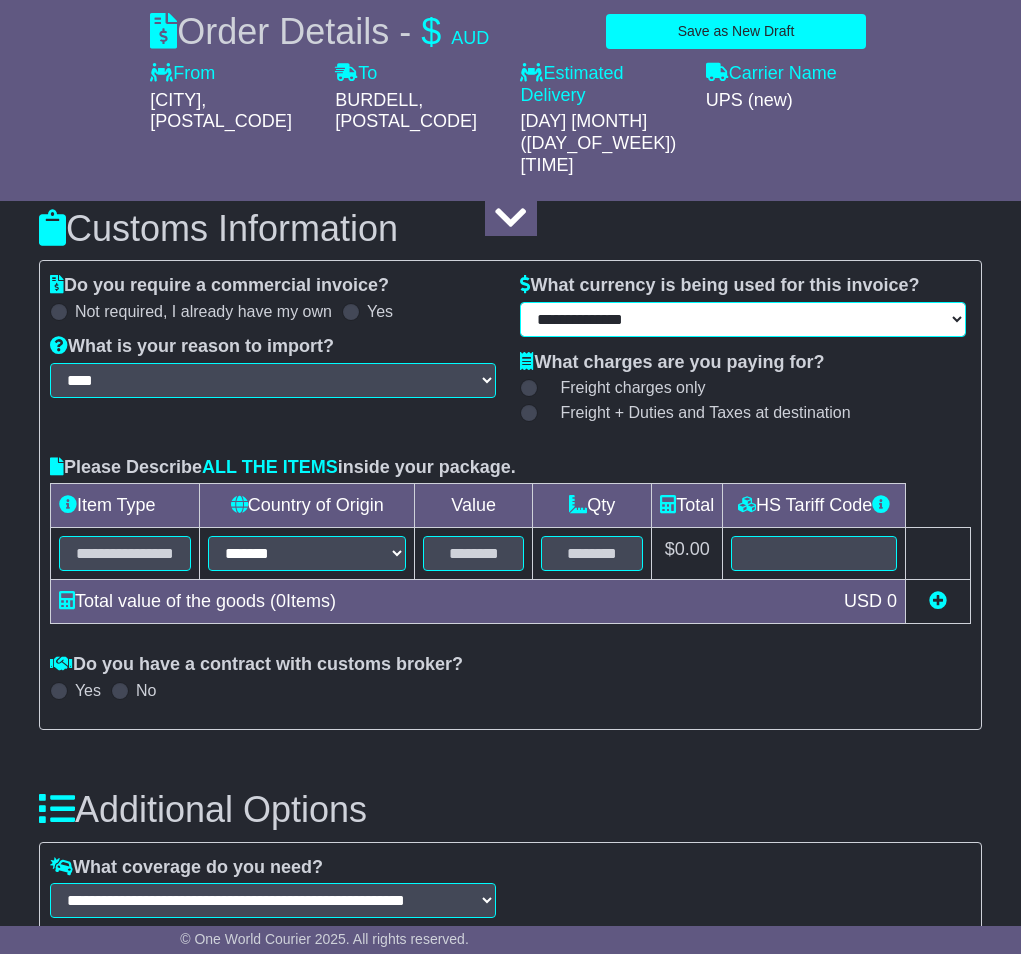 scroll, scrollTop: 2031, scrollLeft: 0, axis: vertical 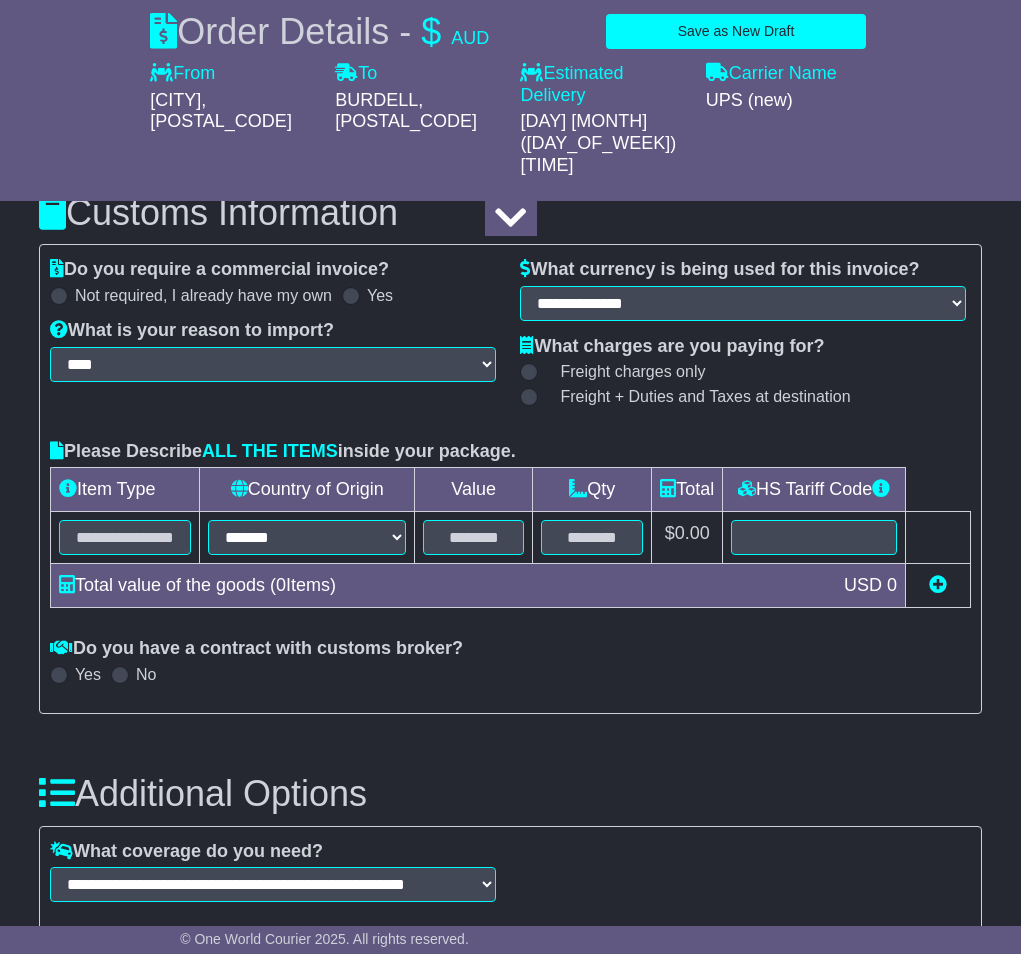 click at bounding box center (59, 675) 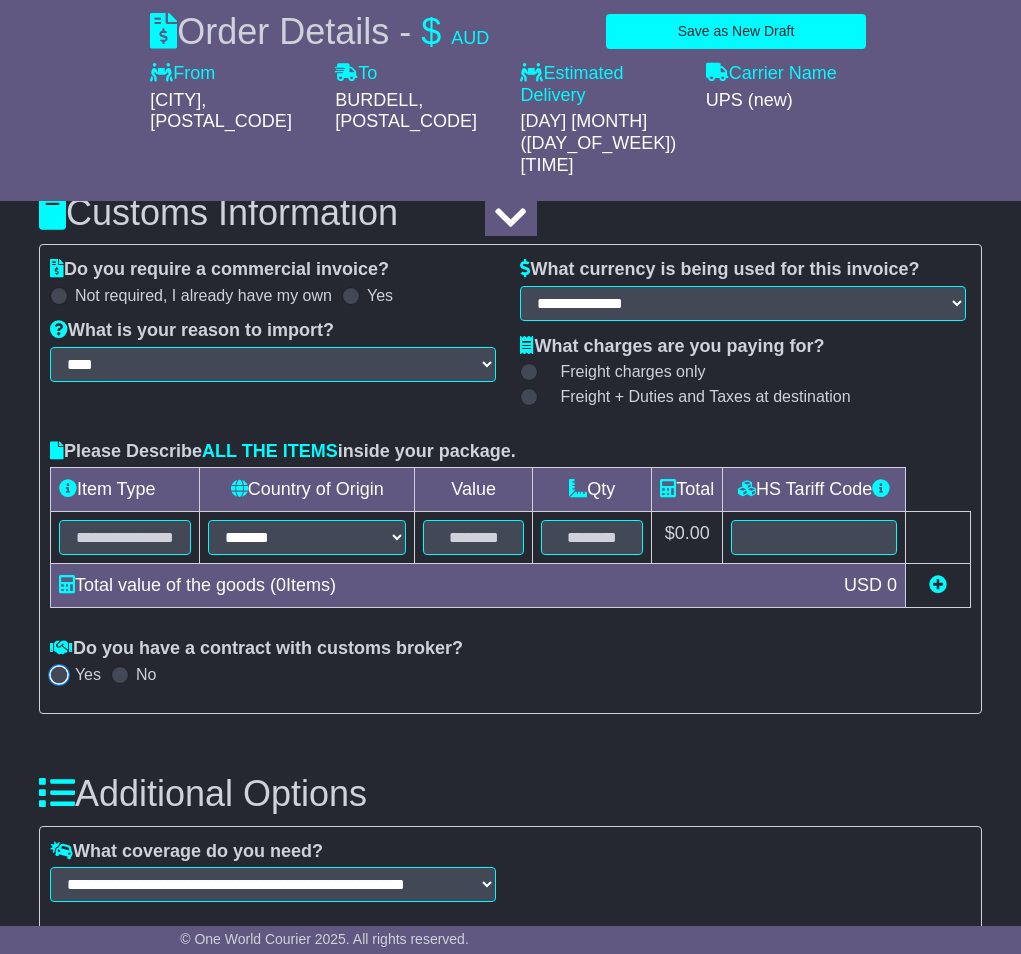 select on "**" 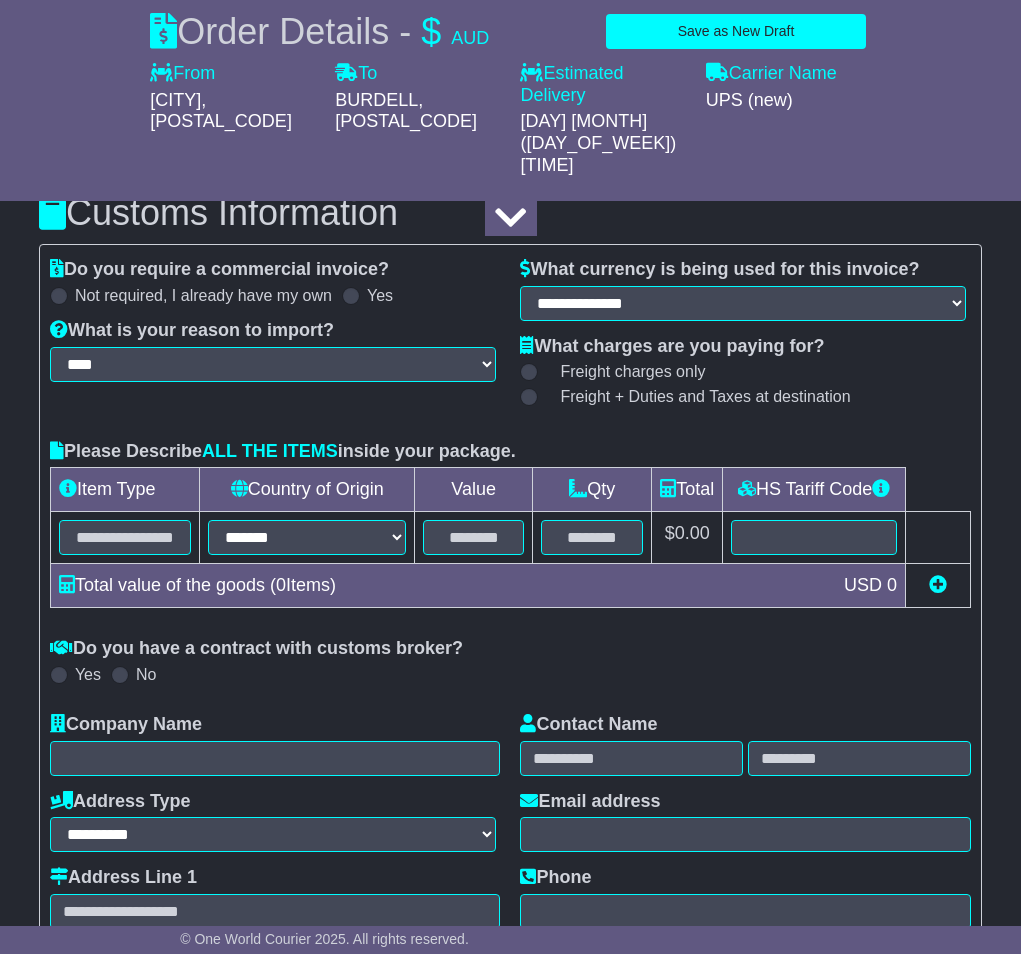 click at bounding box center [120, 675] 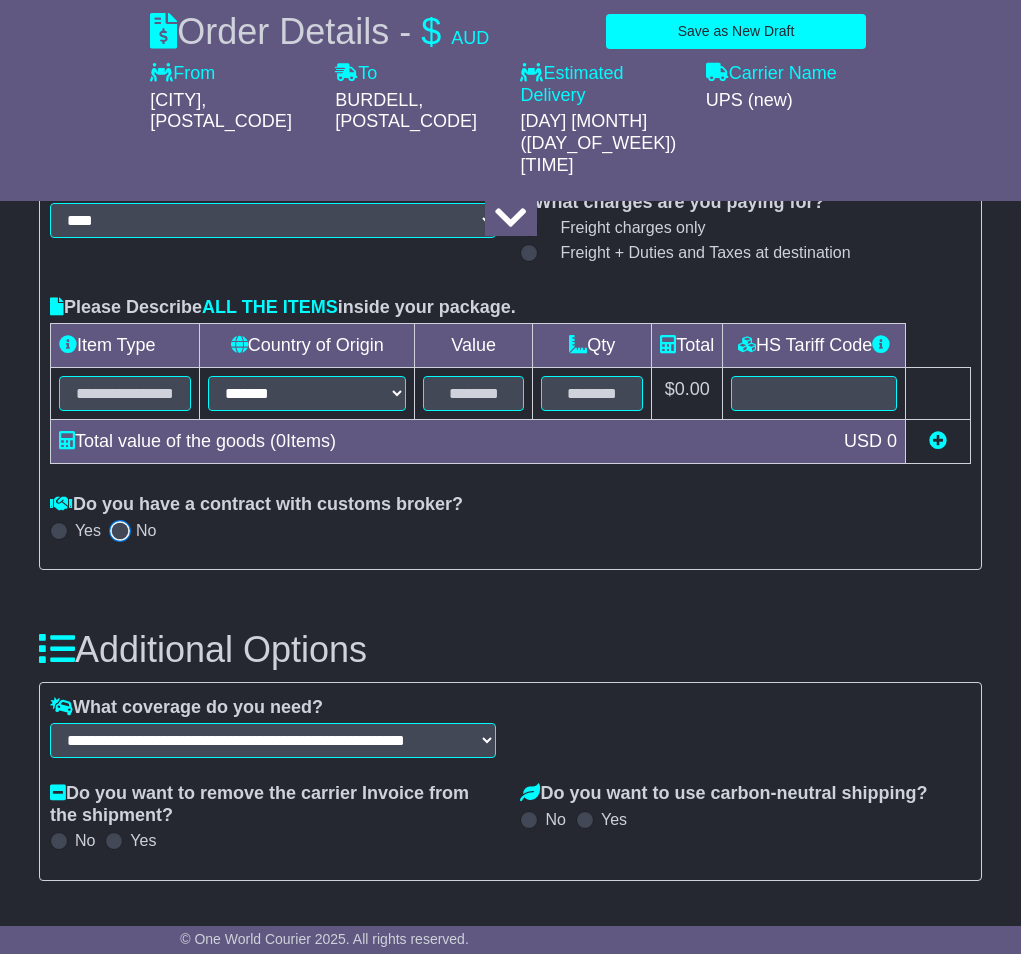 scroll, scrollTop: 2184, scrollLeft: 0, axis: vertical 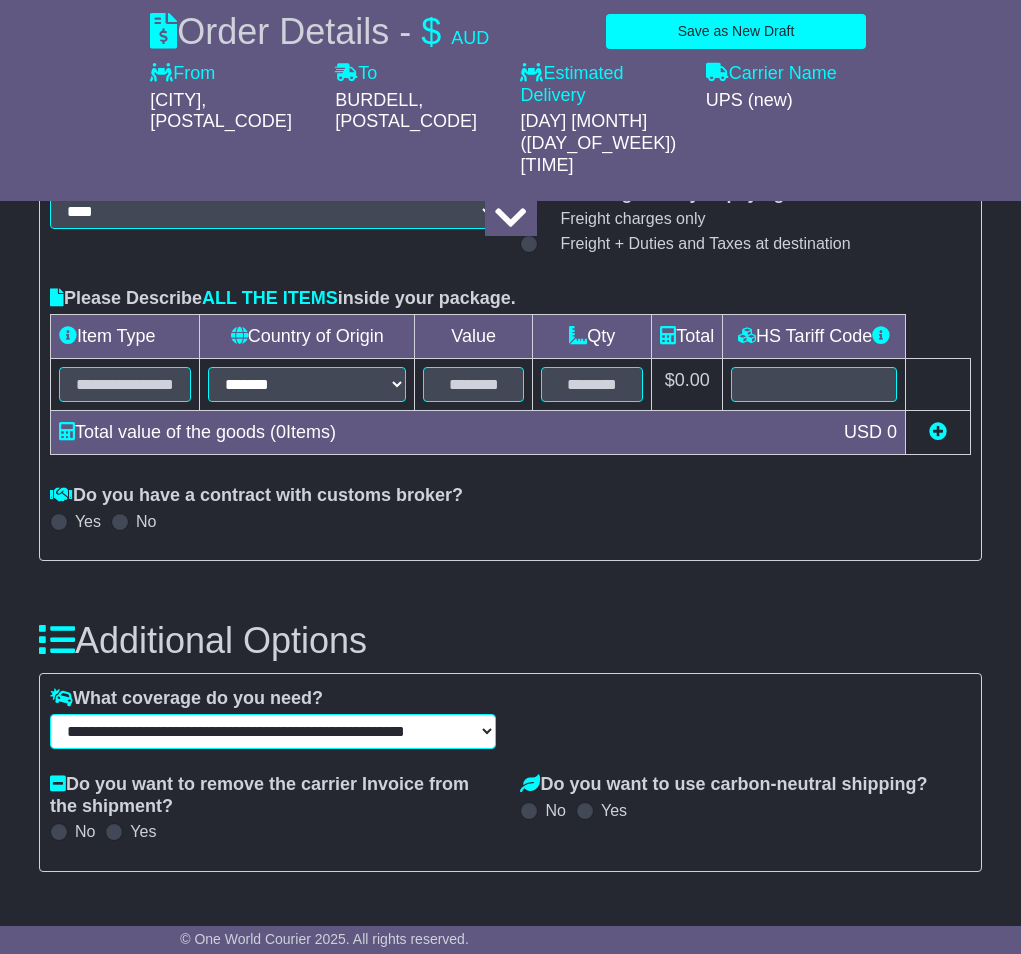 click on "**********" at bounding box center (273, 731) 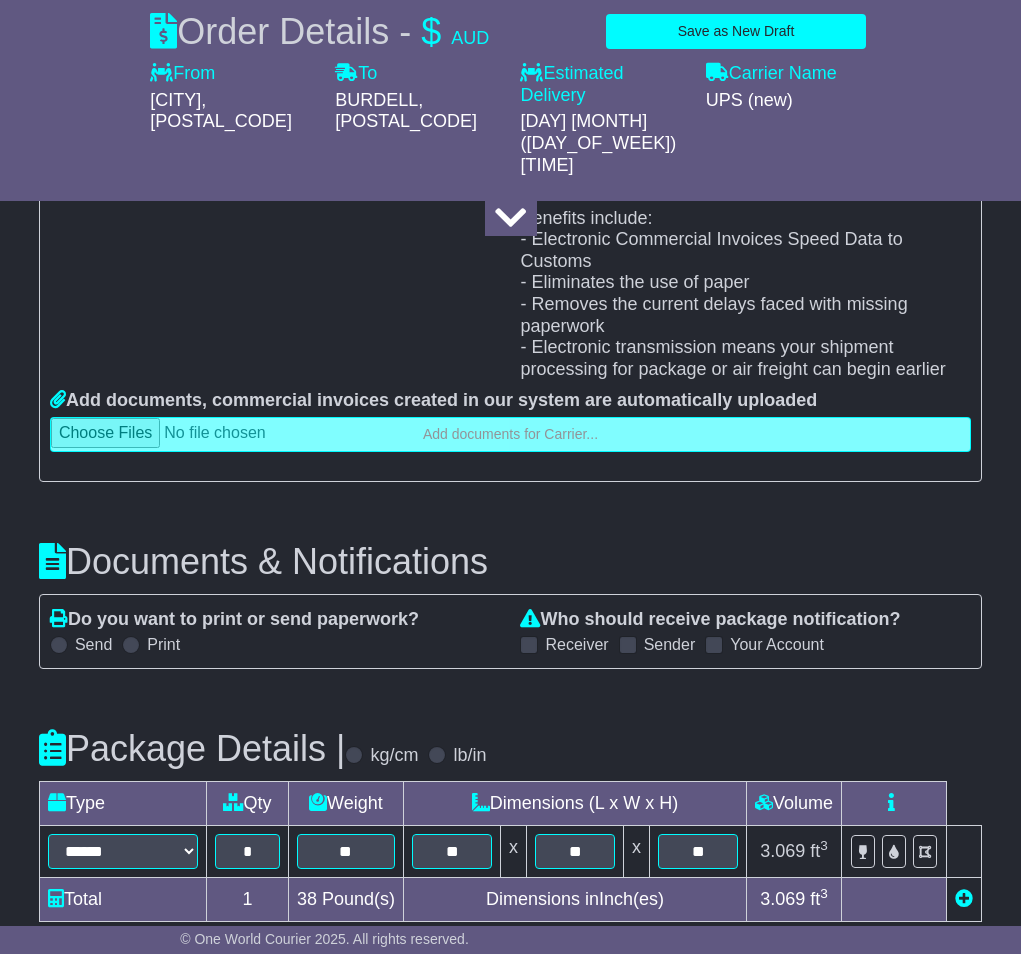 scroll, scrollTop: 3156, scrollLeft: 0, axis: vertical 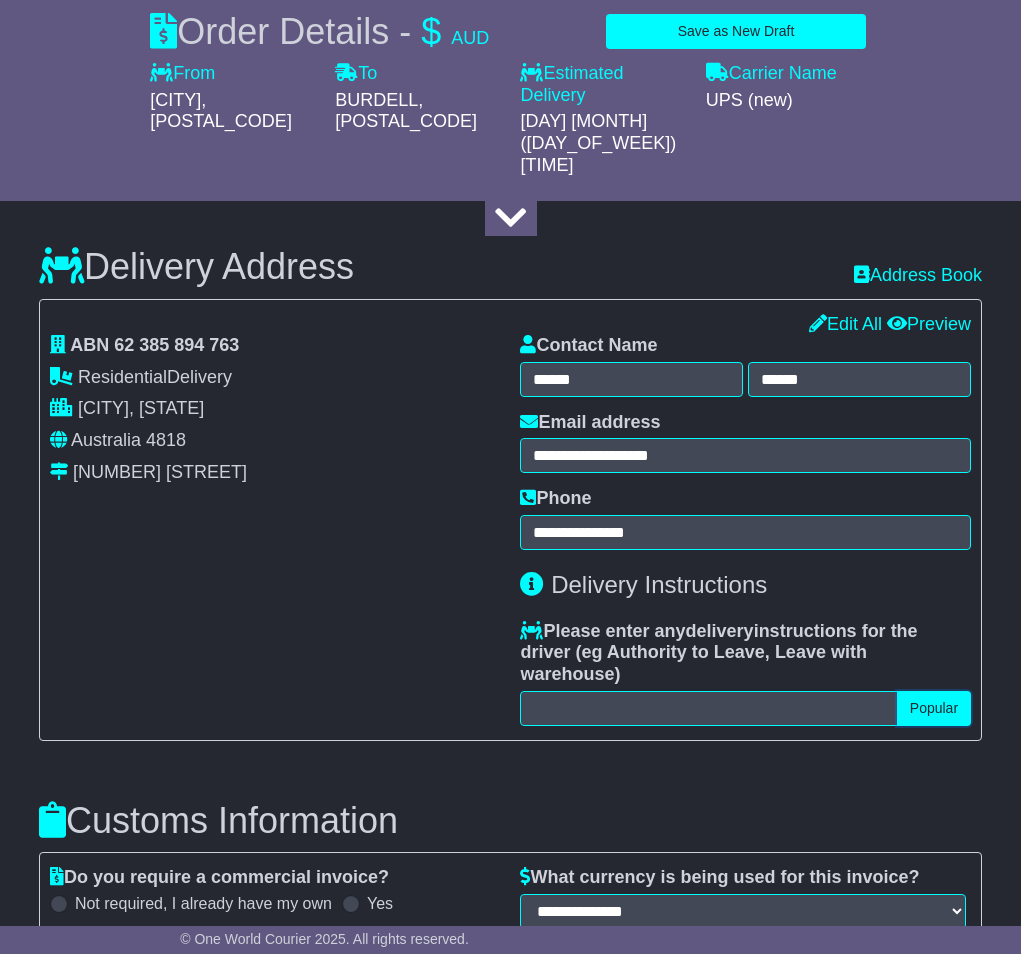 click on "Popular" at bounding box center [934, 708] 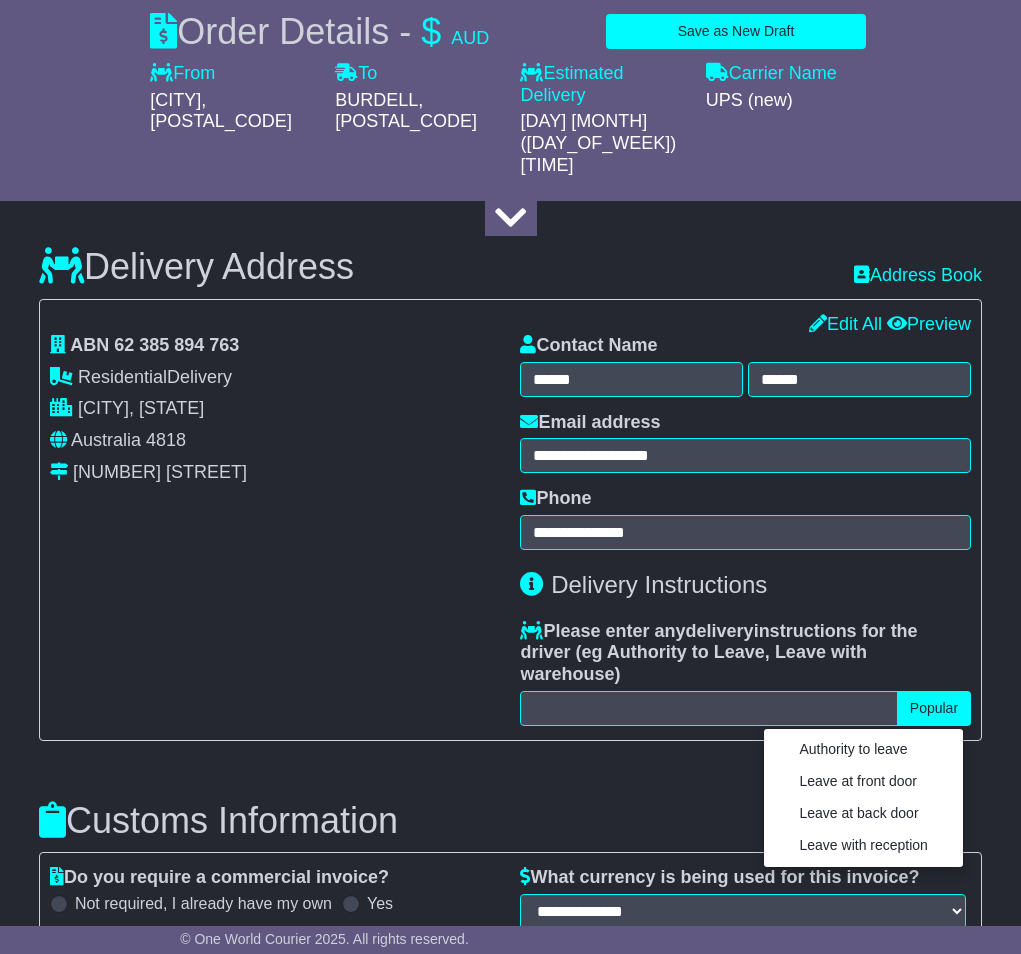 click on "**********" at bounding box center [275, 530] 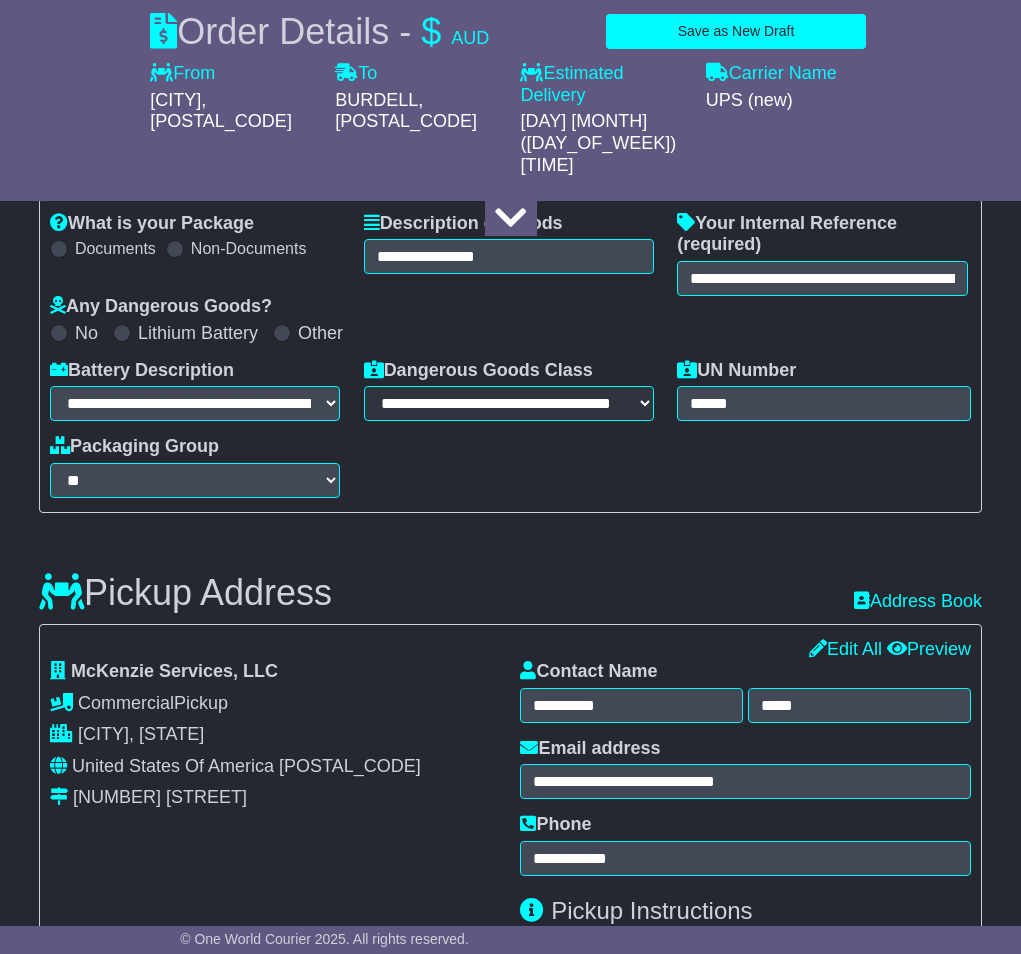 scroll, scrollTop: 328, scrollLeft: 0, axis: vertical 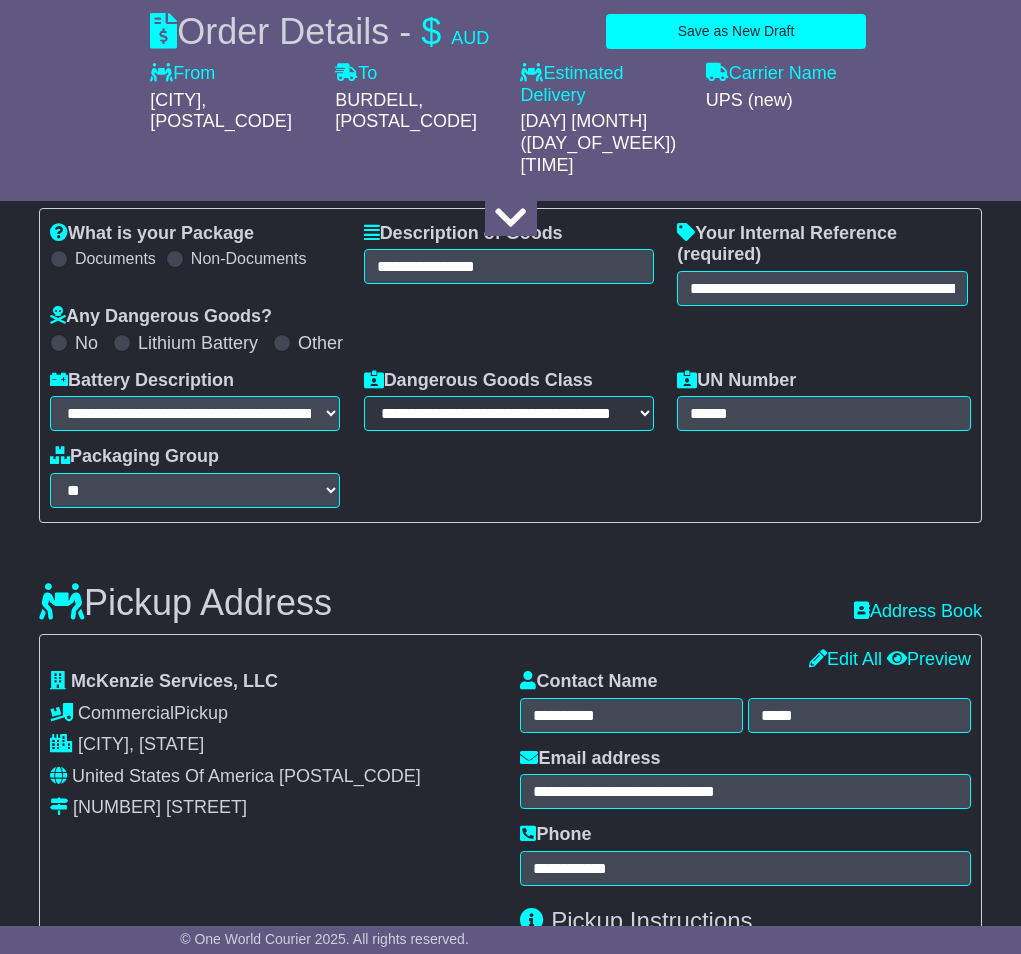 click on "Packaging Group" at bounding box center (134, 457) 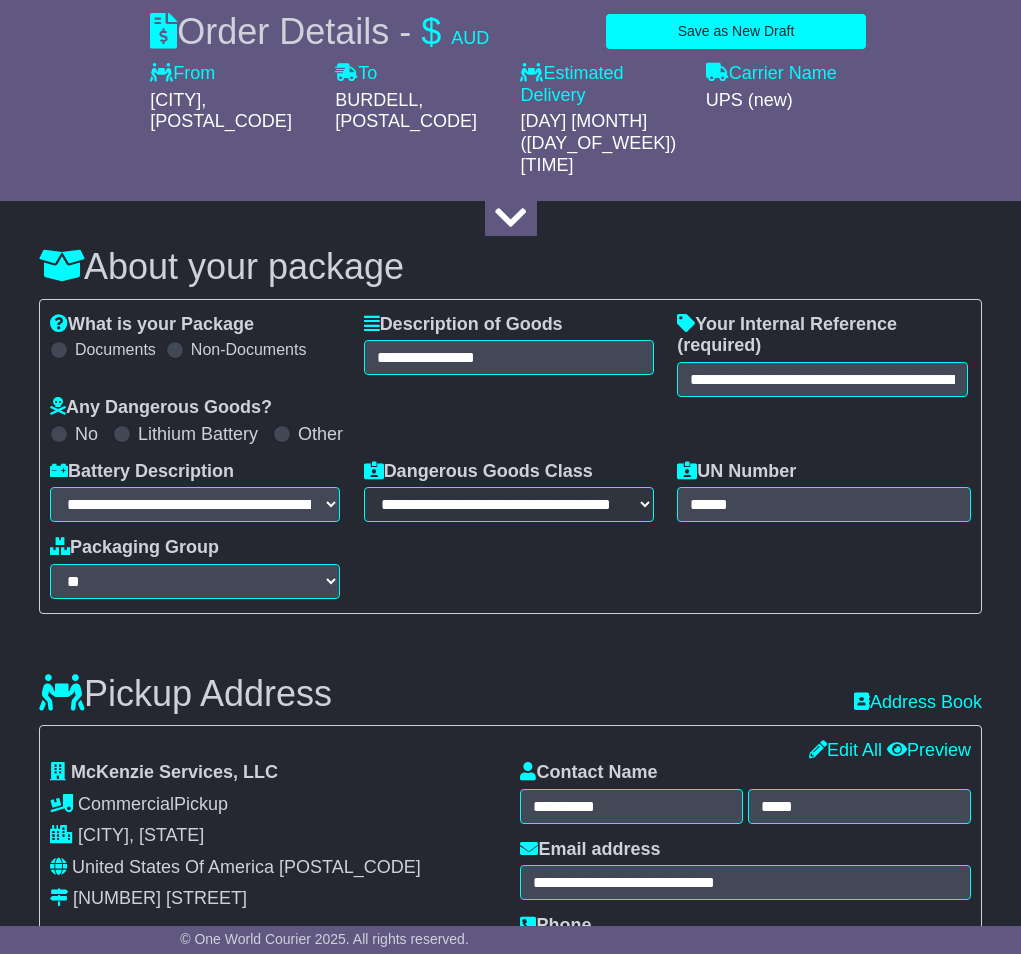 scroll, scrollTop: 236, scrollLeft: 0, axis: vertical 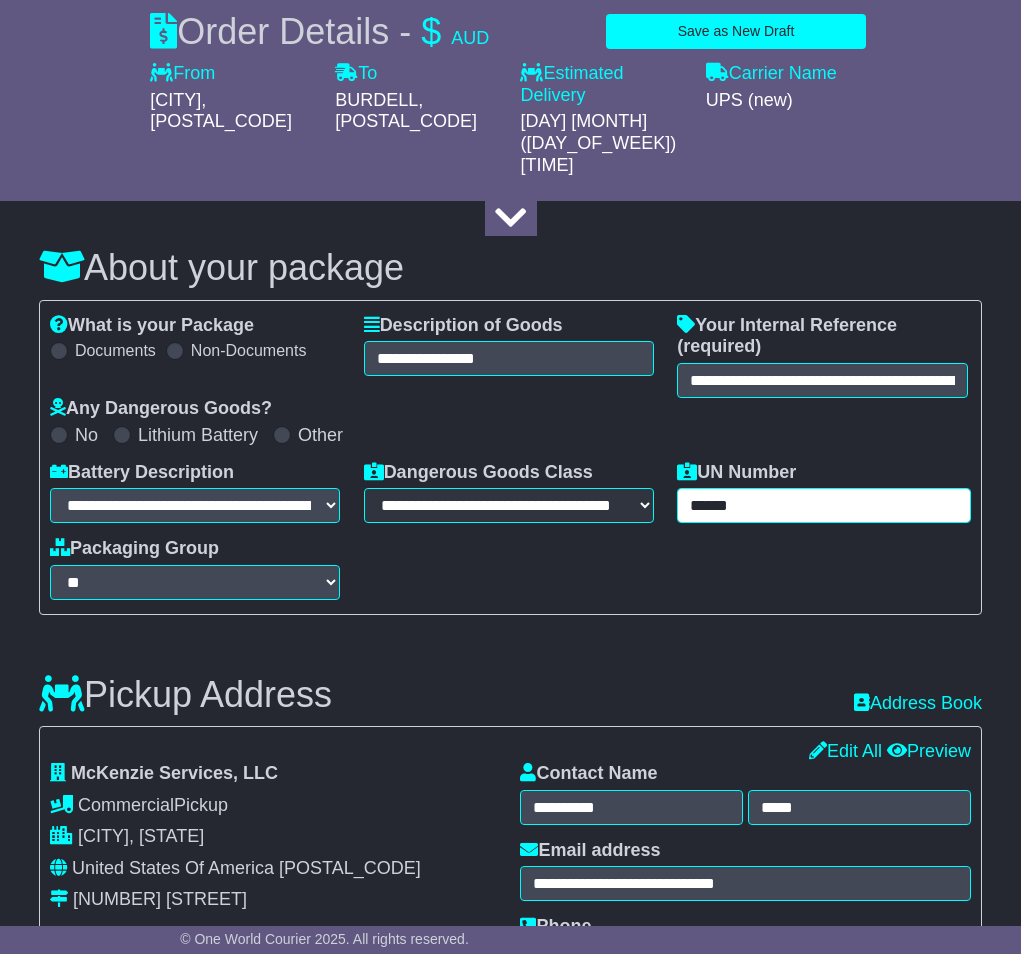click on "******" at bounding box center (824, 505) 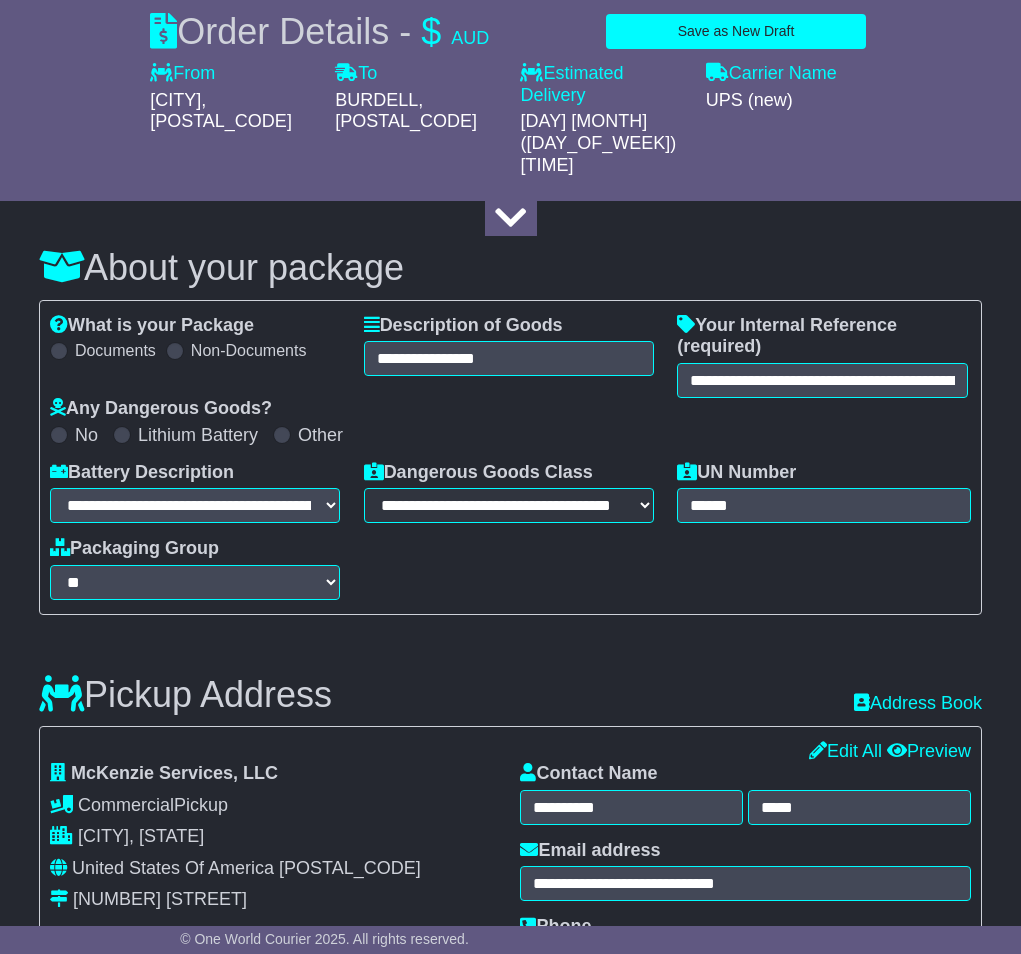 click on "**********" at bounding box center (510, 531) 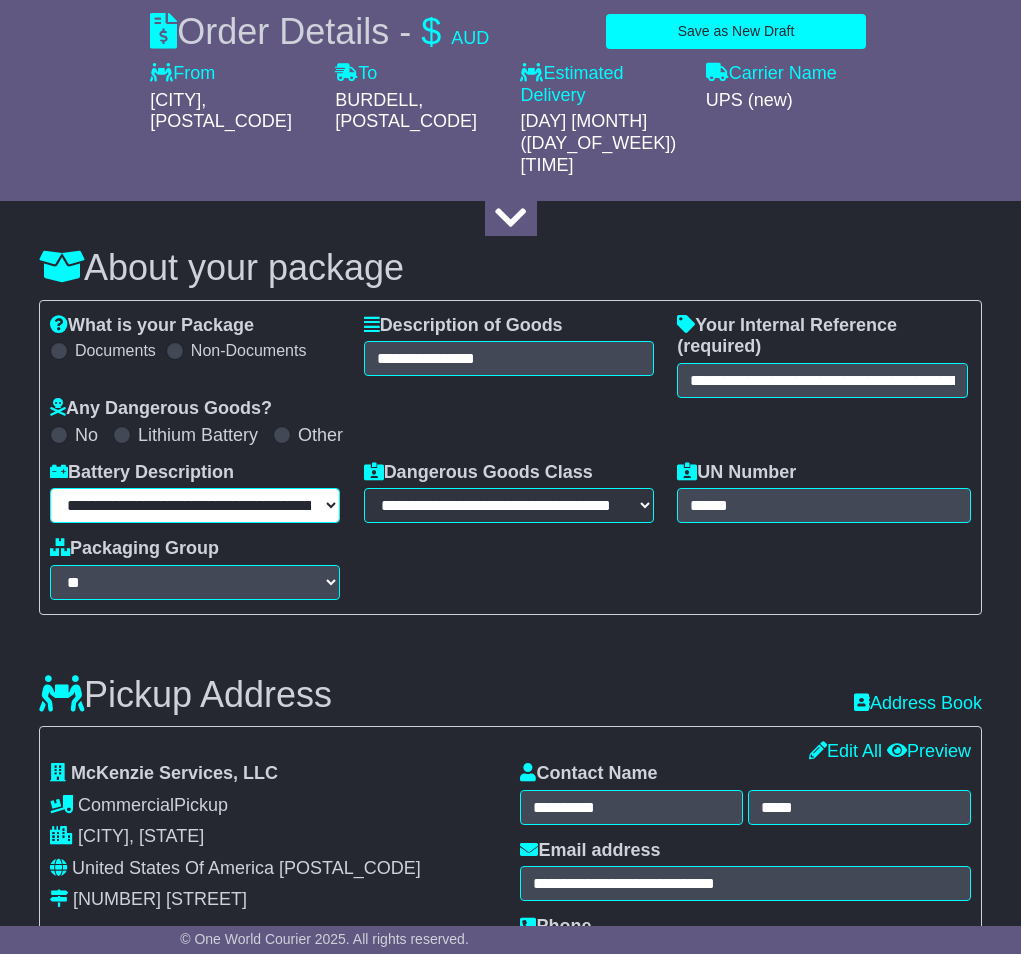 click on "**********" at bounding box center (195, 505) 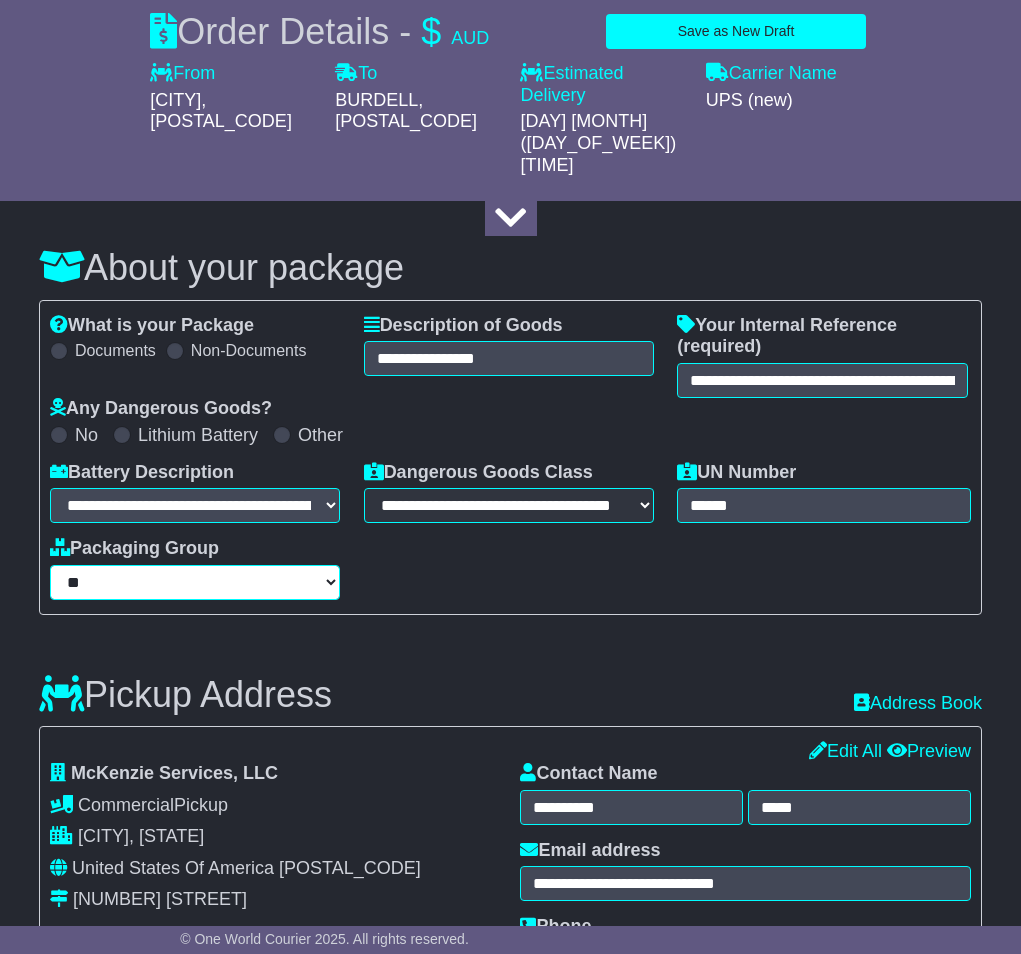 click on "**********" at bounding box center (195, 582) 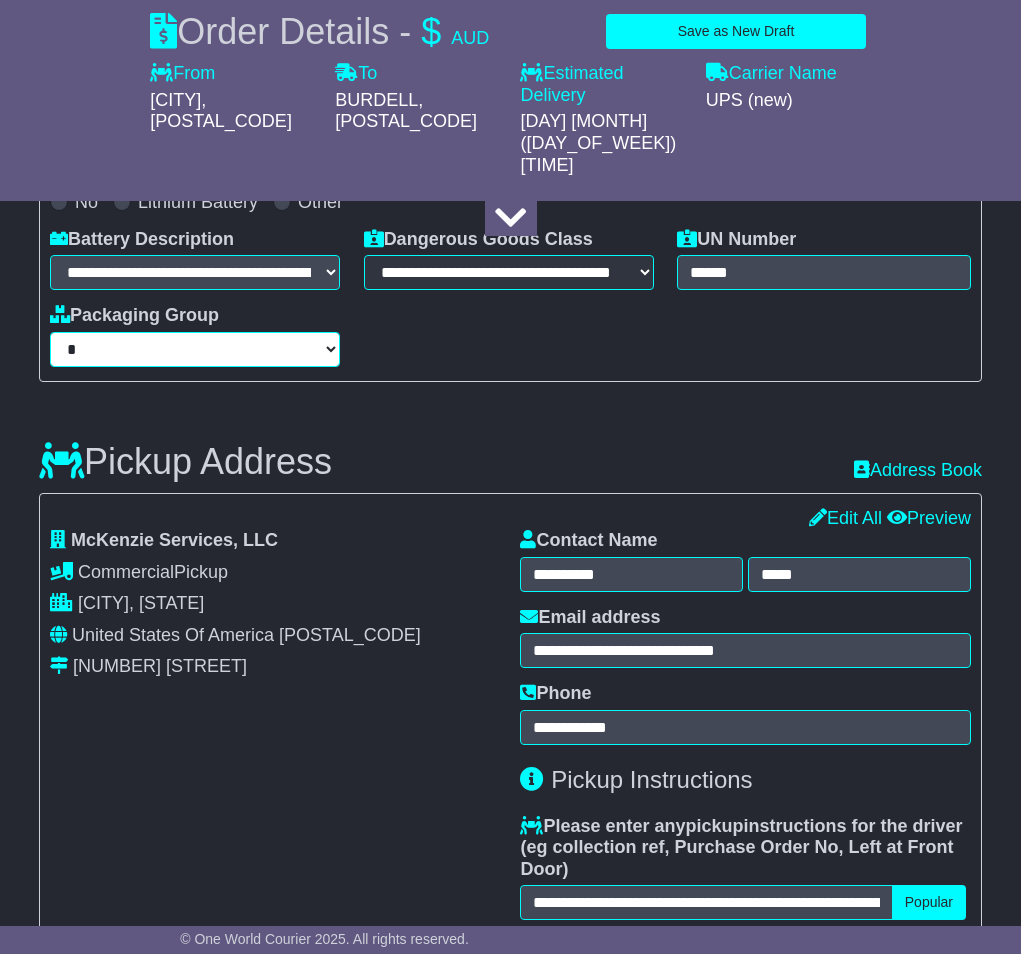 scroll, scrollTop: 377, scrollLeft: 0, axis: vertical 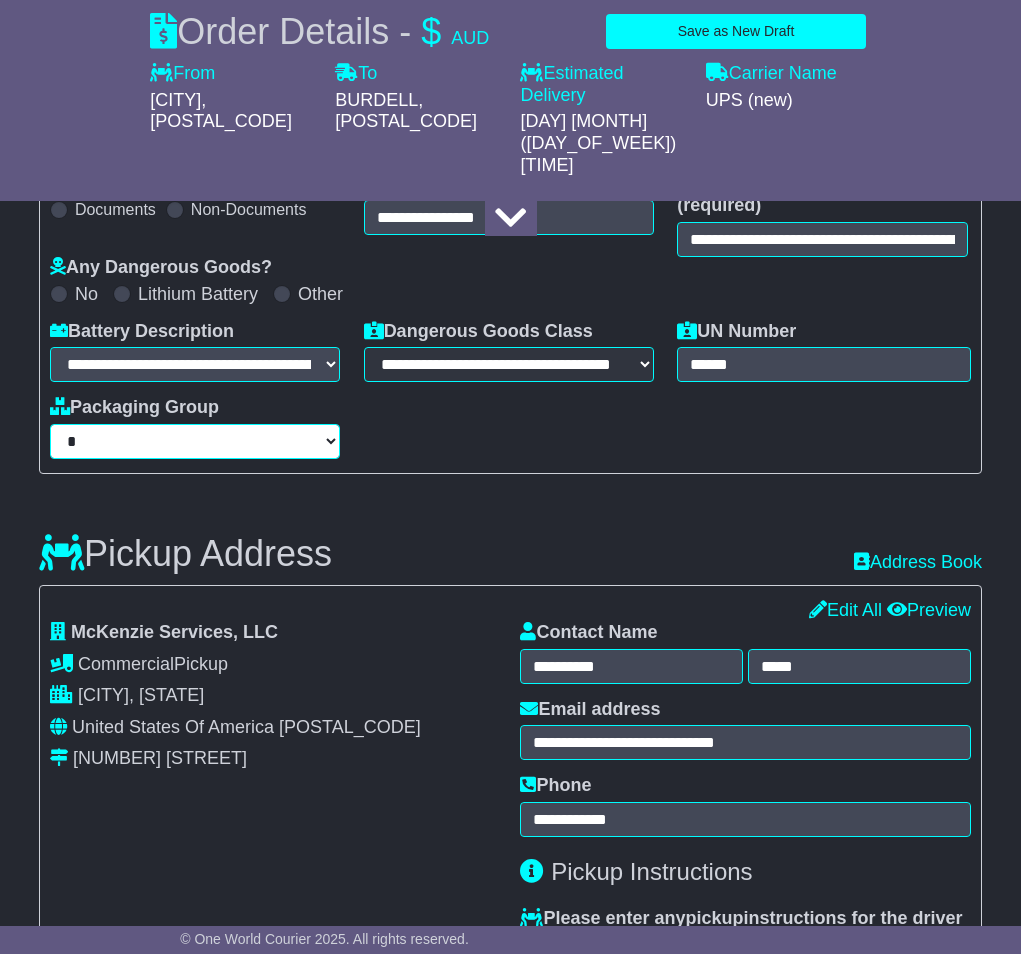 click on "**********" at bounding box center (195, 441) 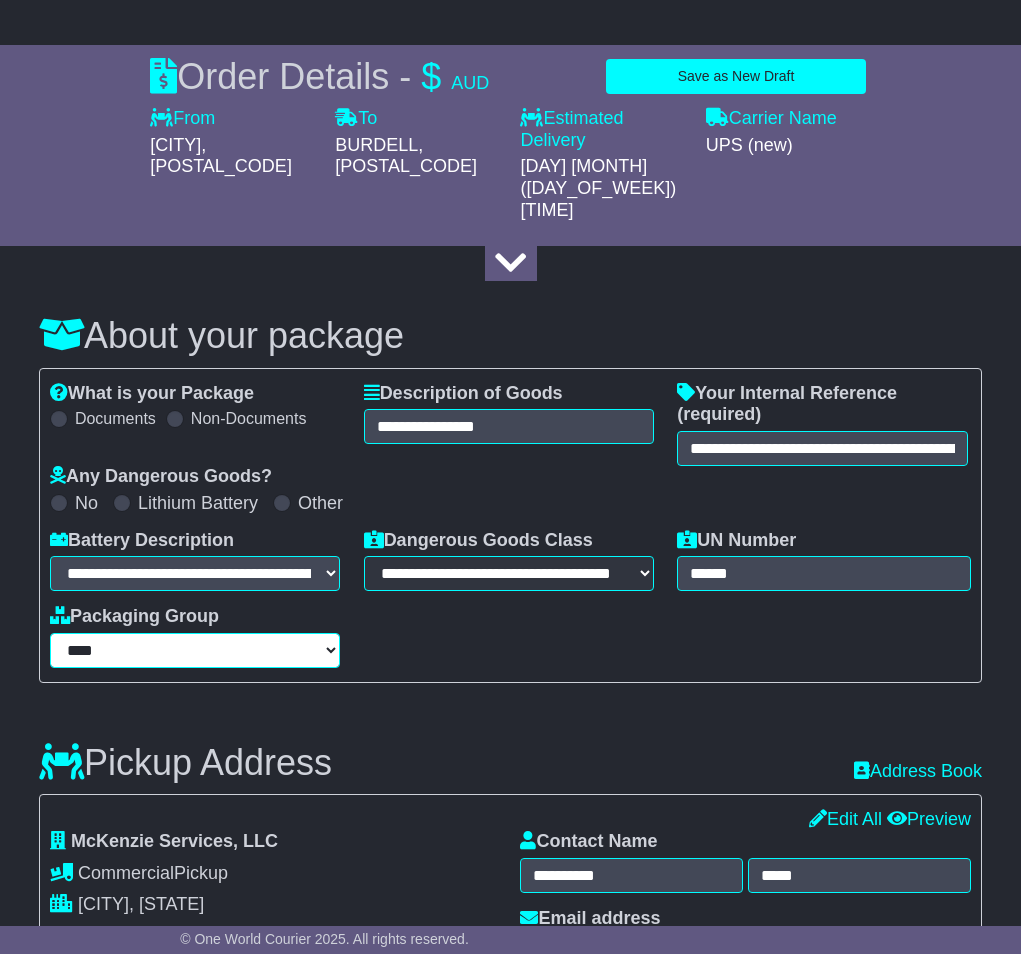 scroll, scrollTop: 141, scrollLeft: 0, axis: vertical 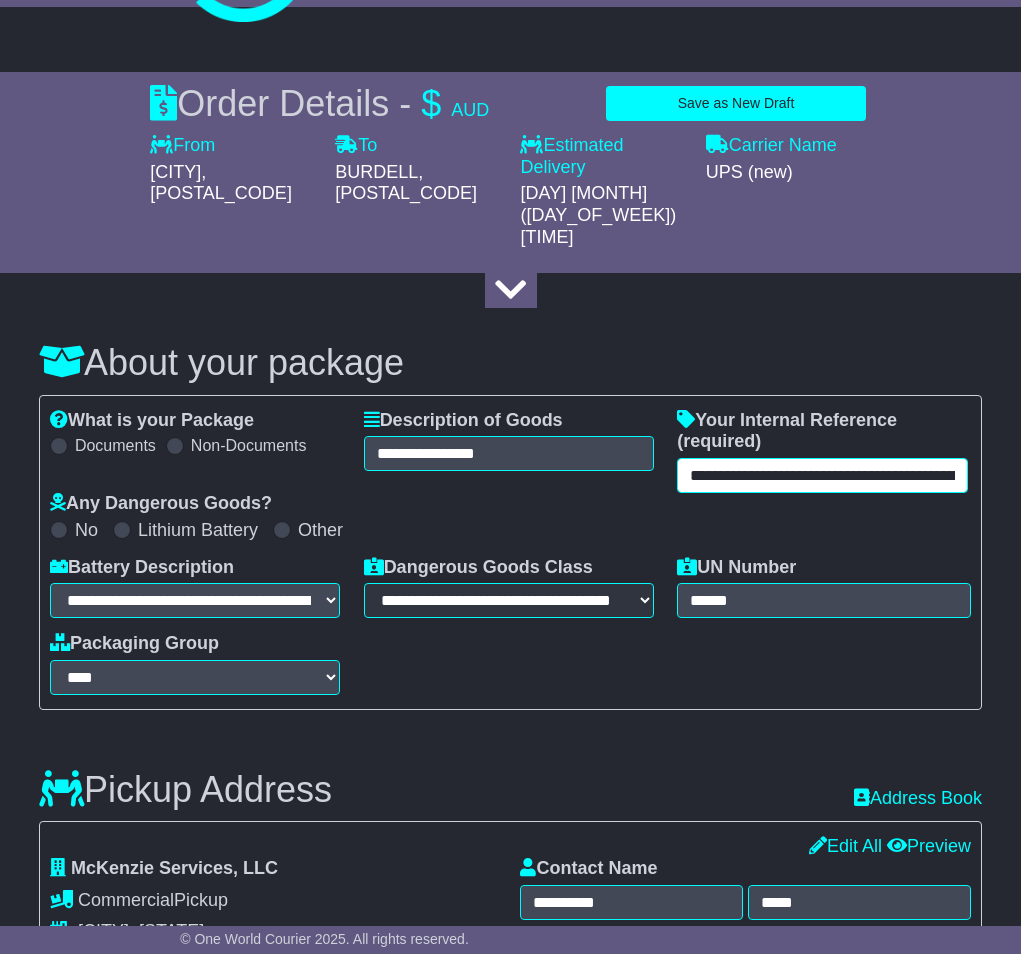 click on "**********" at bounding box center [822, 475] 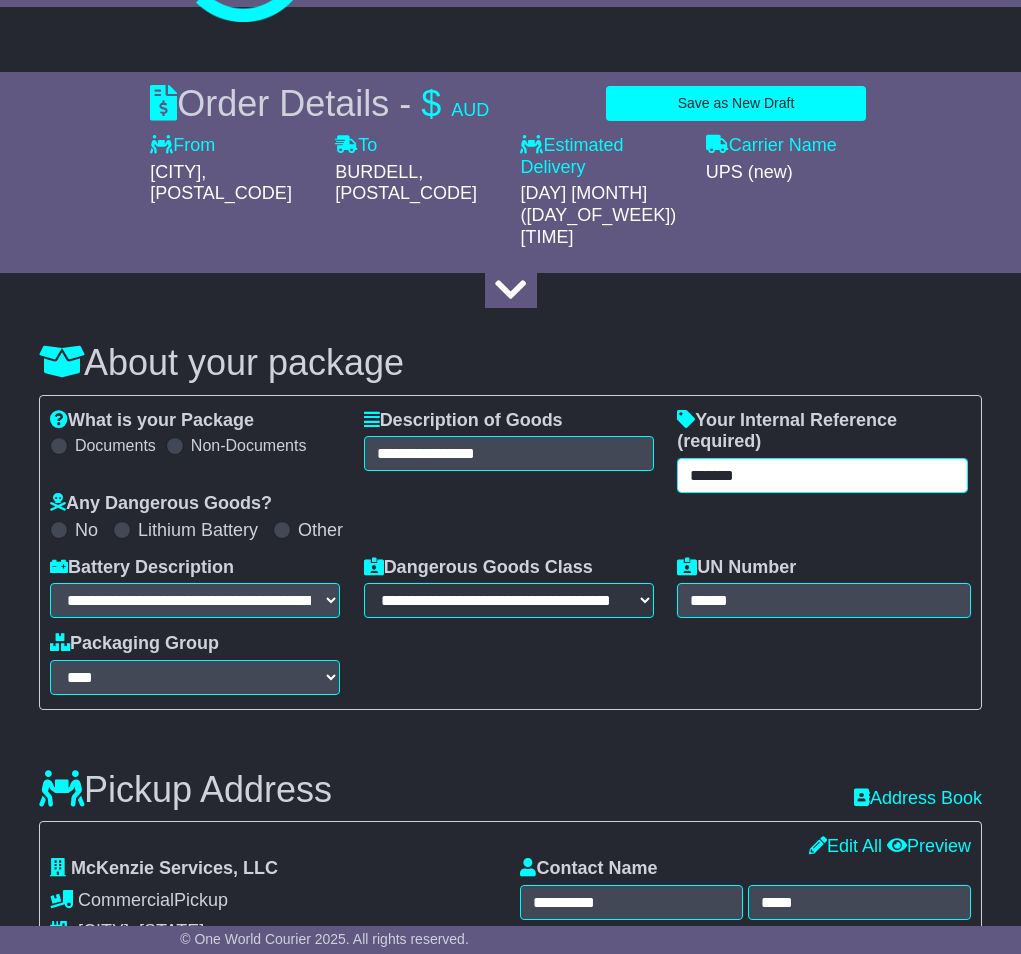 type on "*******" 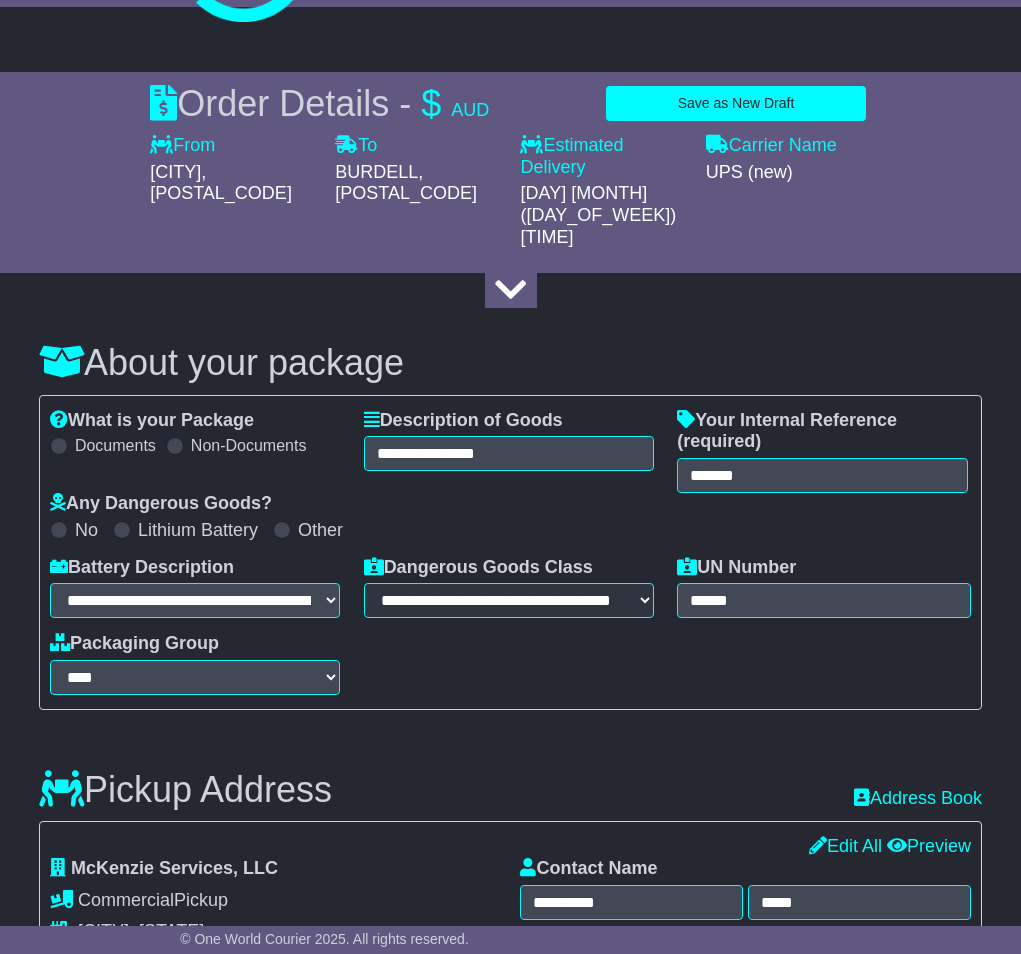 click on "**********" at bounding box center (510, 483) 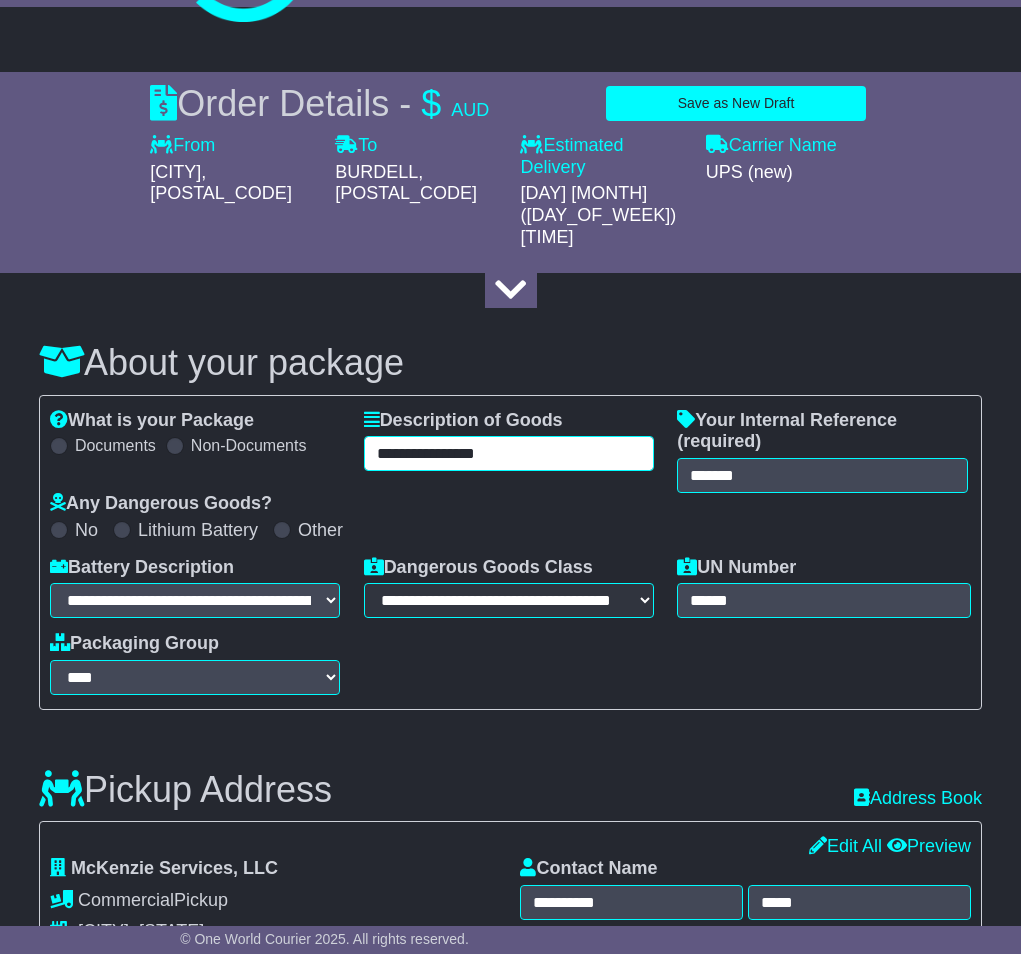 click on "**********" at bounding box center [509, 453] 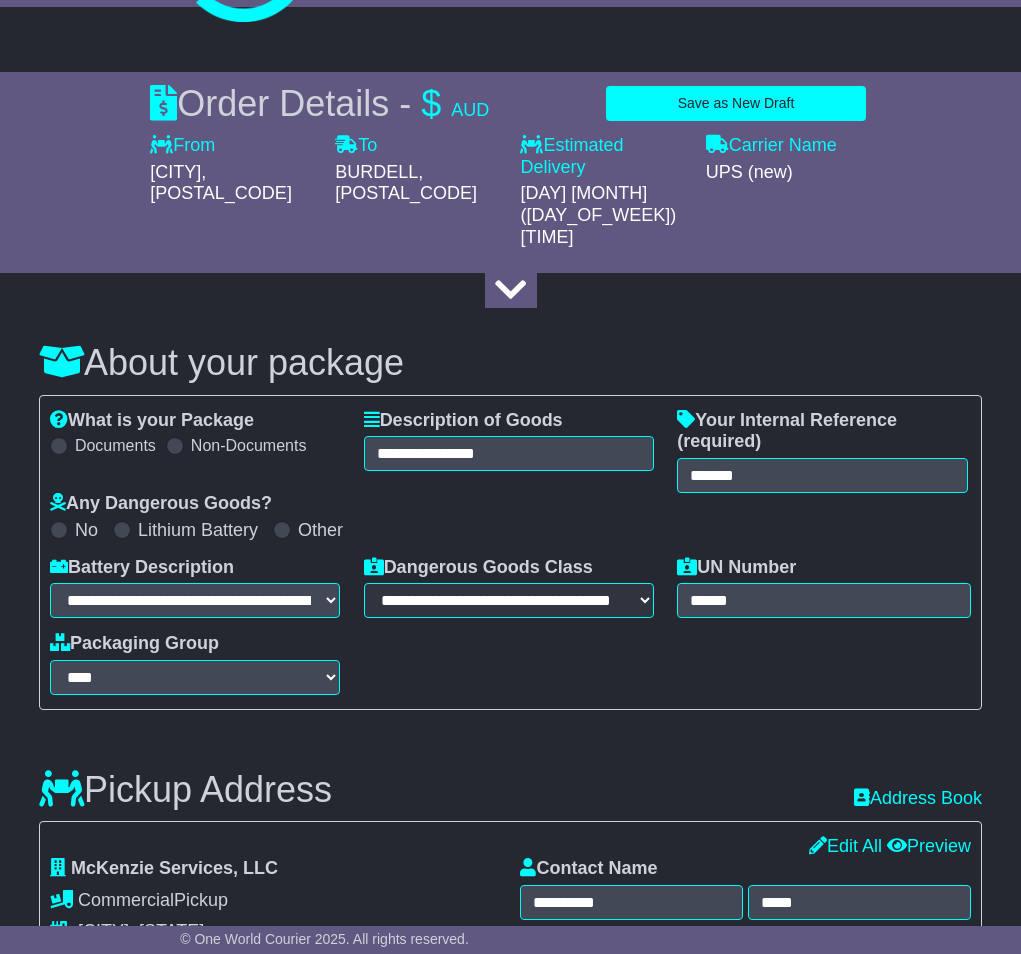 click on "**********" at bounding box center (510, 483) 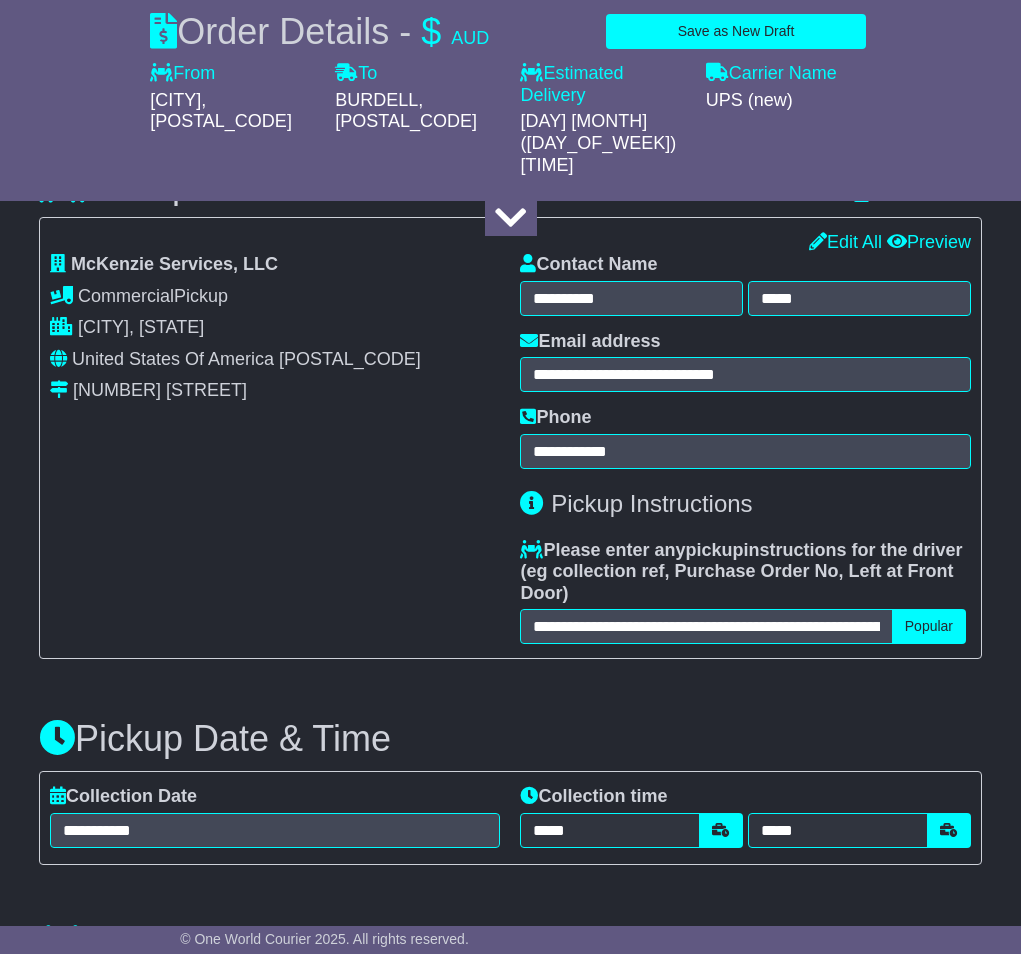 scroll, scrollTop: 747, scrollLeft: 0, axis: vertical 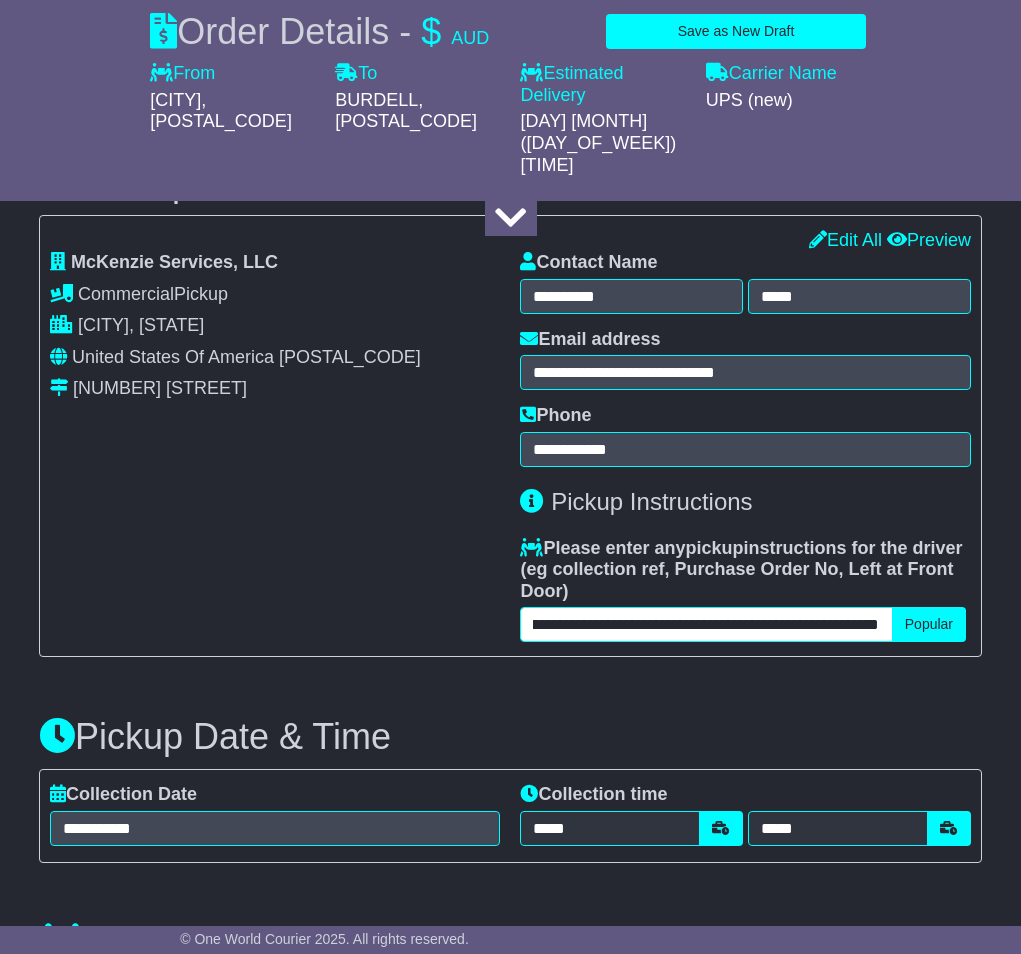 drag, startPoint x: 709, startPoint y: 609, endPoint x: 873, endPoint y: 616, distance: 164.14932 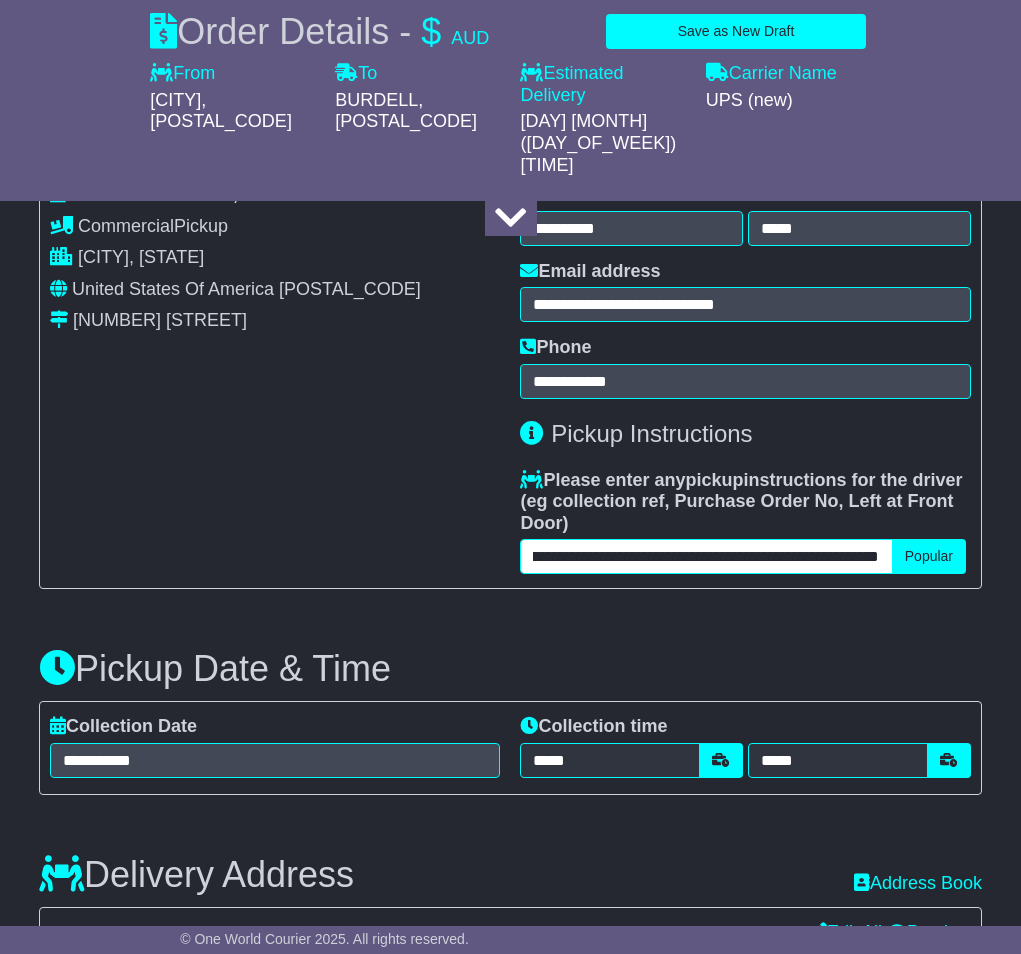 scroll, scrollTop: 820, scrollLeft: 0, axis: vertical 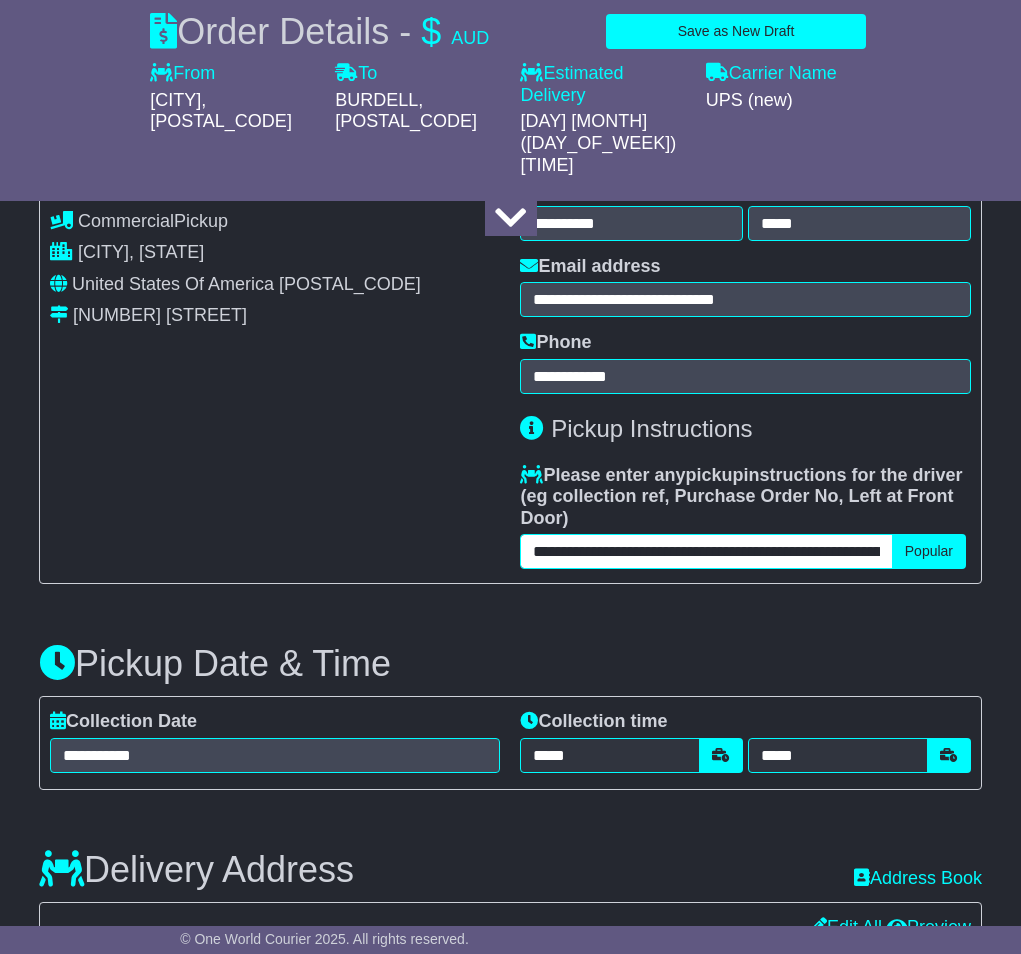 drag, startPoint x: 550, startPoint y: 535, endPoint x: 518, endPoint y: 535, distance: 32 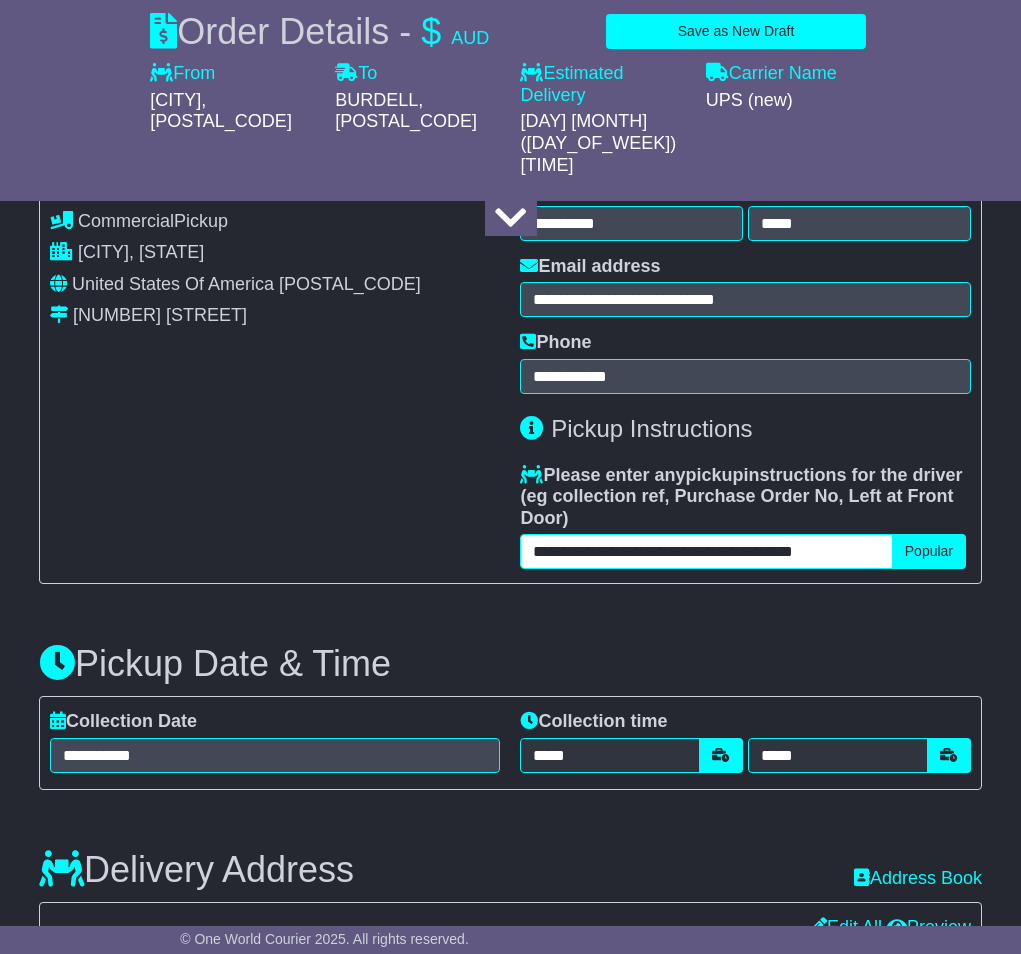 click on "**********" at bounding box center [706, 551] 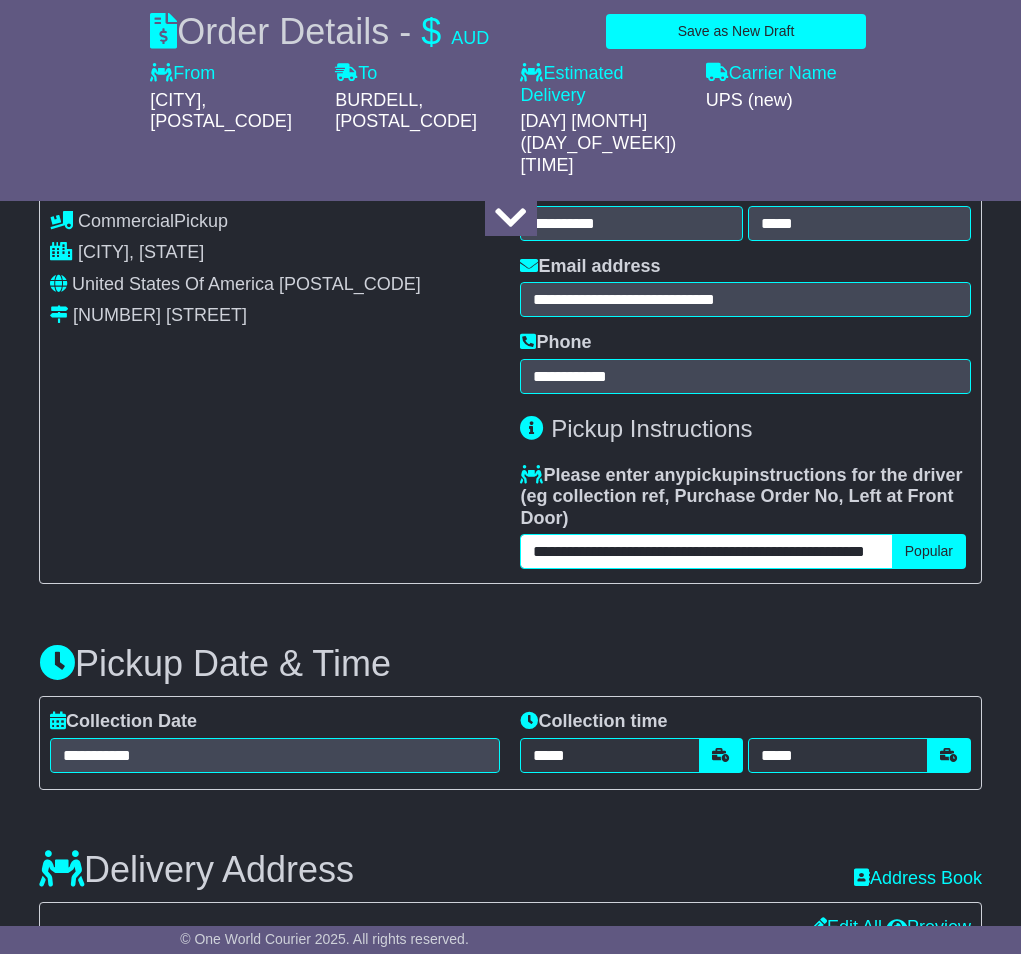 scroll, scrollTop: 0, scrollLeft: 80, axis: horizontal 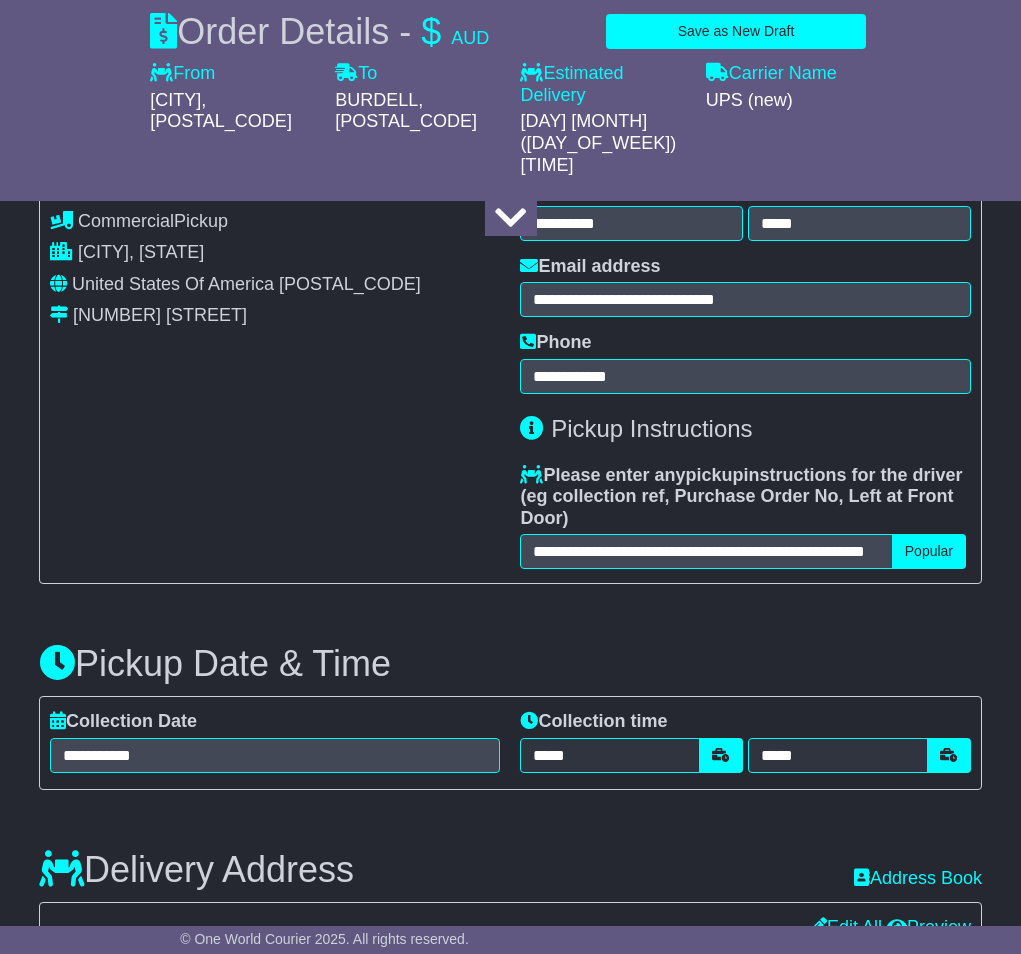 click on "**********" at bounding box center (510, 1439) 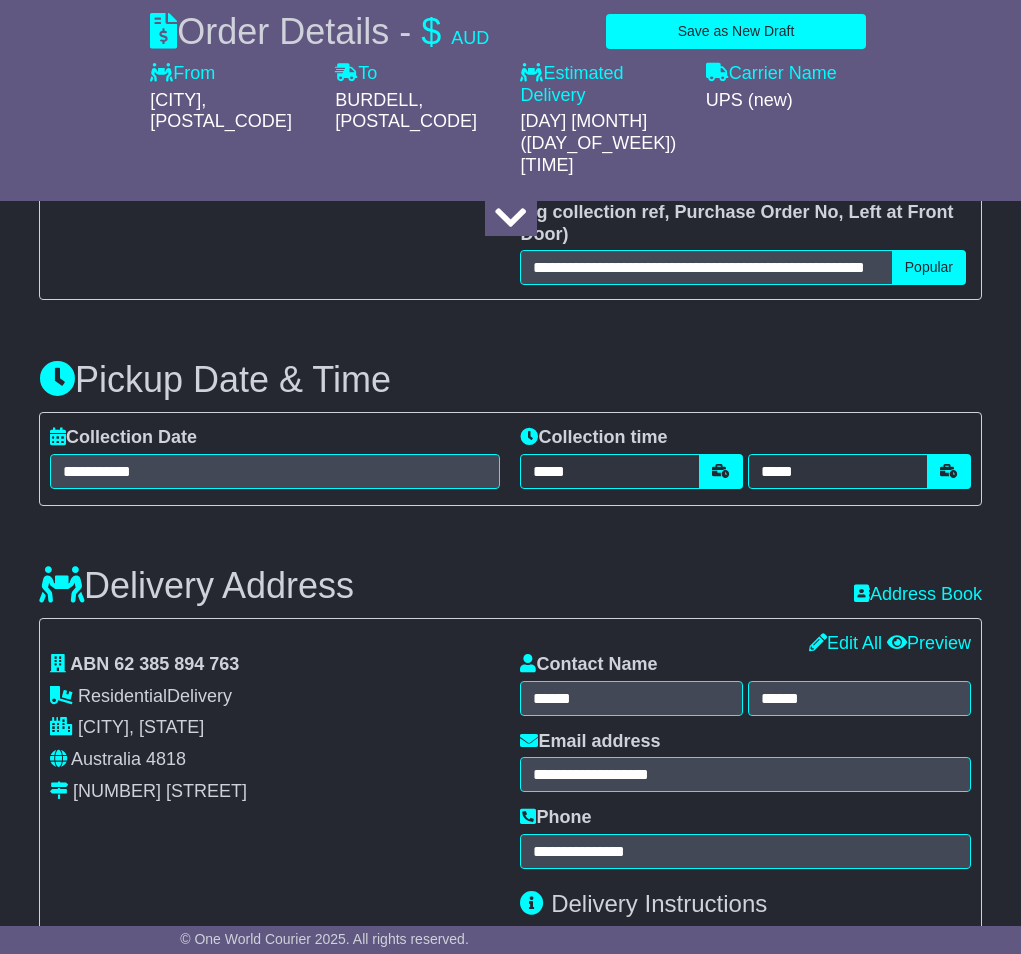 scroll, scrollTop: 1107, scrollLeft: 0, axis: vertical 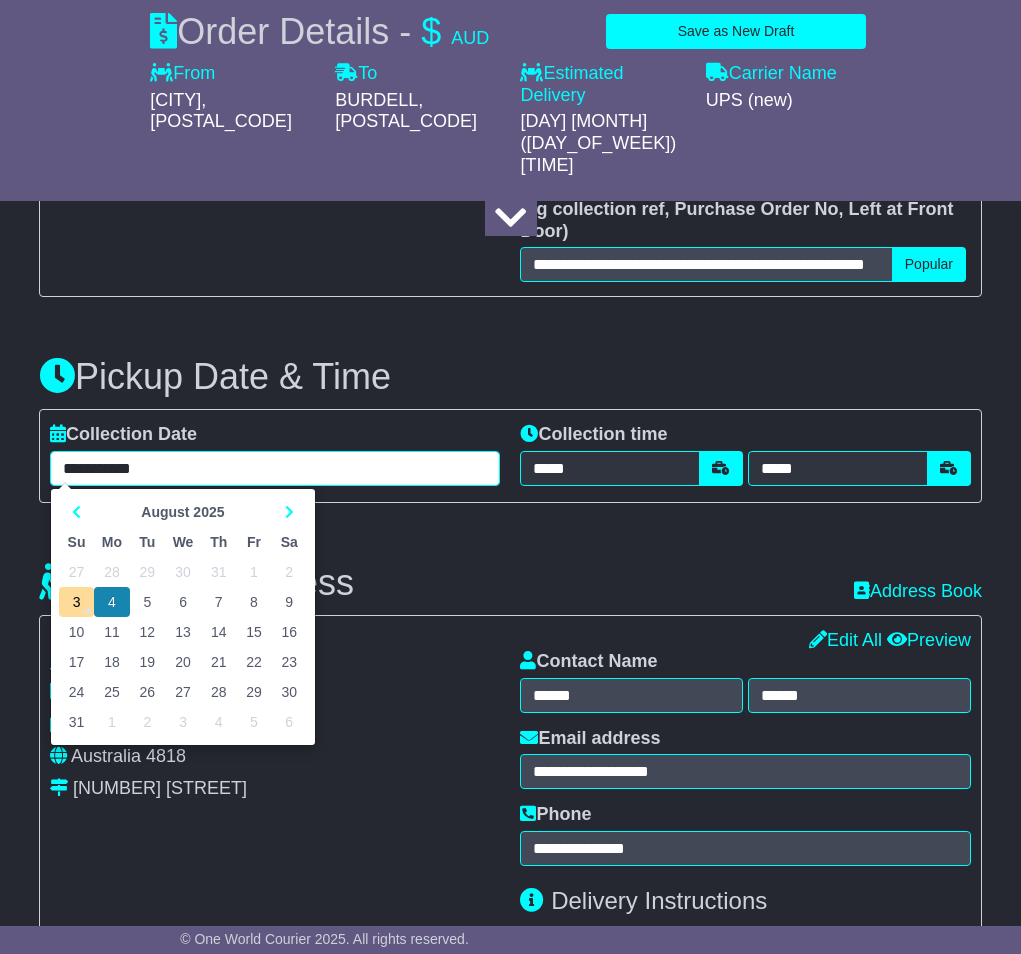 click on "**********" at bounding box center (275, 468) 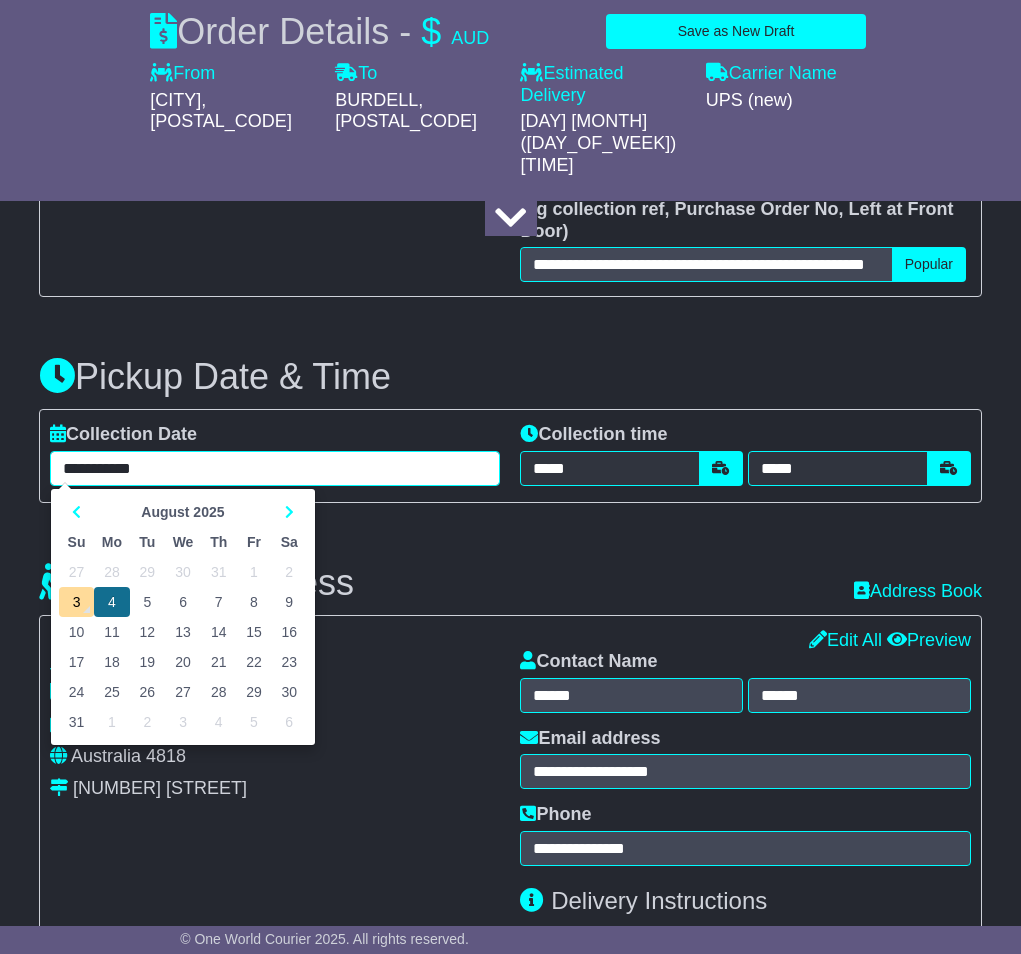 click on "4" at bounding box center (112, 602) 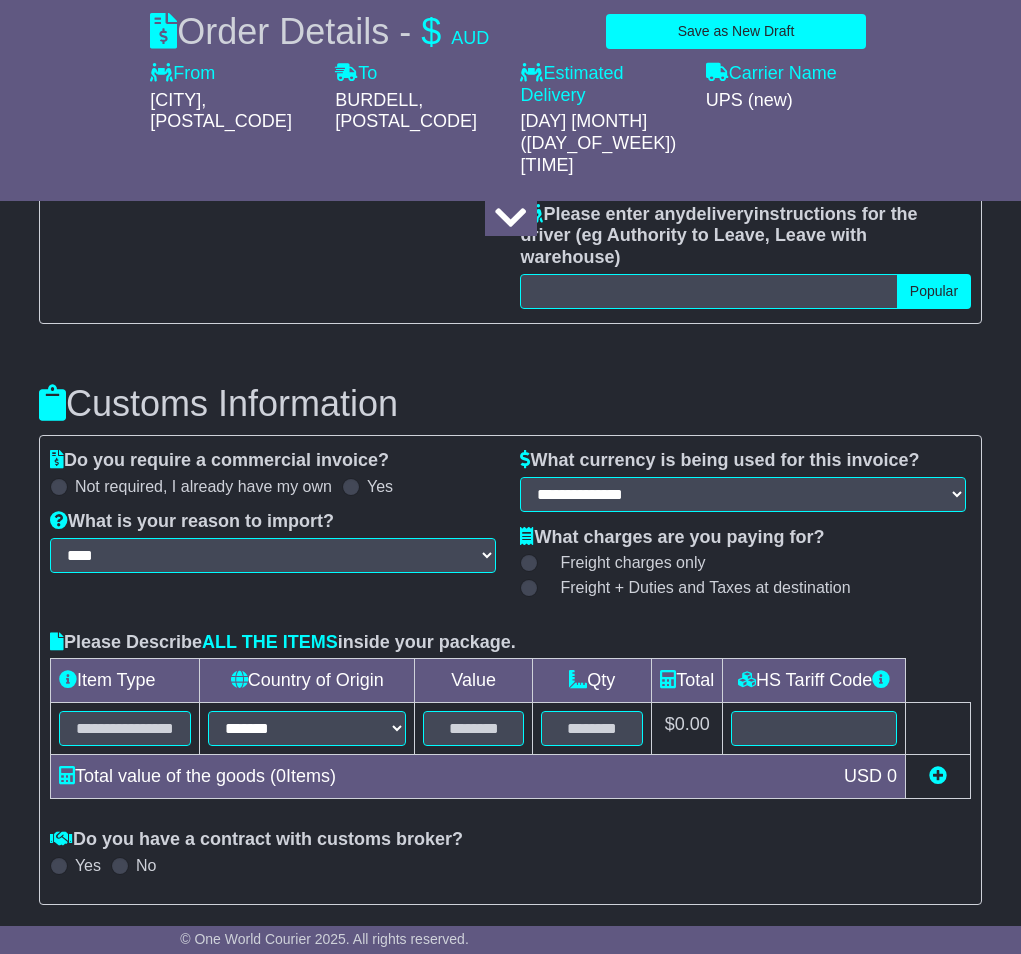 scroll, scrollTop: 1853, scrollLeft: 0, axis: vertical 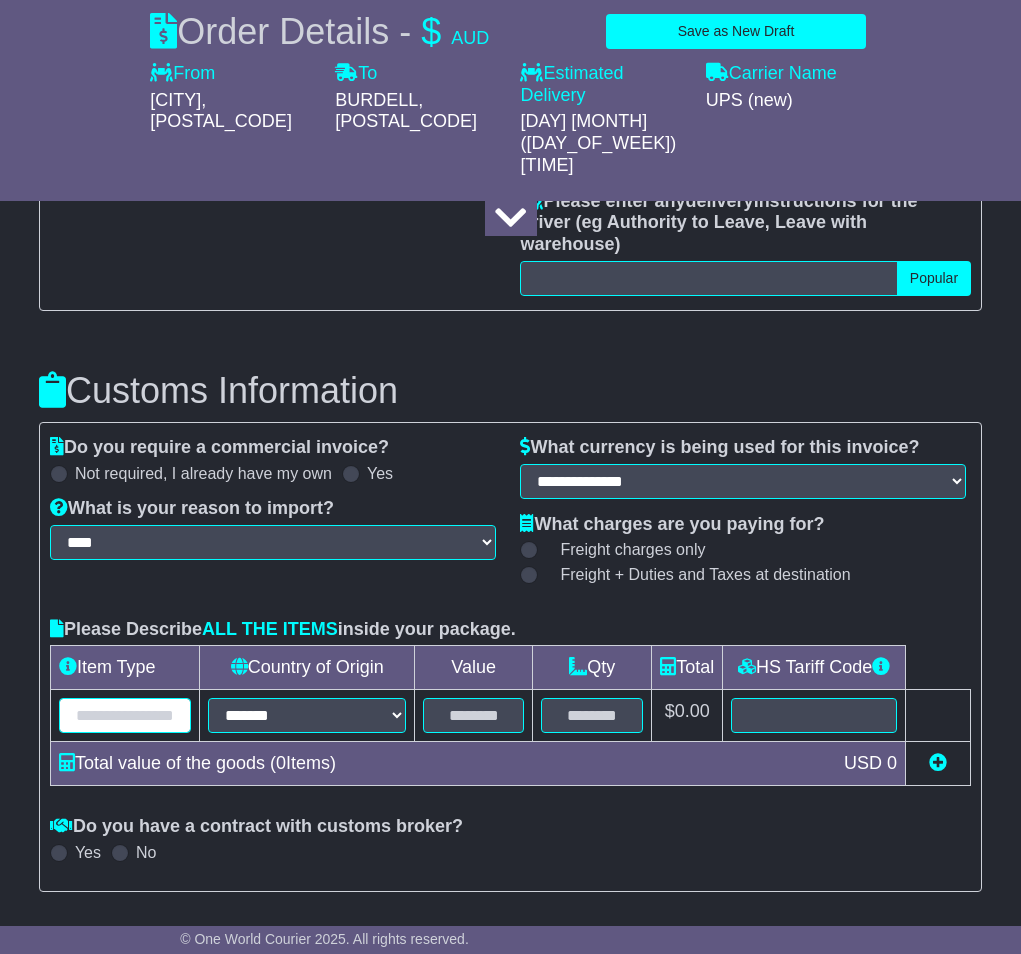 click at bounding box center [125, 715] 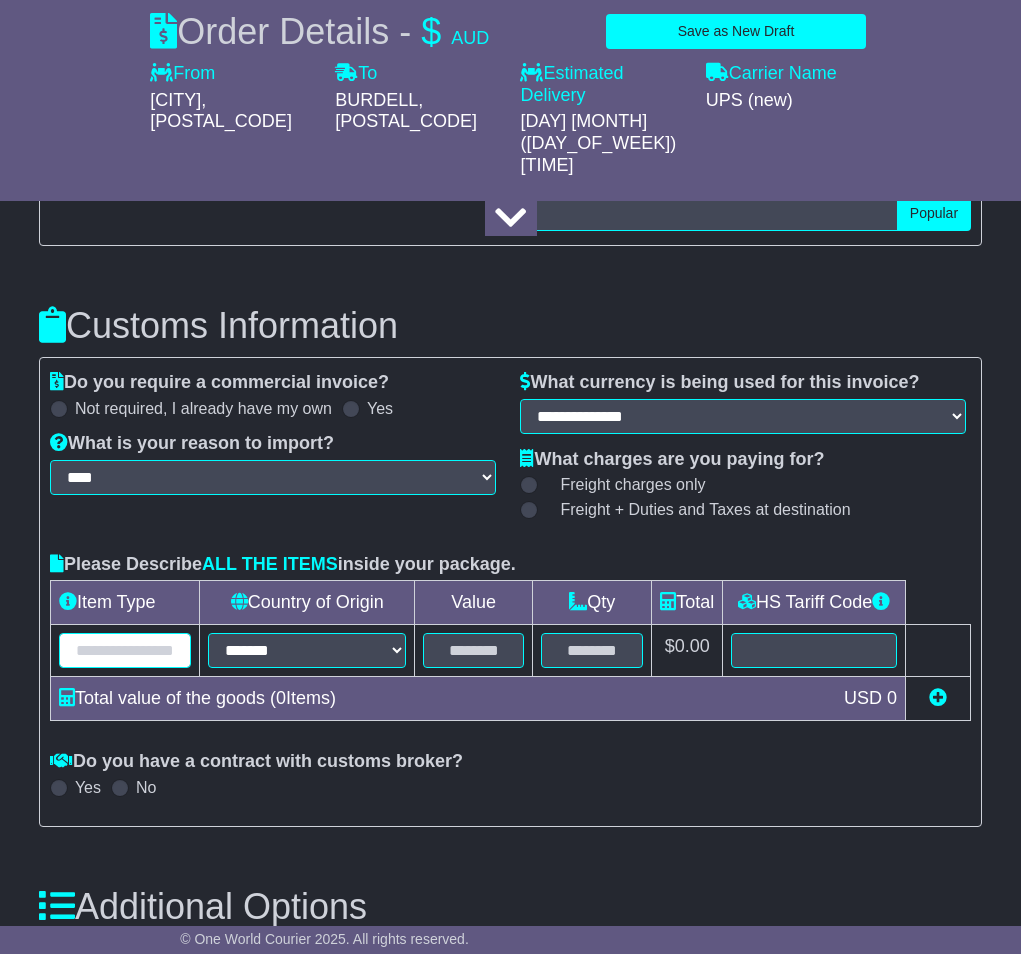 scroll, scrollTop: 1920, scrollLeft: 0, axis: vertical 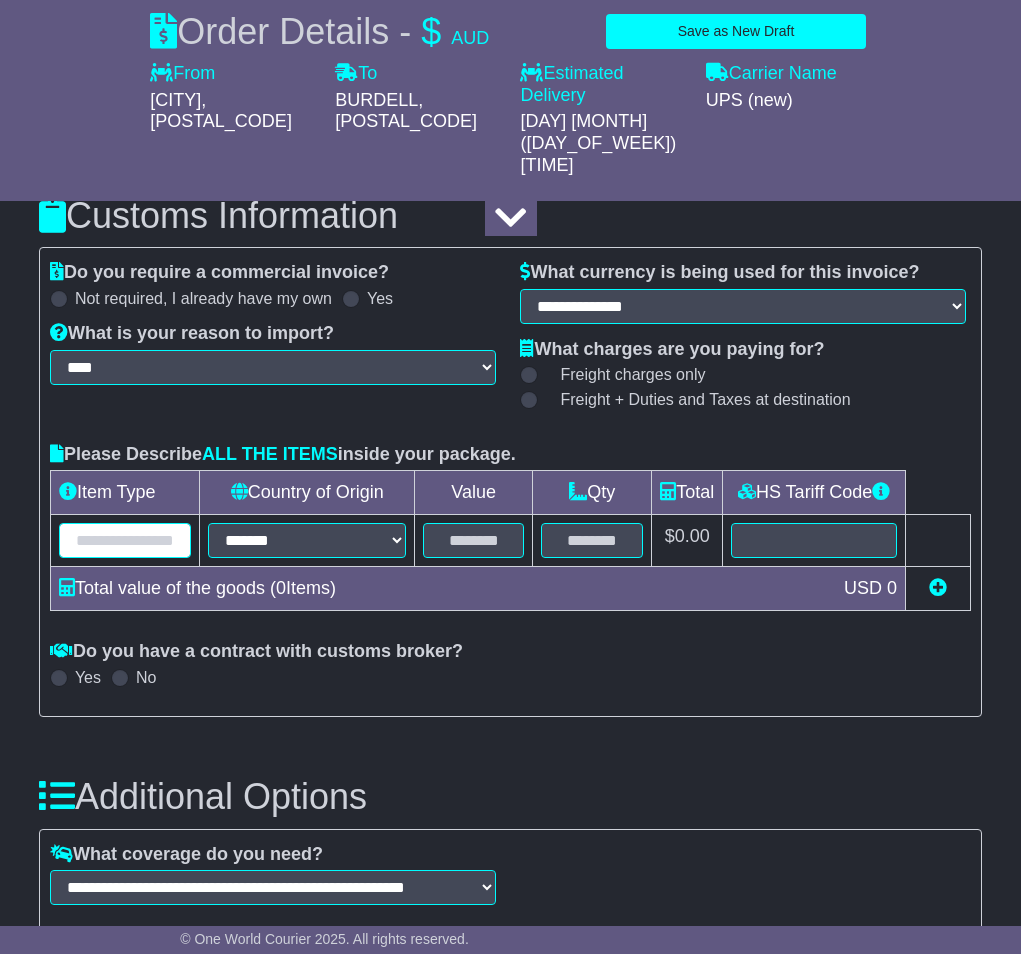 click at bounding box center (125, 540) 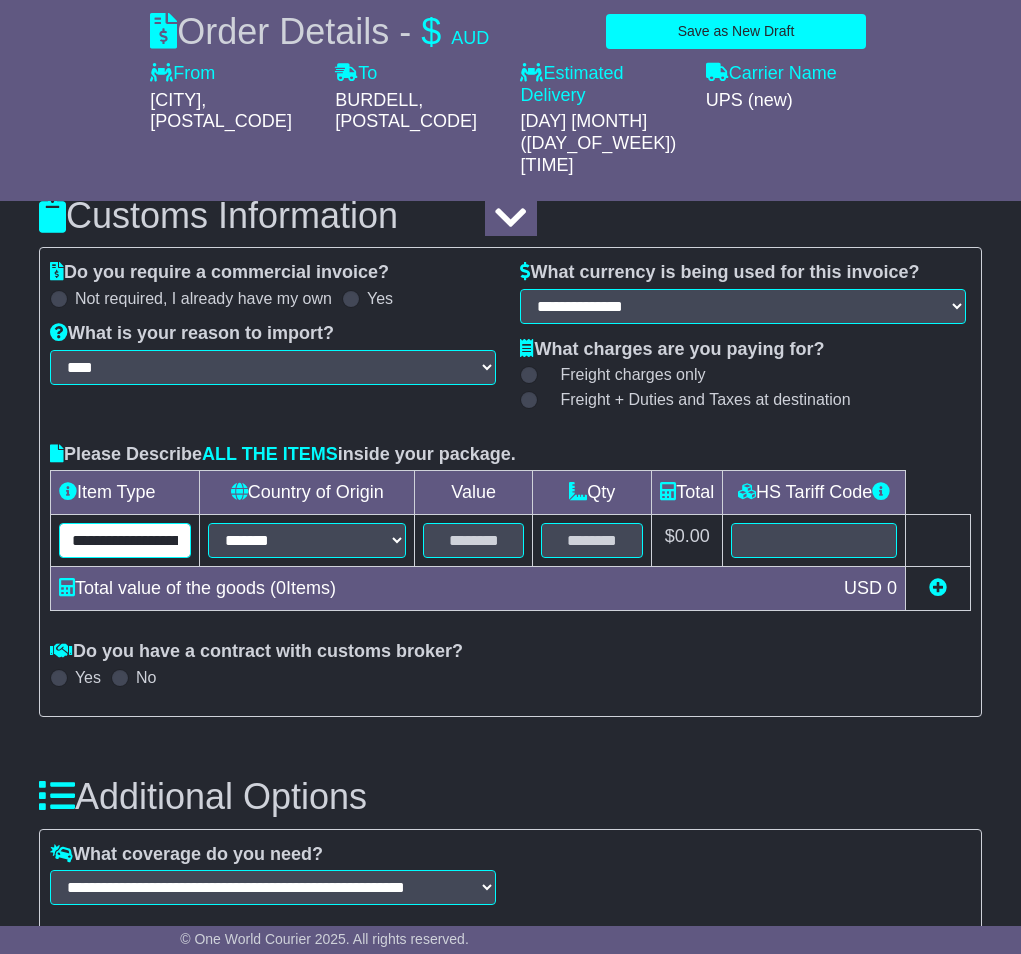 scroll, scrollTop: 0, scrollLeft: 752, axis: horizontal 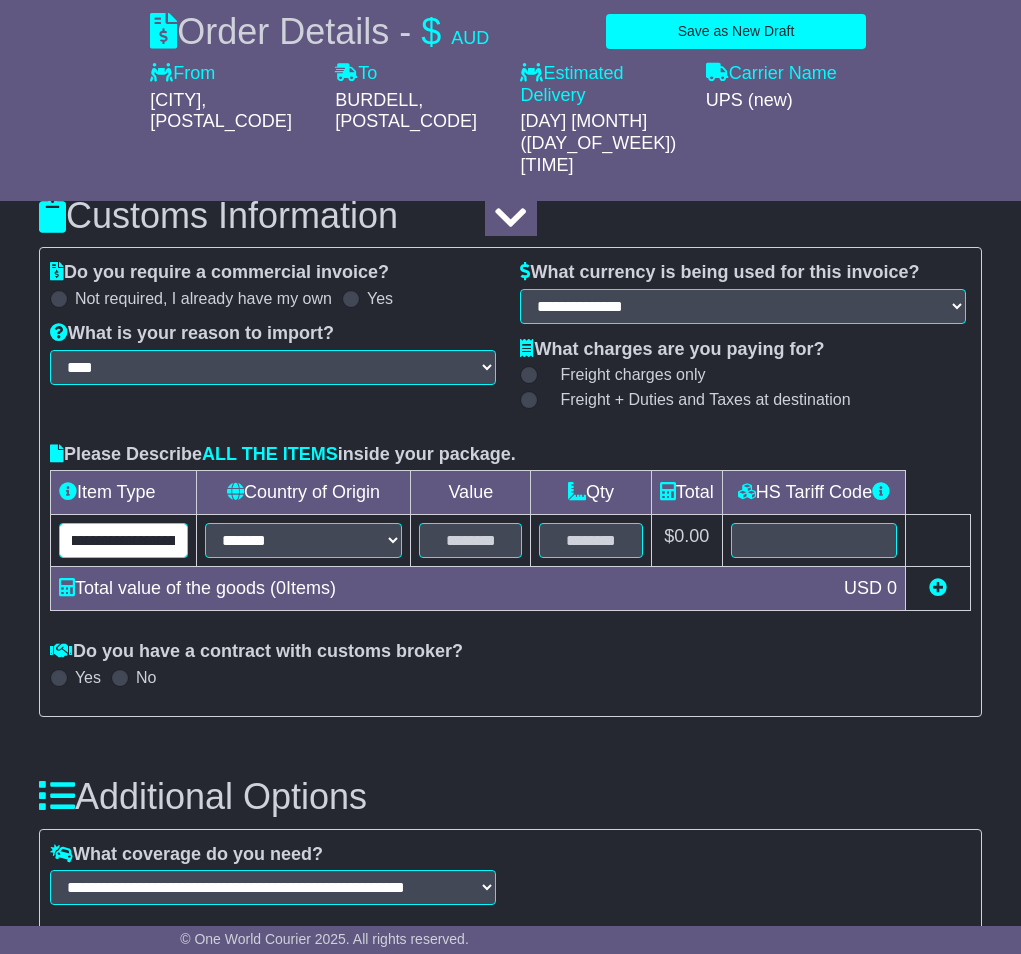 drag, startPoint x: 90, startPoint y: 523, endPoint x: 146, endPoint y: 523, distance: 56 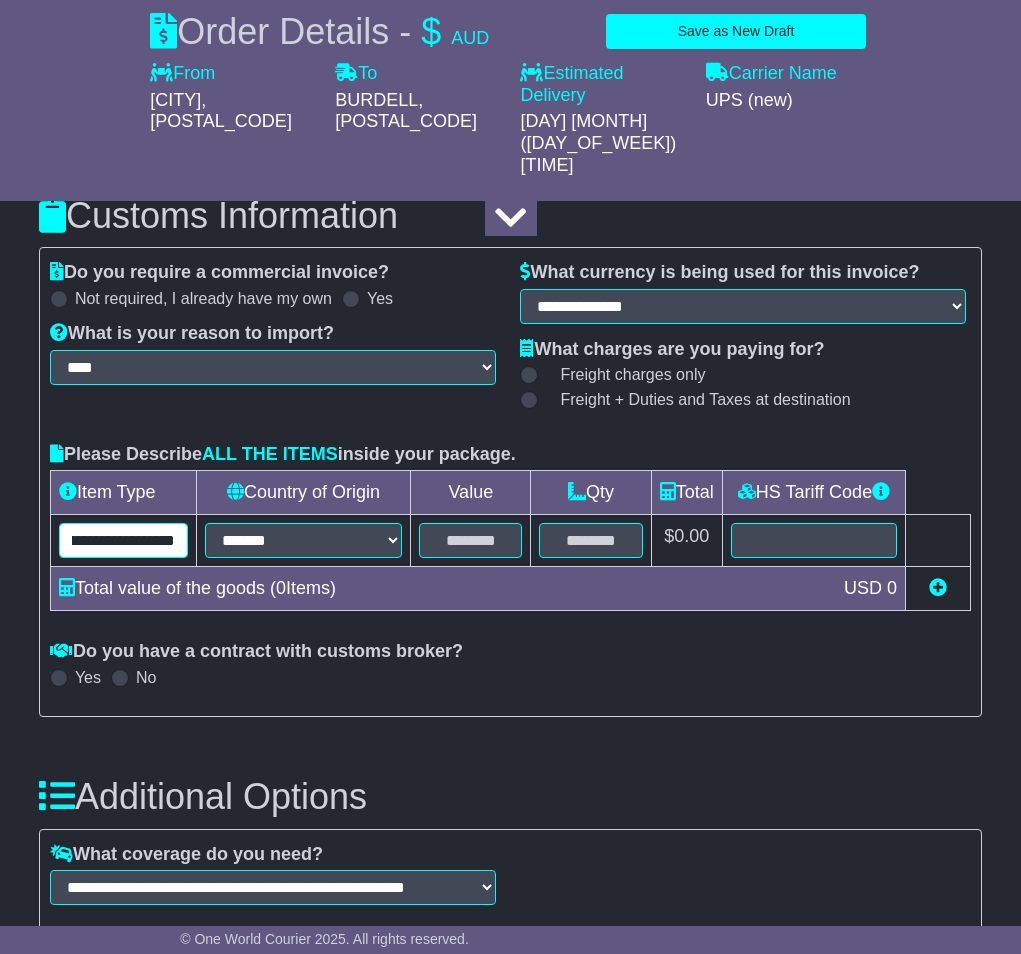 scroll, scrollTop: 0, scrollLeft: 601, axis: horizontal 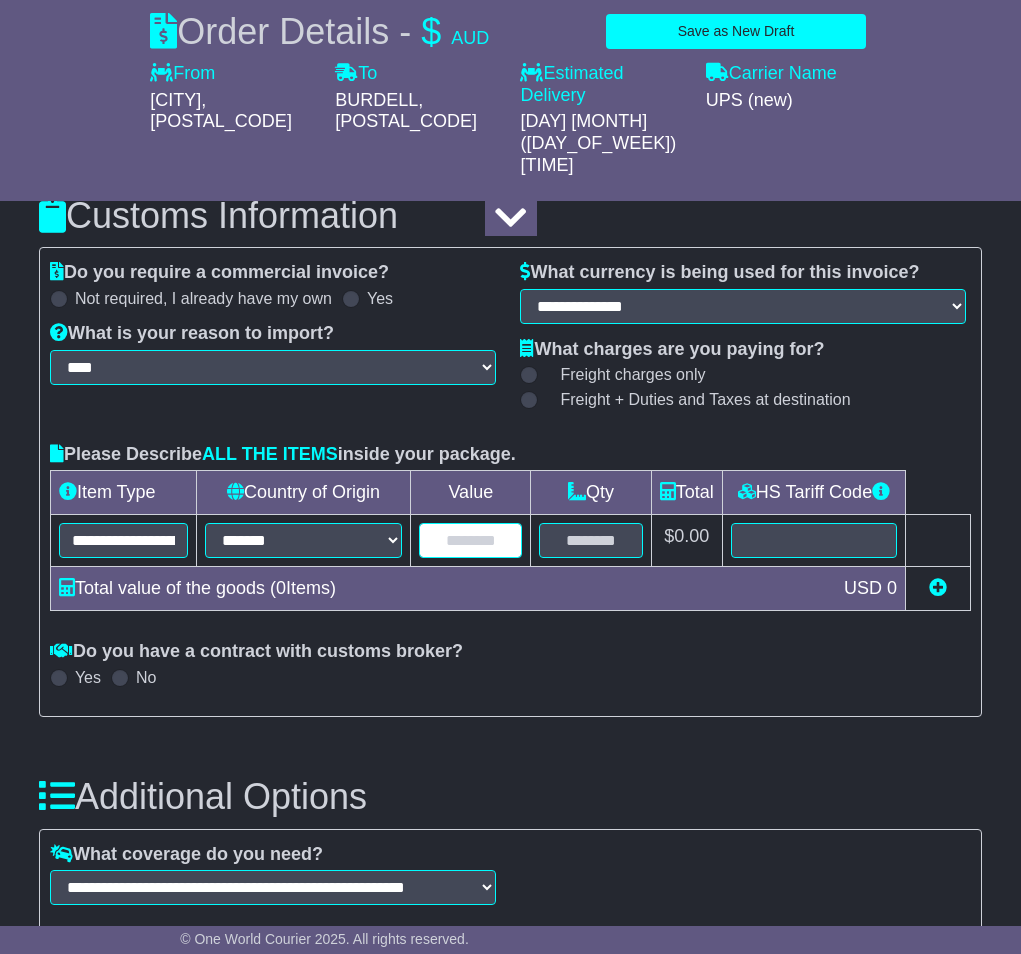 click at bounding box center (470, 540) 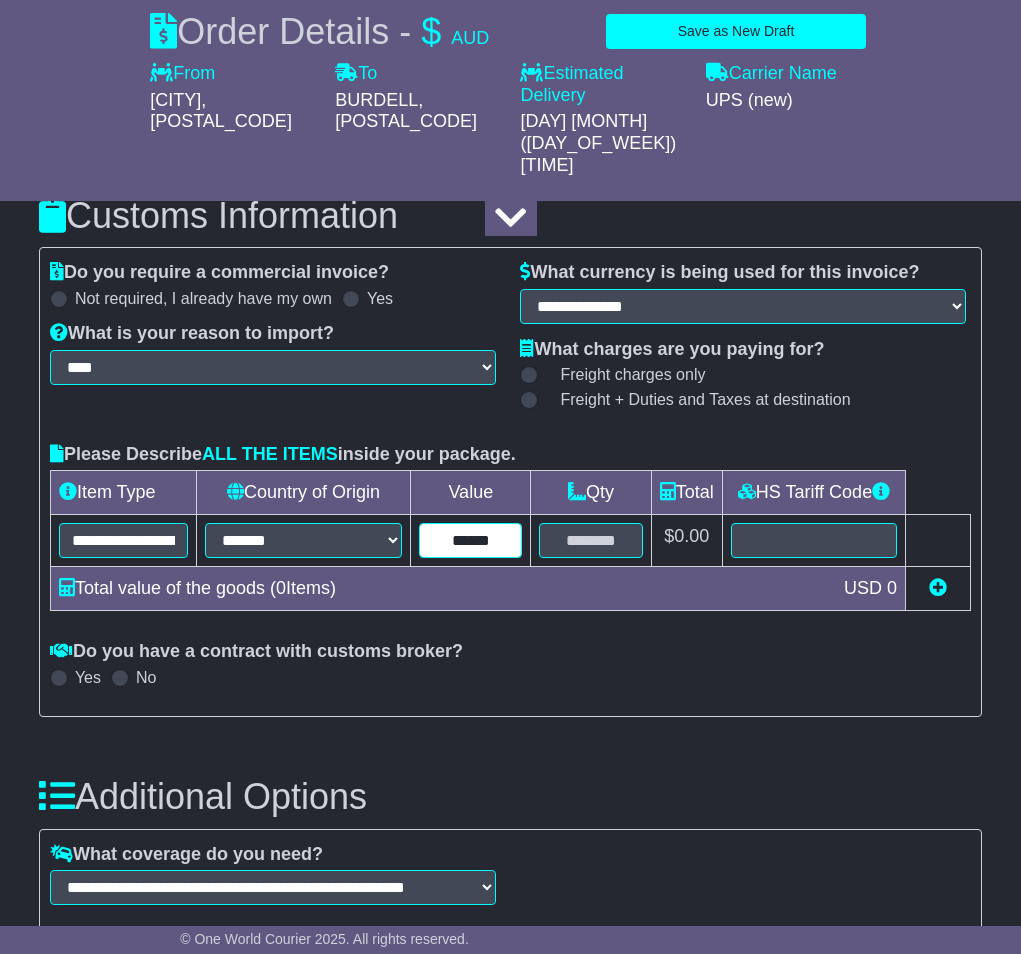 type on "******" 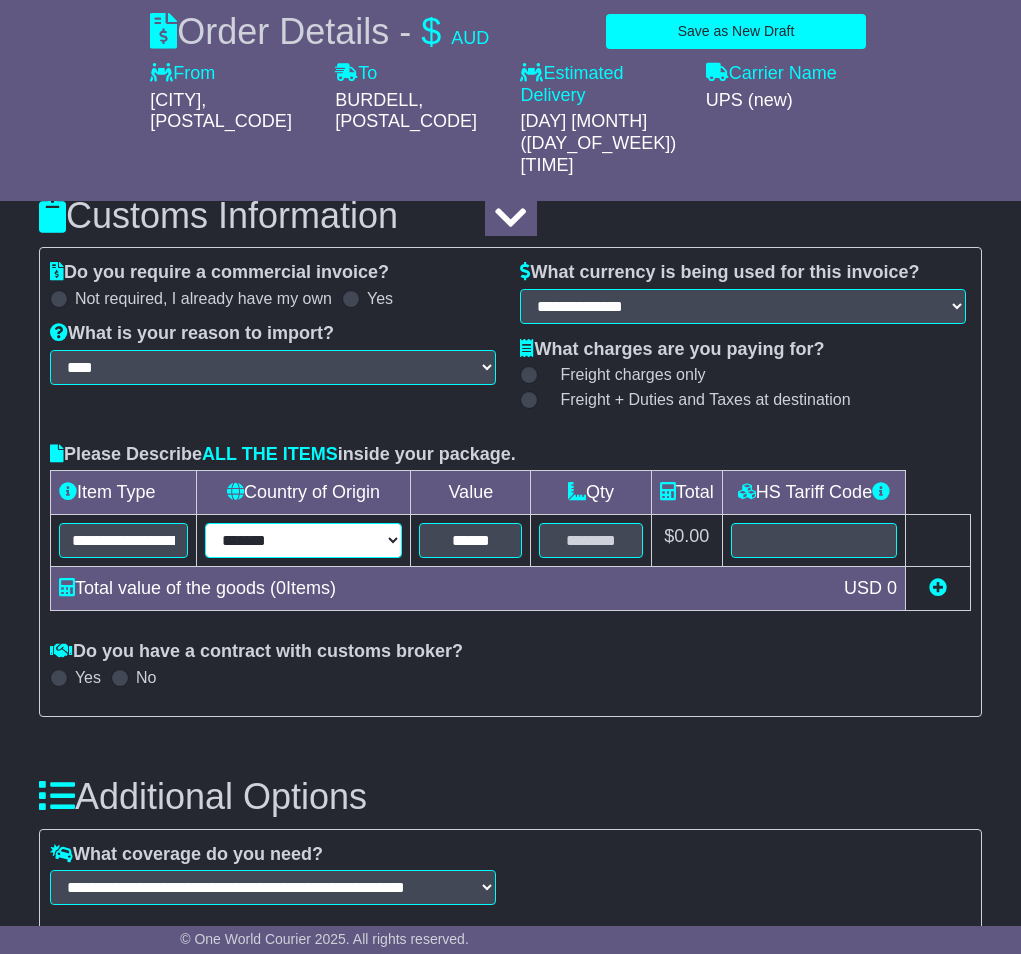 click on "**********" at bounding box center [304, 540] 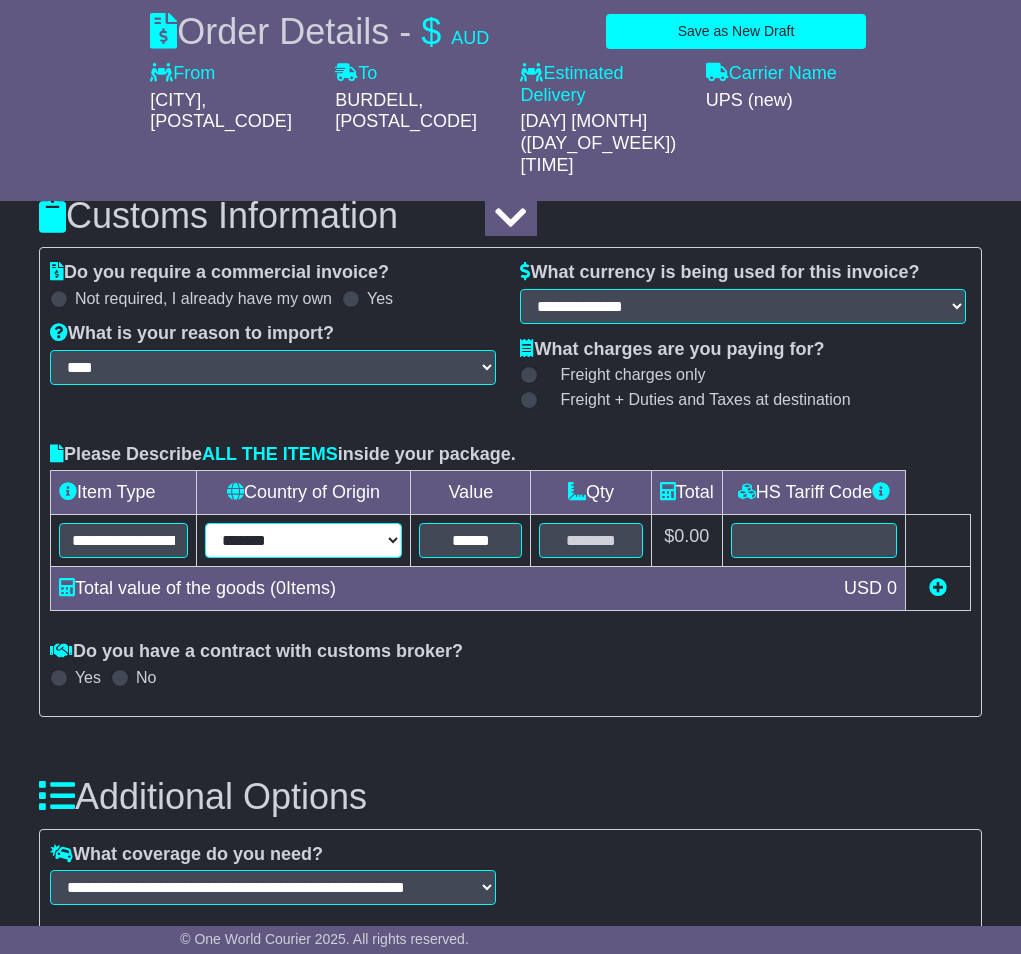 select on "**" 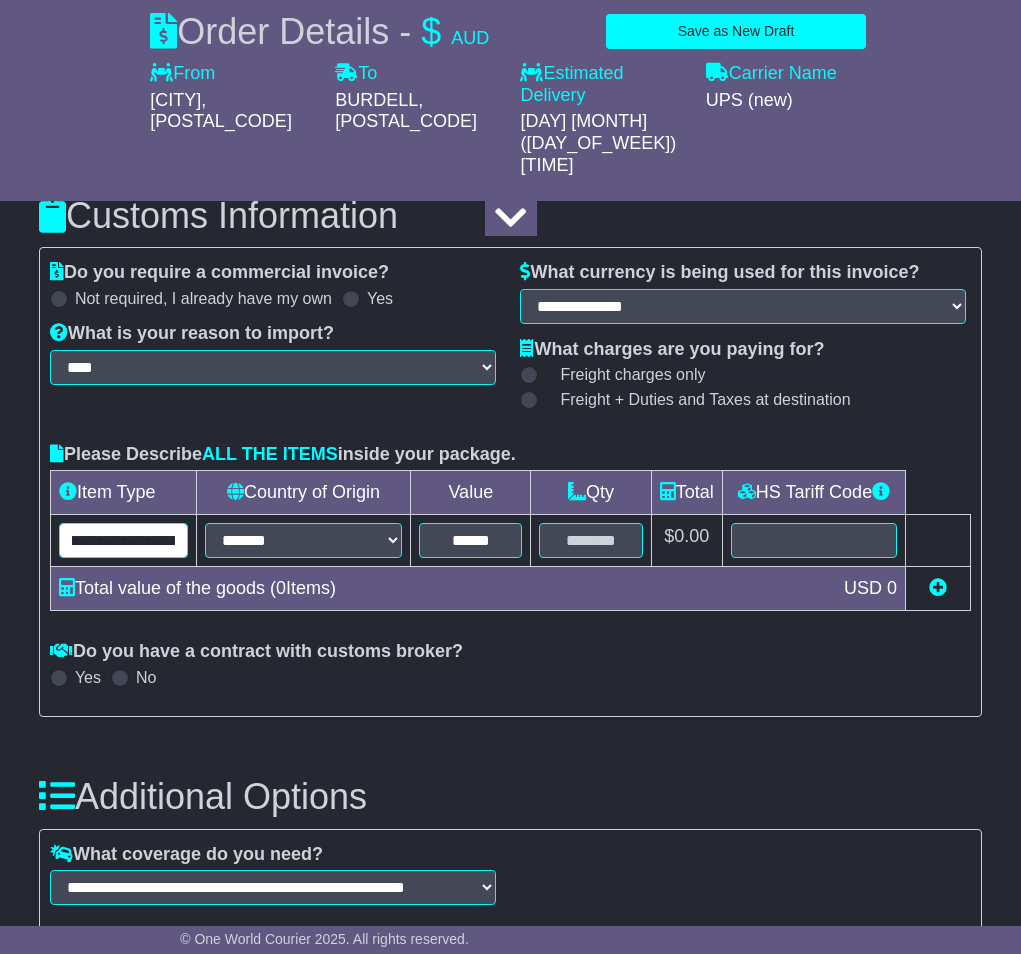 drag, startPoint x: 161, startPoint y: 528, endPoint x: 183, endPoint y: 528, distance: 22 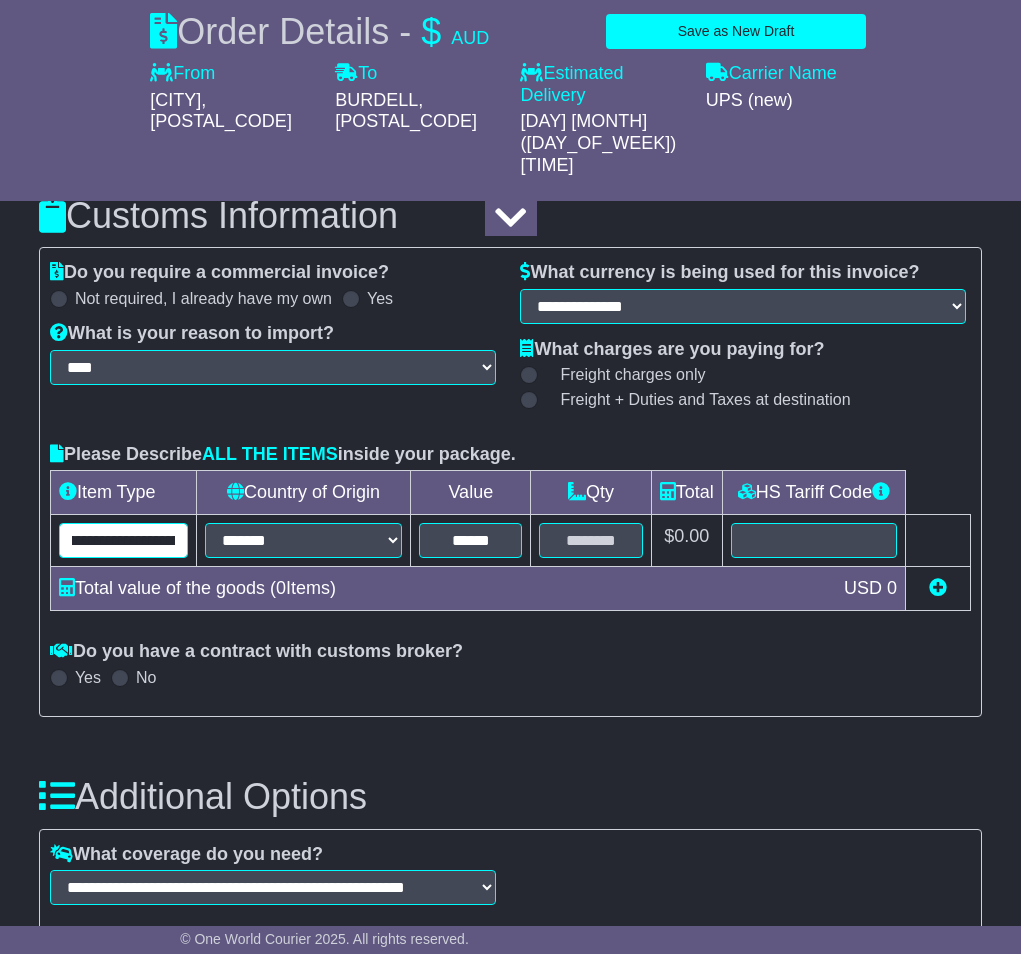click on "**********" at bounding box center (123, 540) 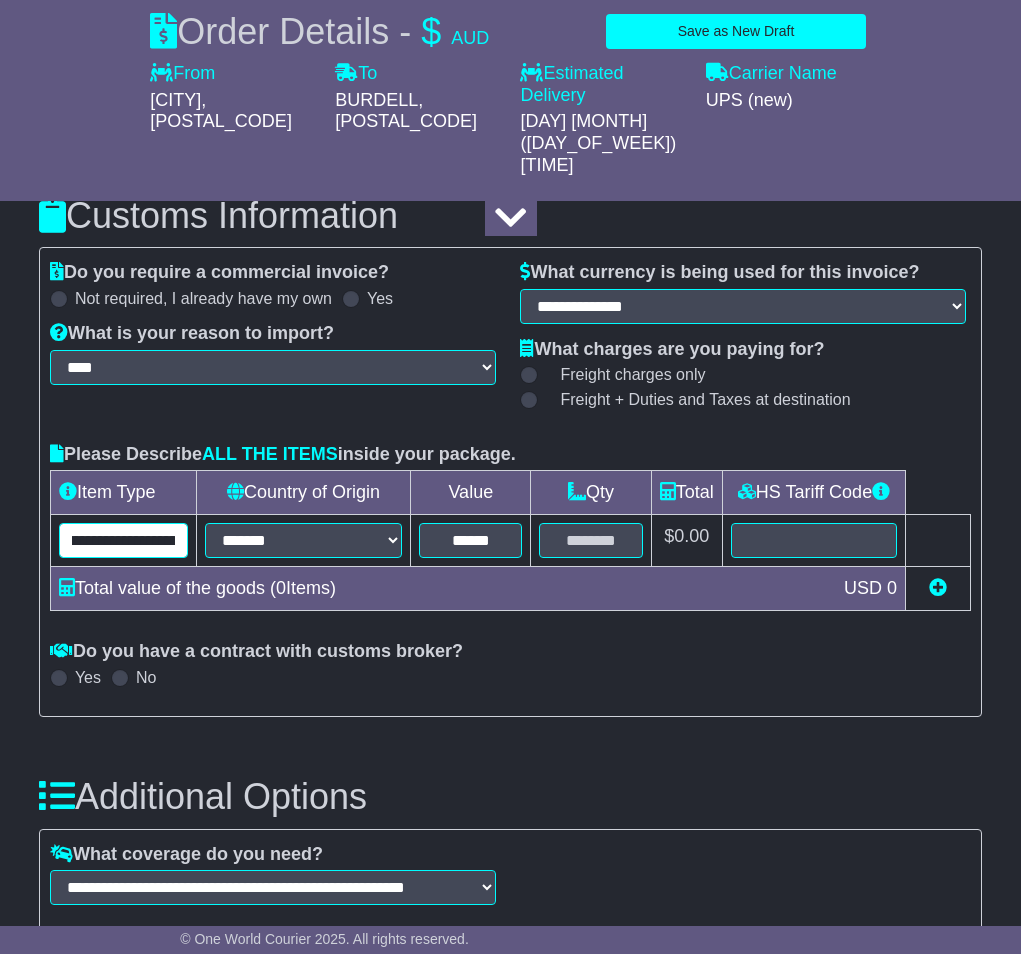 scroll, scrollTop: 0, scrollLeft: 698, axis: horizontal 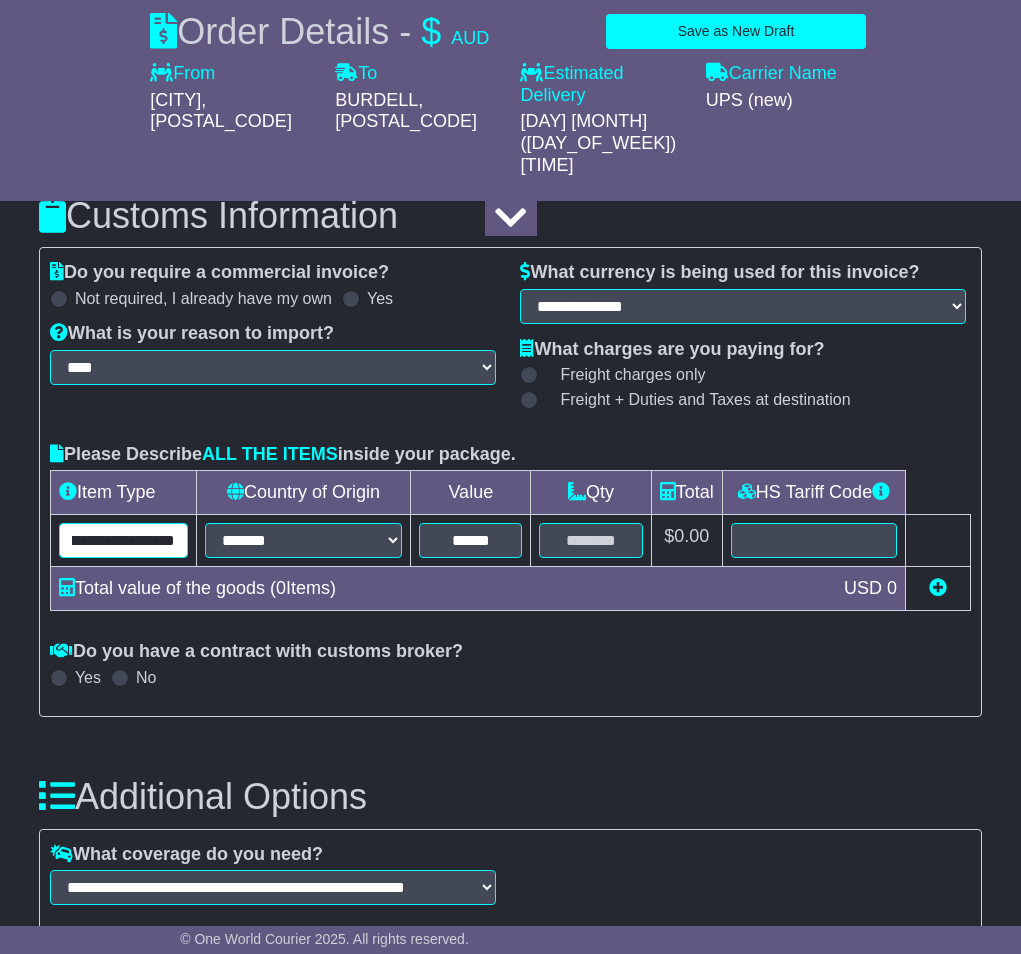 drag, startPoint x: 139, startPoint y: 522, endPoint x: 106, endPoint y: 523, distance: 33.01515 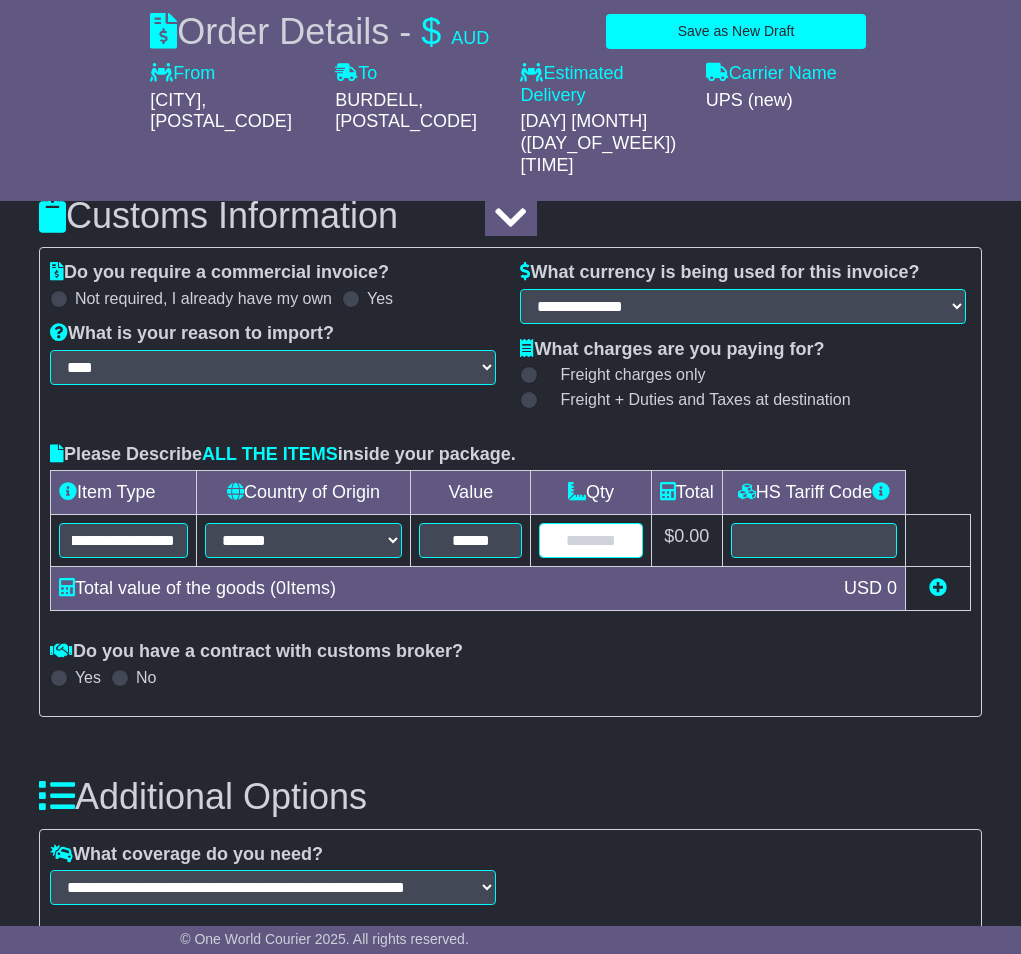 scroll, scrollTop: 0, scrollLeft: 0, axis: both 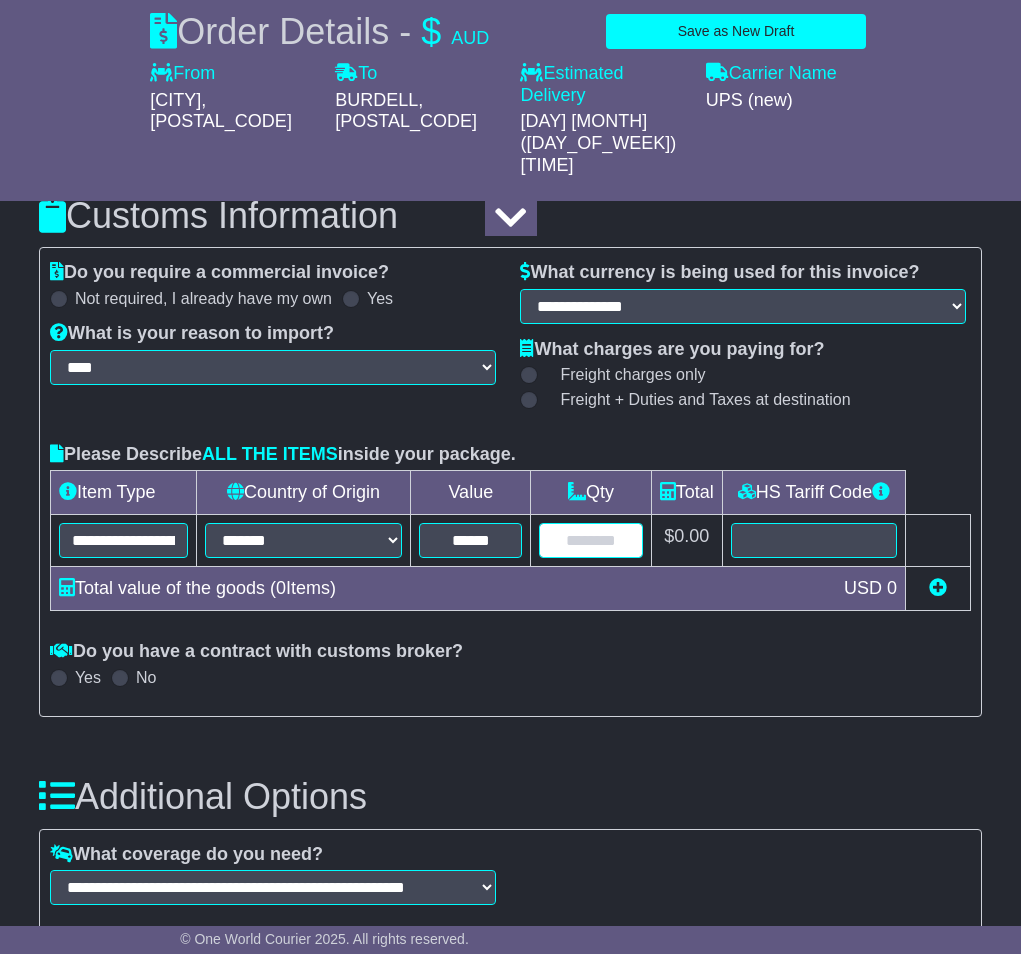 click at bounding box center [591, 540] 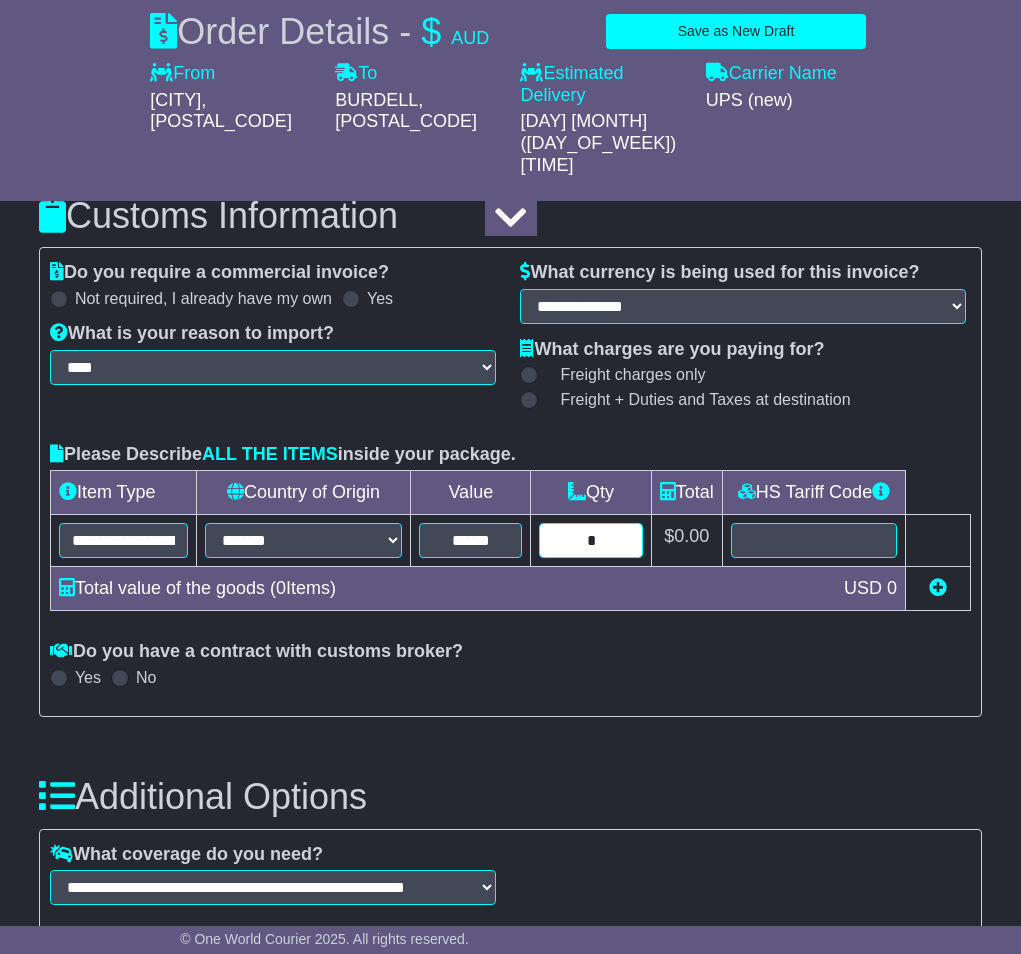 type on "*" 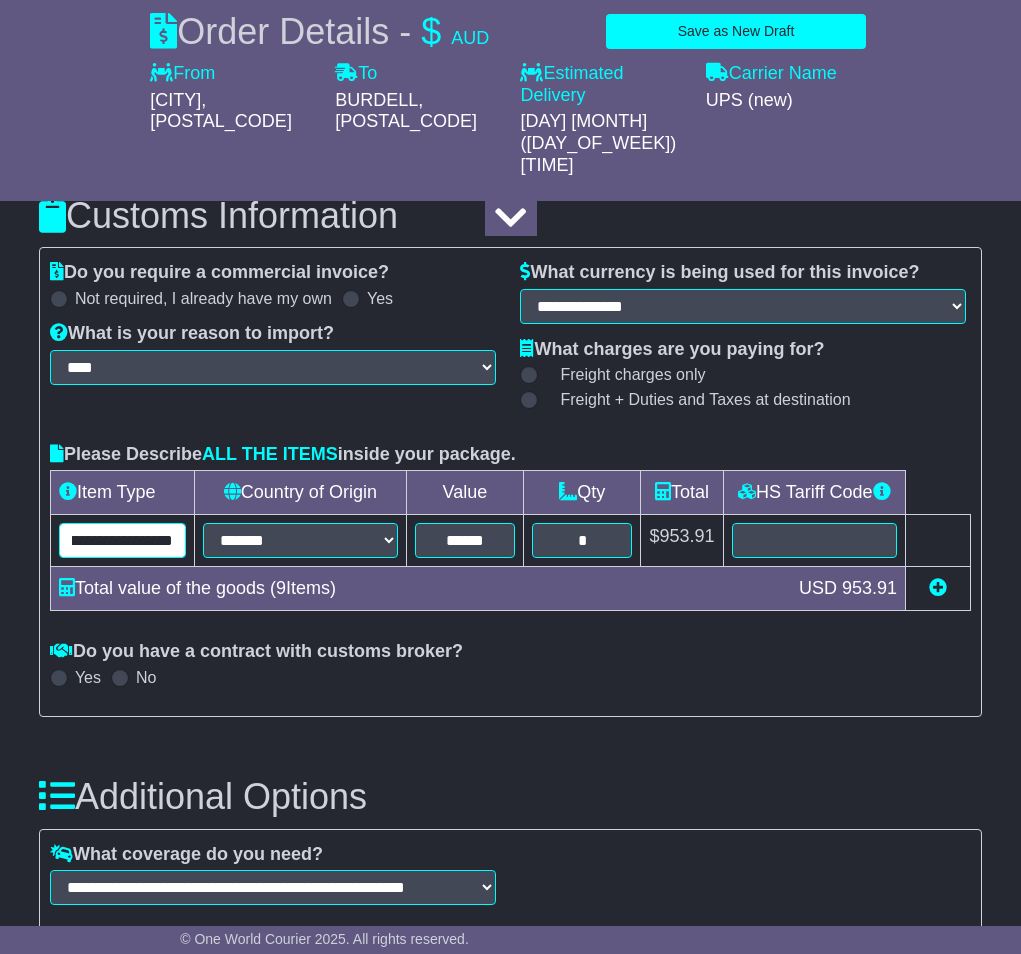 scroll, scrollTop: 0, scrollLeft: 609, axis: horizontal 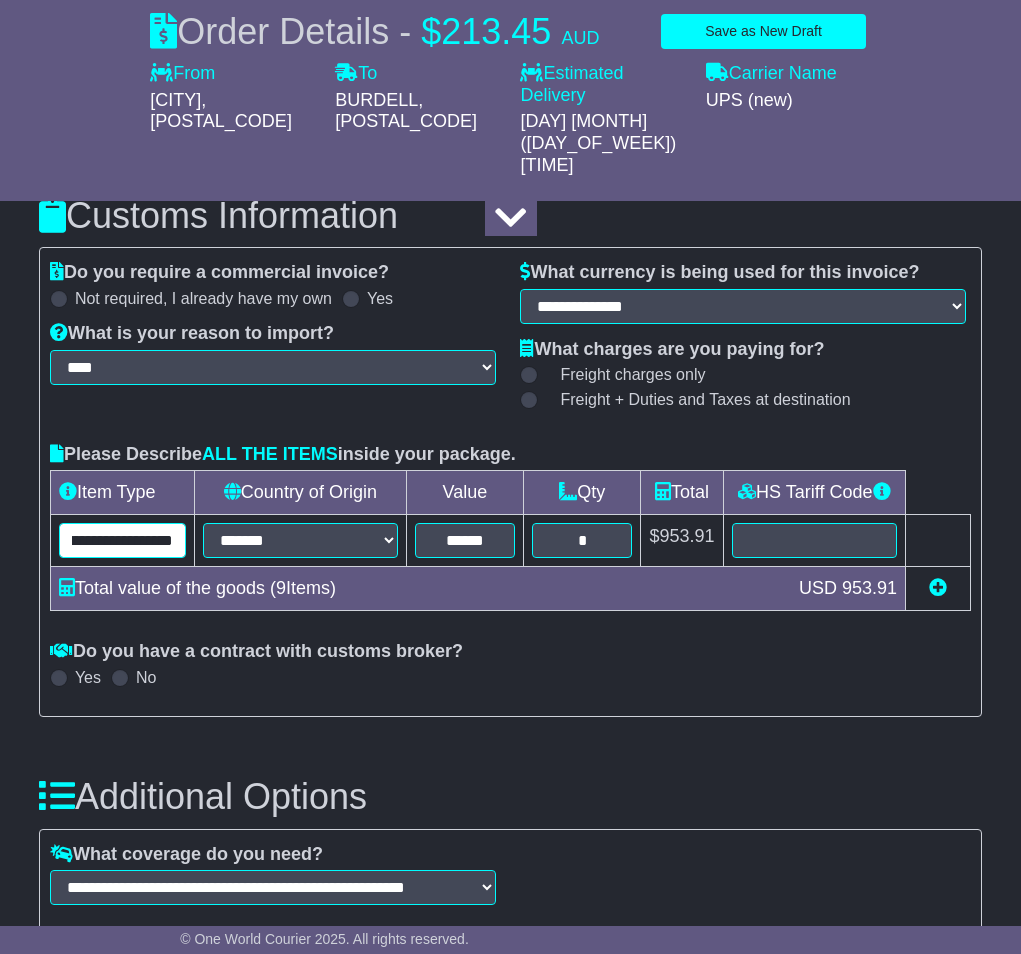 drag, startPoint x: 122, startPoint y: 524, endPoint x: 255, endPoint y: 526, distance: 133.01503 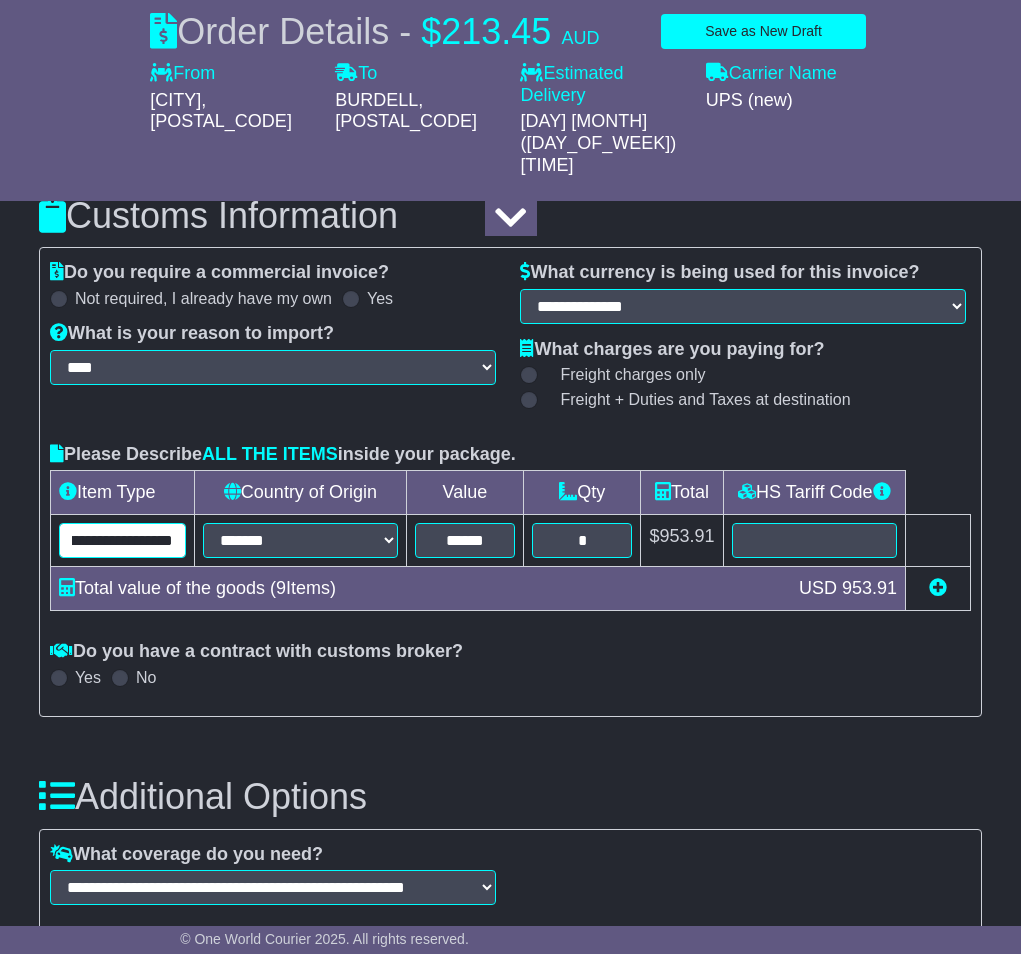 type on "**********" 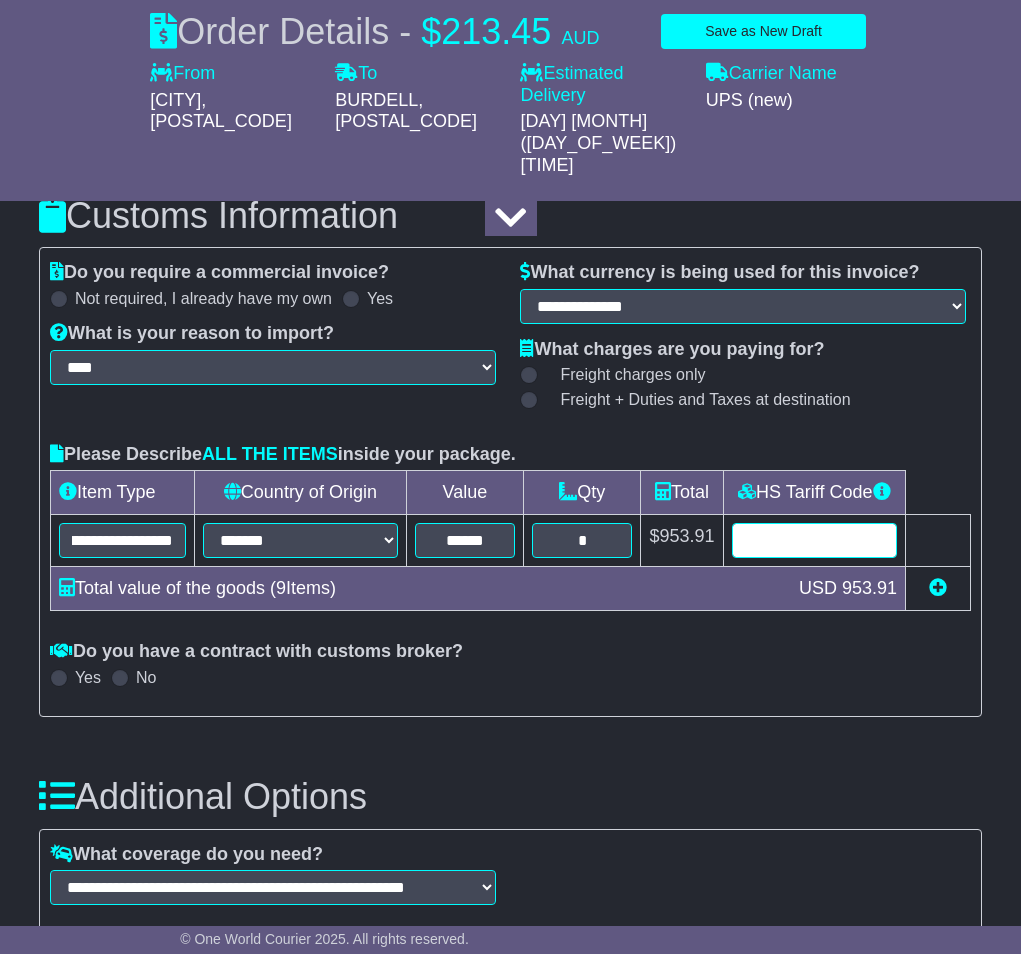 scroll, scrollTop: 0, scrollLeft: 0, axis: both 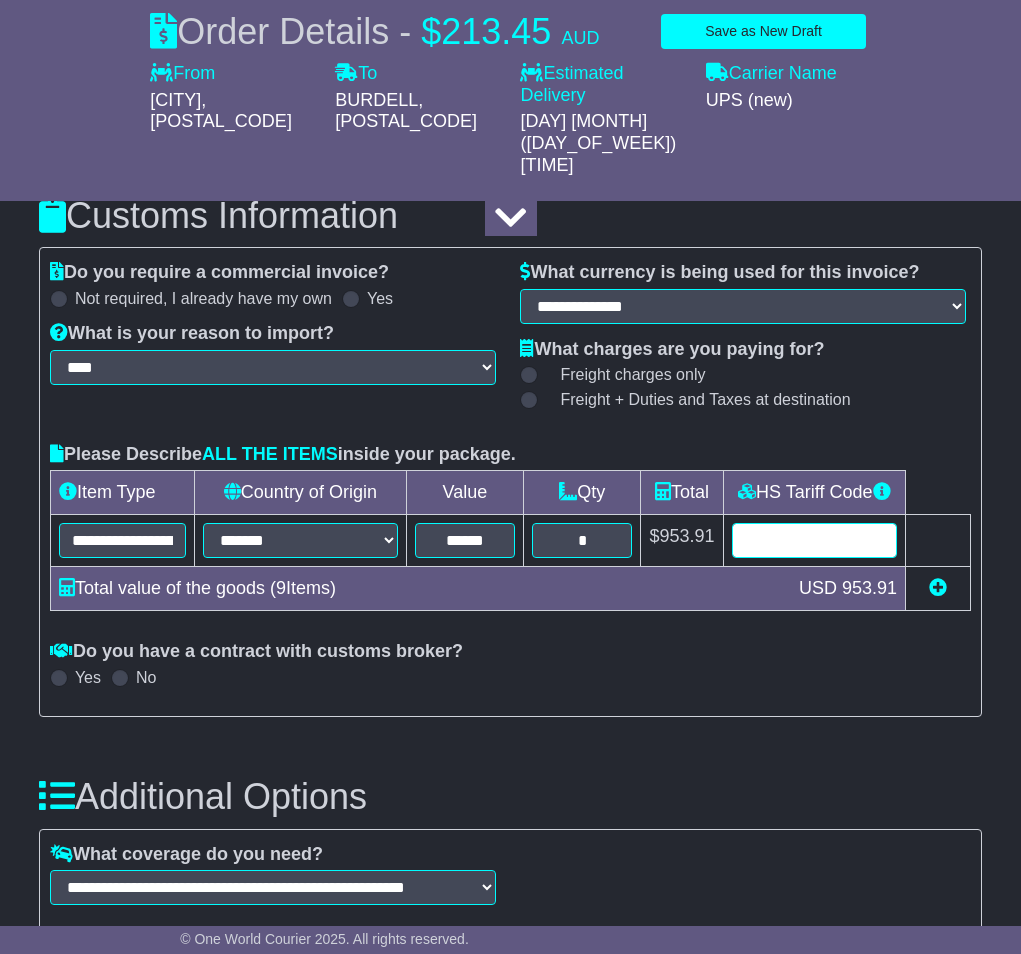 click at bounding box center (815, 540) 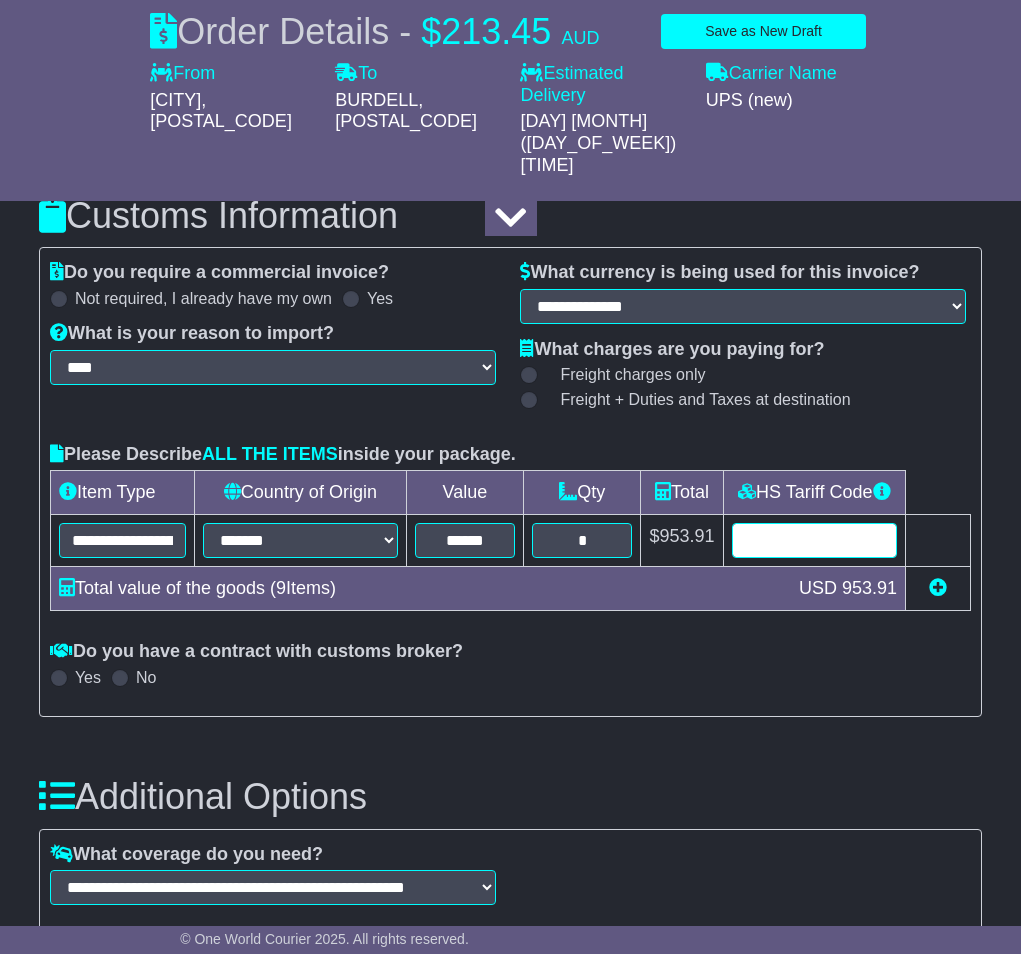 paste on "*******" 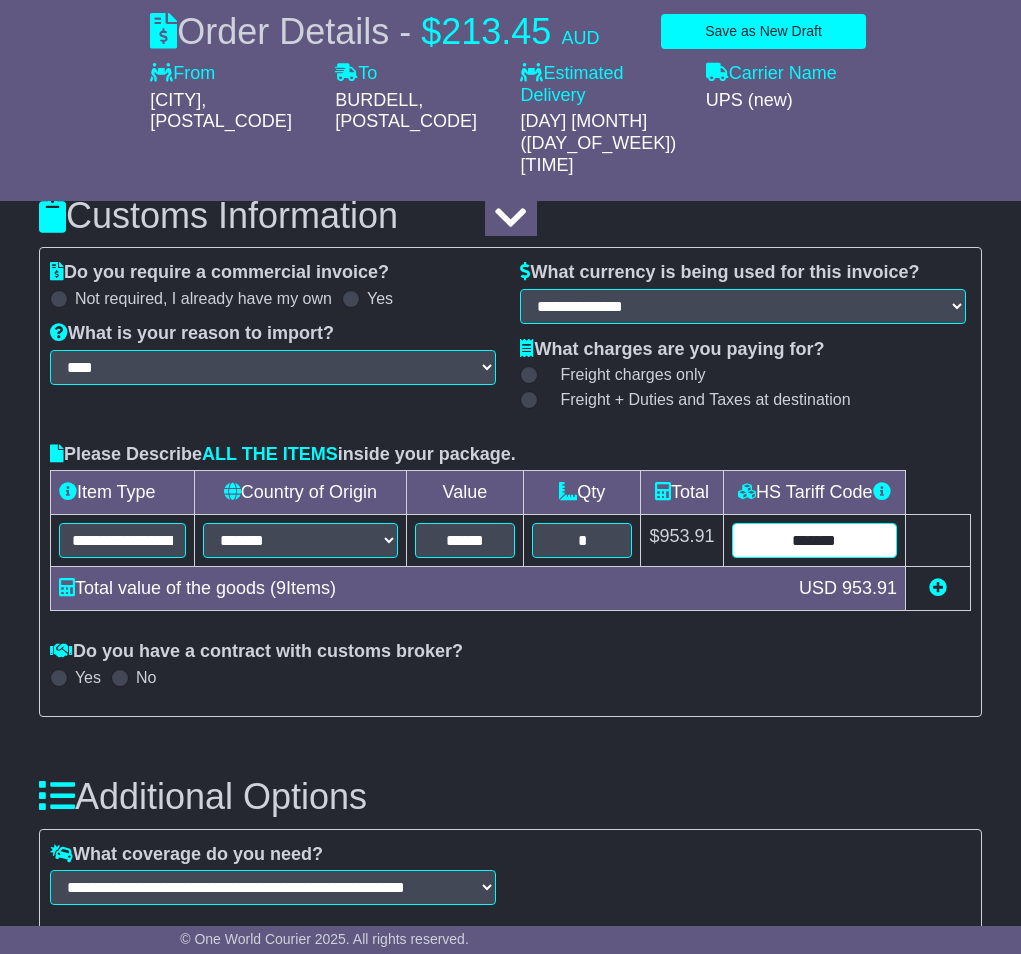 type on "*******" 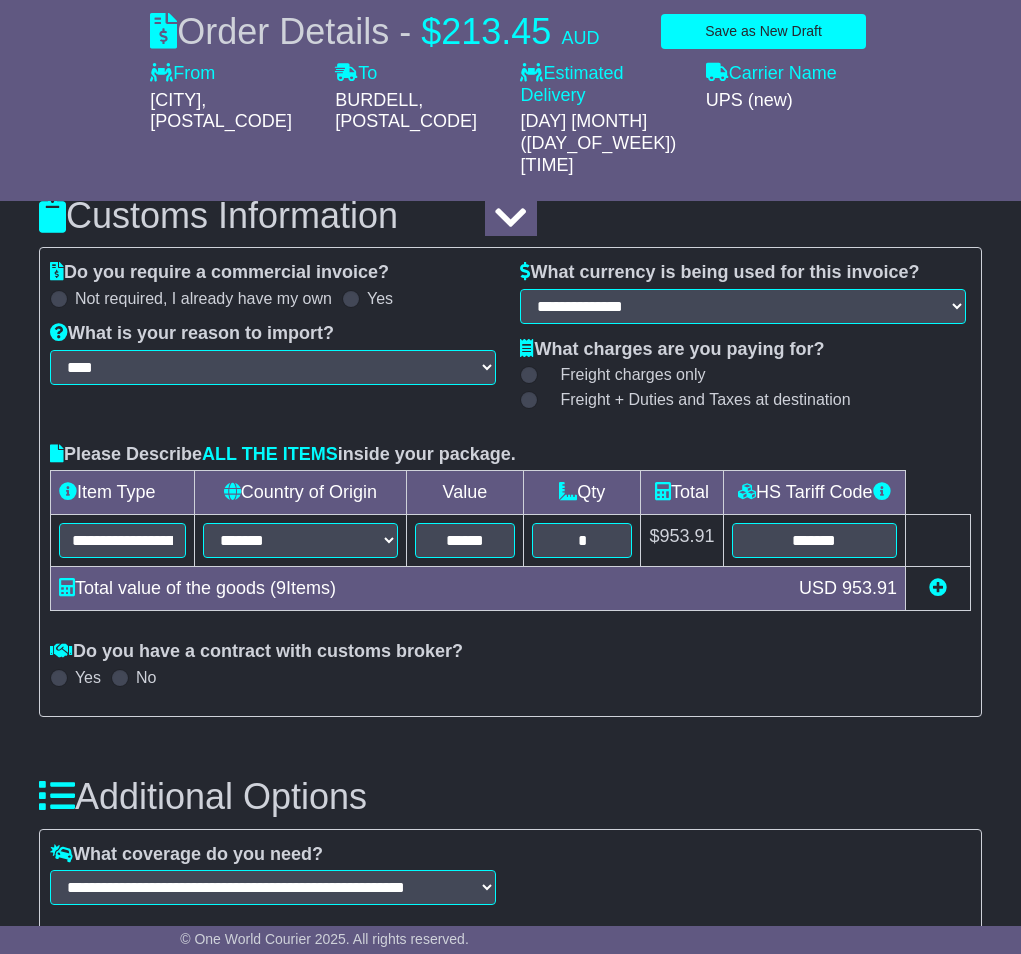click on "Total value of the goods ( 9  Items)" at bounding box center (419, 588) 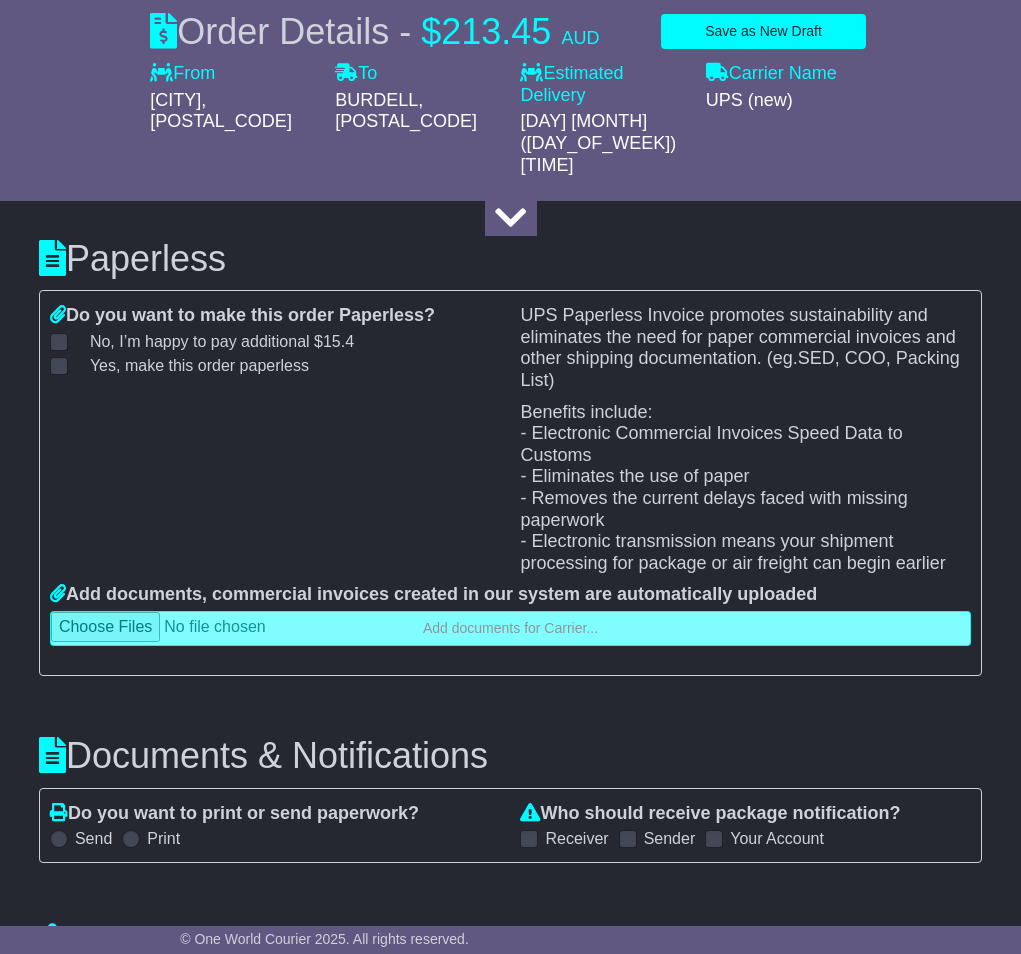 scroll, scrollTop: 2888, scrollLeft: 0, axis: vertical 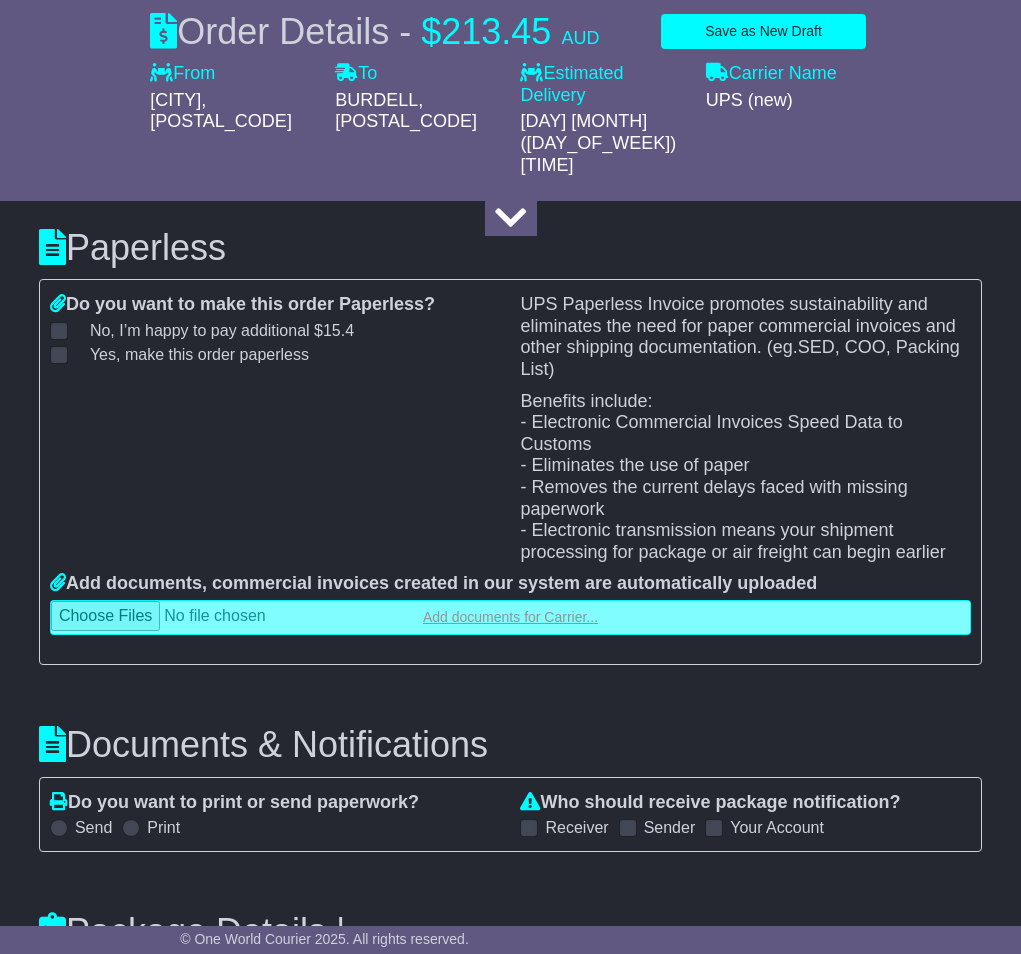 click at bounding box center [510, 617] 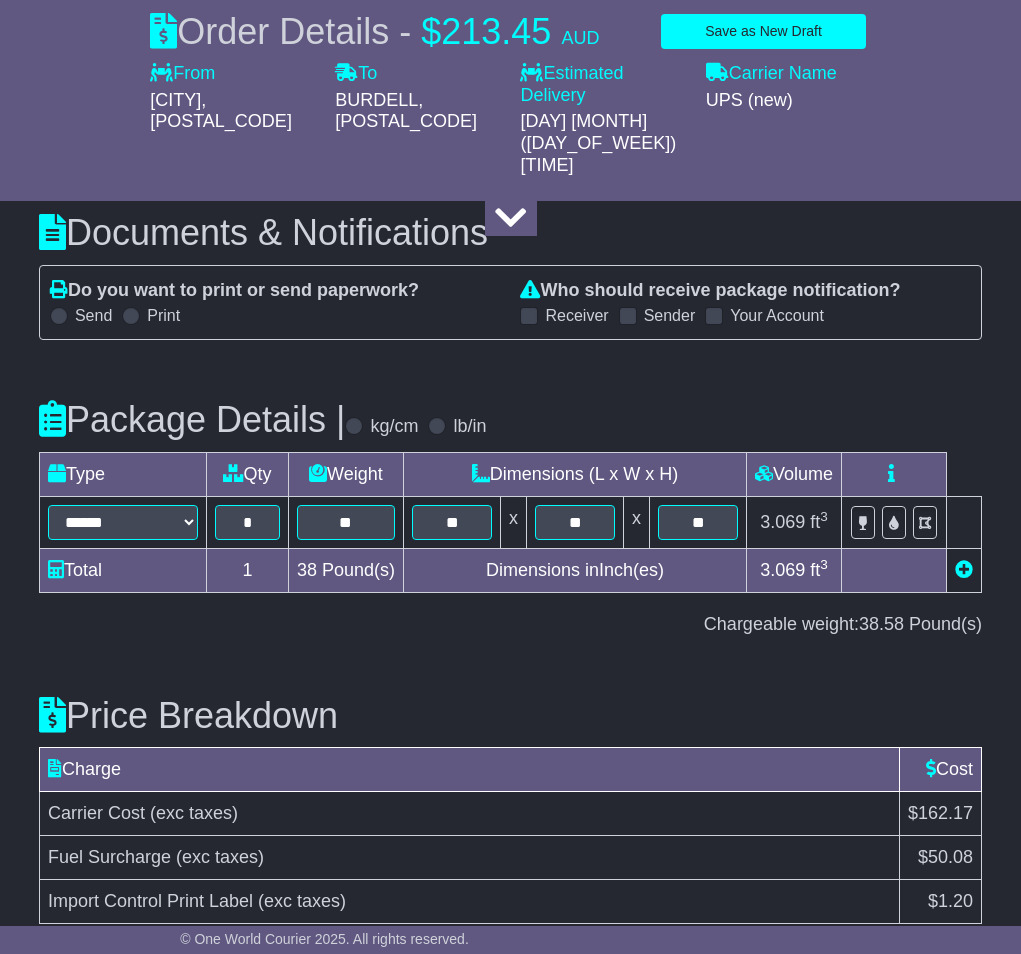 scroll, scrollTop: 3436, scrollLeft: 0, axis: vertical 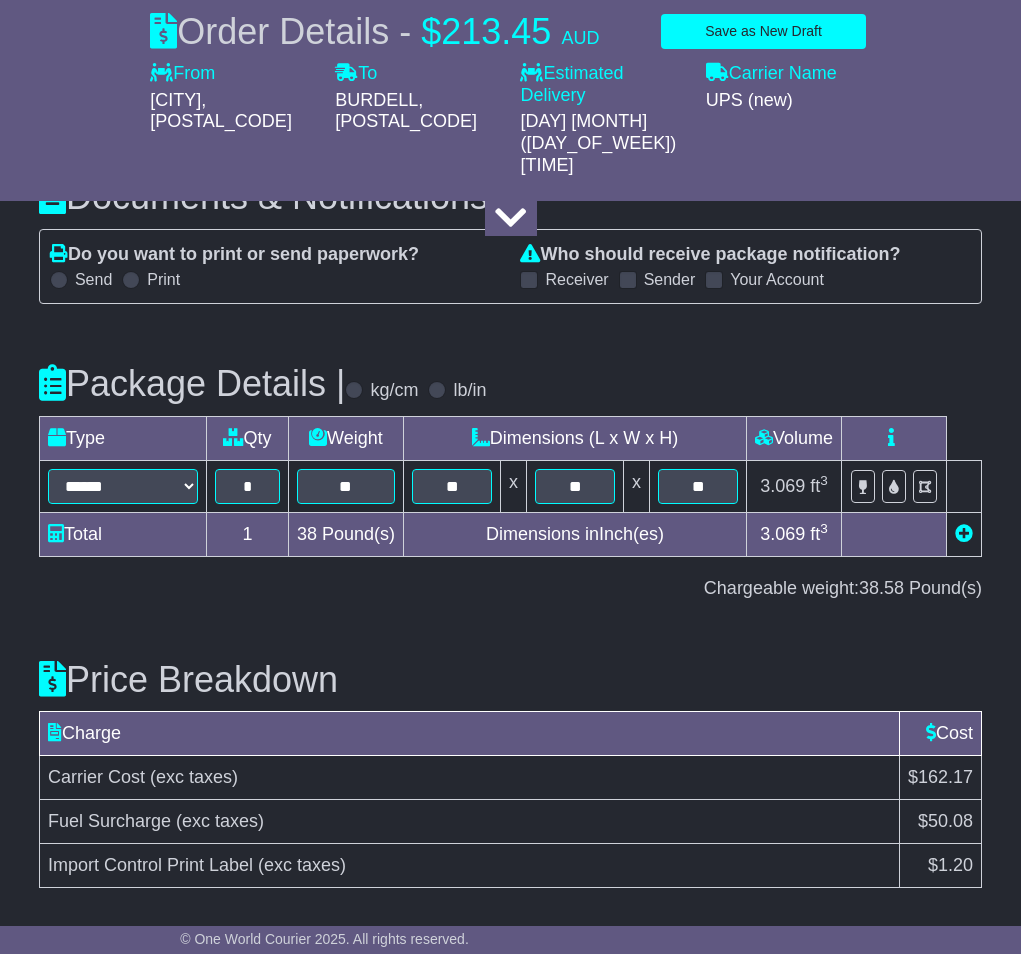 click on "Fuel Surcharge
(exc taxes)" at bounding box center [469, 822] 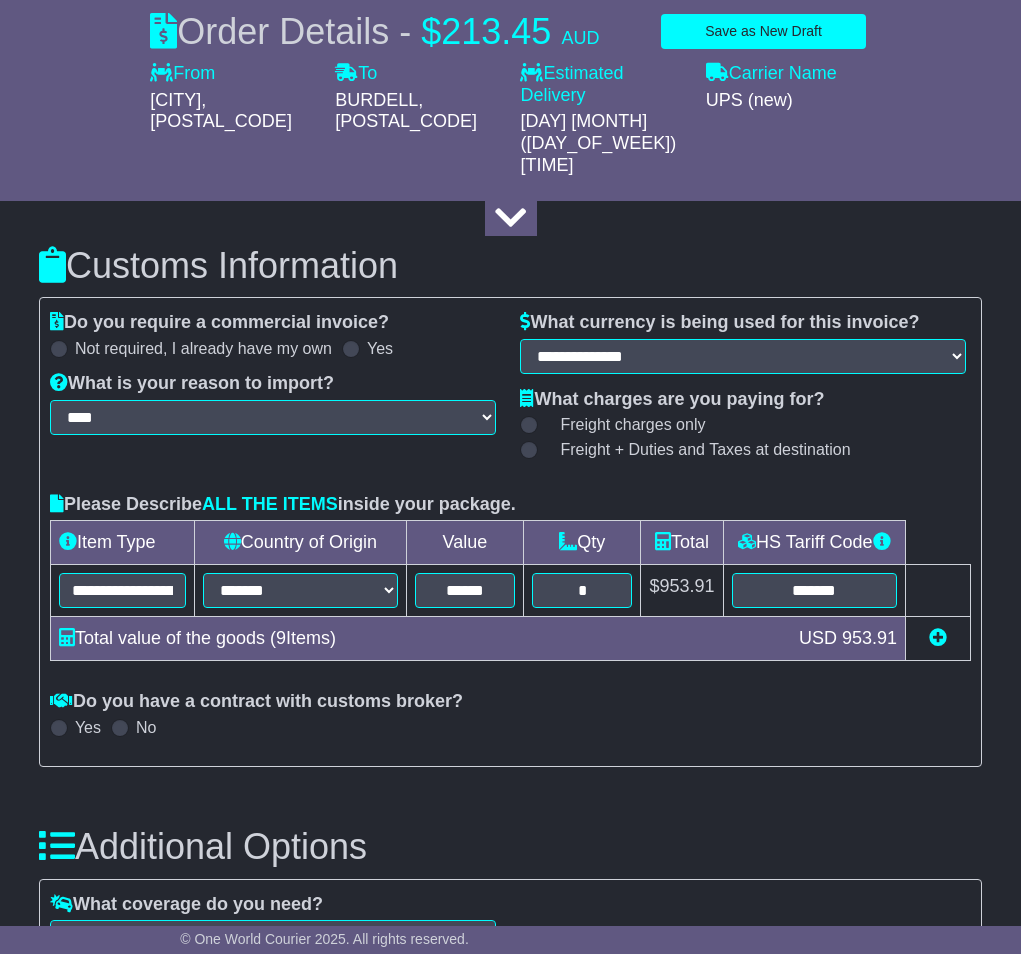 scroll, scrollTop: 2007, scrollLeft: 0, axis: vertical 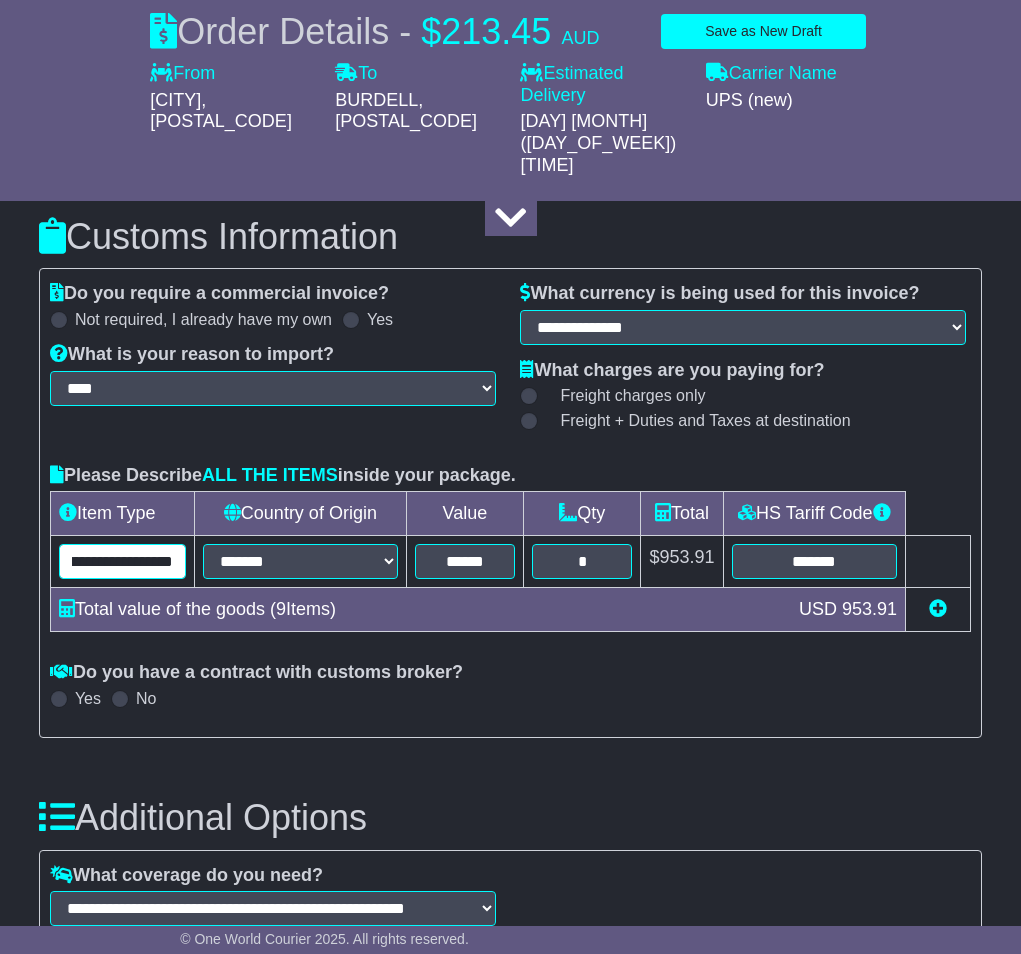 drag, startPoint x: 131, startPoint y: 542, endPoint x: 239, endPoint y: 548, distance: 108.16654 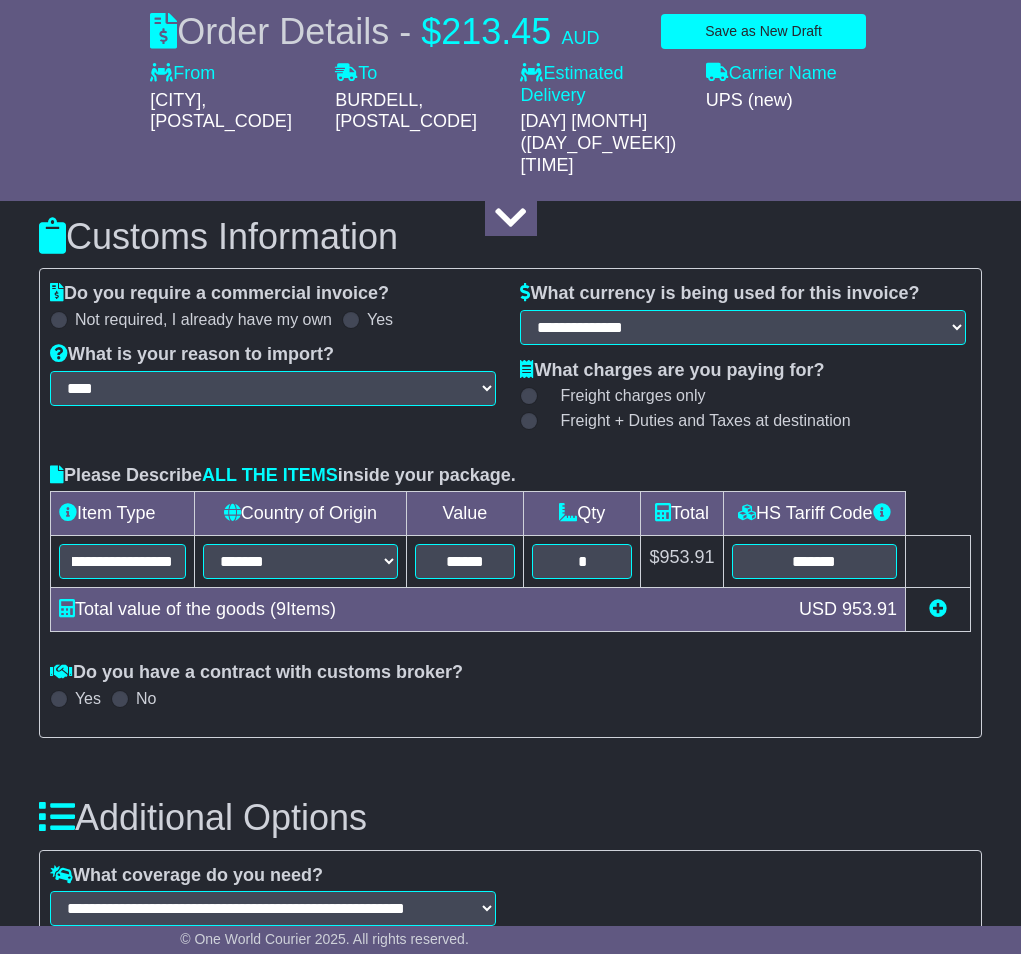 scroll, scrollTop: 0, scrollLeft: 0, axis: both 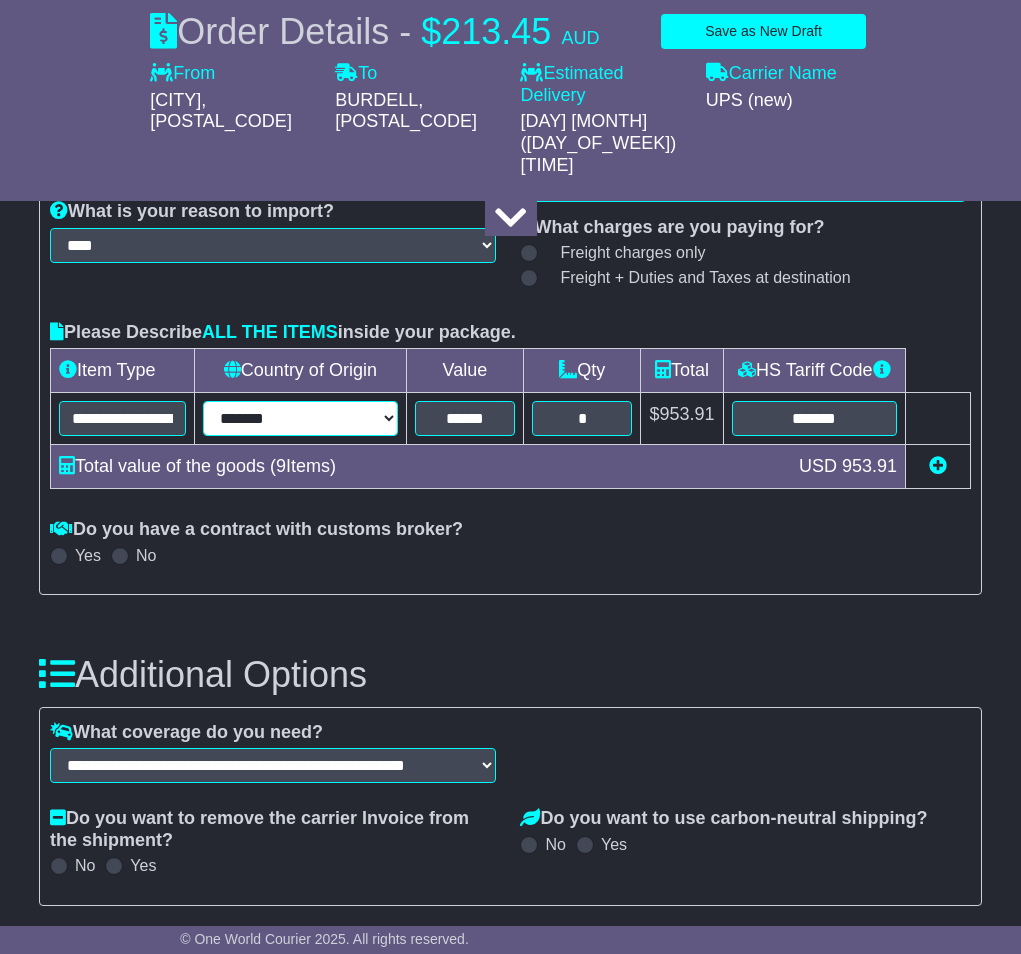 click on "**********" at bounding box center [300, 418] 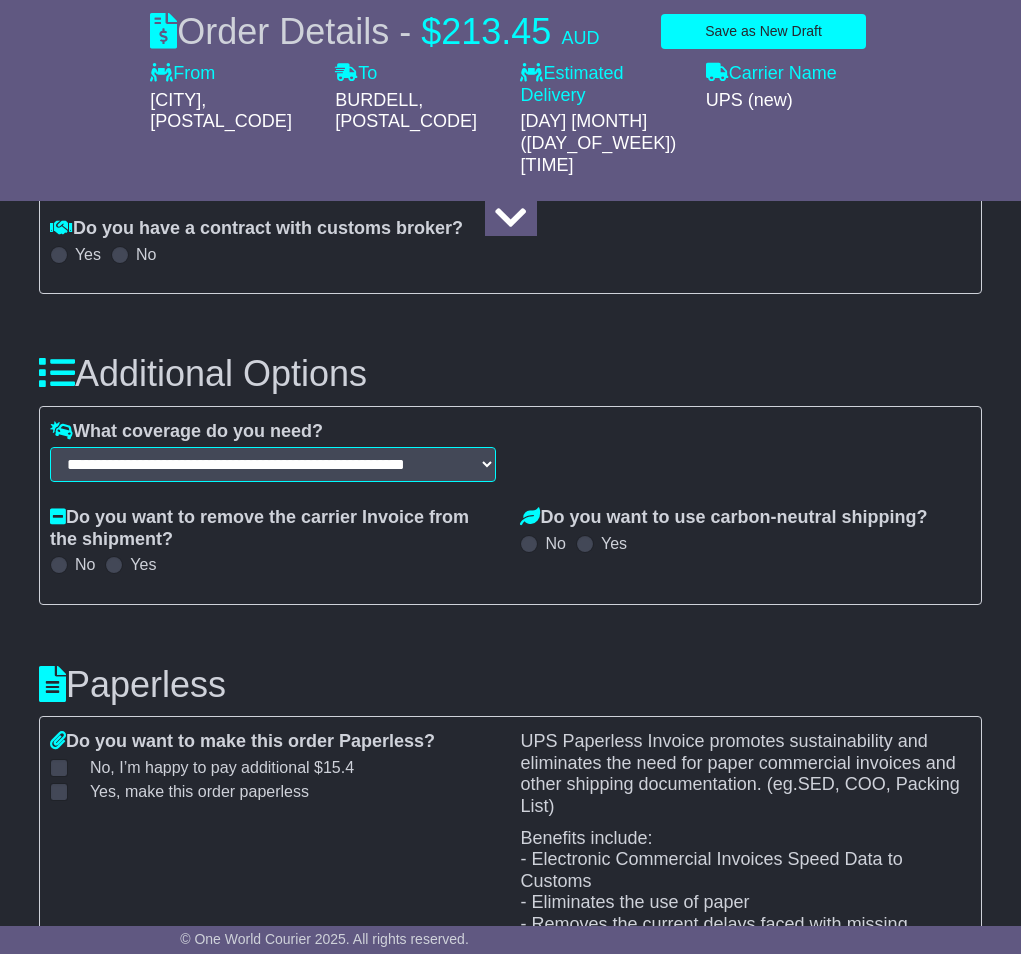 scroll, scrollTop: 2522, scrollLeft: 0, axis: vertical 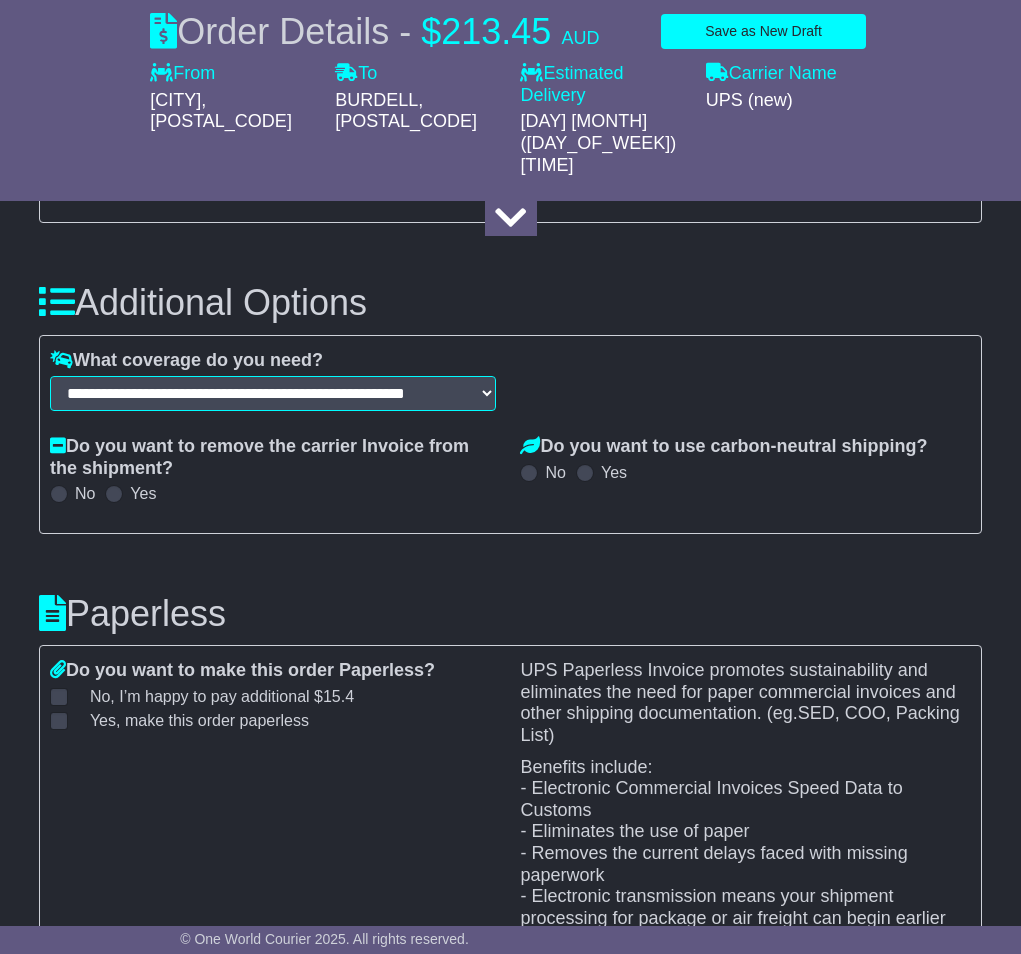 click on "Yes" at bounding box center (601, 472) 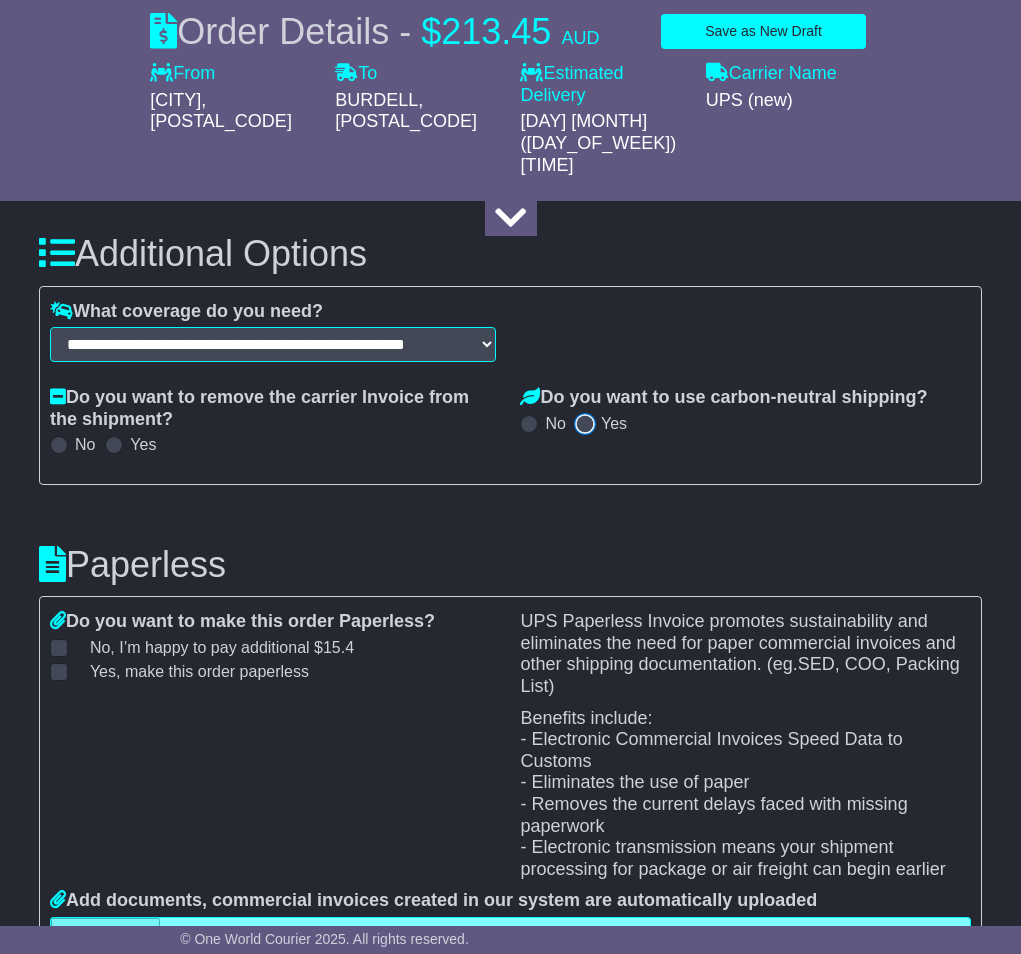 scroll, scrollTop: 2570, scrollLeft: 0, axis: vertical 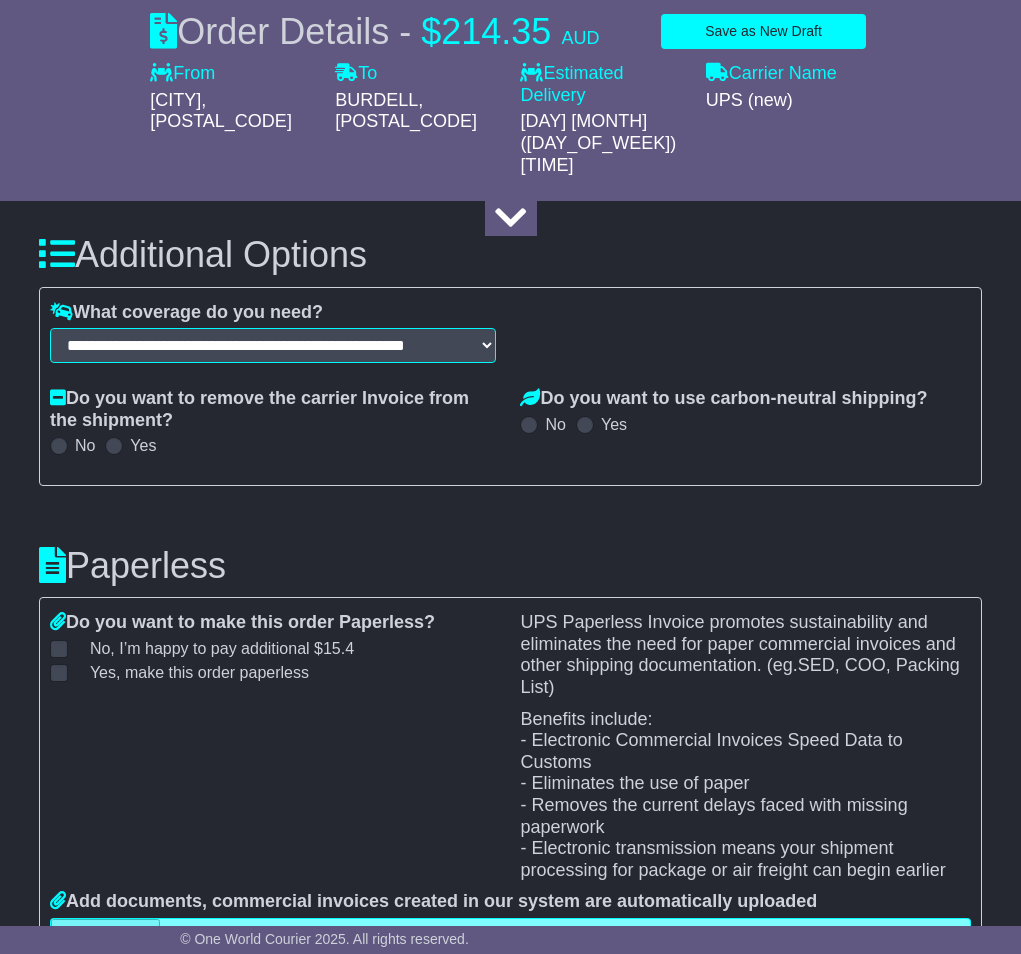 click on "No" at bounding box center [542, 424] 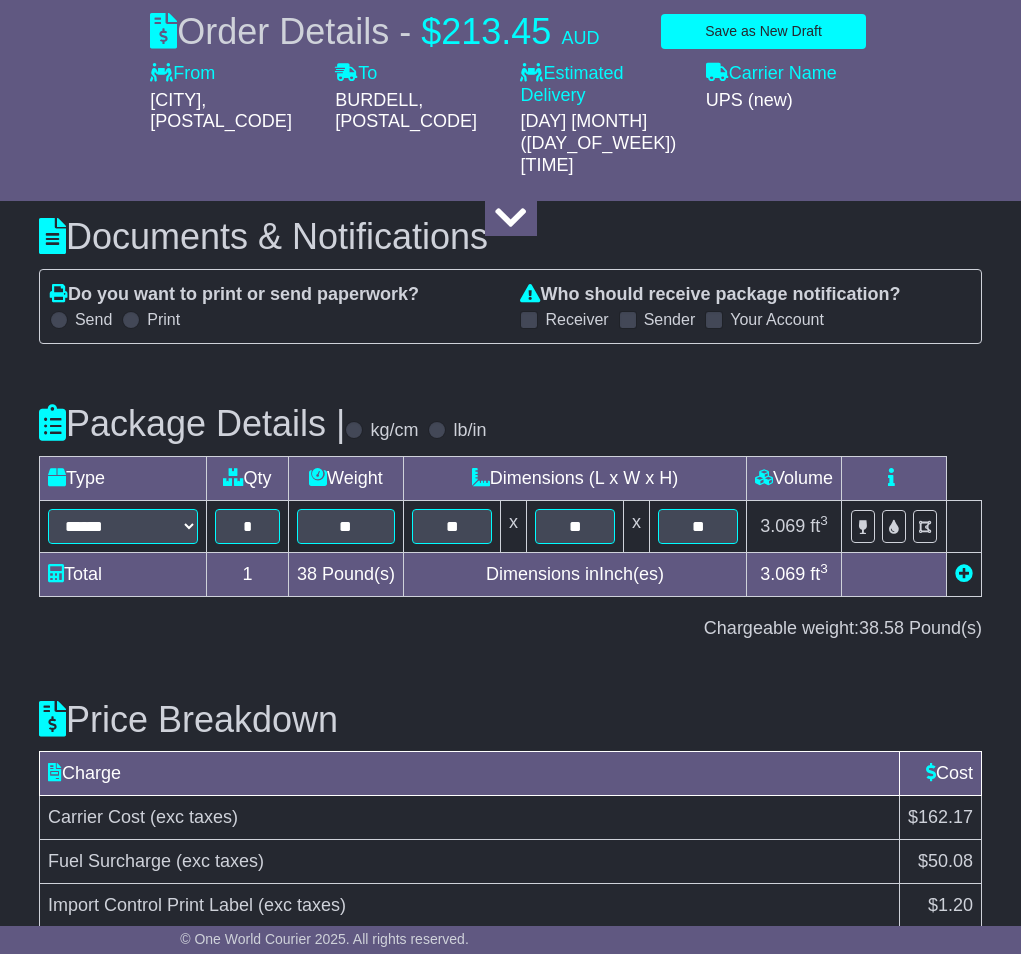 scroll, scrollTop: 3436, scrollLeft: 0, axis: vertical 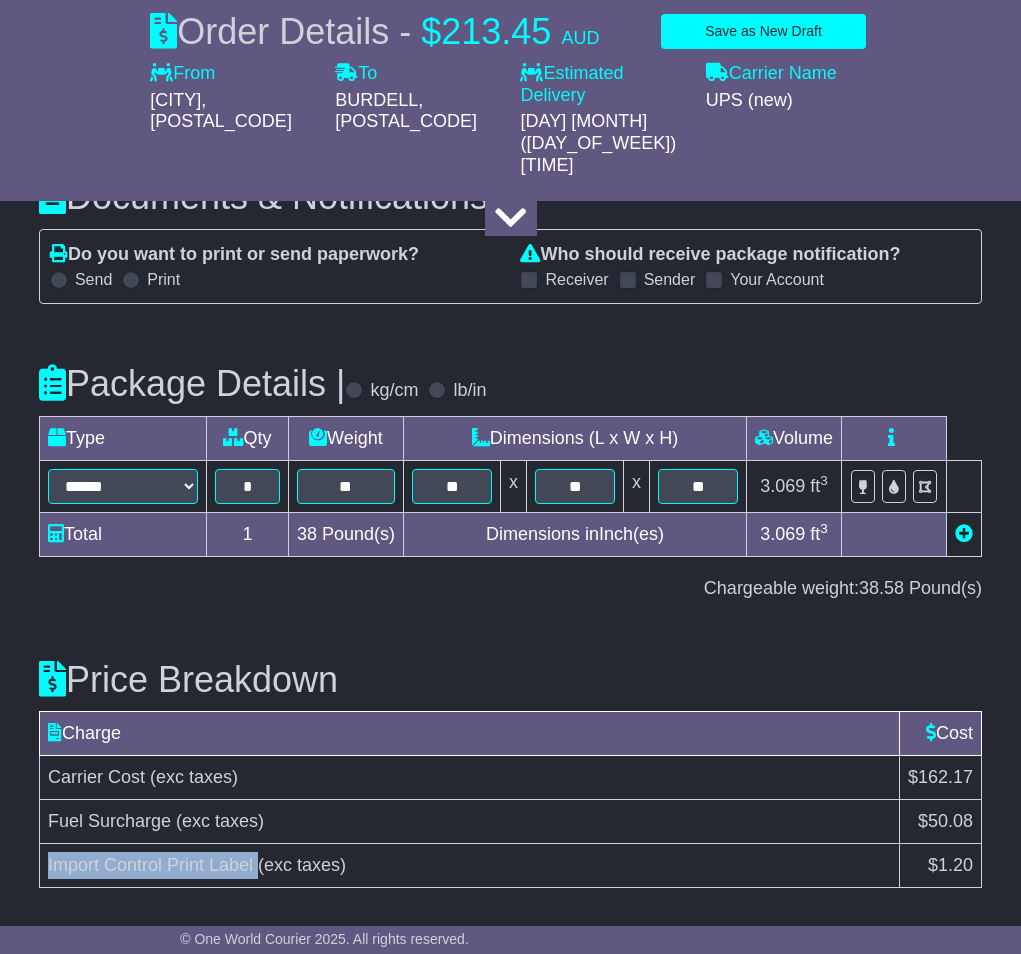 drag, startPoint x: 53, startPoint y: 805, endPoint x: 244, endPoint y: 794, distance: 191.3165 